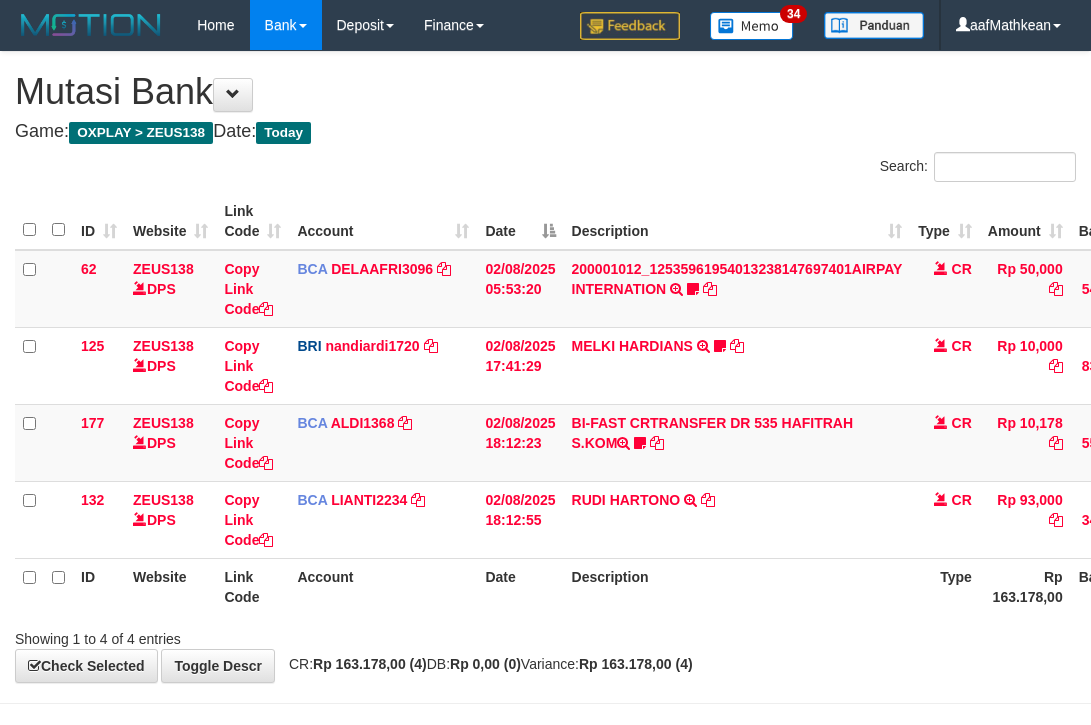 scroll, scrollTop: 69, scrollLeft: 0, axis: vertical 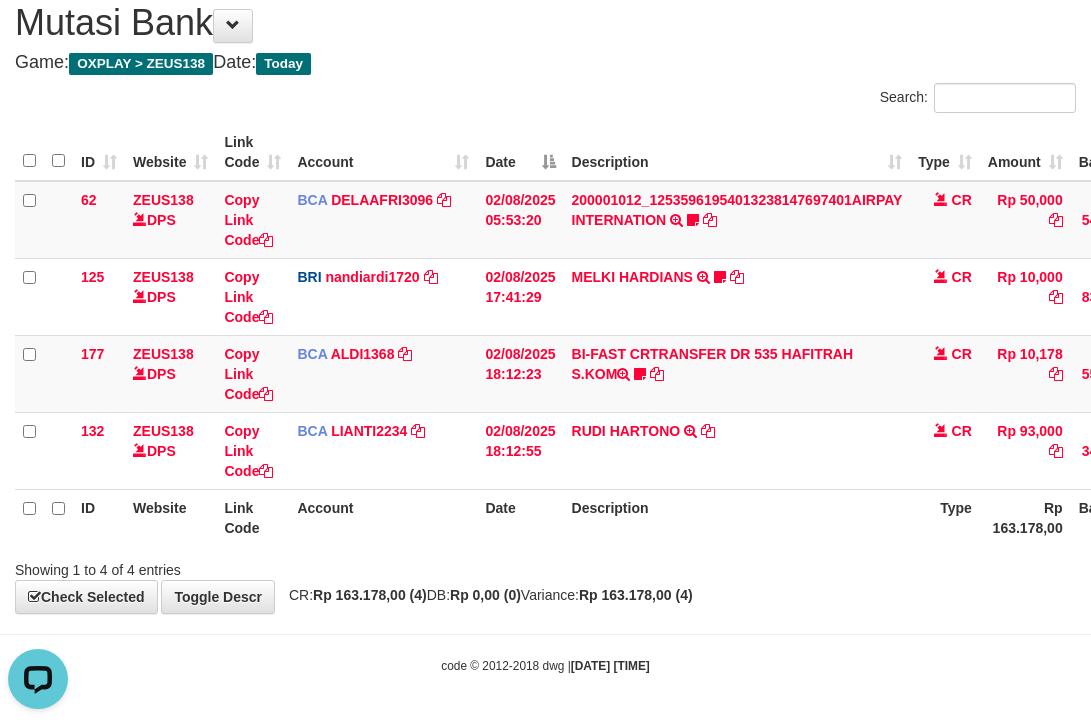 click on "Description" at bounding box center (737, 517) 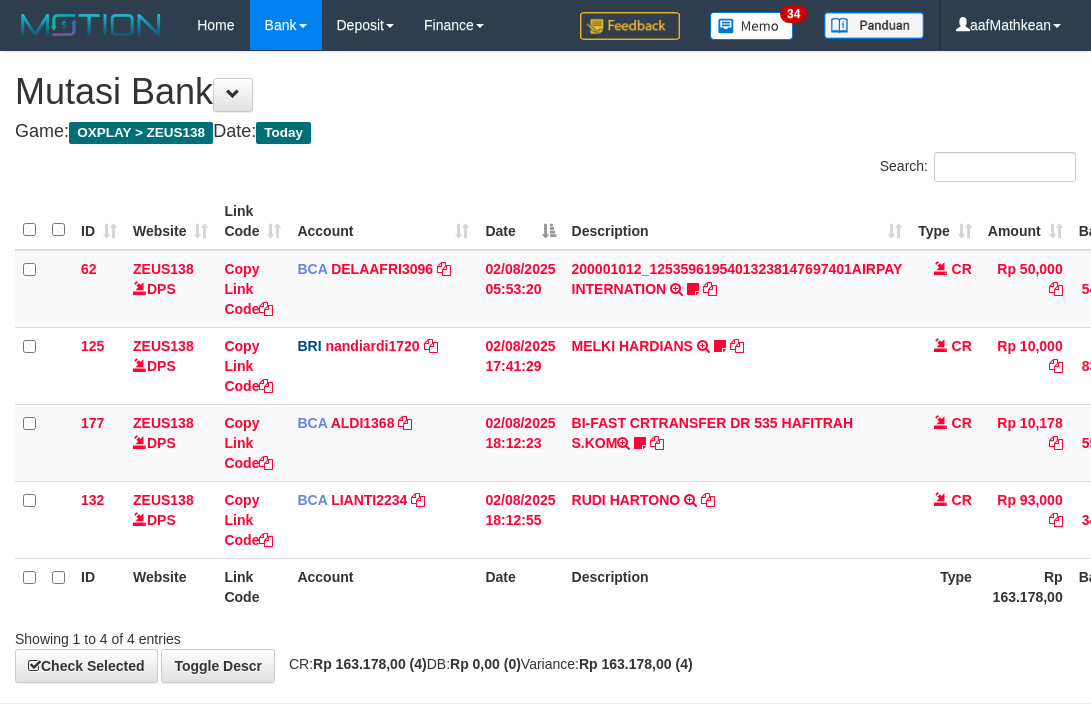scroll, scrollTop: 69, scrollLeft: 0, axis: vertical 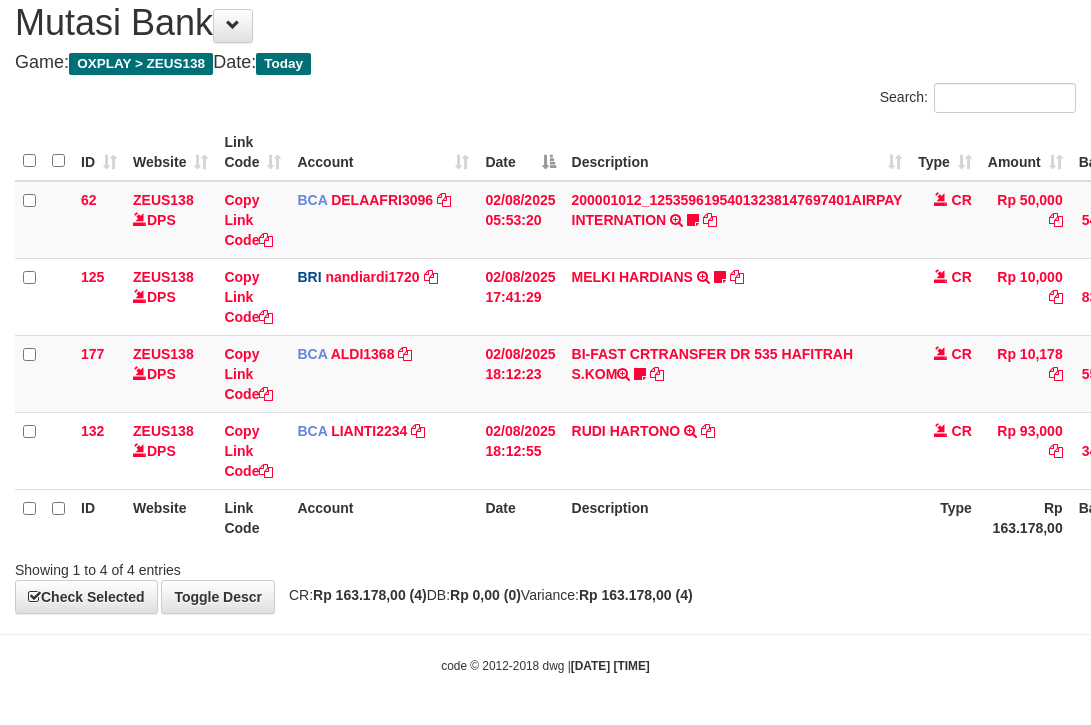 drag, startPoint x: 618, startPoint y: 568, endPoint x: 641, endPoint y: 588, distance: 30.479502 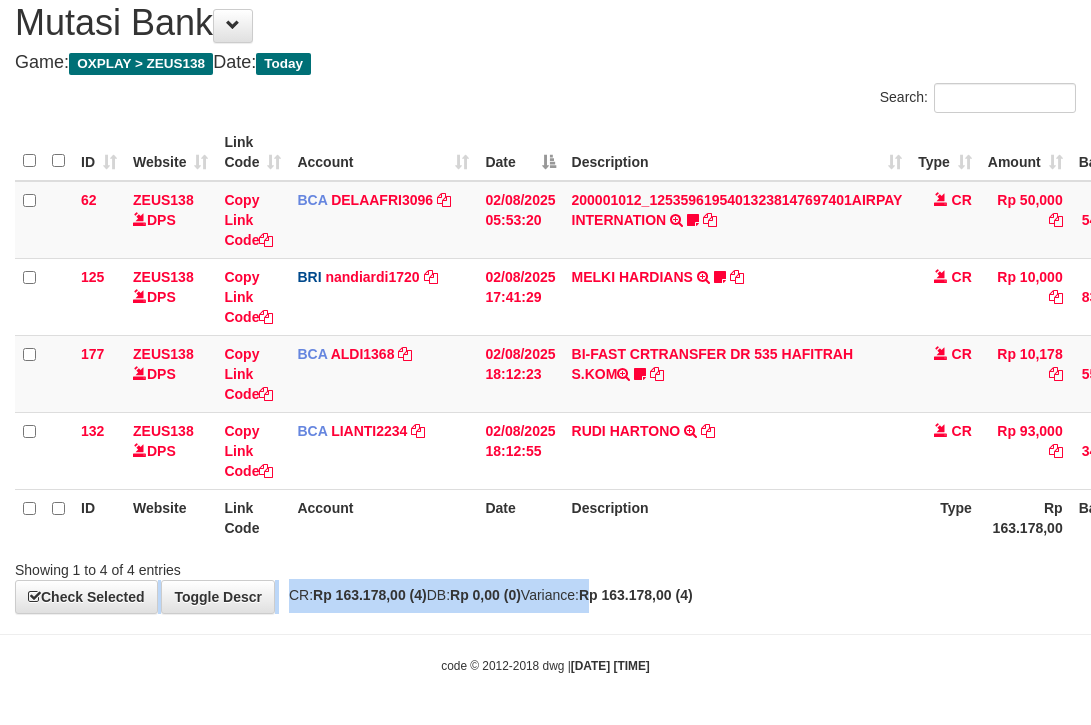 click on "**********" at bounding box center [545, 298] 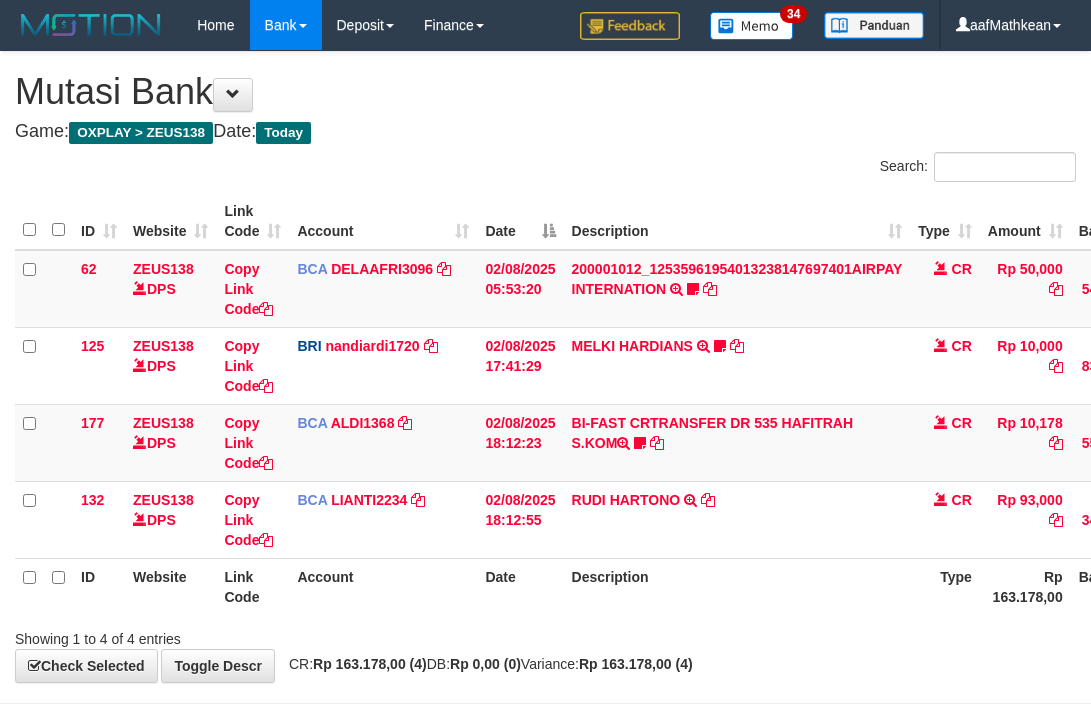 scroll, scrollTop: 69, scrollLeft: 0, axis: vertical 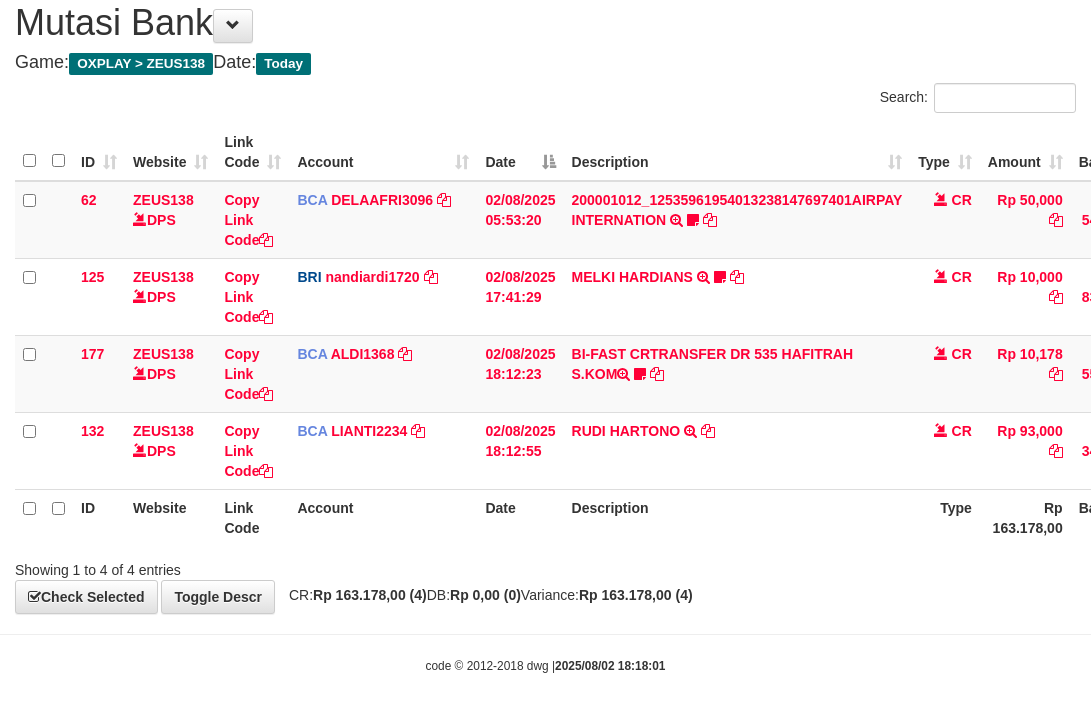 click on "Showing 1 to 4 of 4 entries" at bounding box center (545, 566) 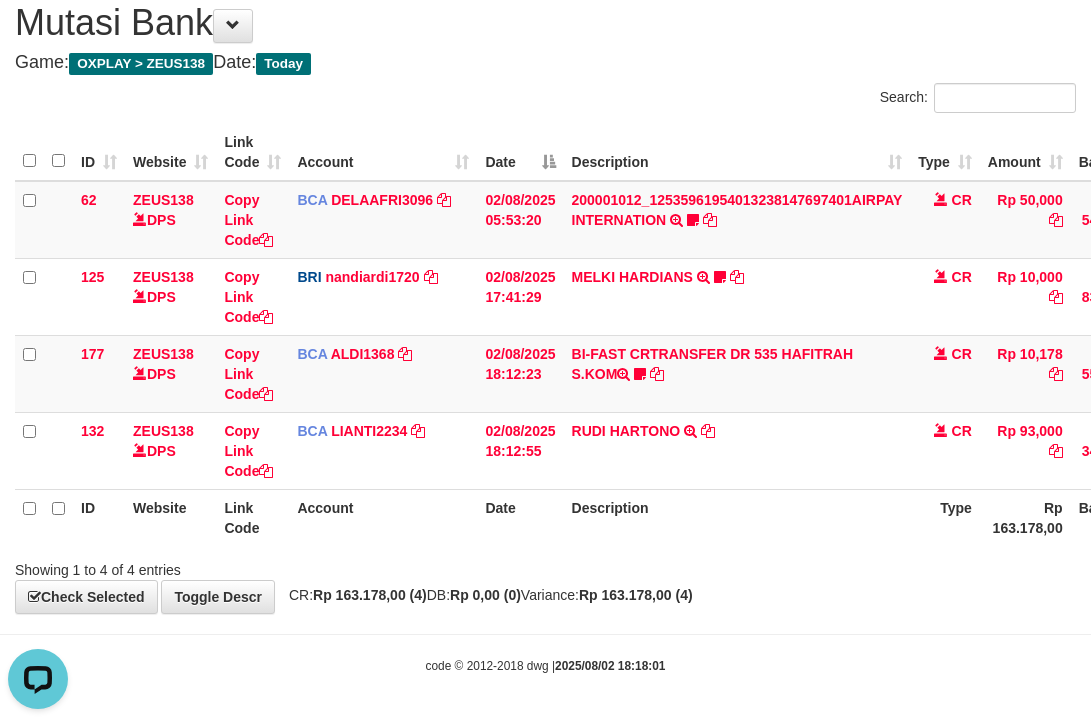 scroll, scrollTop: 0, scrollLeft: 0, axis: both 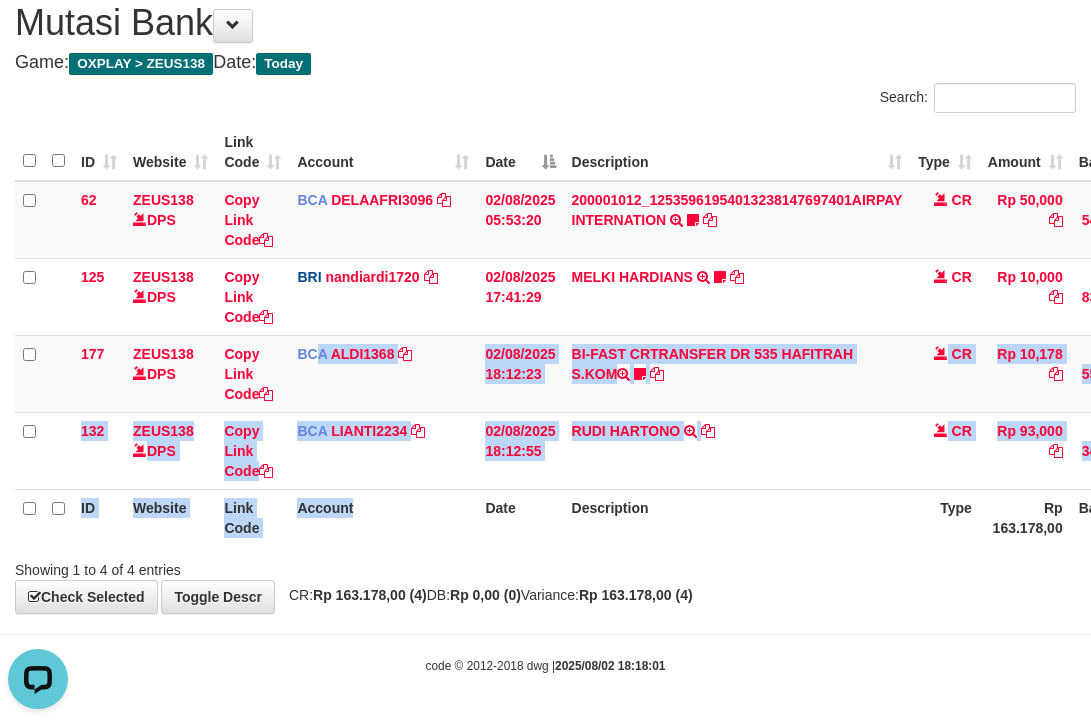 drag, startPoint x: 330, startPoint y: 373, endPoint x: 1103, endPoint y: 579, distance: 799.97815 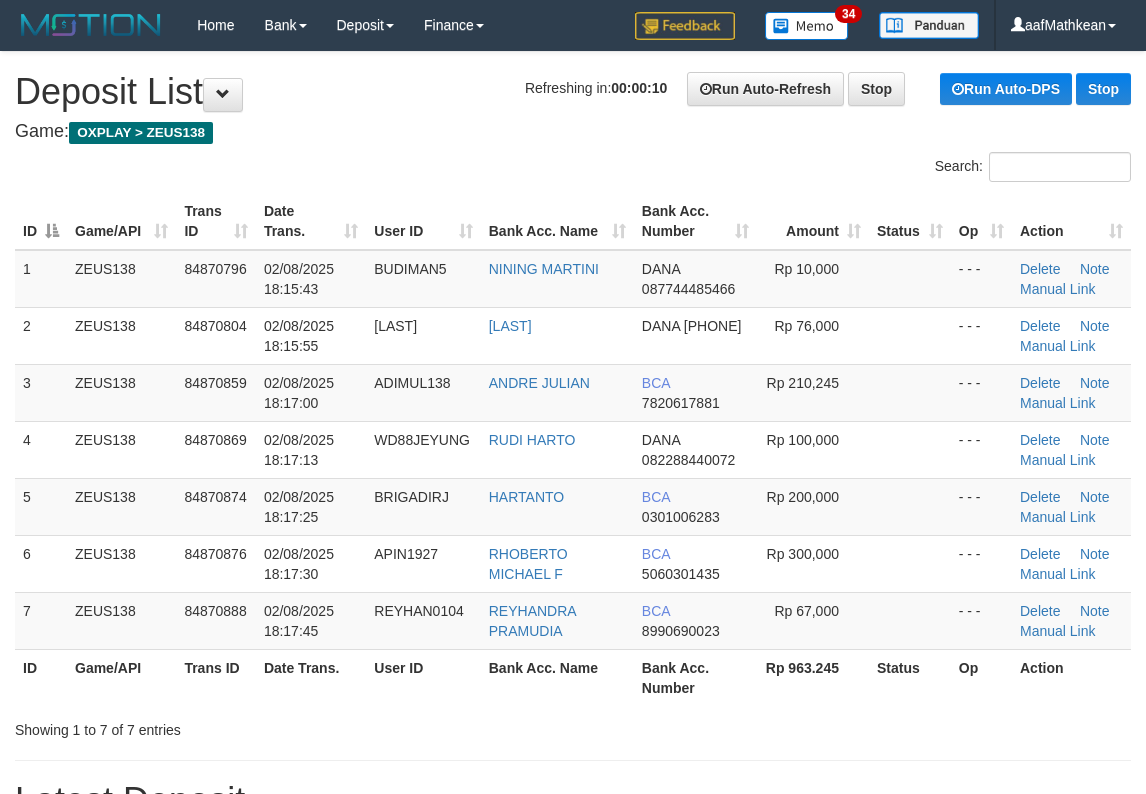 scroll, scrollTop: 0, scrollLeft: 0, axis: both 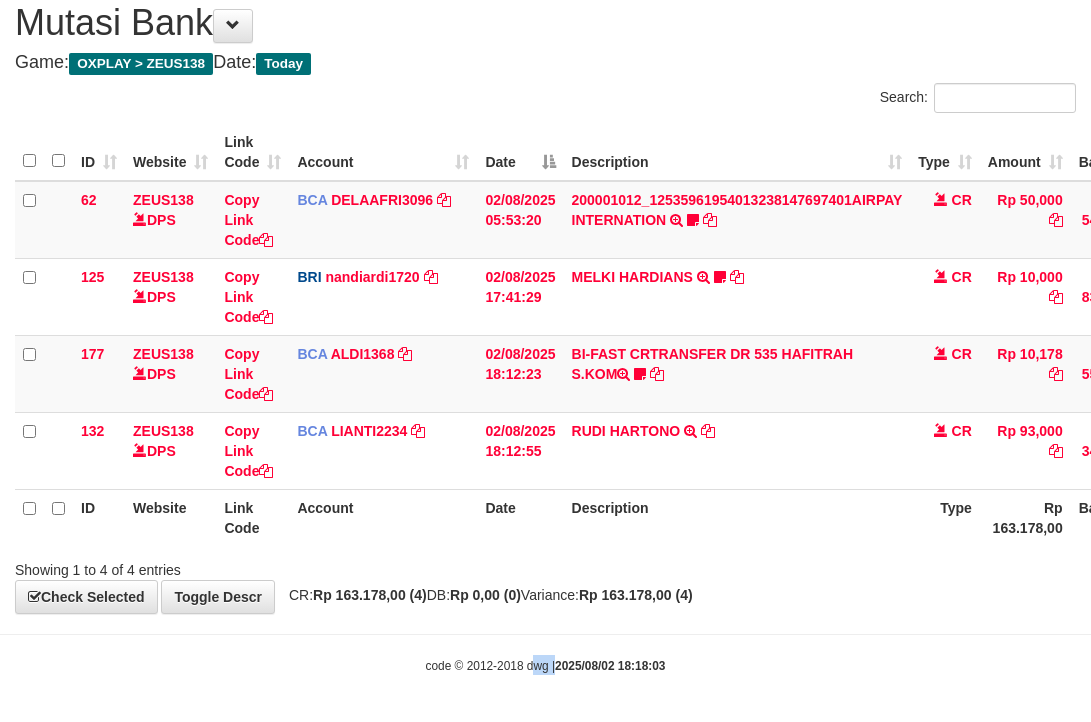 click on "Toggle navigation
Home
Bank
Account List
Load
By Website
Group
[OXPLAY]													ZEUS138
By Load Group (DPS)" at bounding box center (545, 328) 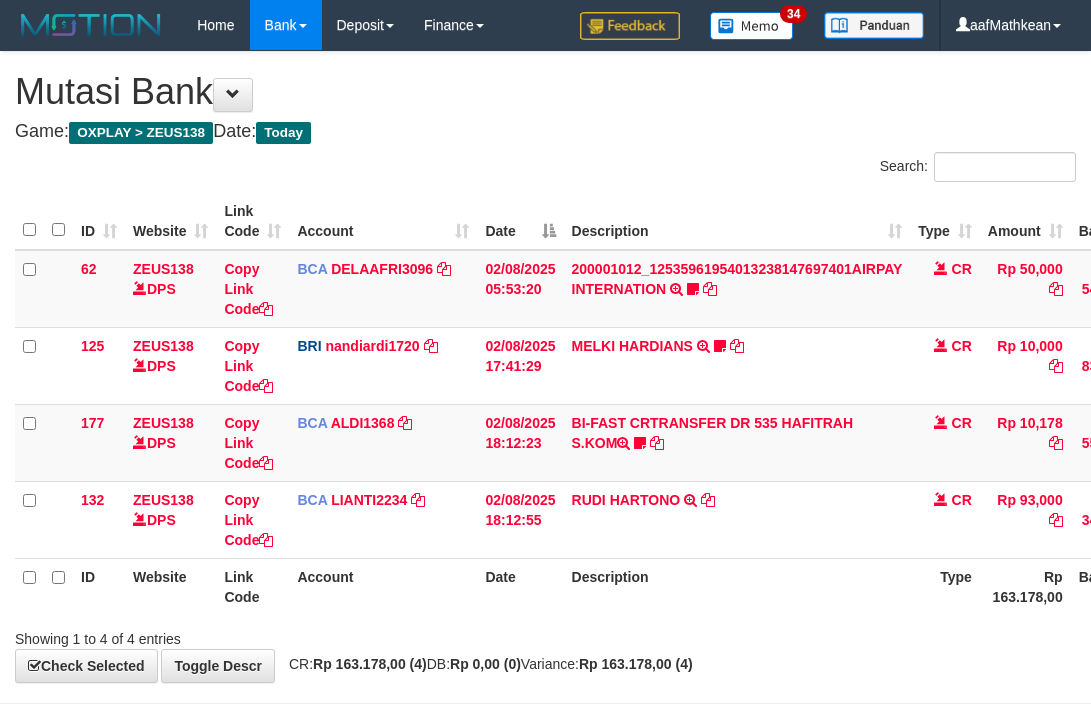 scroll, scrollTop: 72, scrollLeft: 0, axis: vertical 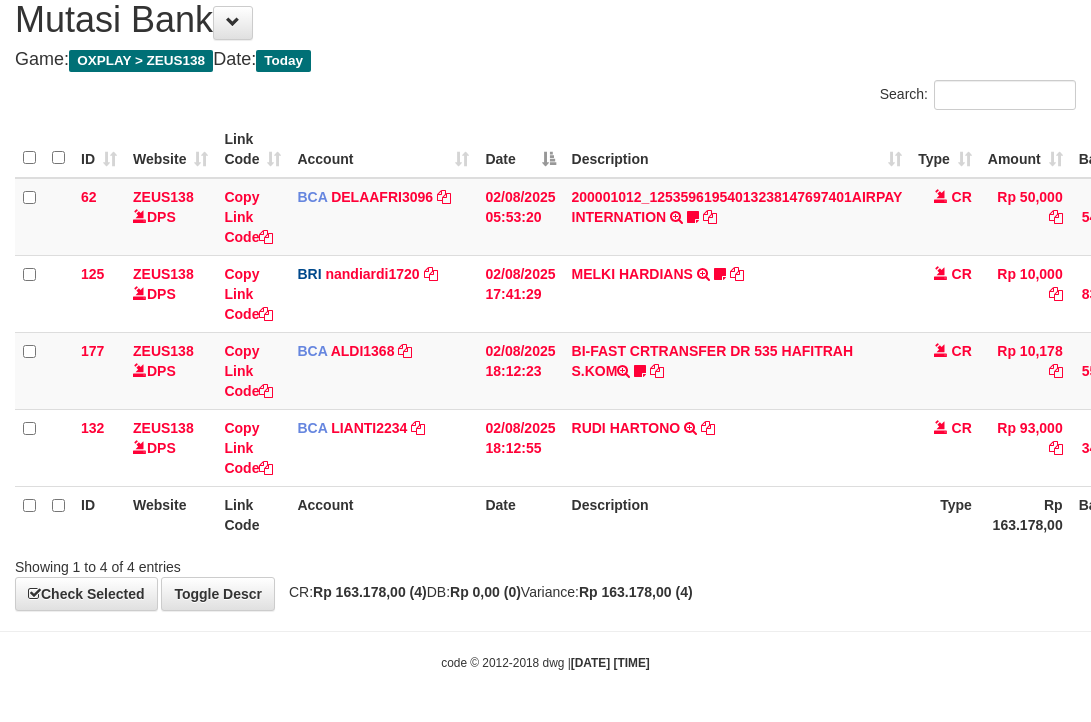 click on "Showing 1 to 4 of 4 entries" at bounding box center (545, 563) 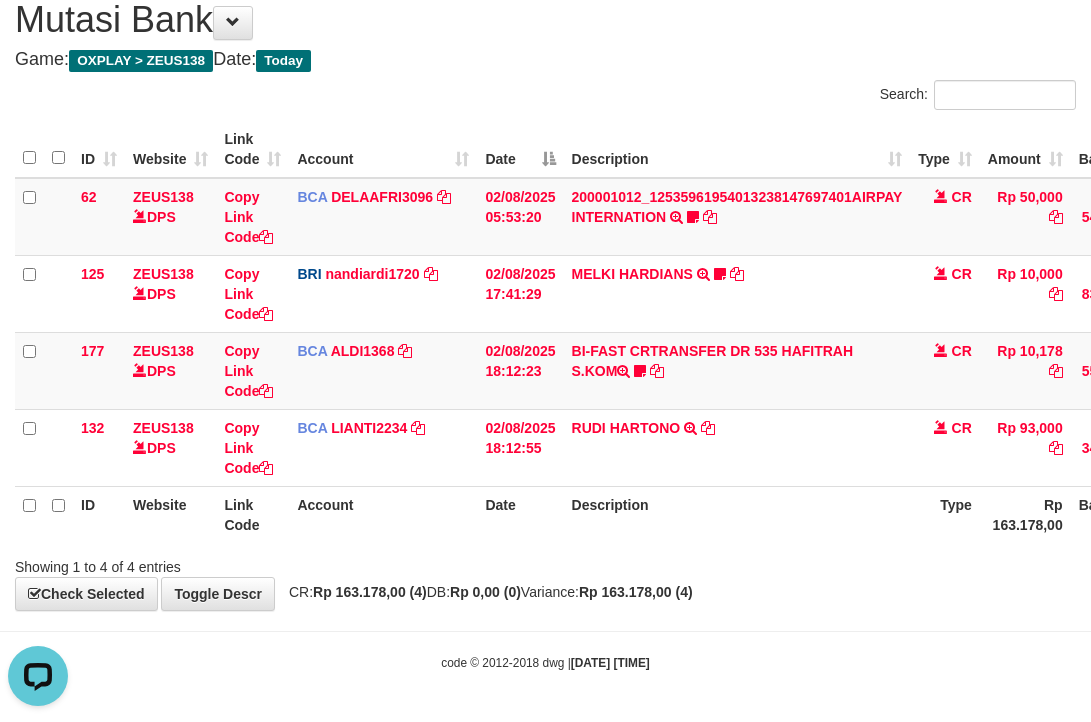 scroll, scrollTop: 0, scrollLeft: 0, axis: both 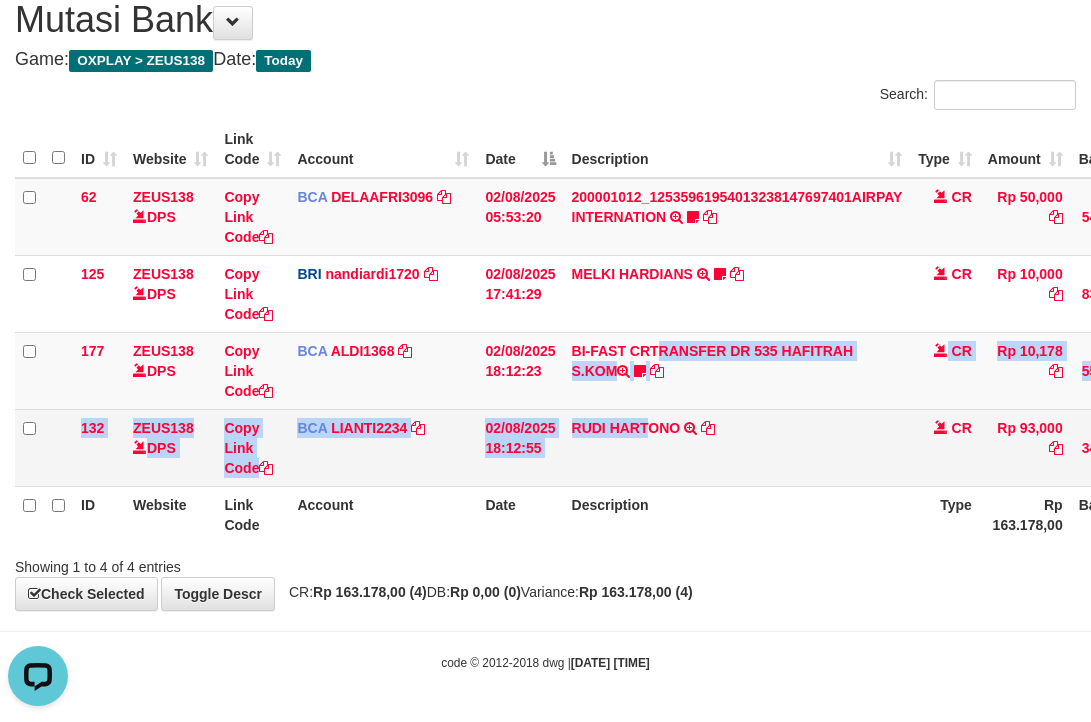 click on "62
ZEUS138    DPS
Copy Link Code
BCA
DELAAFRI3096
DPS
DELA AFRIANI
mutasi_20250802_3552 | 62
mutasi_20250802_3552 | 62
02/08/2025 05:53:20
200001012_12535961954013238147697401AIRPAY INTERNATION            TRSF E-BANKING CR 0208/FTSCY/WS95051
50000.00200001012_12535961954013238147697401AIRPAY INTERNATION    Labubutaiki
https://prnt.sc/l7T6Eus7w_Qi
CR
Rp 50,000
Rp 541,525
N
Note
Check
125
ZEUS138    DPS
Copy Link Code
BRI
nandiardi1720
DPS" at bounding box center [648, 332] 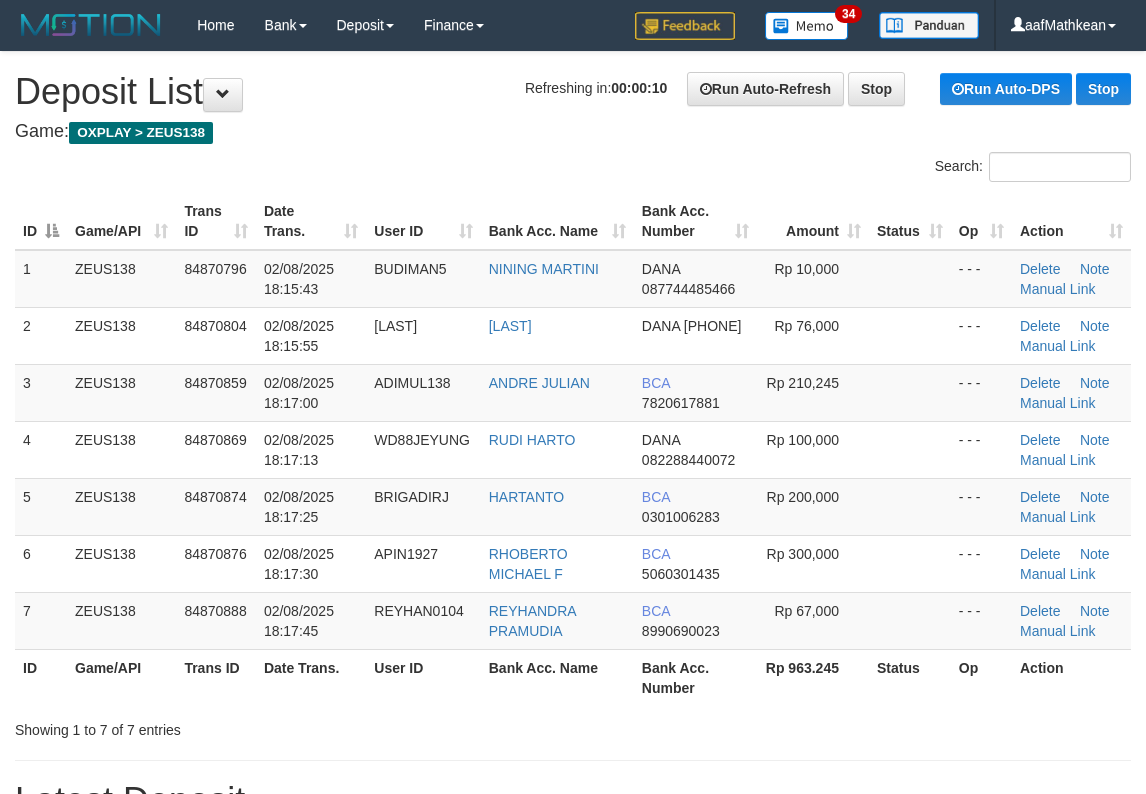 scroll, scrollTop: 0, scrollLeft: 0, axis: both 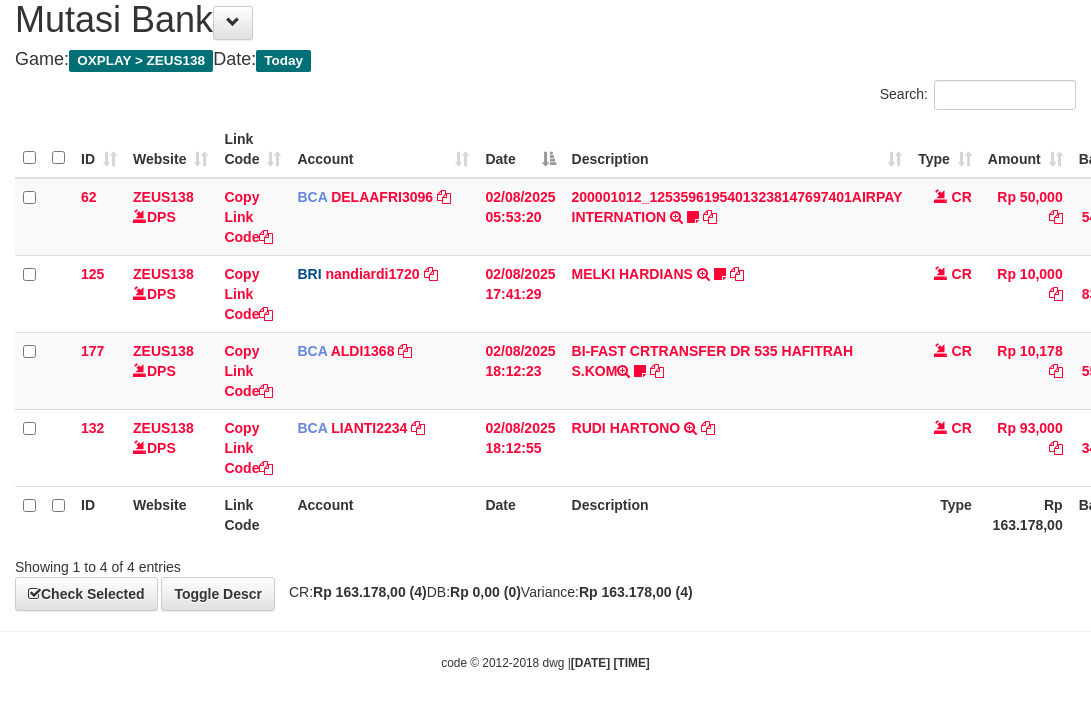 click on "Description" at bounding box center (737, 514) 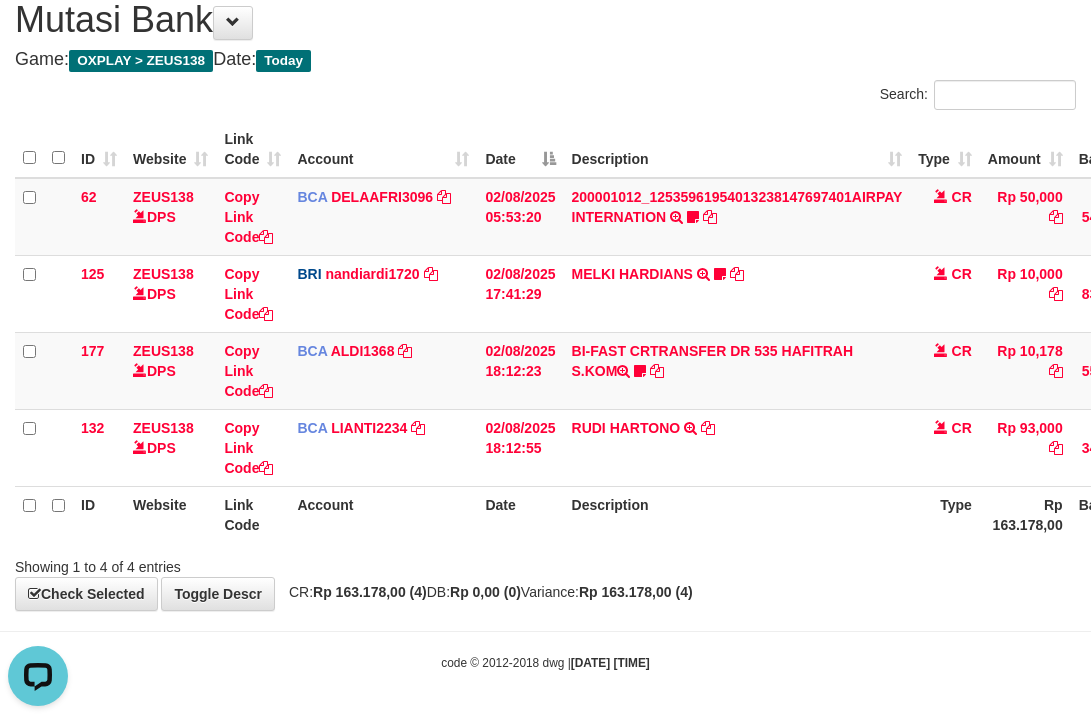 scroll, scrollTop: 0, scrollLeft: 0, axis: both 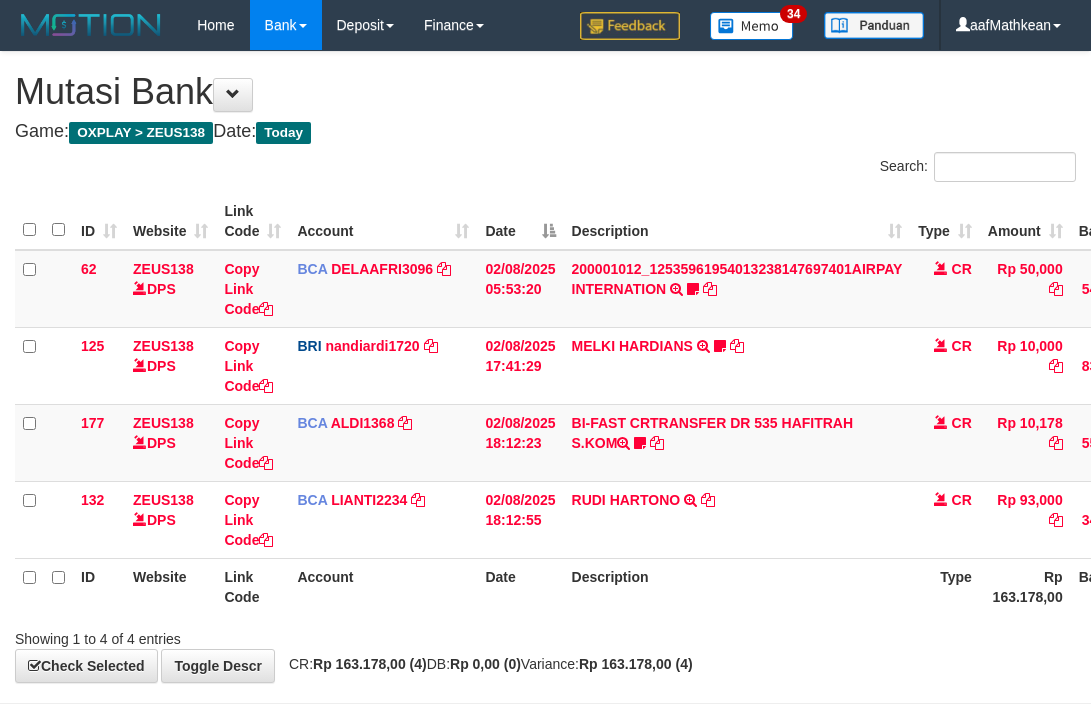 click on "ID Website Link Code Account Date Description Type Amount Balance Status Action
62
ZEUS138    DPS
Copy Link Code
BCA
DELAAFRI3096
DPS
[FIRST] [LAST]
mutasi_[DATE] | 62
mutasi_[DATE] | 62
02/08/2025 05:53:20
200001012_12535961954013238147697401AIRPAY INTERNATION            TRSF E-BANKING CR 0208/FTSCY/WS95051
50000.00200001012_12535961954013238147697401AIRPAY INTERNATION    Labubutaiki
https://prnt.sc/l7T6Eus7w_Qi
CR
Rp 50,000
Rp 541,525
N
Note
Check
125
ZEUS138    DPS
BRI" at bounding box center [545, 404] 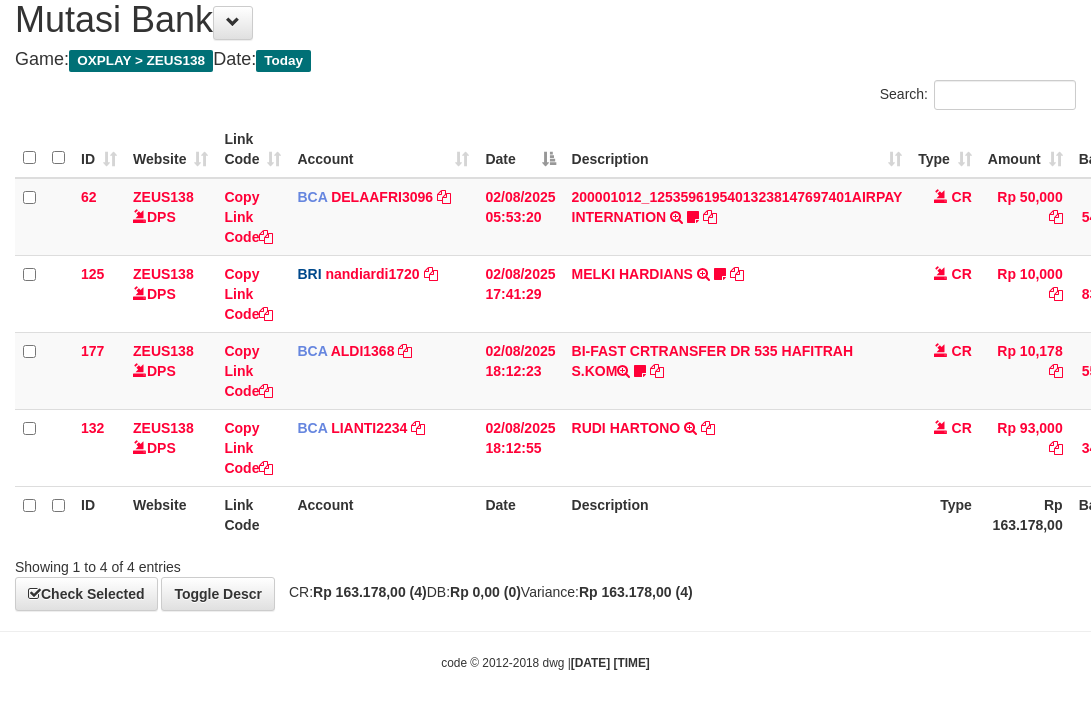 click on "Showing 1 to 4 of 4 entries" at bounding box center [545, 563] 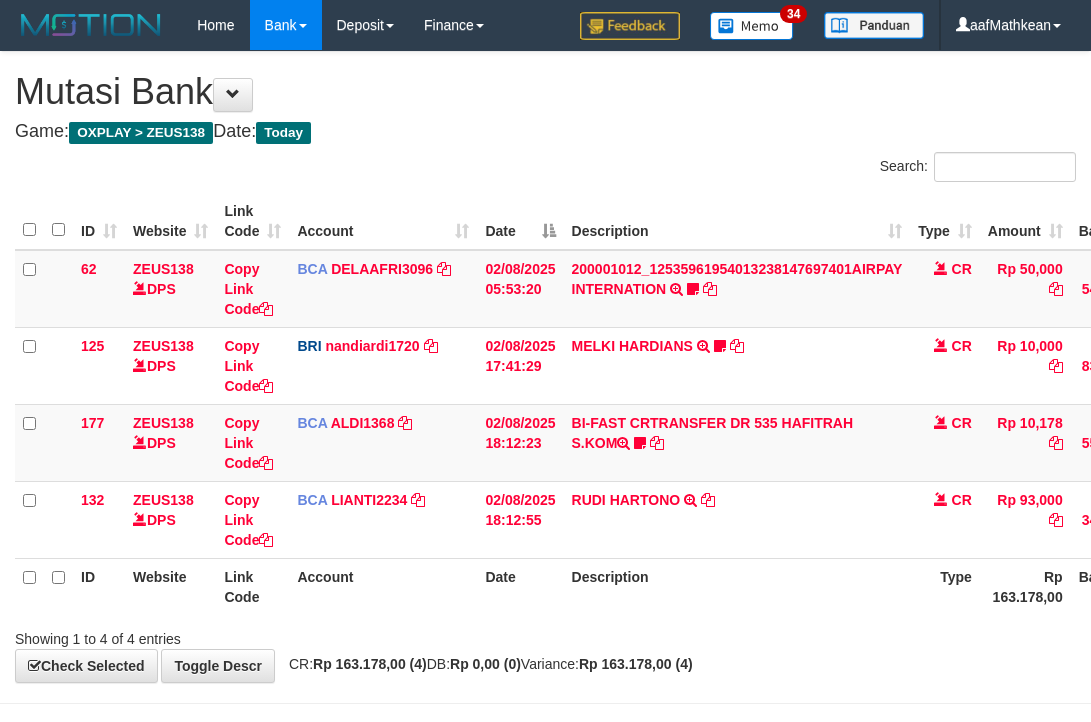 scroll, scrollTop: 72, scrollLeft: 0, axis: vertical 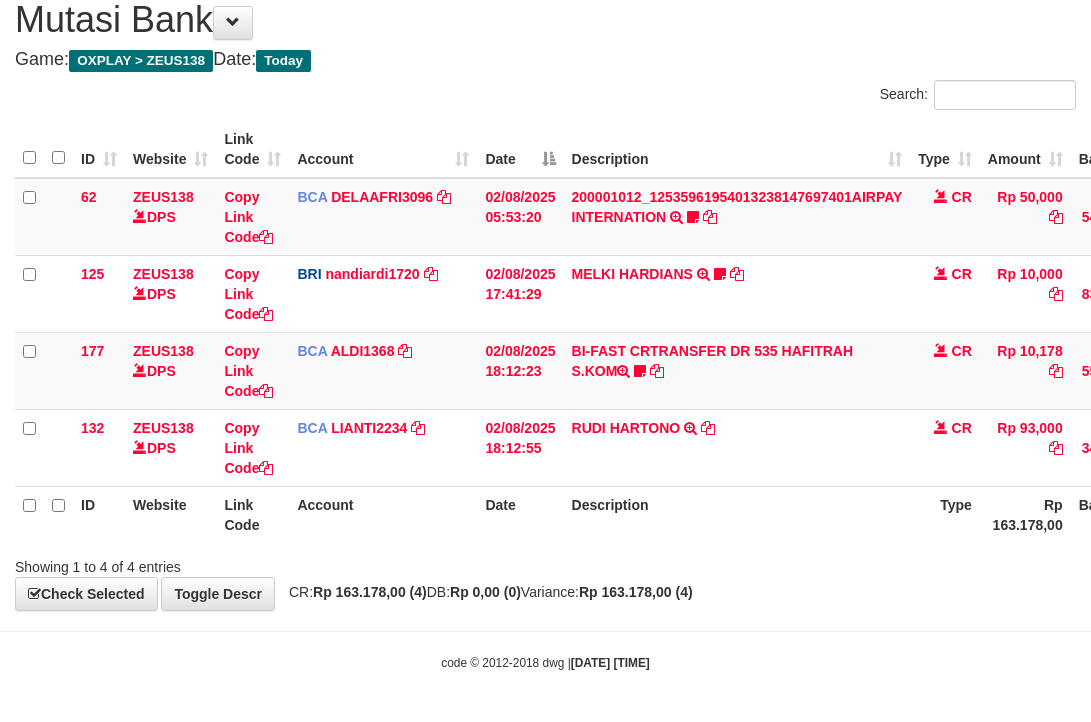 click on "Showing 1 to 4 of 4 entries" at bounding box center (545, 563) 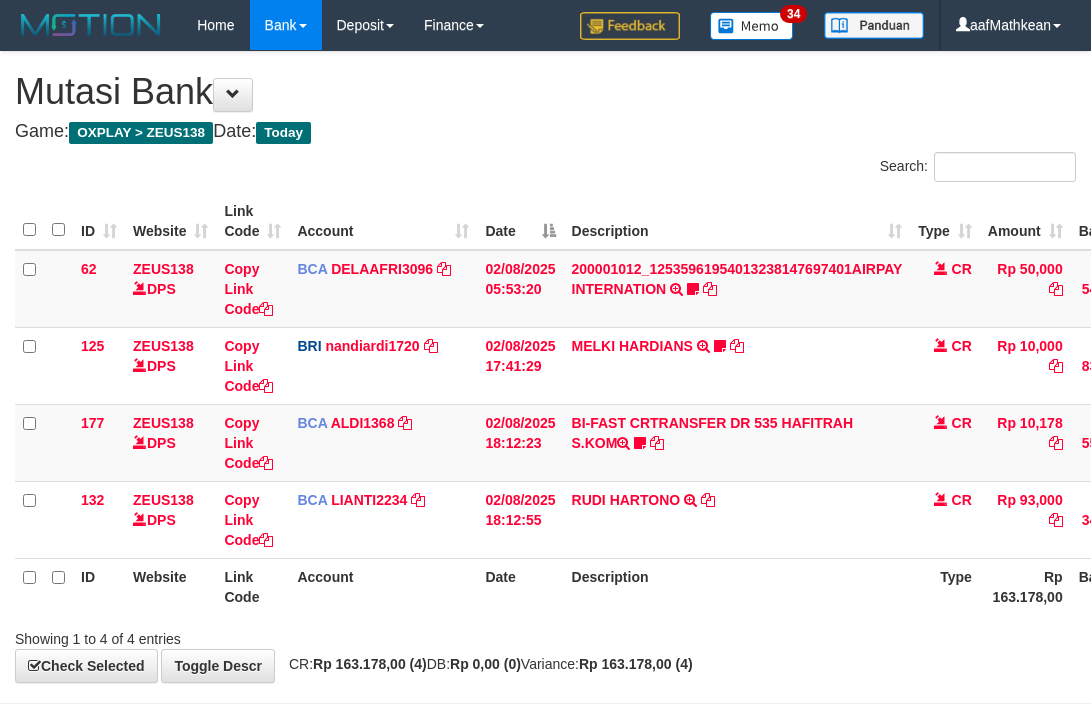 click on "ID Website Link Code Account Date Description Type Amount Balance Status Action
62
ZEUS138    DPS
Copy Link Code
BCA
DELAAFRI3096
DPS
[FIRST] [LAST]
mutasi_20250802_3552 | 62
mutasi_20250802_3552 | 62
02/08/2025 05:53:20
200001012_12535961954013238147697401AIRPAY INTERNATION            TRSF E-BANKING CR 0208/FTSCY/WS95051
50000.00200001012_12535961954013238147697401AIRPAY INTERNATION    Labubutaiki
https://prnt.sc/l7T6Eus7w_Qi
CR
Rp 50,000
Rp 541,525
N
Note
Check
125
ZEUS138    DPS
BRI" at bounding box center [545, 404] 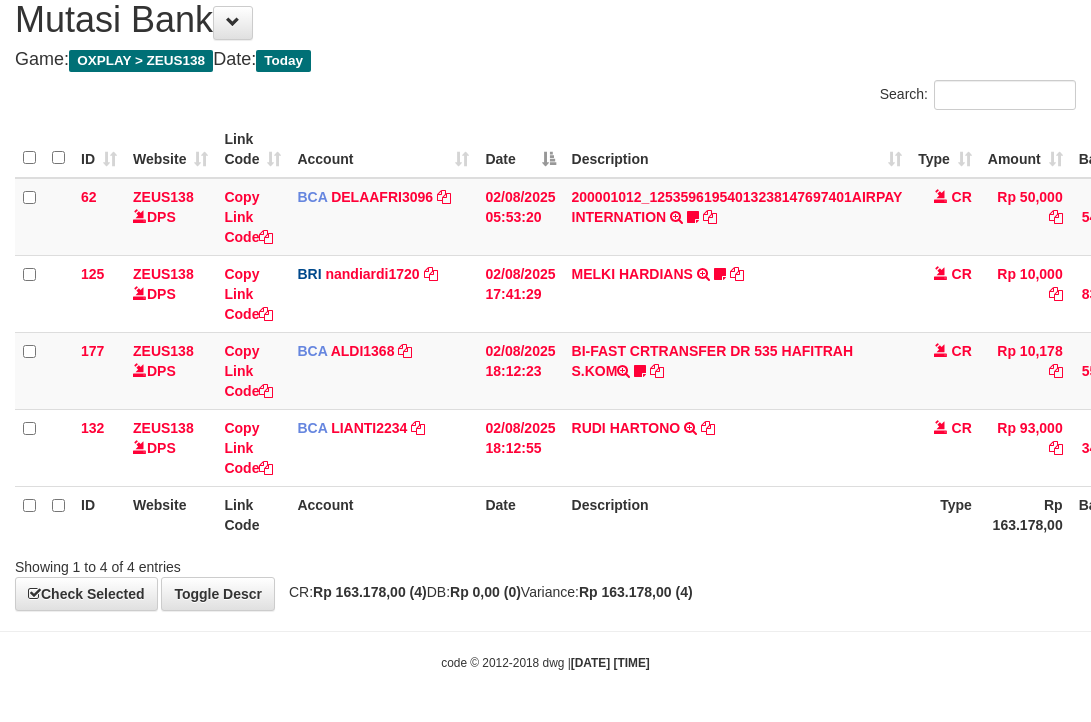 drag, startPoint x: 672, startPoint y: 524, endPoint x: 1089, endPoint y: 542, distance: 417.3883 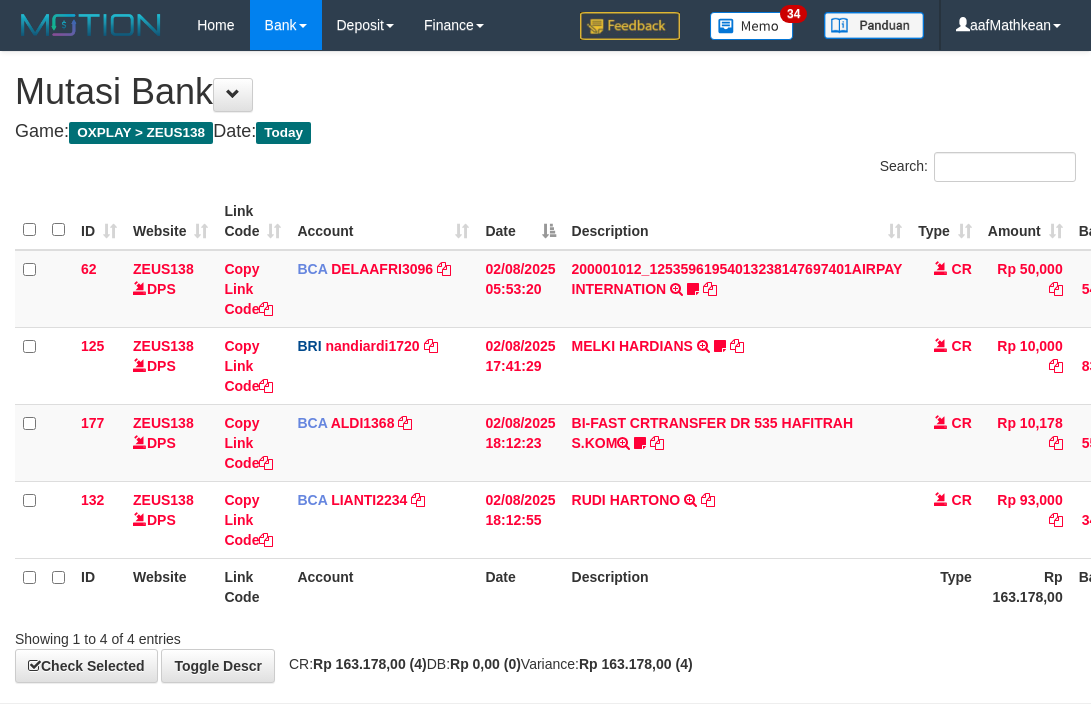 scroll, scrollTop: 72, scrollLeft: 0, axis: vertical 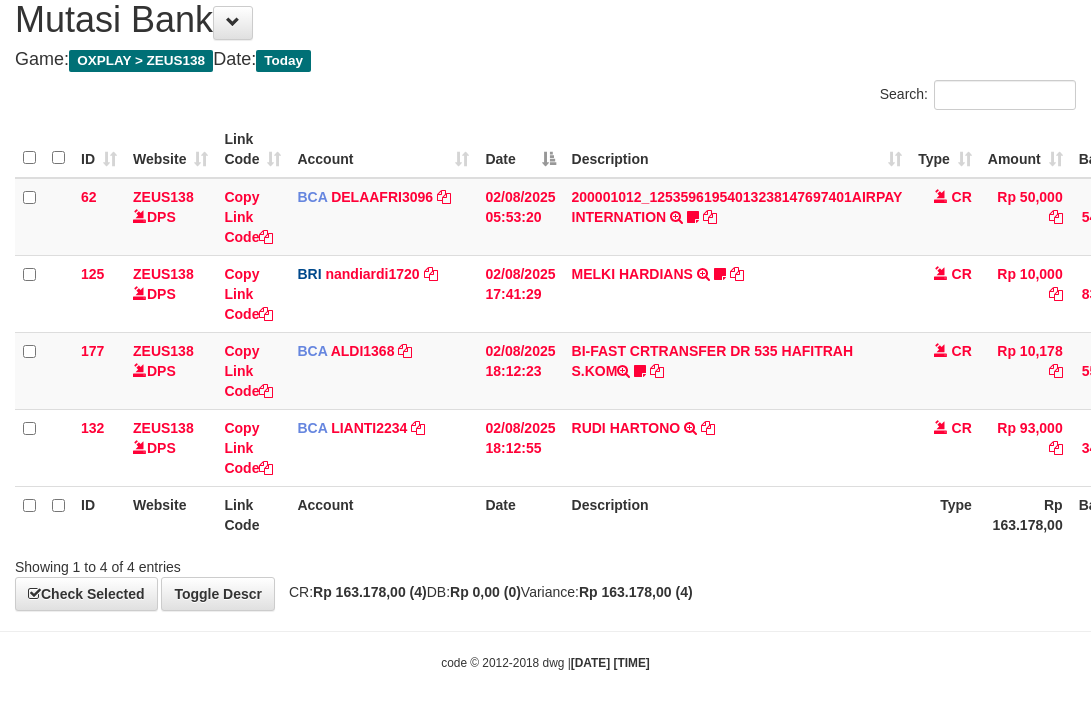 click on "Description" at bounding box center (737, 514) 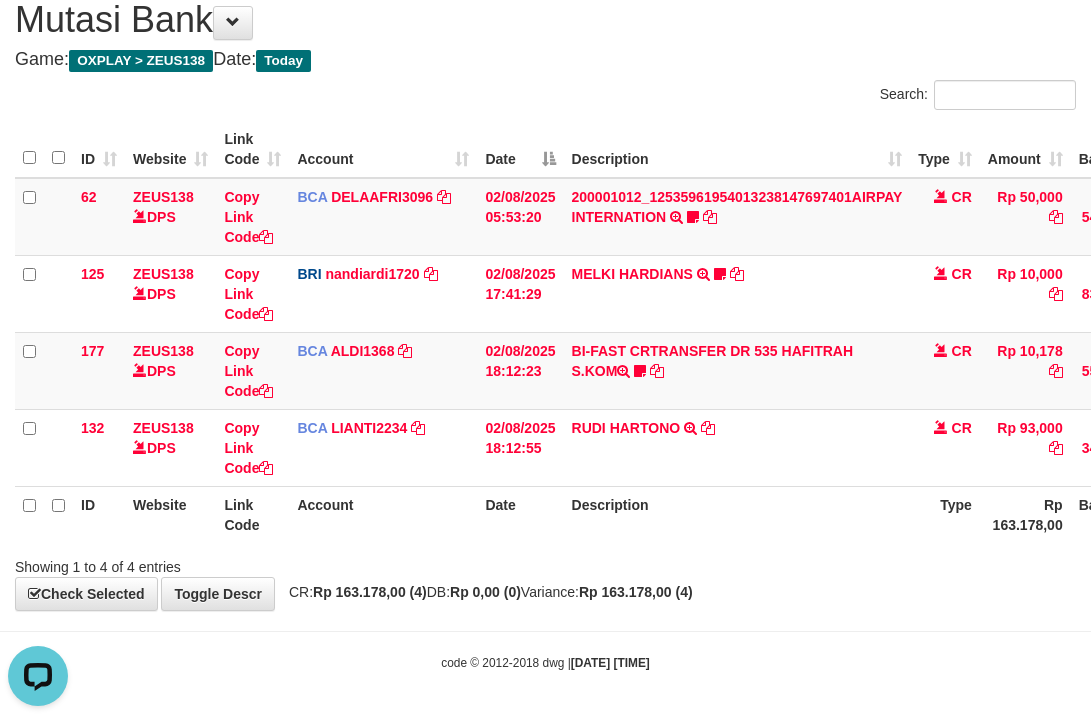 scroll, scrollTop: 0, scrollLeft: 0, axis: both 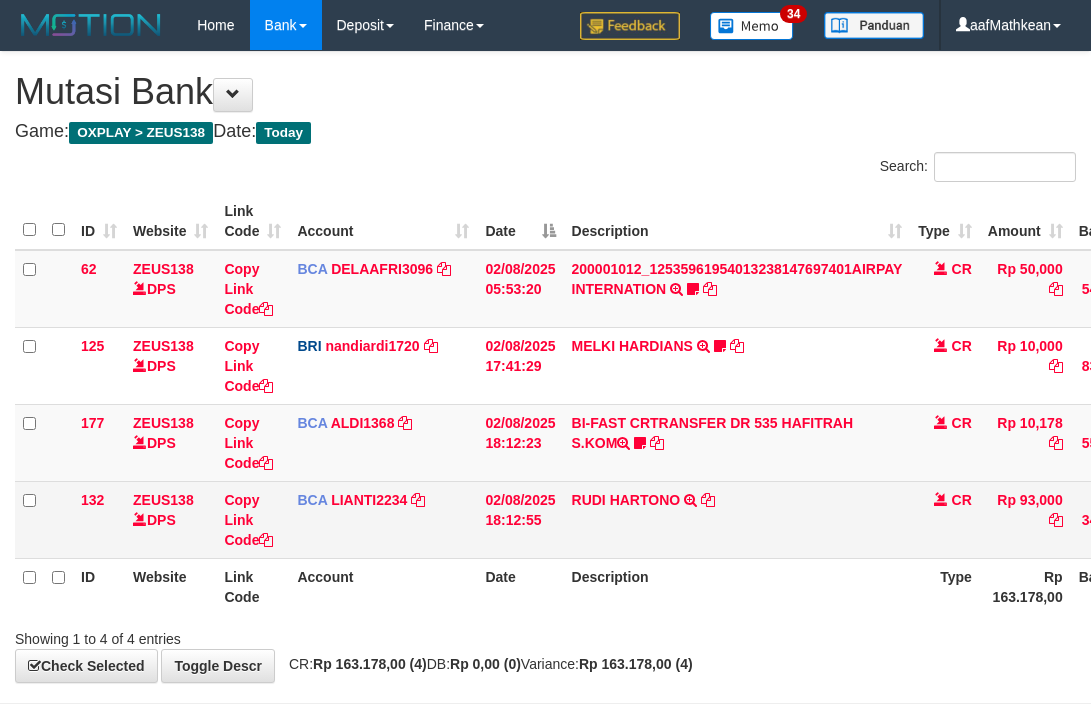 click on "[FIRST] [LAST]         TRSF E-BANKING CR 08/02 ZBB21
[FIRST] [LAST]" at bounding box center [737, 519] 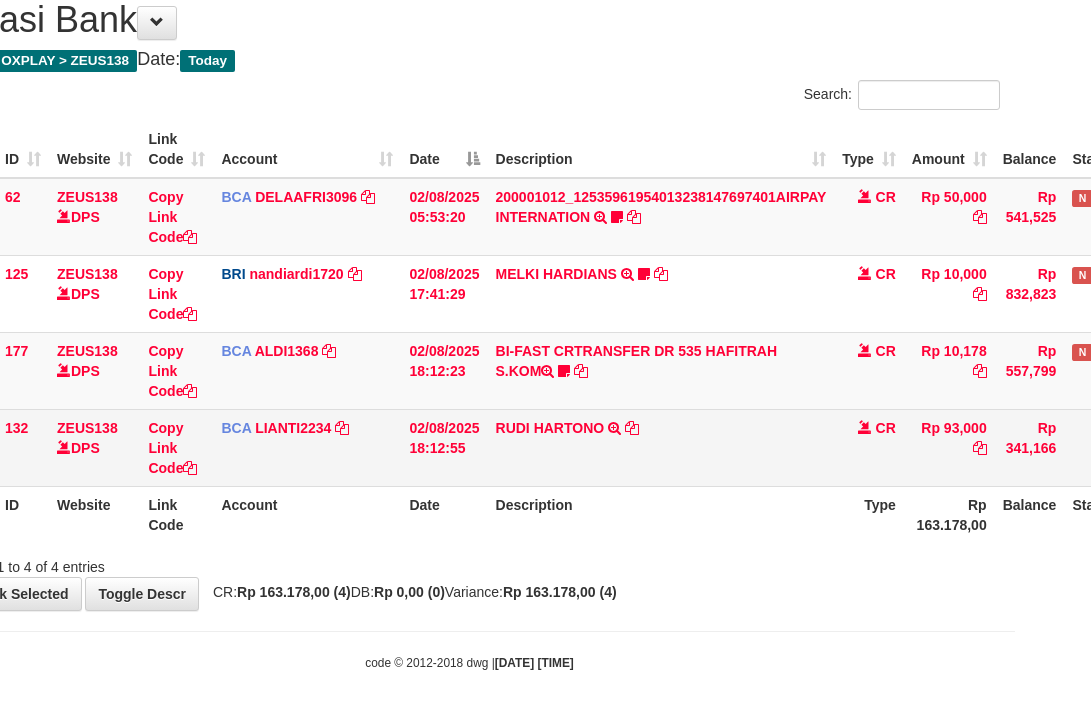 click on "RUDI HARTONO         TRSF E-BANKING CR 08/02 ZBB21
RUDI HARTONO" at bounding box center [661, 447] 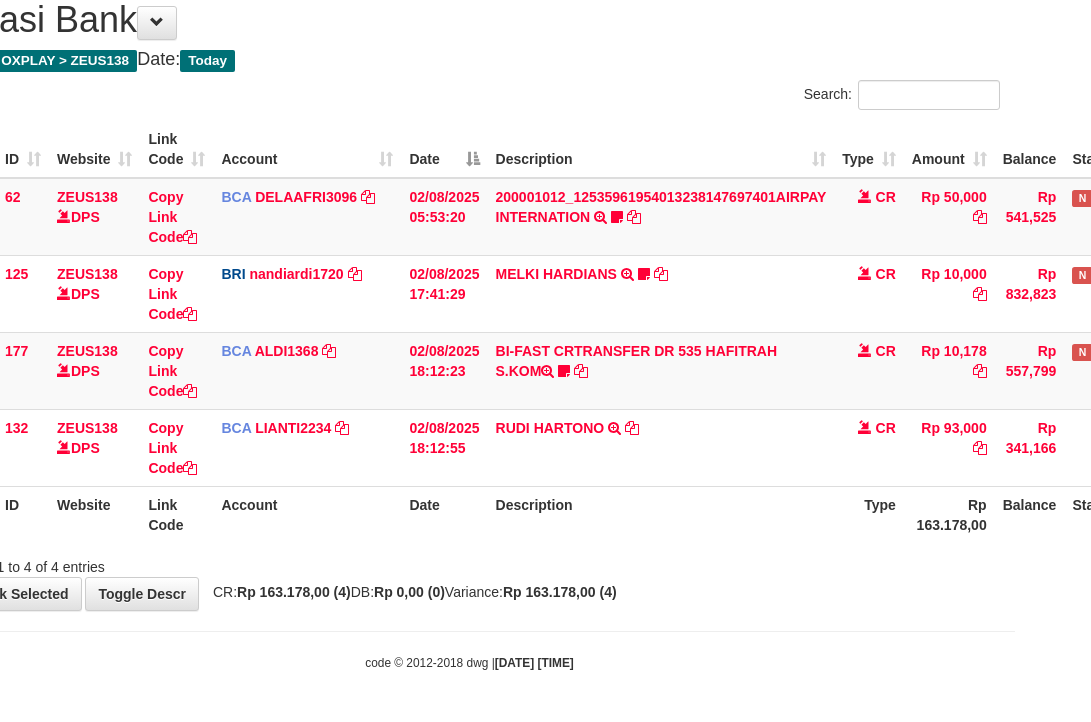 drag, startPoint x: 662, startPoint y: 482, endPoint x: 1100, endPoint y: 474, distance: 438.07306 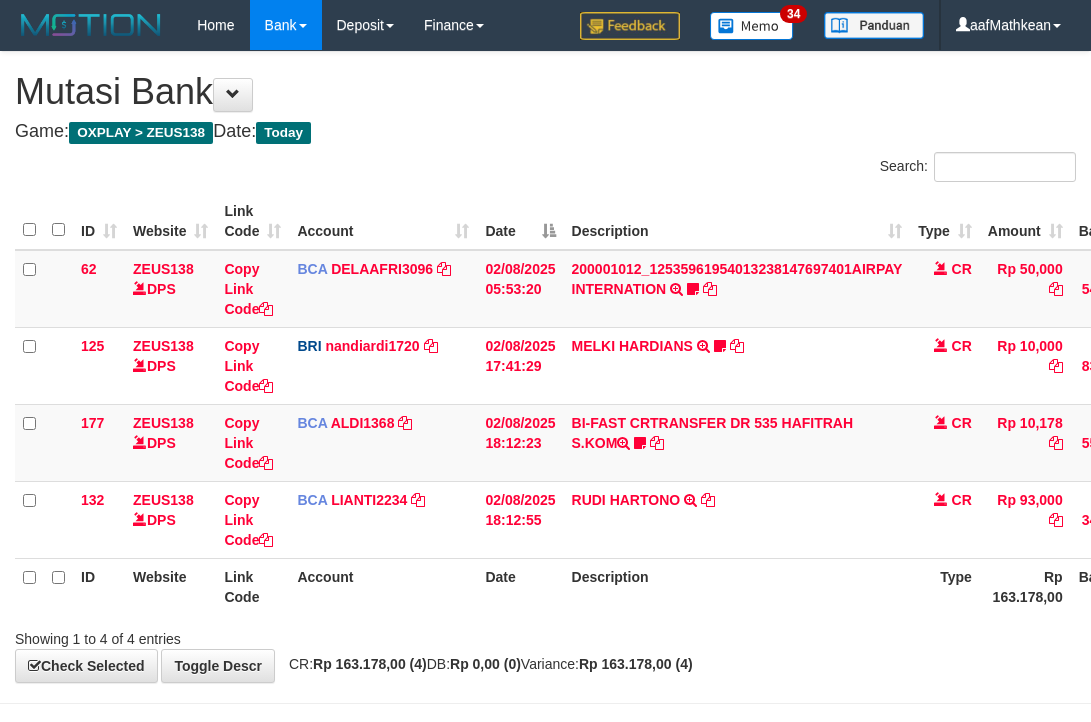 scroll, scrollTop: 72, scrollLeft: 76, axis: both 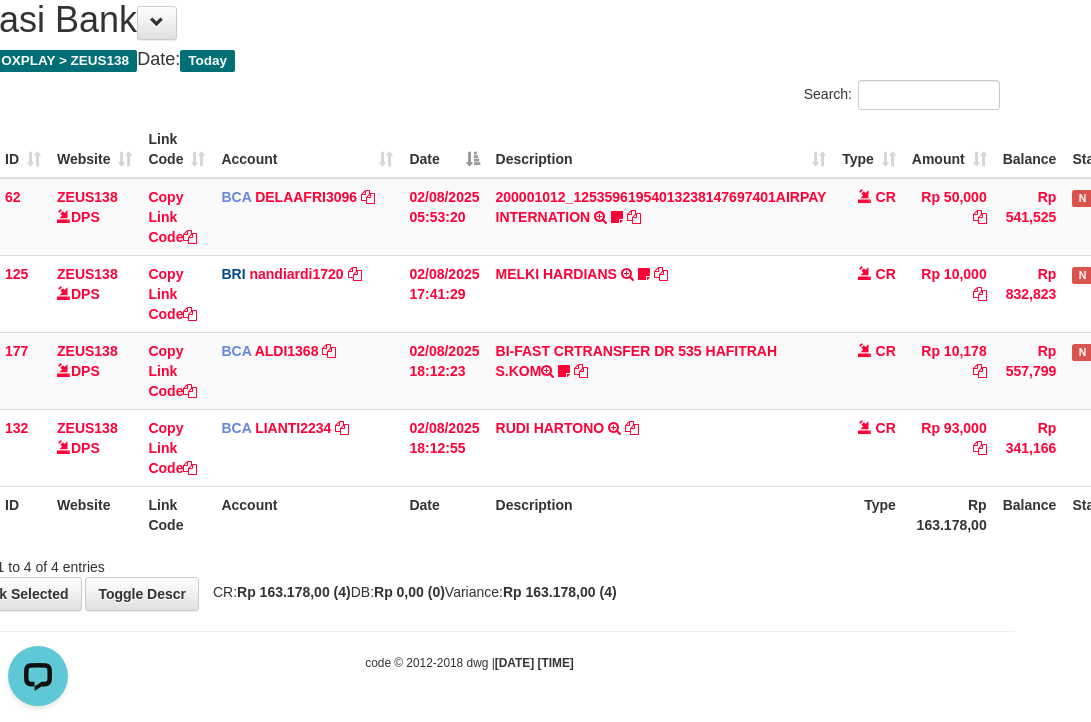 click on "Showing 1 to 4 of 4 entries" at bounding box center (469, 563) 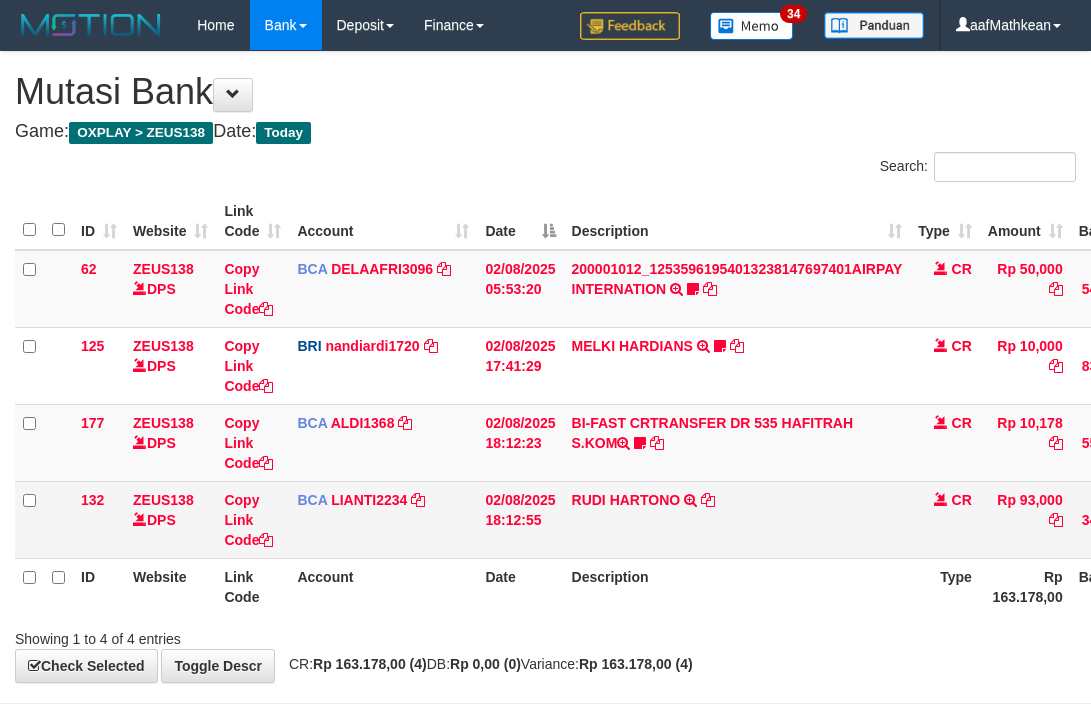 scroll, scrollTop: 72, scrollLeft: 76, axis: both 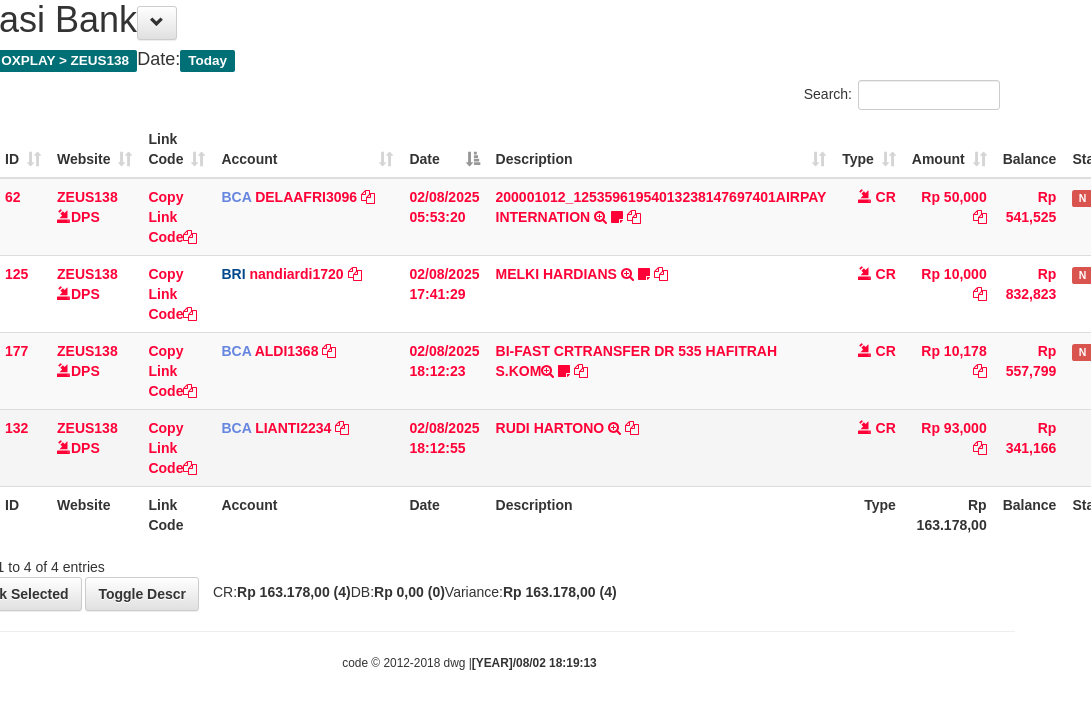 click on "BI-FAST CRTRANSFER DR 535 HAFITRAH S.KOM          Pakaji999" at bounding box center (661, 370) 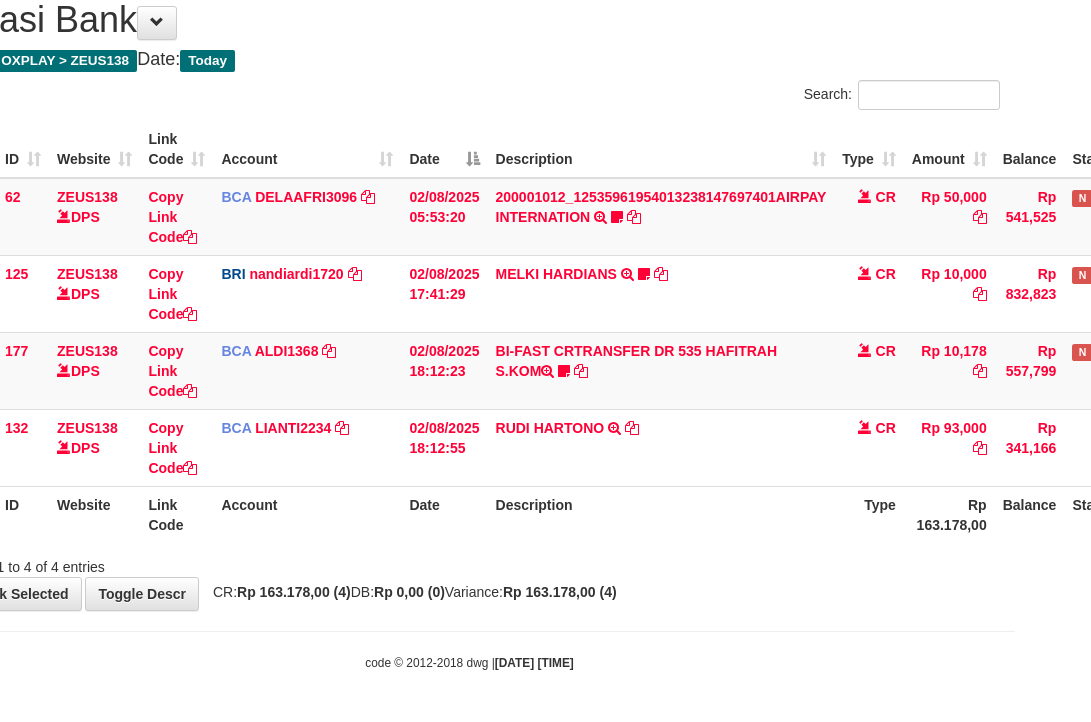scroll, scrollTop: 72, scrollLeft: 76, axis: both 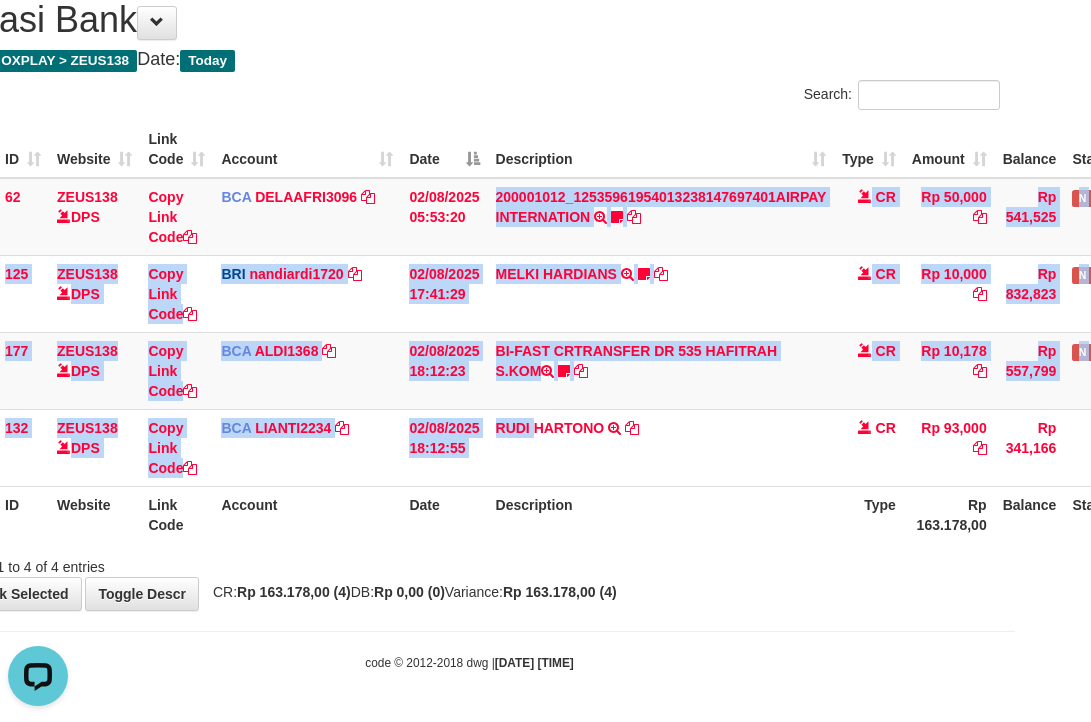 drag, startPoint x: 505, startPoint y: 349, endPoint x: 621, endPoint y: 535, distance: 219.20766 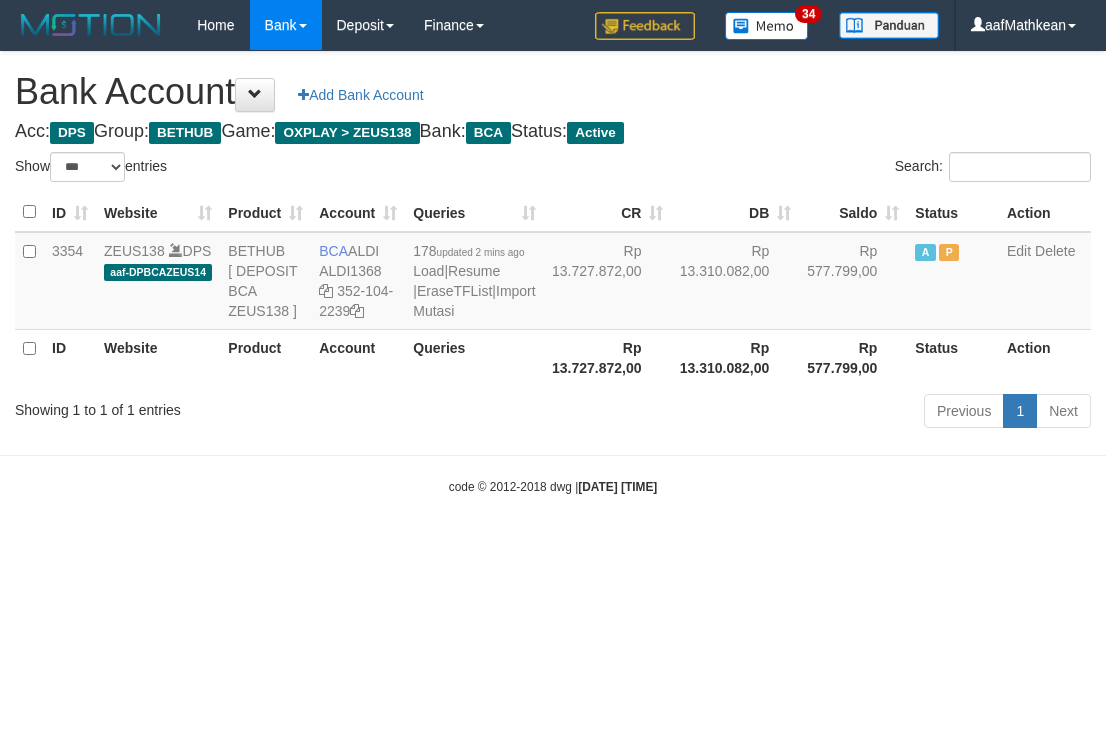 select on "***" 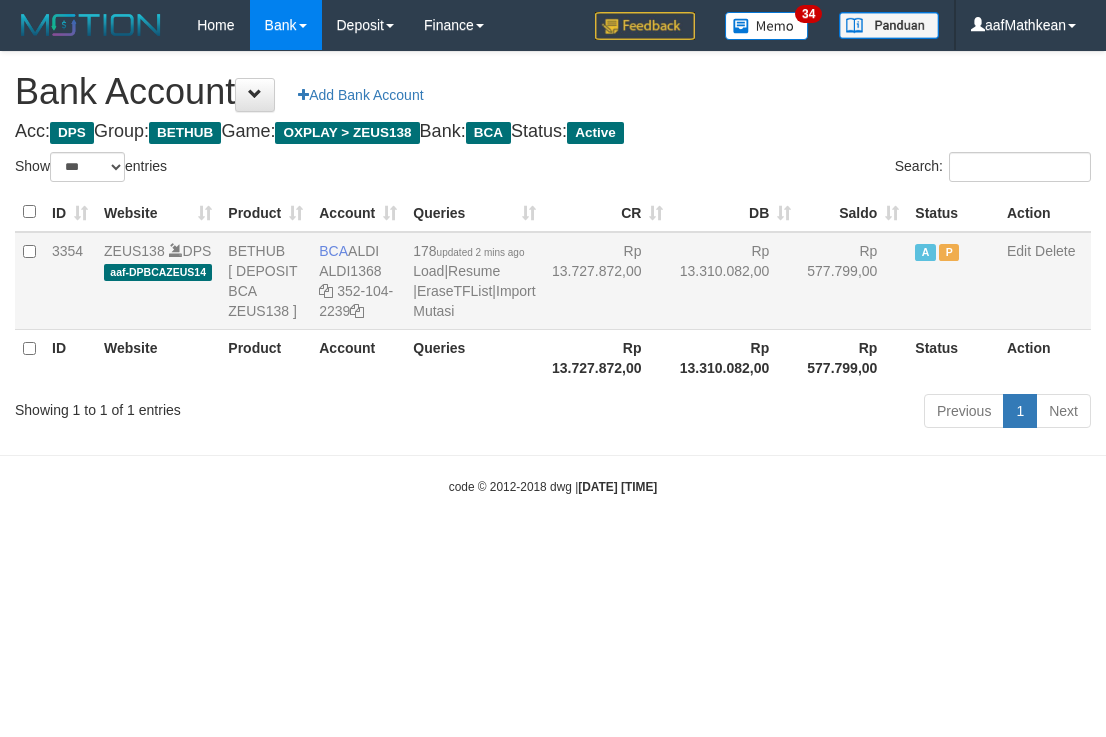 scroll, scrollTop: 0, scrollLeft: 0, axis: both 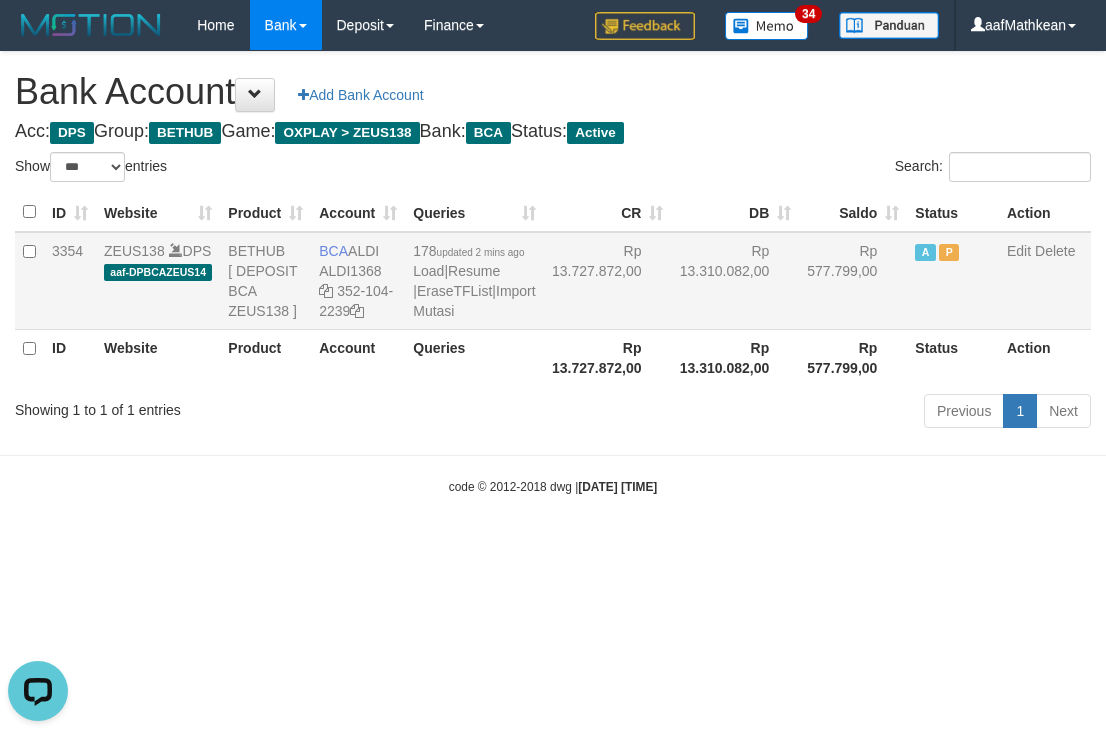 copy on "ALDI" 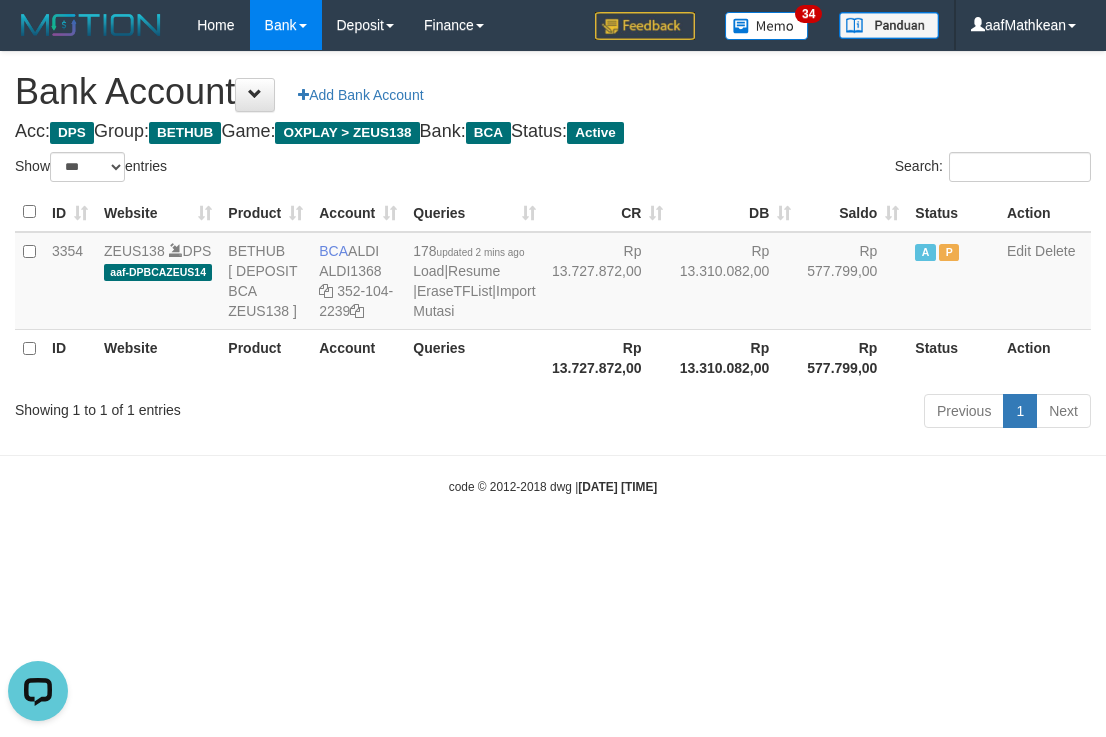 drag, startPoint x: 500, startPoint y: 522, endPoint x: 481, endPoint y: 518, distance: 19.416489 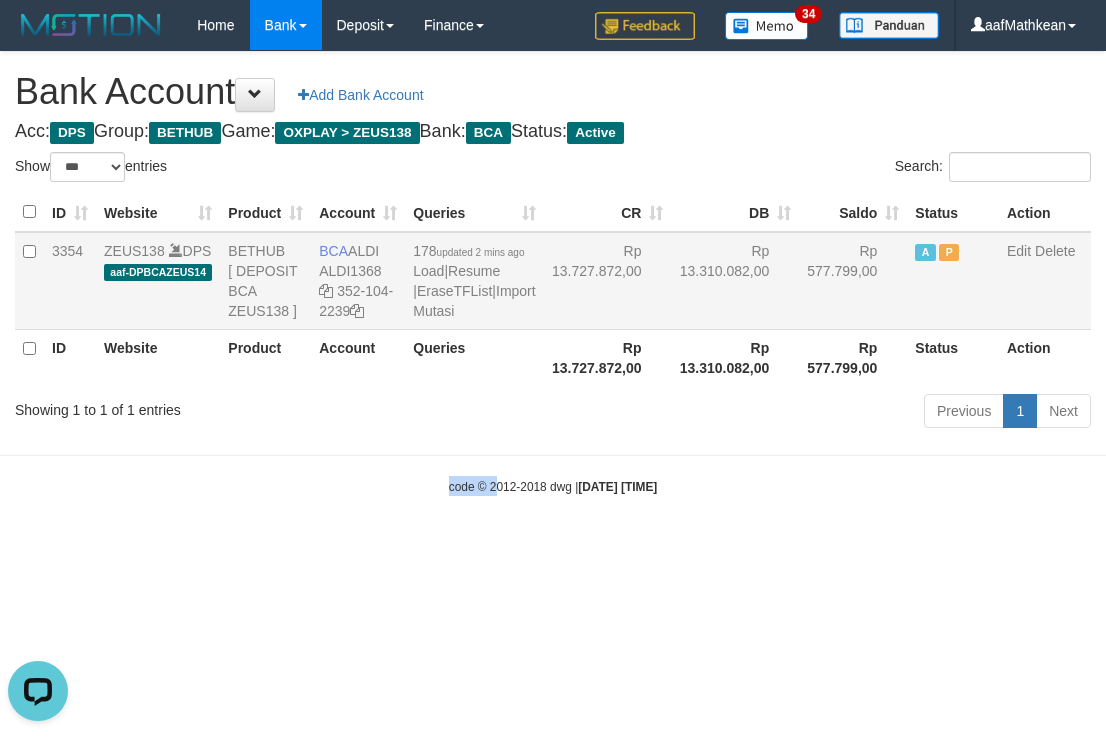 drag, startPoint x: 481, startPoint y: 518, endPoint x: 189, endPoint y: 310, distance: 358.50803 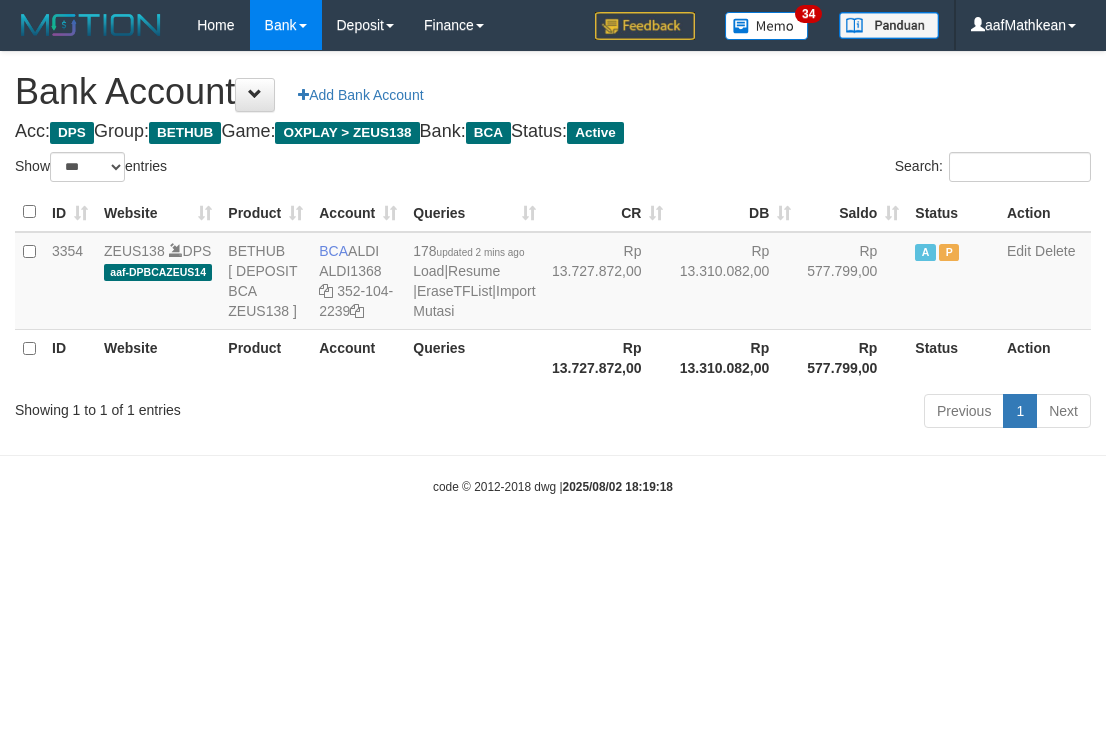 select on "***" 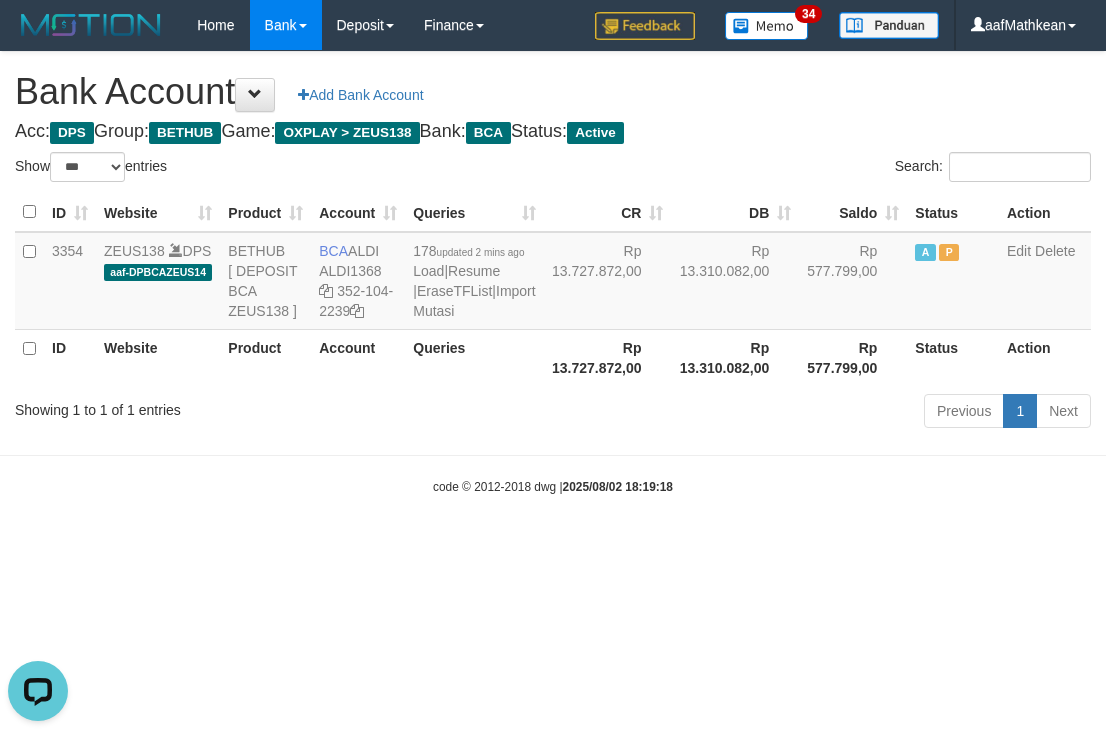scroll, scrollTop: 0, scrollLeft: 0, axis: both 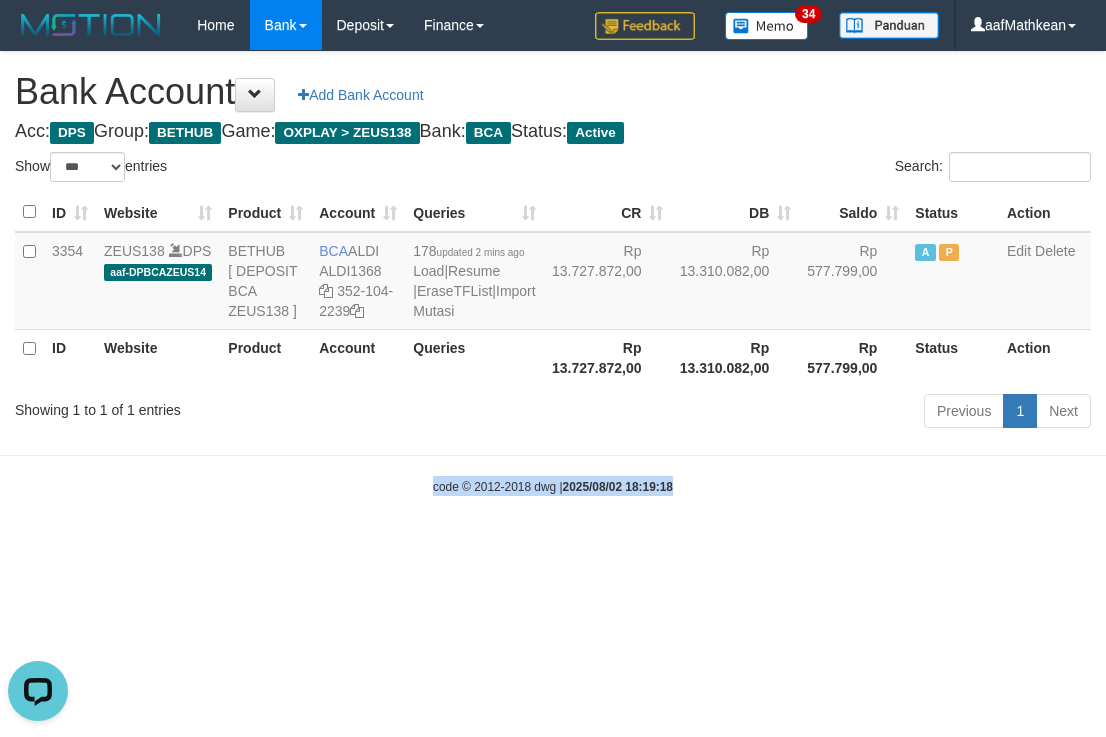 click on "Toggle navigation
Home
Bank
Account List
Load
By Website
Group
[OXPLAY]													ZEUS138
By Load Group (DPS)" at bounding box center [553, 273] 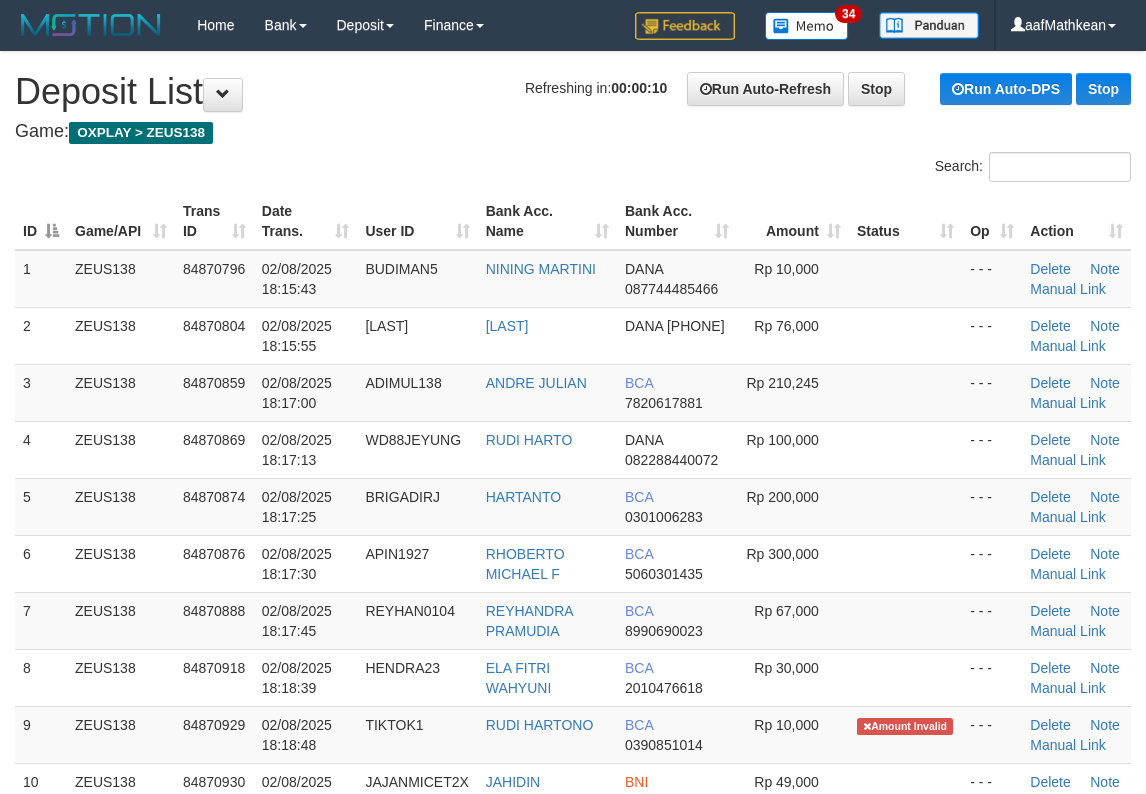 scroll, scrollTop: 0, scrollLeft: 0, axis: both 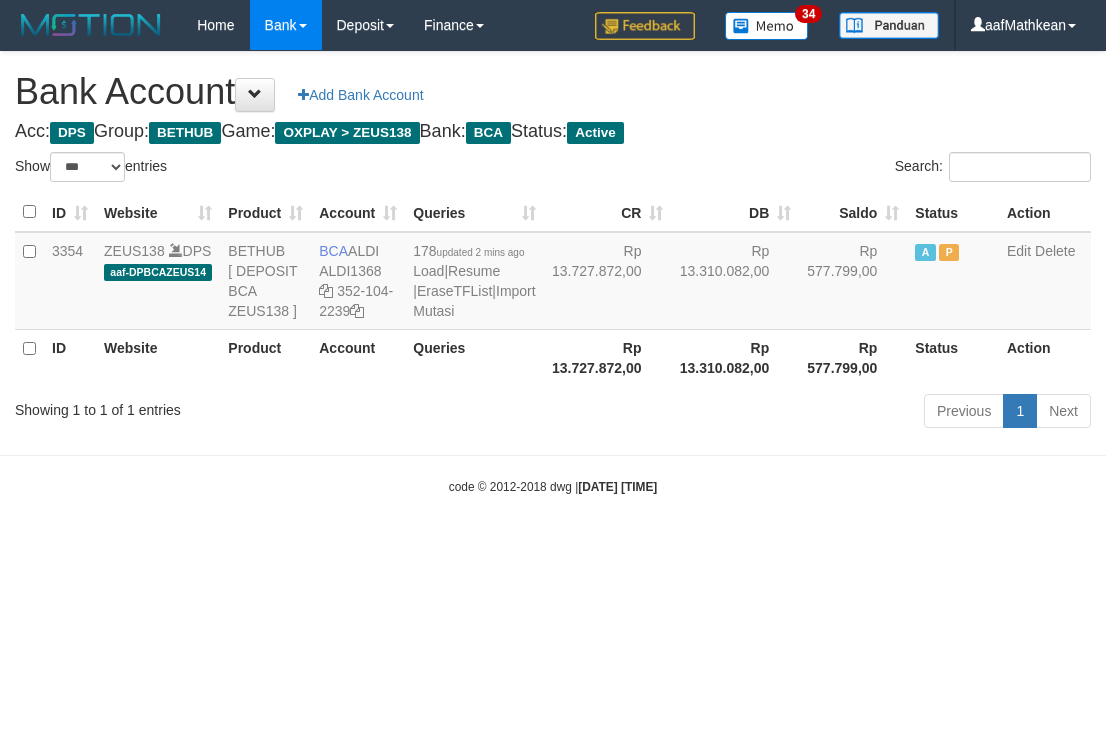 select on "***" 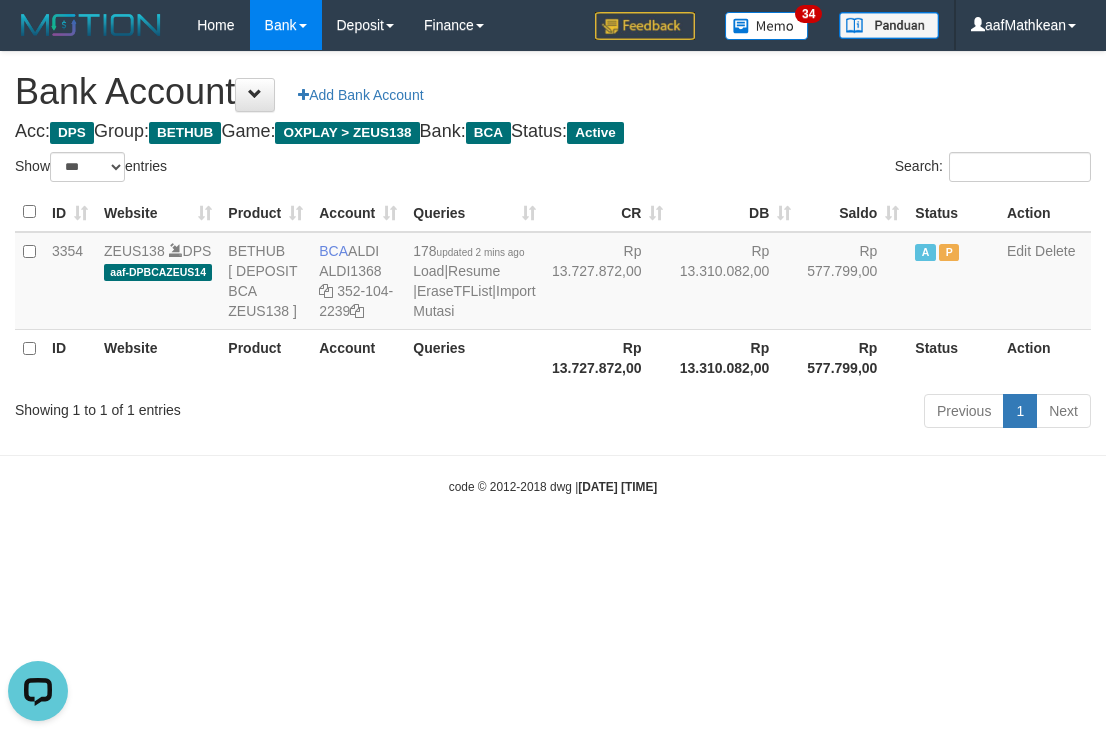 scroll, scrollTop: 0, scrollLeft: 0, axis: both 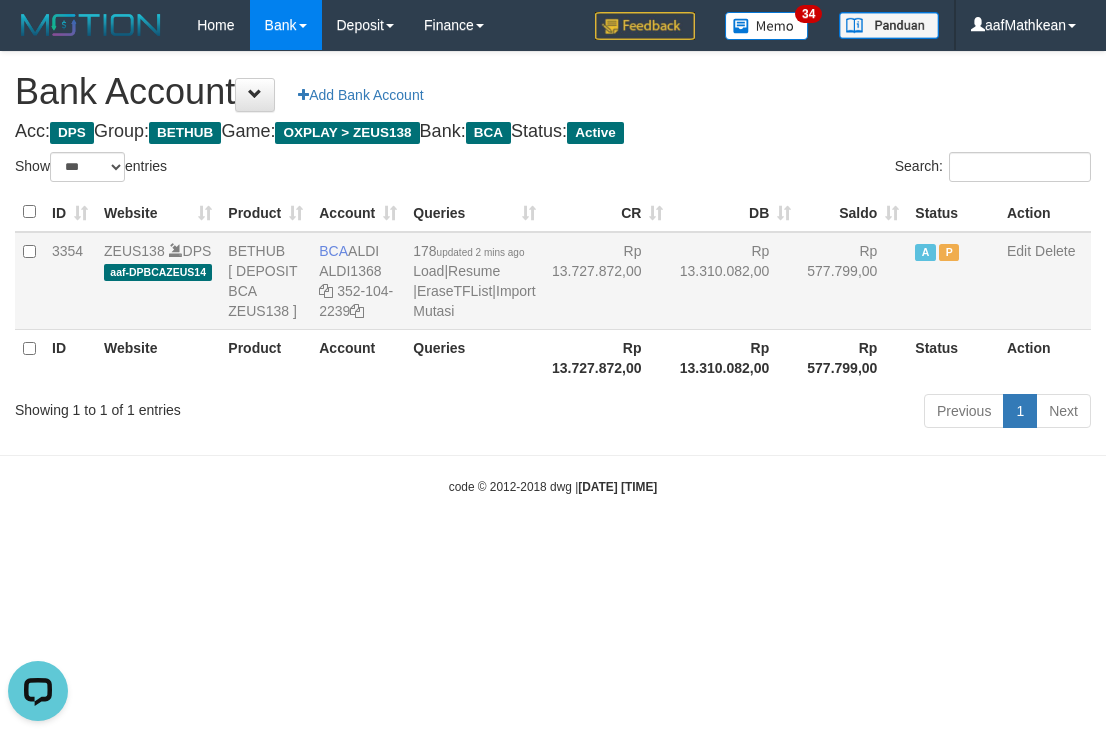 click on "ID Website Product Account Queries CR DB Saldo Status Action
3354
ZEUS138
DPS
aaf-DPBCAZEUS14
BETHUB
[ DEPOSIT BCA ZEUS138 ]
BCA
ALDI
ALDI1368
352-104-2239
178  updated 2 mins ago
Load
|
Resume
|
EraseTFList
|
Import Mutasi
Rp 13.727.872,00
Rp 13.310.082,00
Rp 577.799,00
A
P
Edit
Delete
ID Website Product Account Queries Rp 13.727.872,00 Rp 13.310.082,00 Rp 577.799,00" at bounding box center [553, 289] 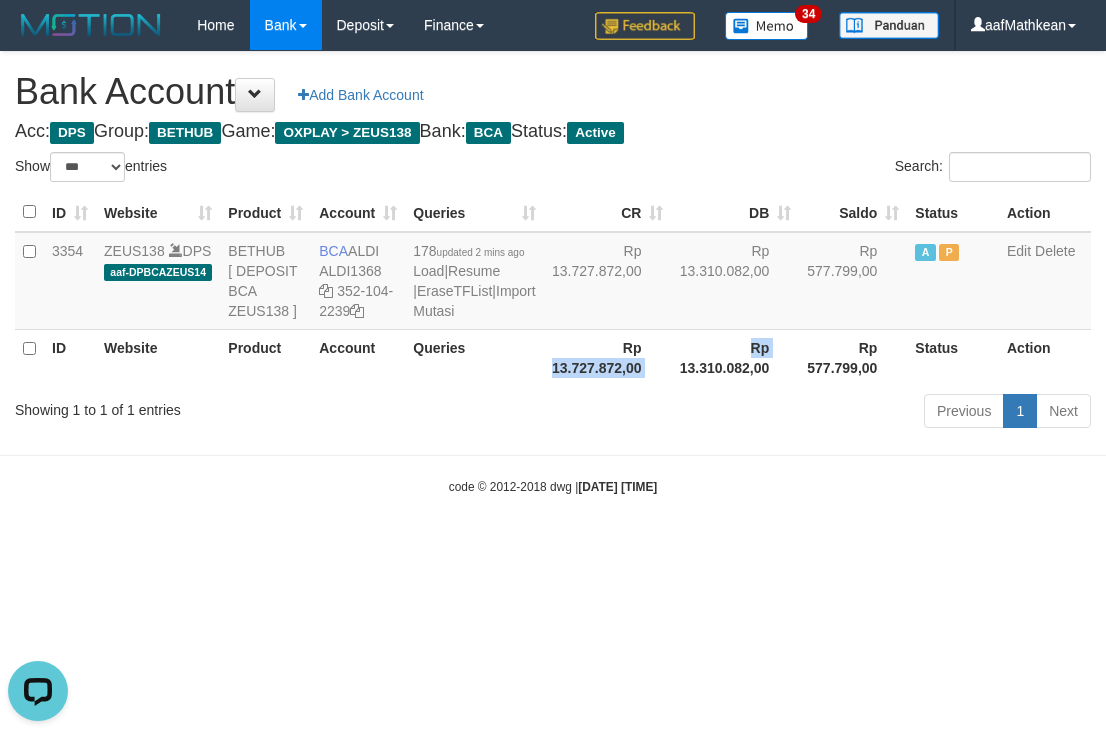click on "ID Website Product Account Queries Rp 13.727.872,00 Rp 13.310.082,00 Rp 577.799,00 Status Action" at bounding box center (553, 357) 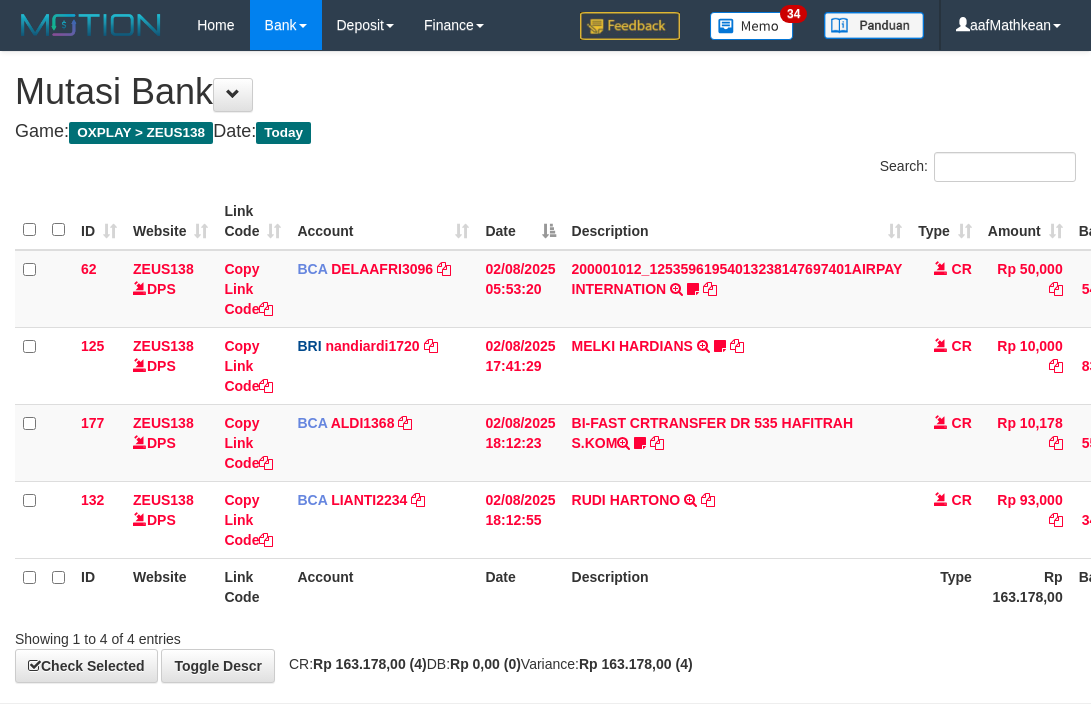 scroll, scrollTop: 72, scrollLeft: 76, axis: both 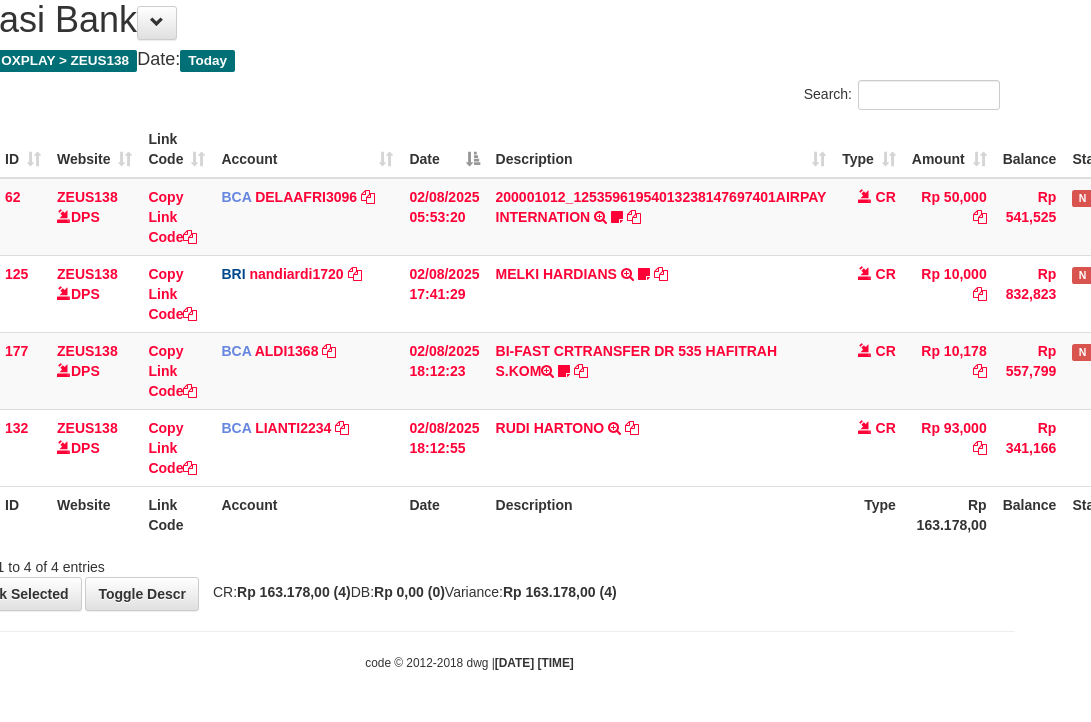 click on "Description" at bounding box center (661, 514) 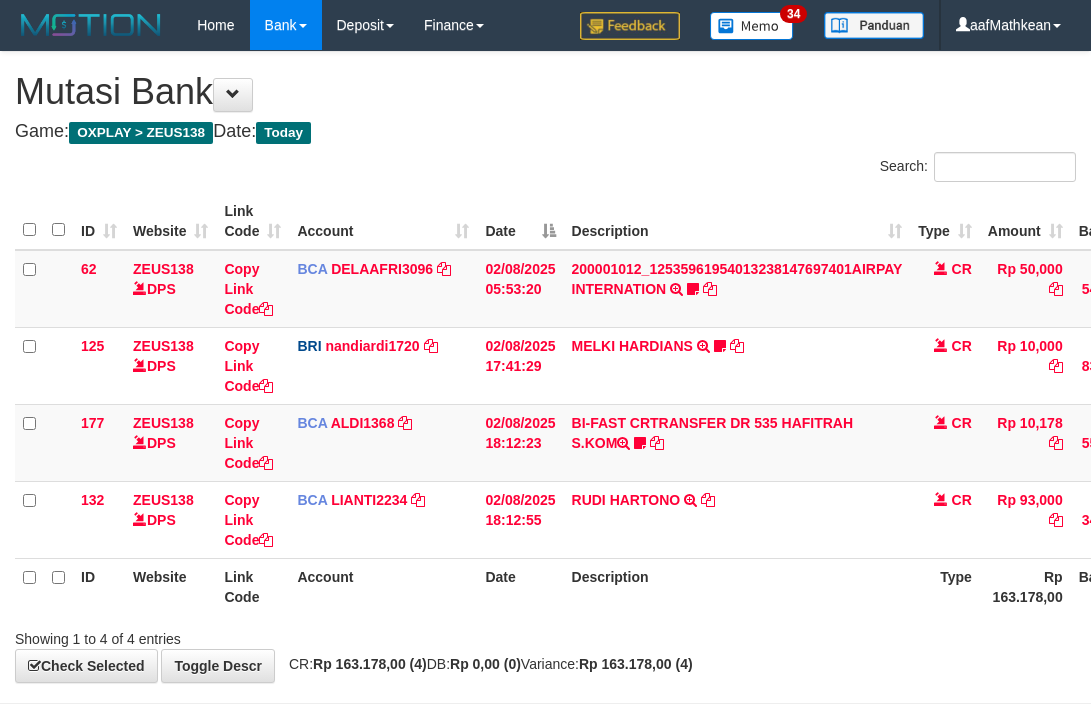 scroll, scrollTop: 72, scrollLeft: 76, axis: both 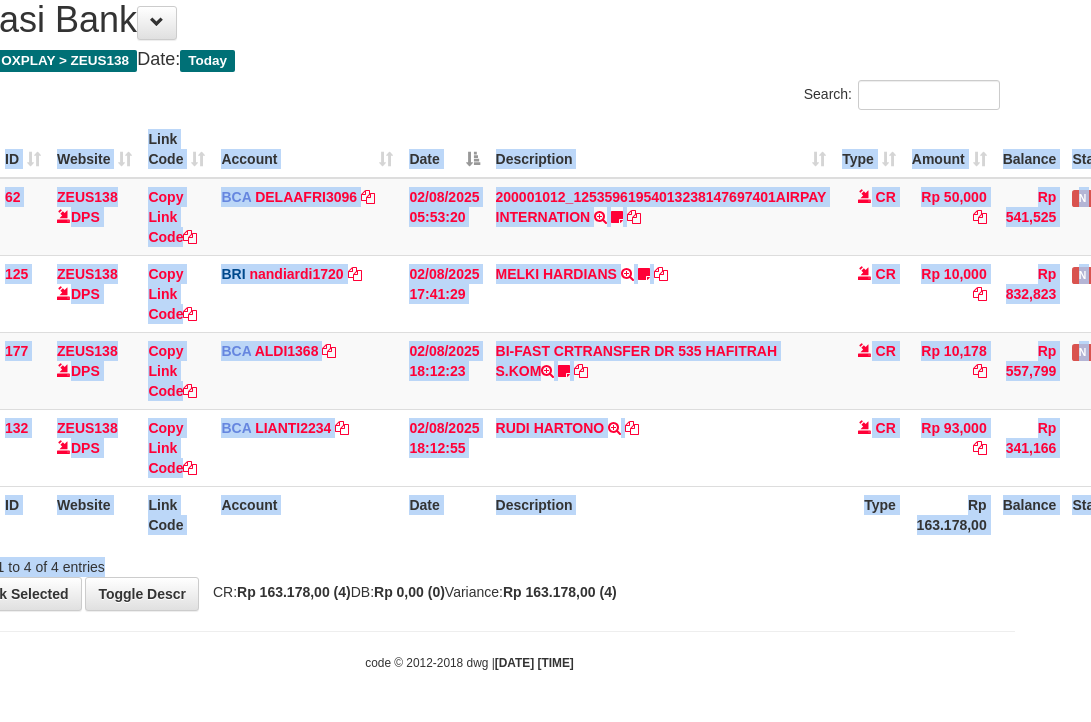 click on "Showing 1 to 4 of 4 entries" at bounding box center [469, 563] 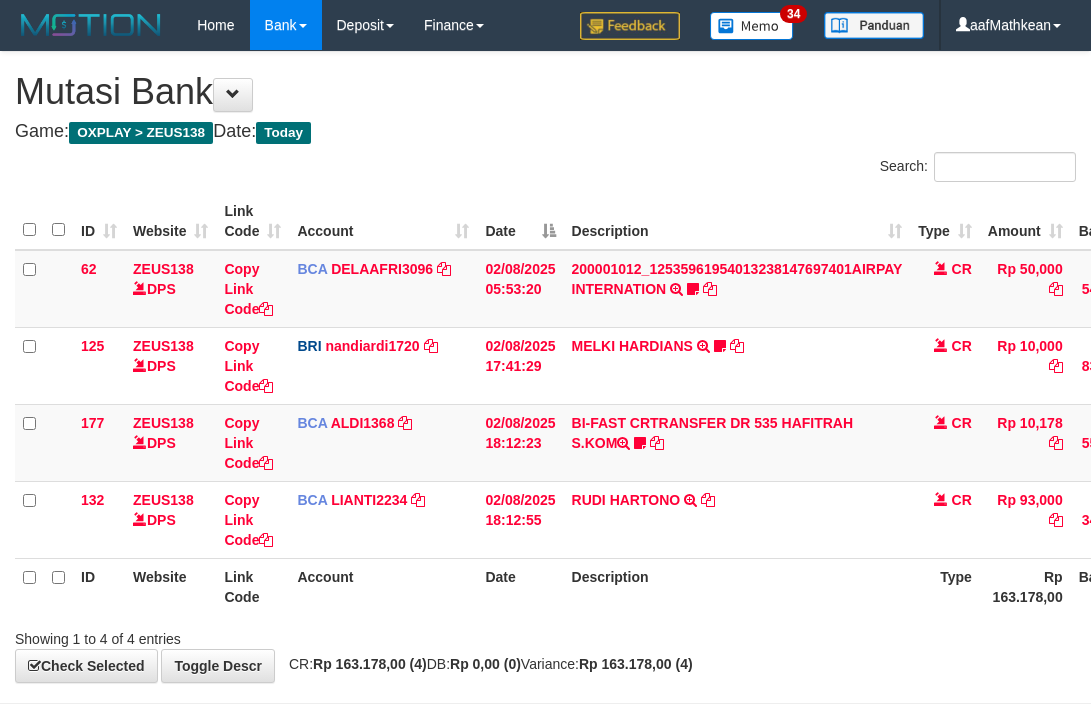 scroll, scrollTop: 72, scrollLeft: 76, axis: both 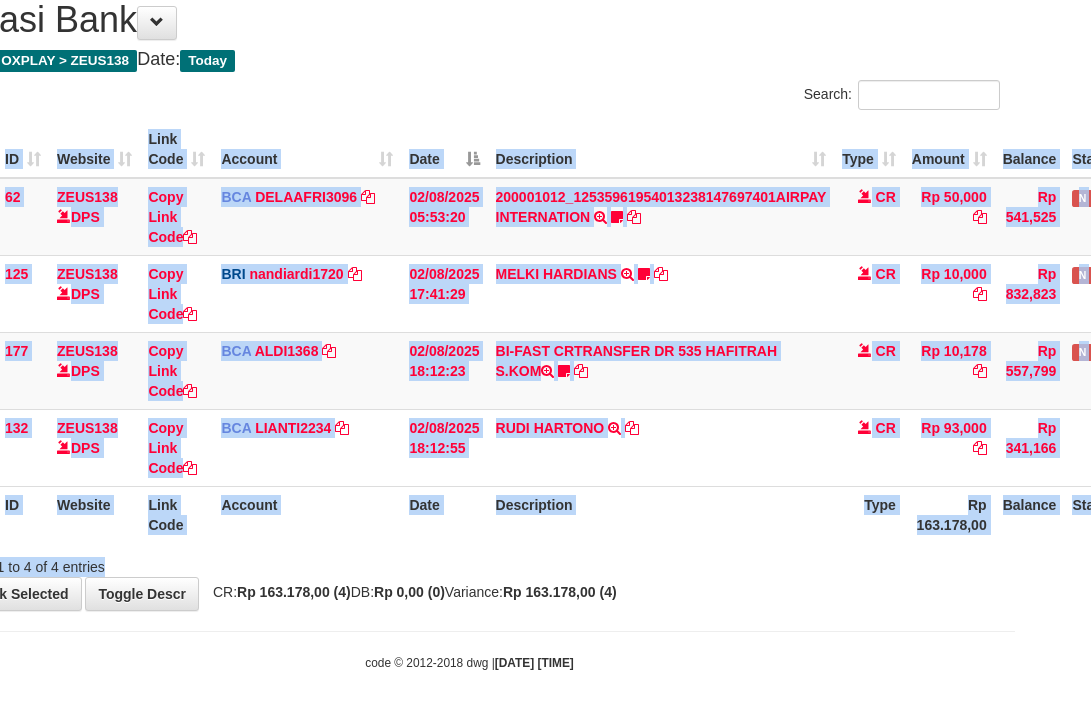 click at bounding box center [697, 549] 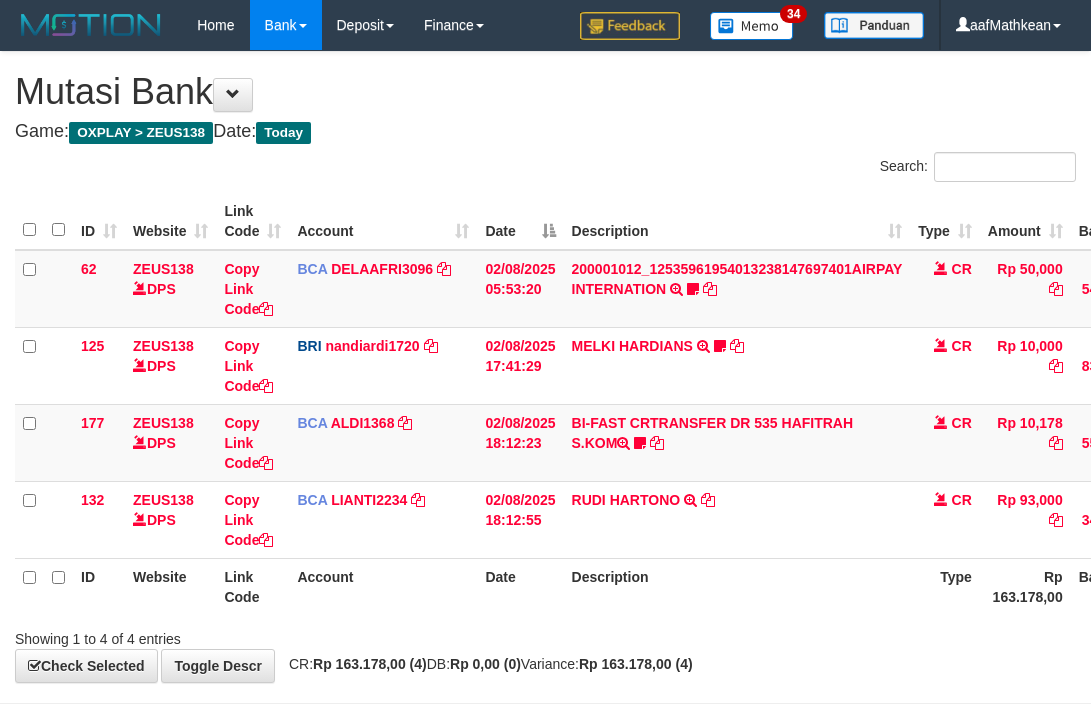 scroll, scrollTop: 72, scrollLeft: 76, axis: both 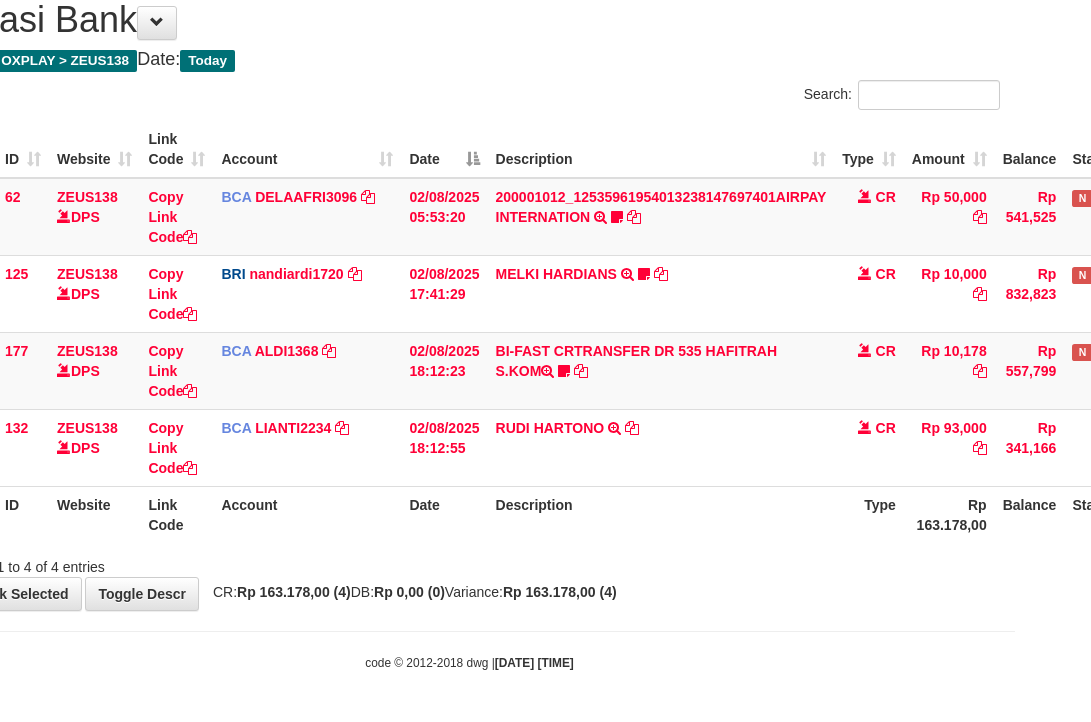 click on "Search:
ID Website Link Code Account Date Description Type Amount Balance Status Action
62
ZEUS138    DPS
Copy Link Code
BCA
DELAAFRI3096
DPS
[FIRST] [LAST]
mutasi_20250802_3552 | 62
mutasi_20250802_3552 | 62
[DATE] [TIME]
200001012_12535961954013238147697401AIRPAY INTERNATION            TRSF E-BANKING CR 0208/FTSCY/WS95051
50000.00200001012_12535961954013238147697401AIRPAY INTERNATION    Labubutaiki
https://prnt.sc/l7T6Eus7w_Qi
CR
Rp 50,000
Rp 541,525
N
Note
Check
125
ZEUS138    DPS" at bounding box center (469, 328) 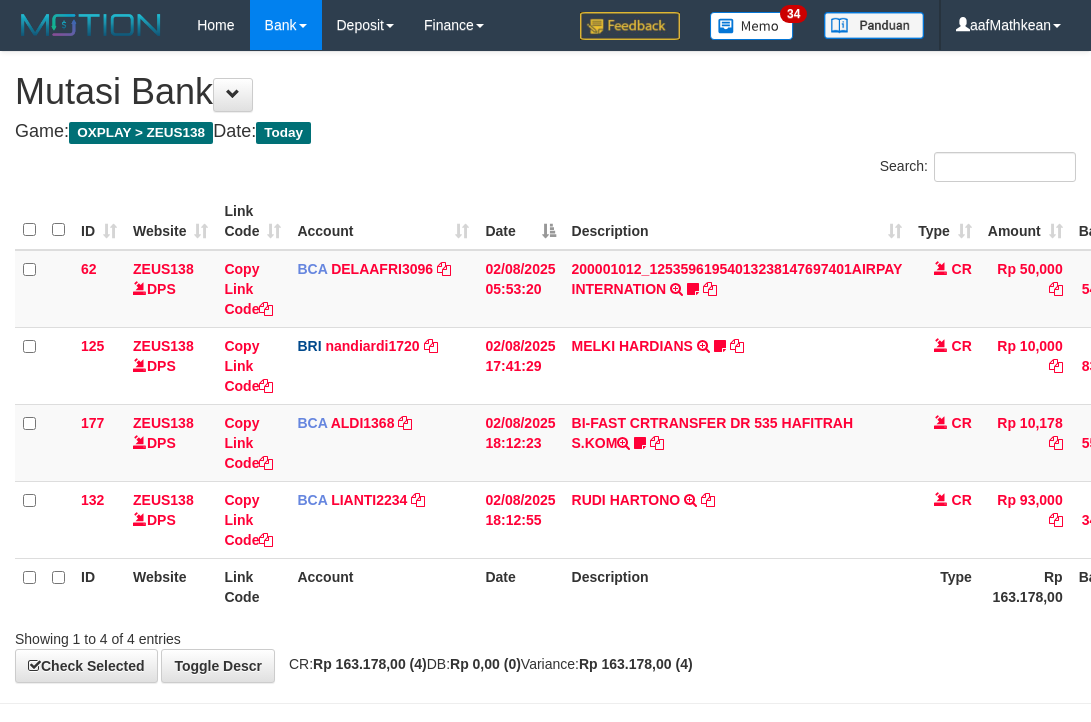 scroll, scrollTop: 72, scrollLeft: 76, axis: both 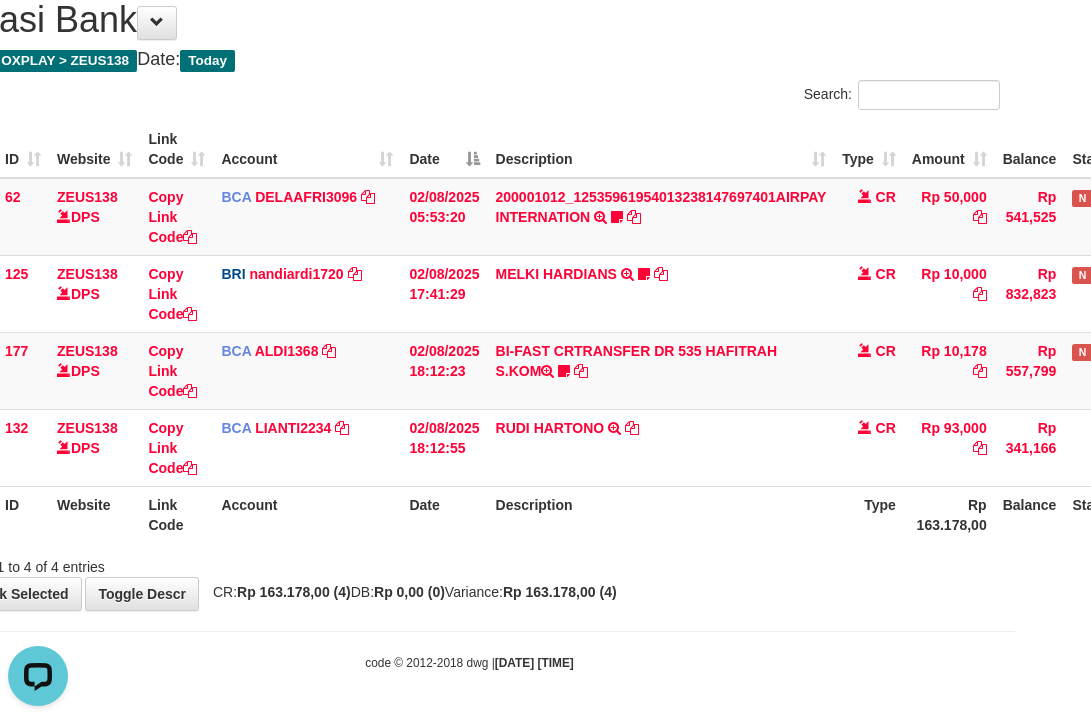 drag, startPoint x: 677, startPoint y: 560, endPoint x: 672, endPoint y: 575, distance: 15.811388 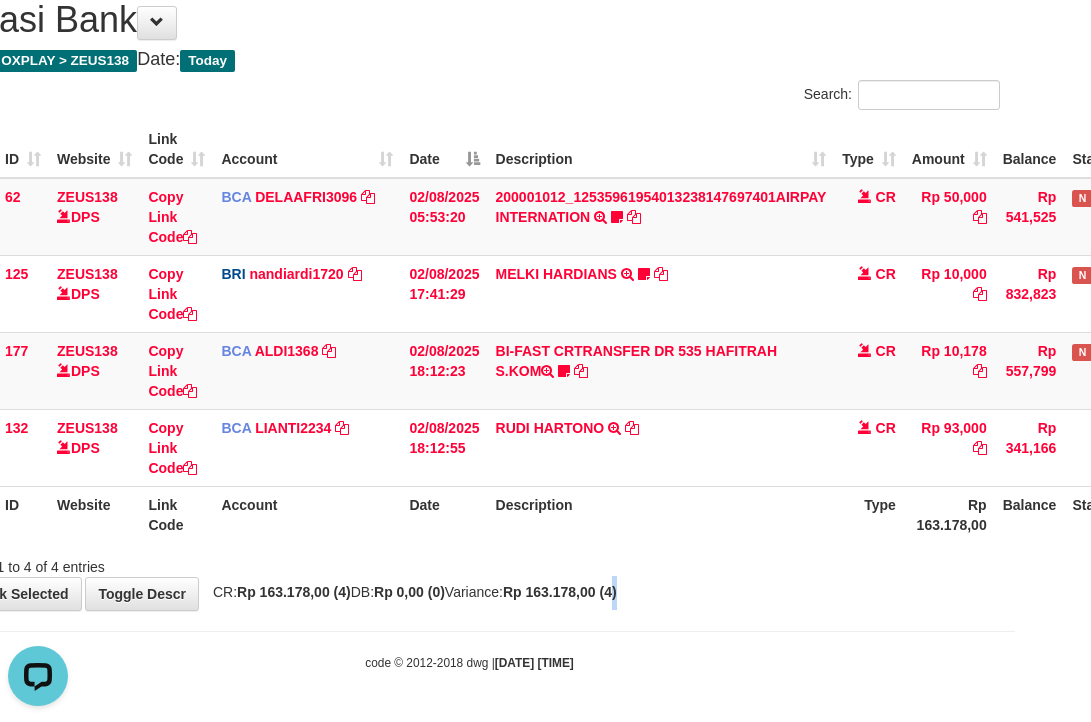 click on "Rp 163.178,00 (4)" at bounding box center (560, 592) 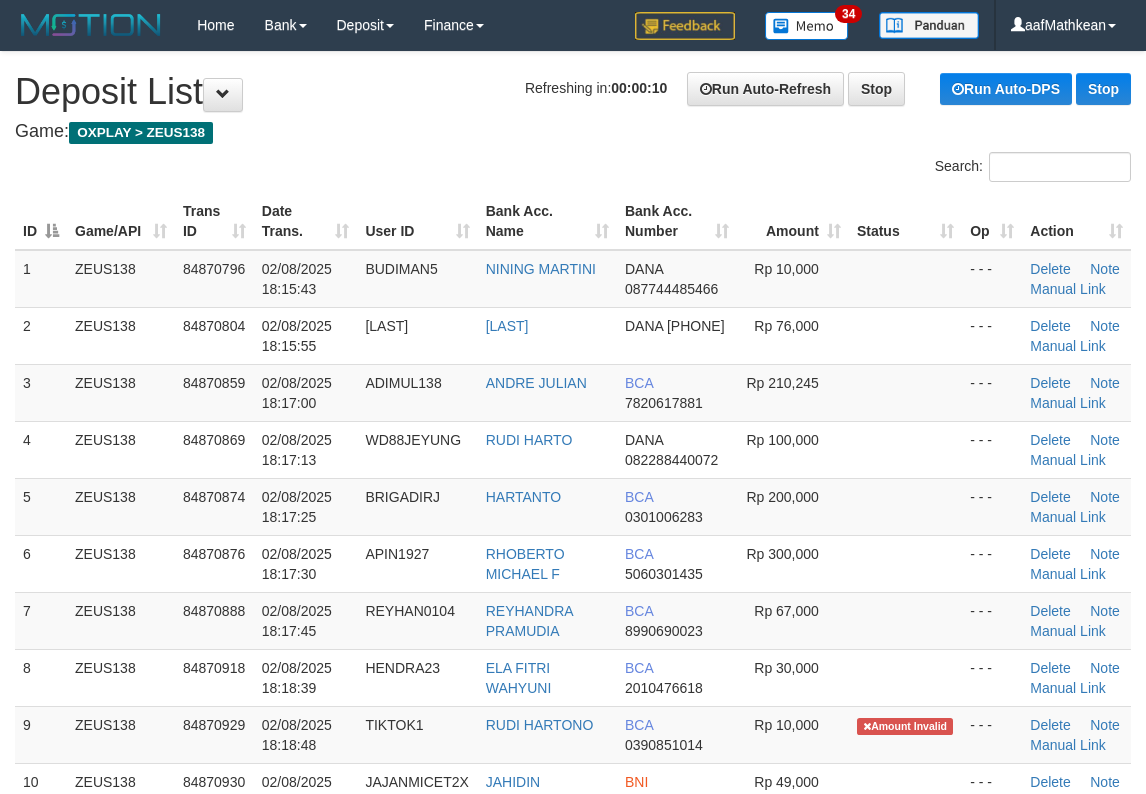 scroll, scrollTop: 0, scrollLeft: 0, axis: both 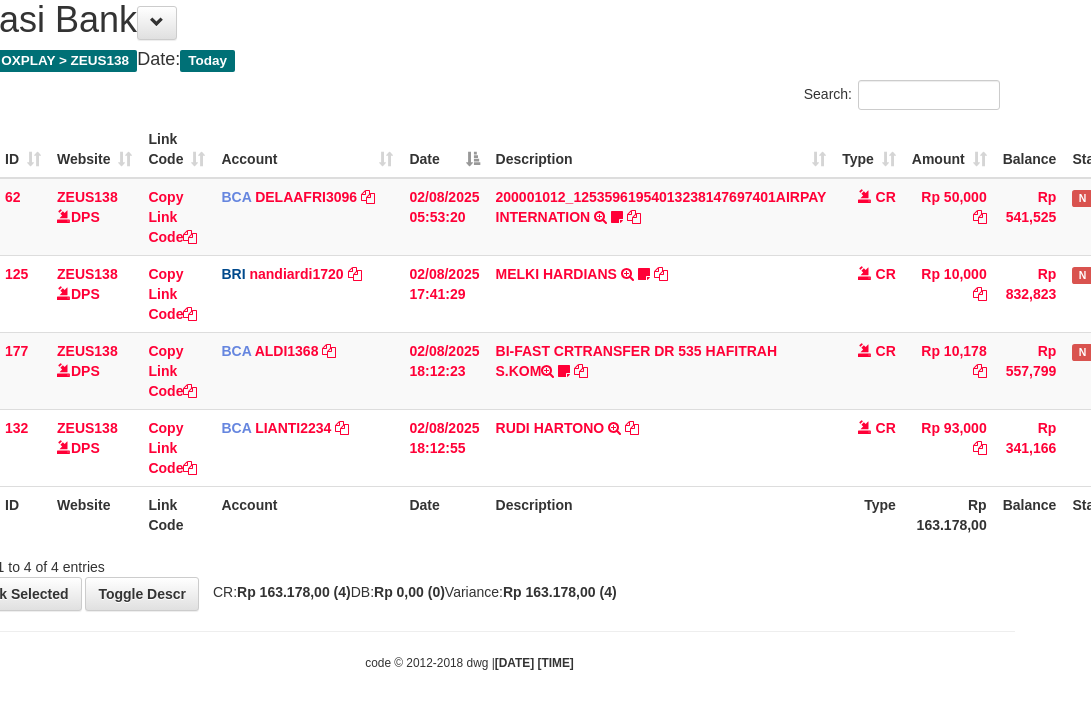 drag, startPoint x: 0, startPoint y: 0, endPoint x: 664, endPoint y: 579, distance: 880.9864 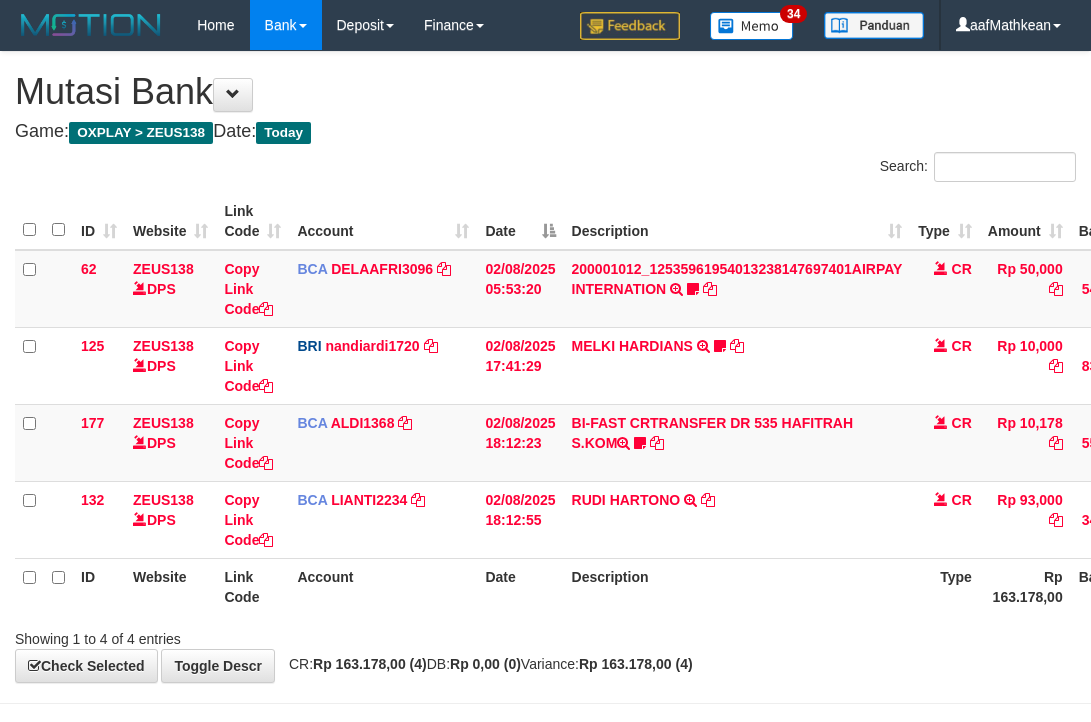 scroll, scrollTop: 72, scrollLeft: 76, axis: both 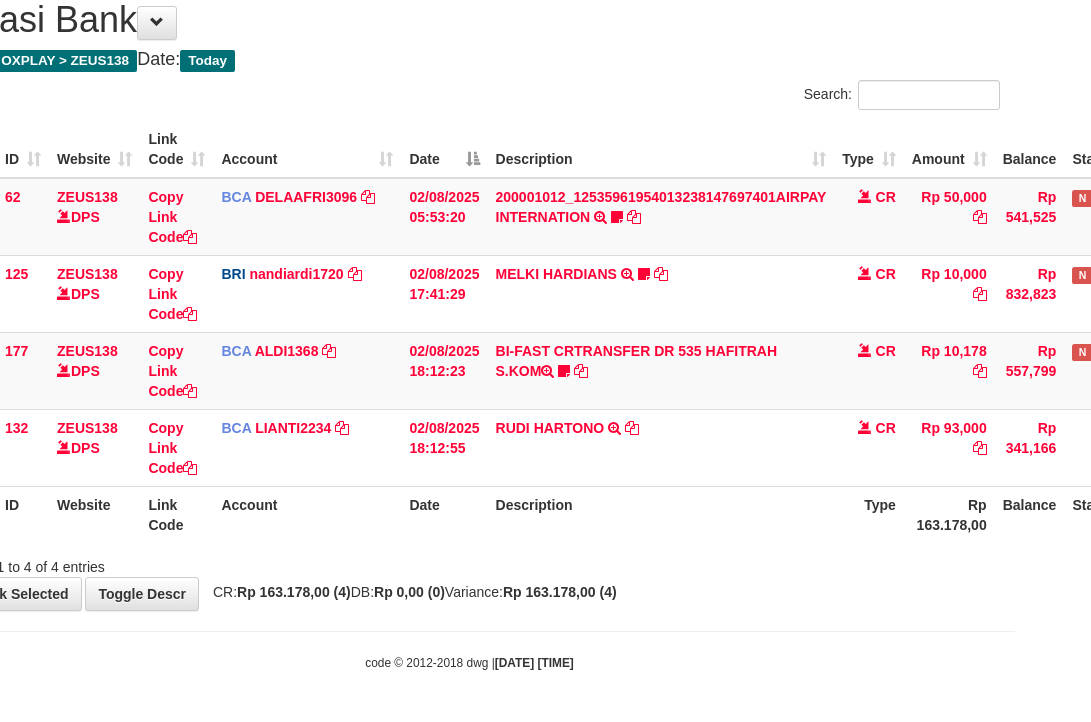click on "Showing 1 to 4 of 4 entries" at bounding box center (469, 563) 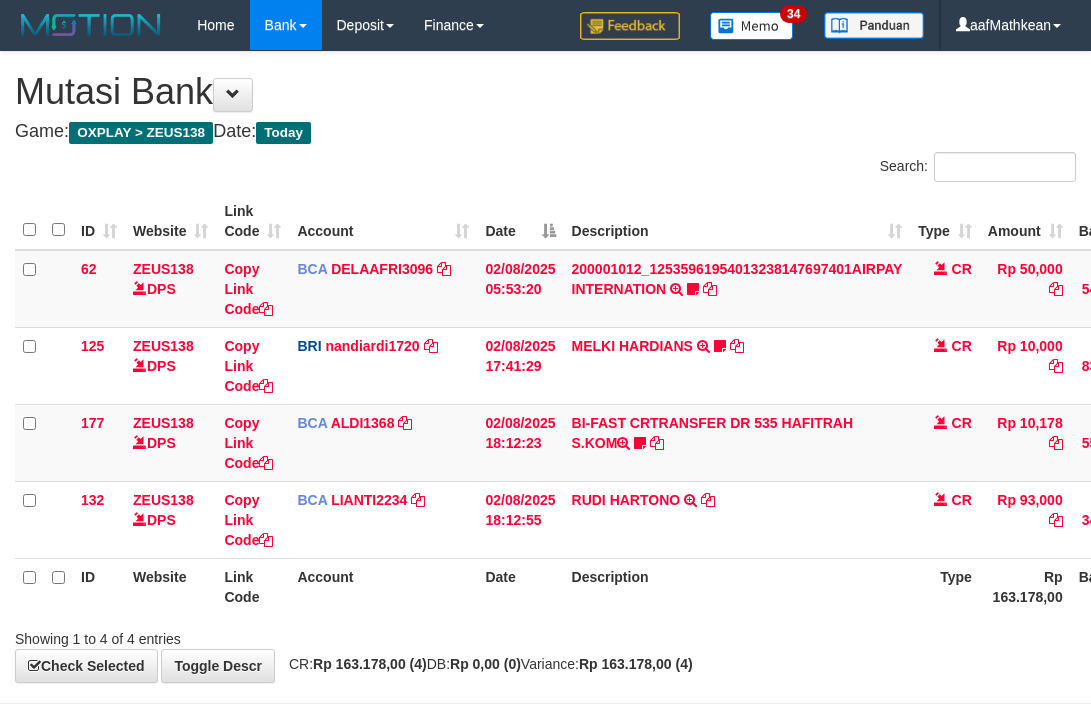 scroll, scrollTop: 72, scrollLeft: 76, axis: both 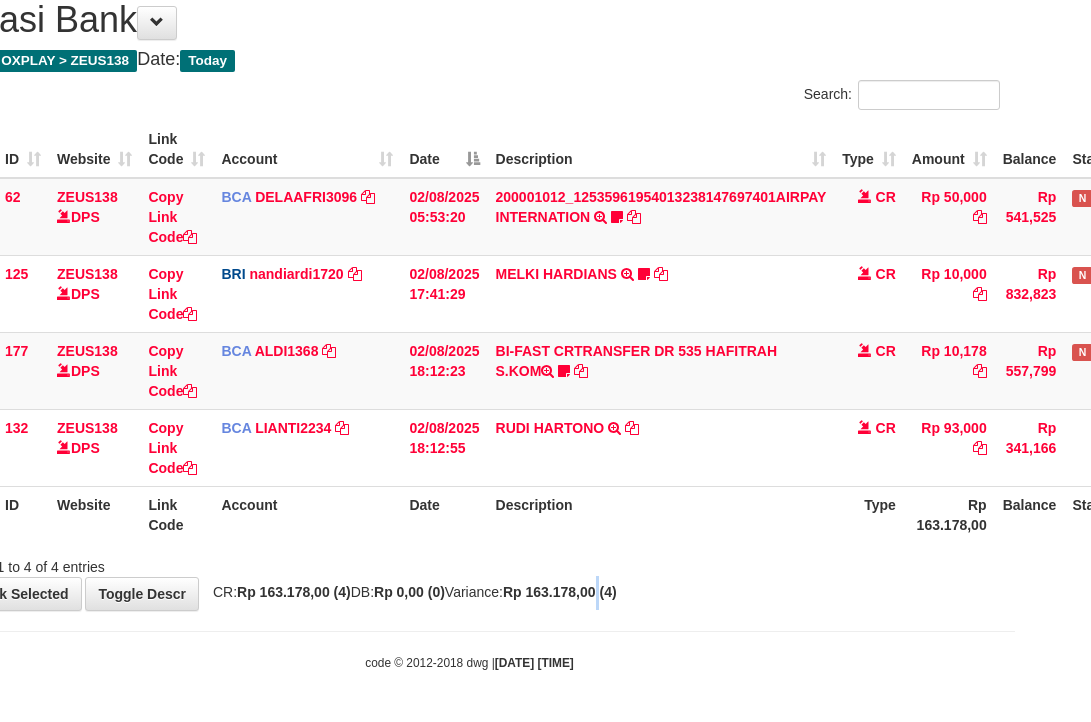 click on "**********" at bounding box center (469, 295) 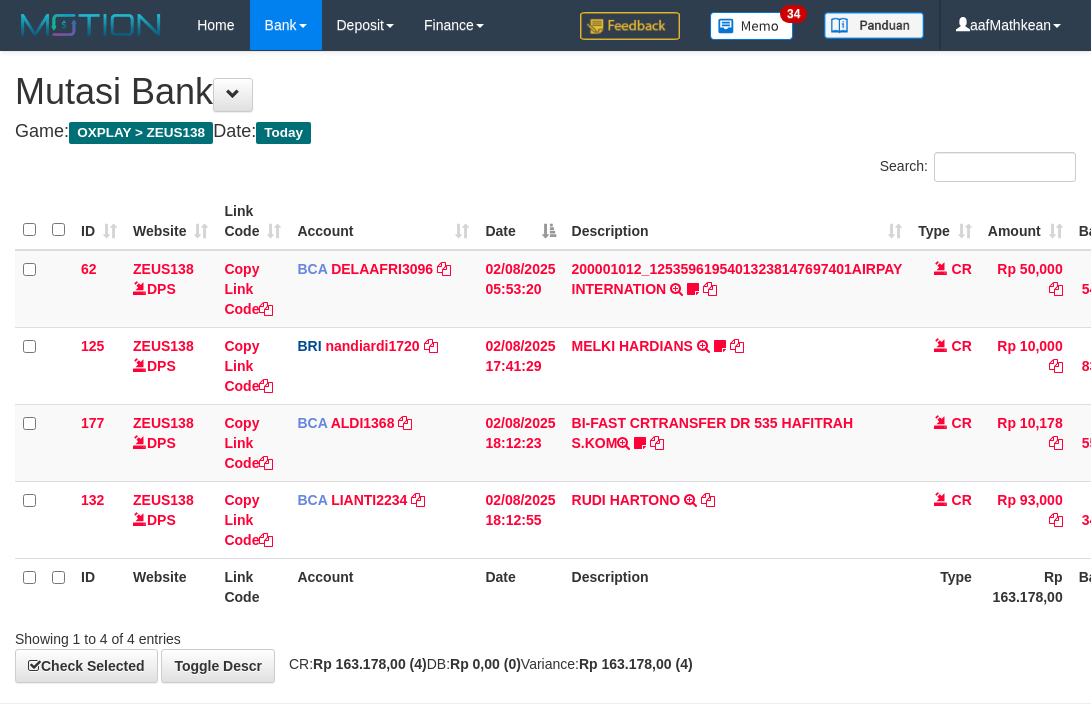 scroll, scrollTop: 72, scrollLeft: 76, axis: both 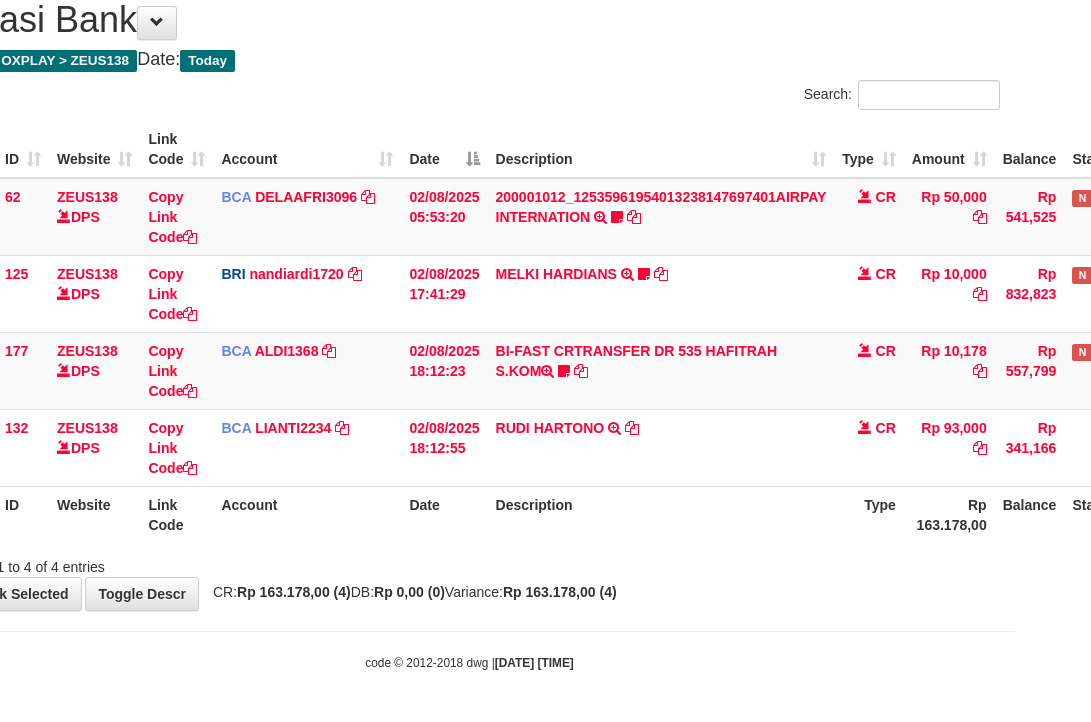 drag, startPoint x: 684, startPoint y: 483, endPoint x: 728, endPoint y: 495, distance: 45.607018 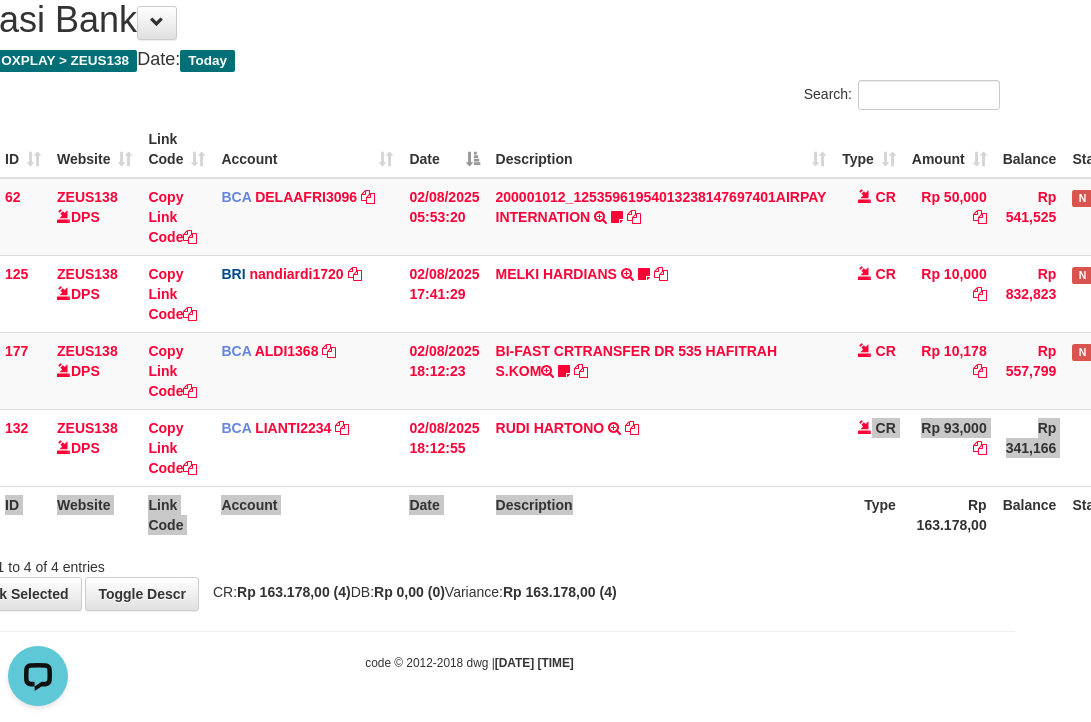 scroll, scrollTop: 0, scrollLeft: 0, axis: both 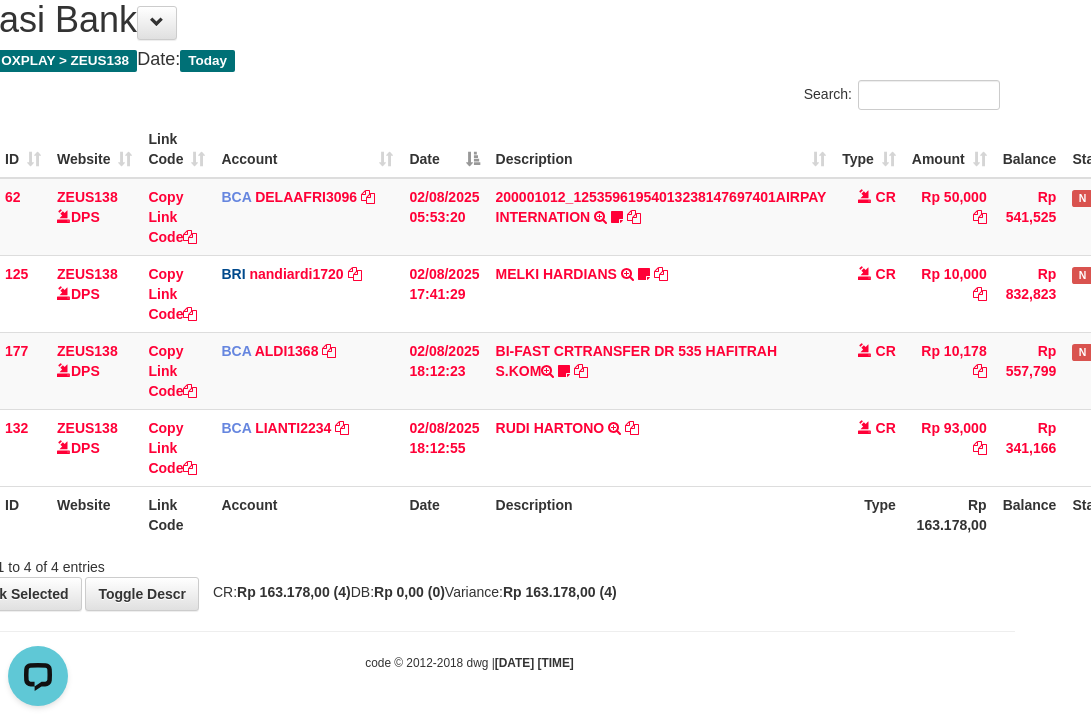 click on "Toggle navigation
Home
Bank
Account List
Load
By Website
Group
[OXPLAY]													ZEUS138
By Load Group (DPS)" at bounding box center [469, 325] 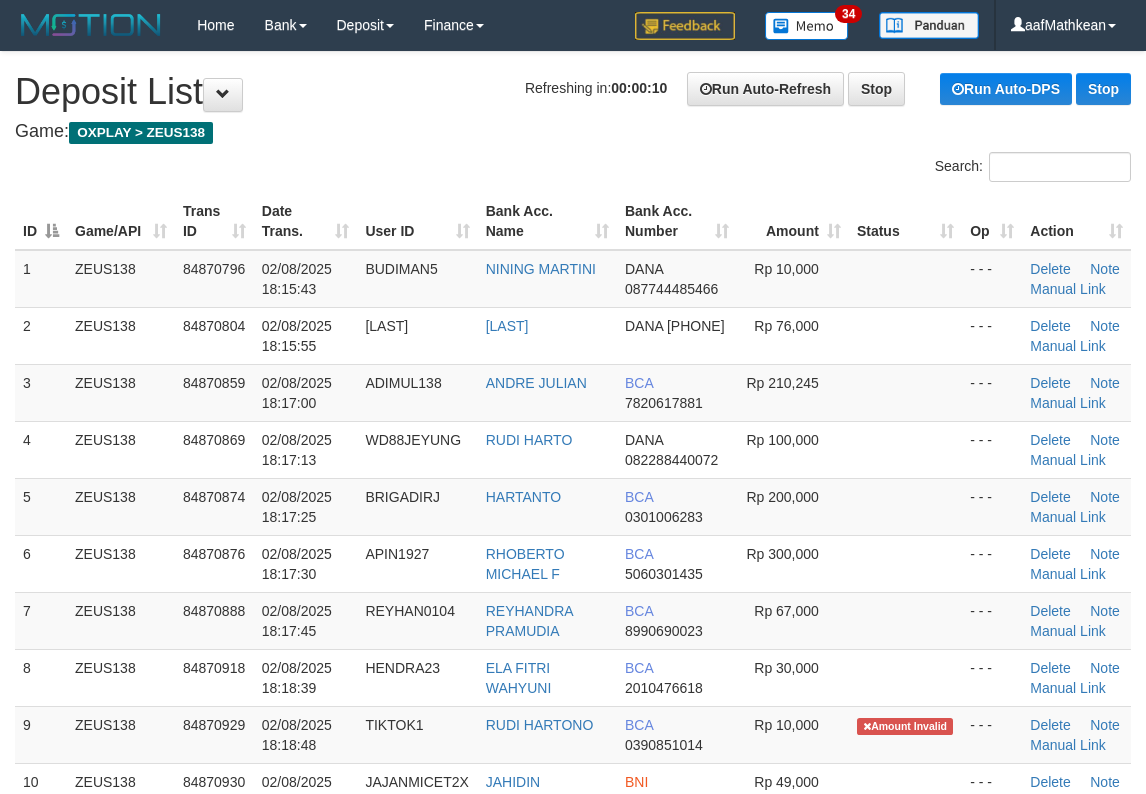 scroll, scrollTop: 0, scrollLeft: 0, axis: both 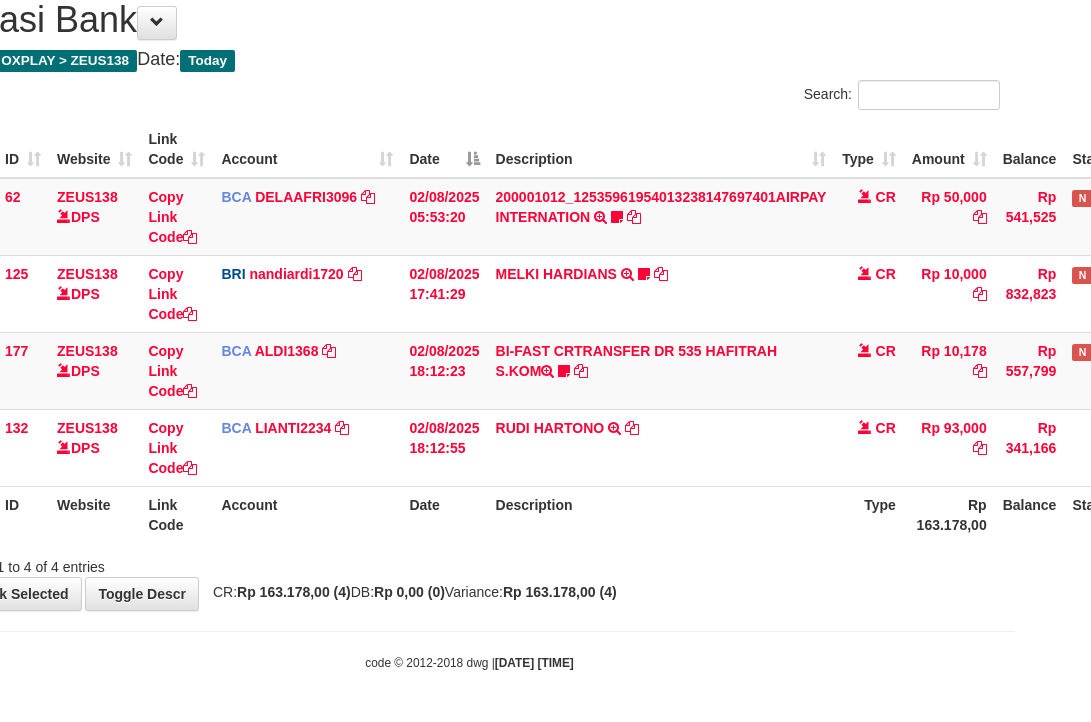 click on "Description" at bounding box center (661, 514) 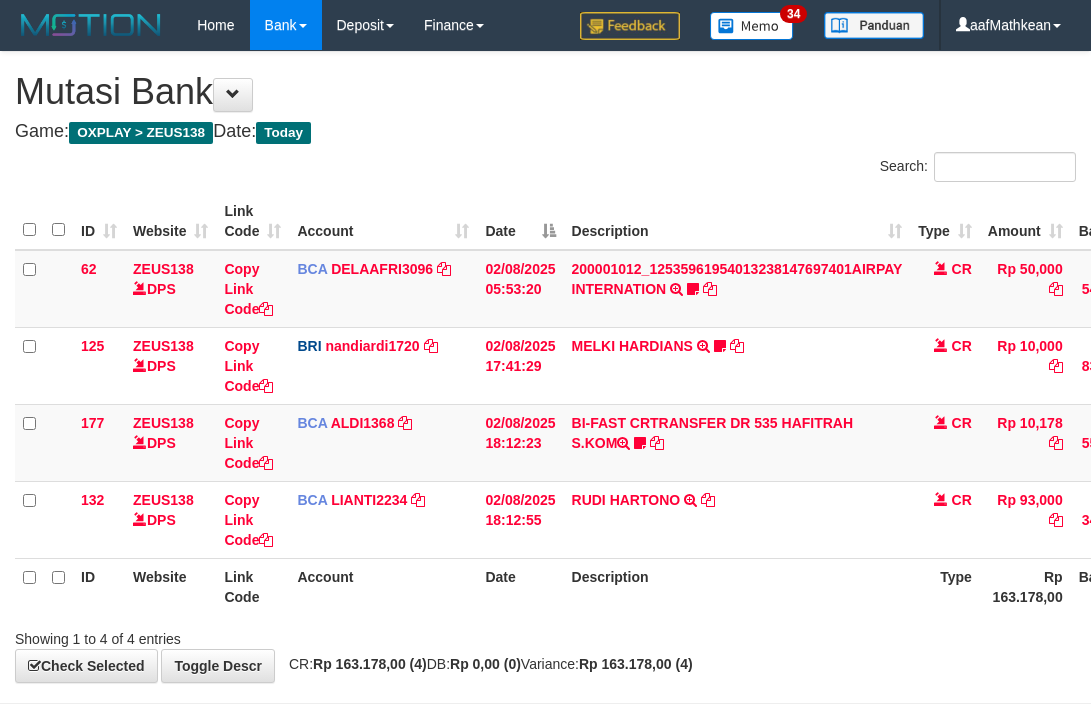 scroll, scrollTop: 72, scrollLeft: 76, axis: both 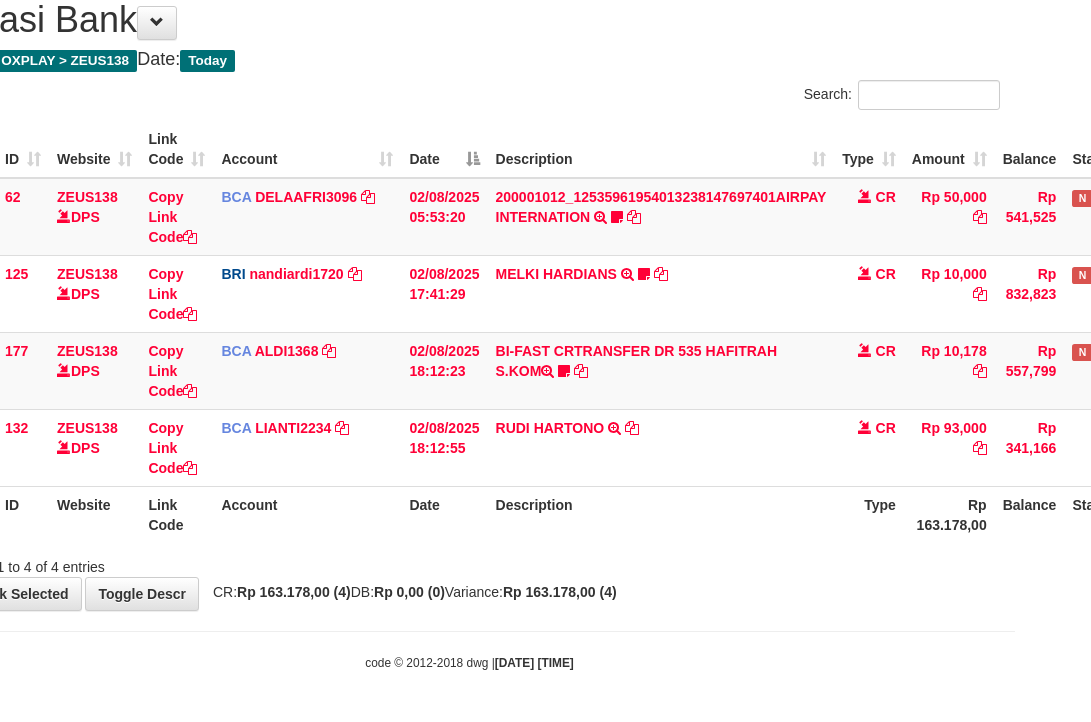 drag, startPoint x: 603, startPoint y: 539, endPoint x: 586, endPoint y: 545, distance: 18.027756 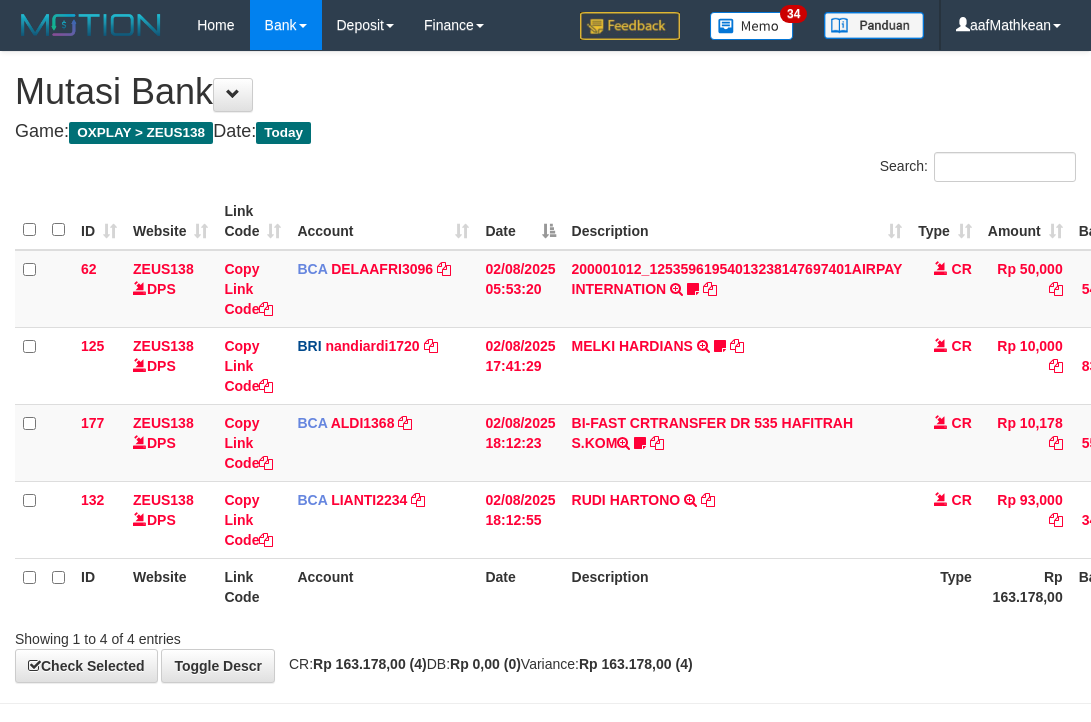 scroll, scrollTop: 72, scrollLeft: 76, axis: both 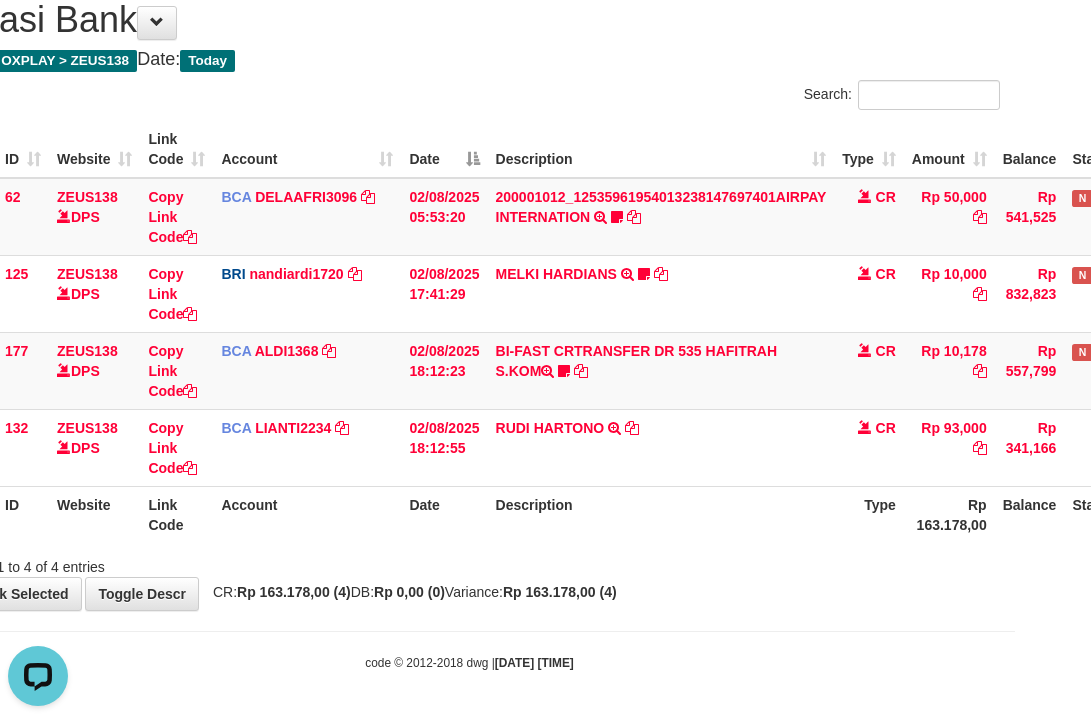 click on "ID Website Link Code Account Date Description Type Amount Balance Status Action
62
ZEUS138    DPS
Copy Link Code
BCA
DELAAFRI3096
DPS
[FIRST] [LAST]
mutasi_[DATE]_[NUMBER] | 62
mutasi_[DATE]_[NUMBER] | 62
[DATE] [TIME]
[NUMBER]AIRPAY INTERNATION            TRSF E-BANKING CR 0208/FTSCY/WS95051
50000.00[NUMBER]AIRPAY INTERNATION    Labubutaiki
https://prnt.sc/l7T6Eus7w_Qi
CR
Rp 50,000
Rp 541,525
N
Note
Check
125
ZEUS138    DPS
BRI" at bounding box center (469, 332) 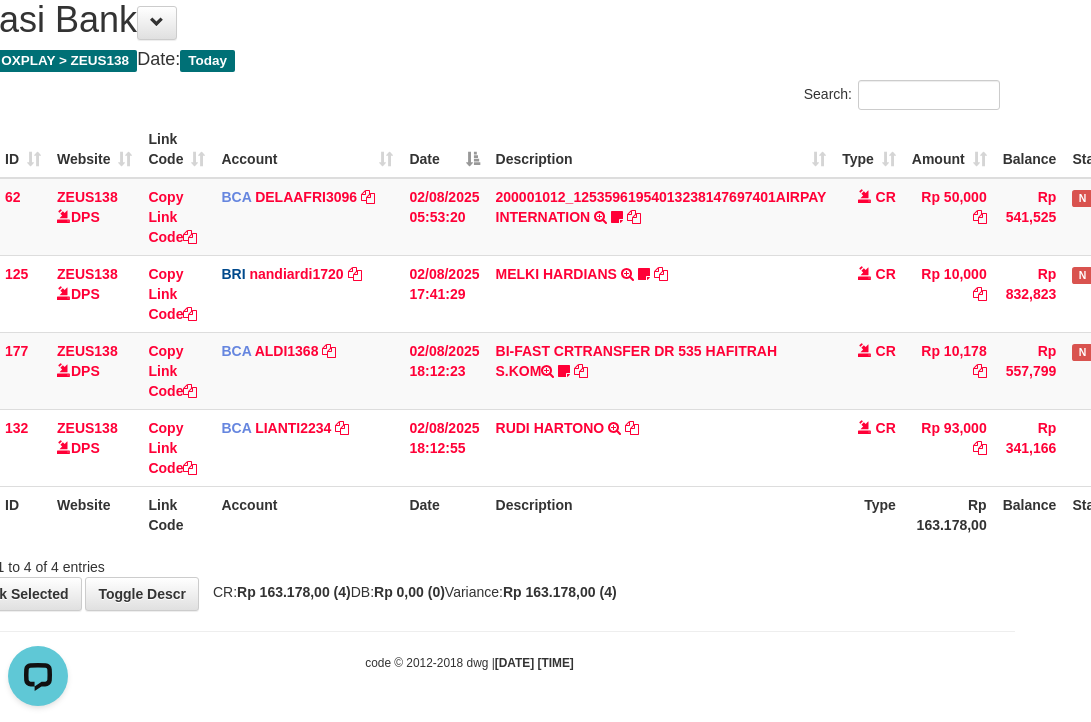 drag, startPoint x: 626, startPoint y: 534, endPoint x: 641, endPoint y: 498, distance: 39 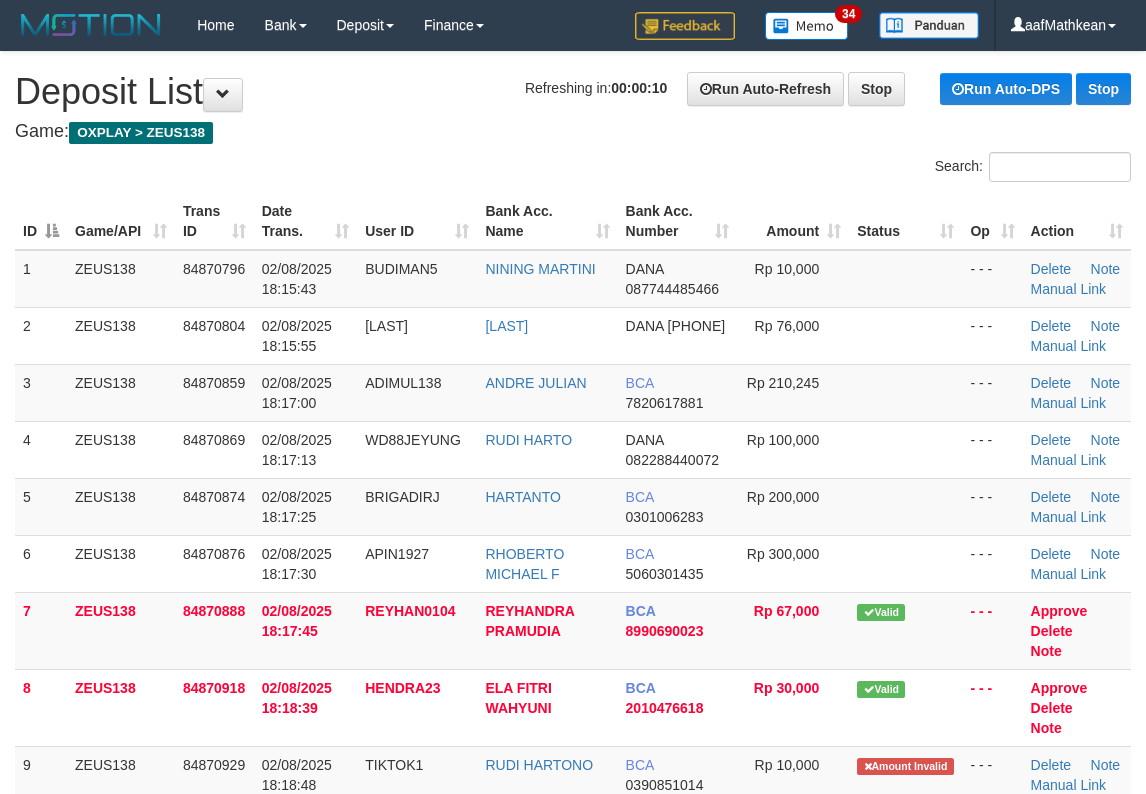 scroll, scrollTop: 0, scrollLeft: 0, axis: both 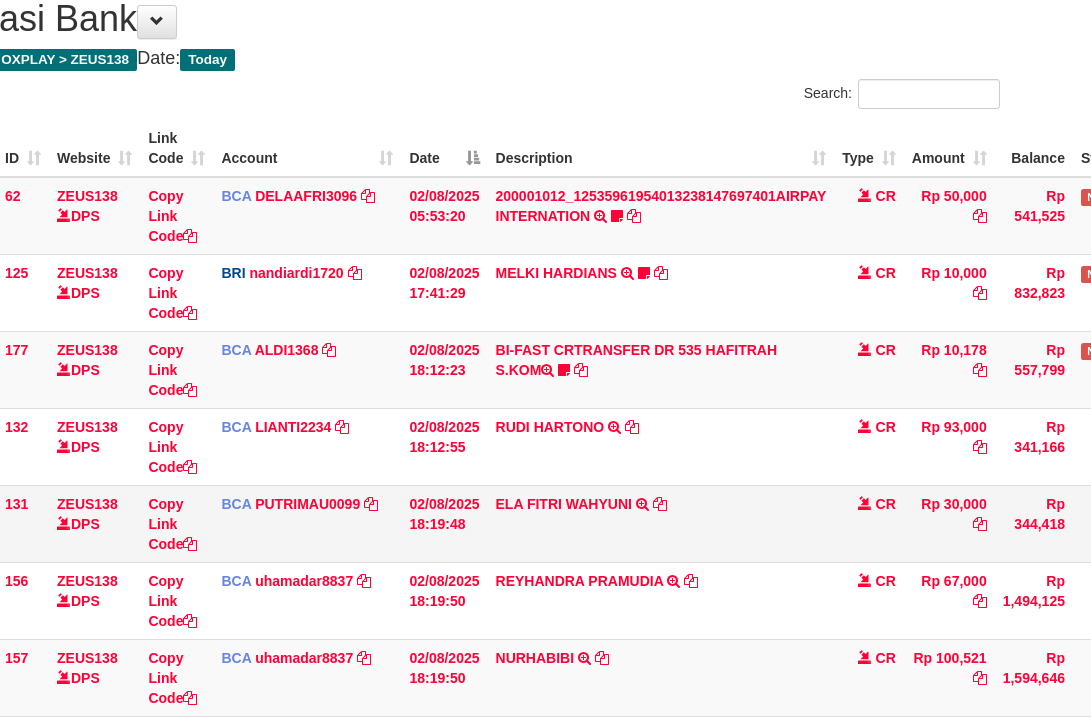 drag, startPoint x: 689, startPoint y: 546, endPoint x: 679, endPoint y: 540, distance: 11.661903 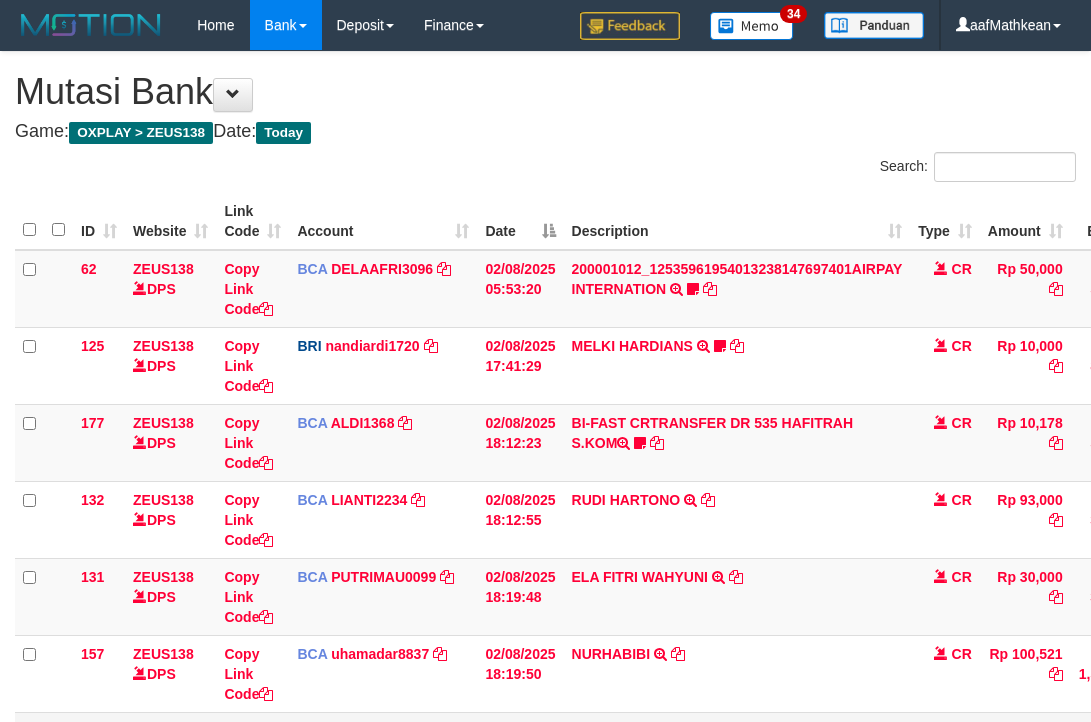 scroll, scrollTop: 303, scrollLeft: 76, axis: both 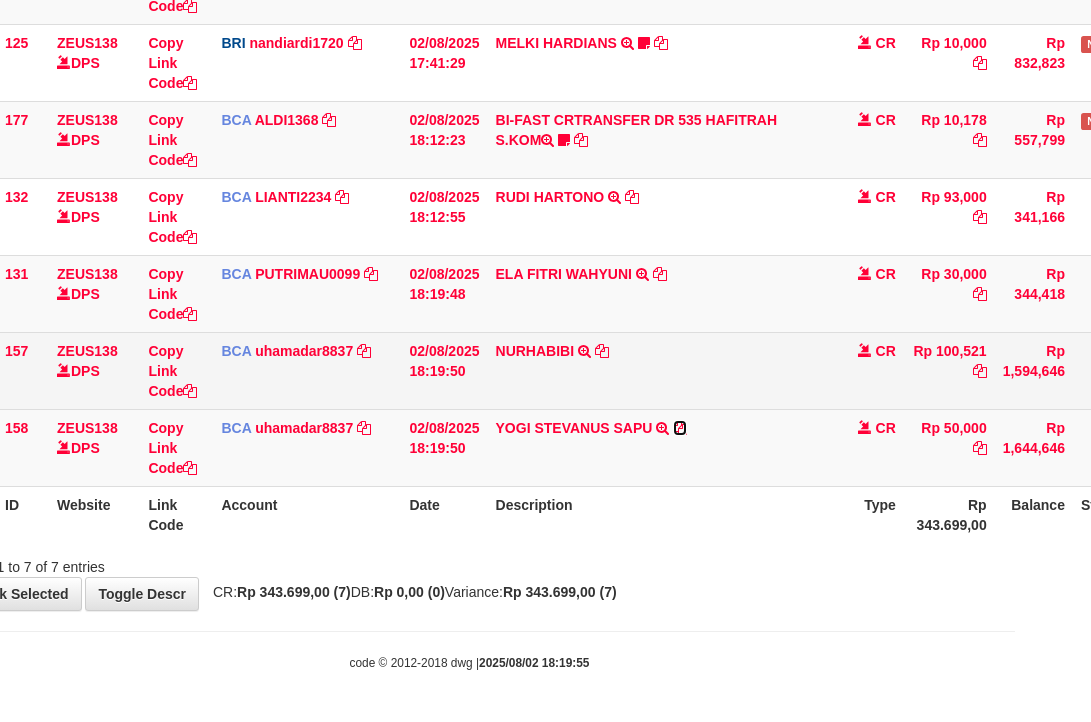 click at bounding box center [680, 428] 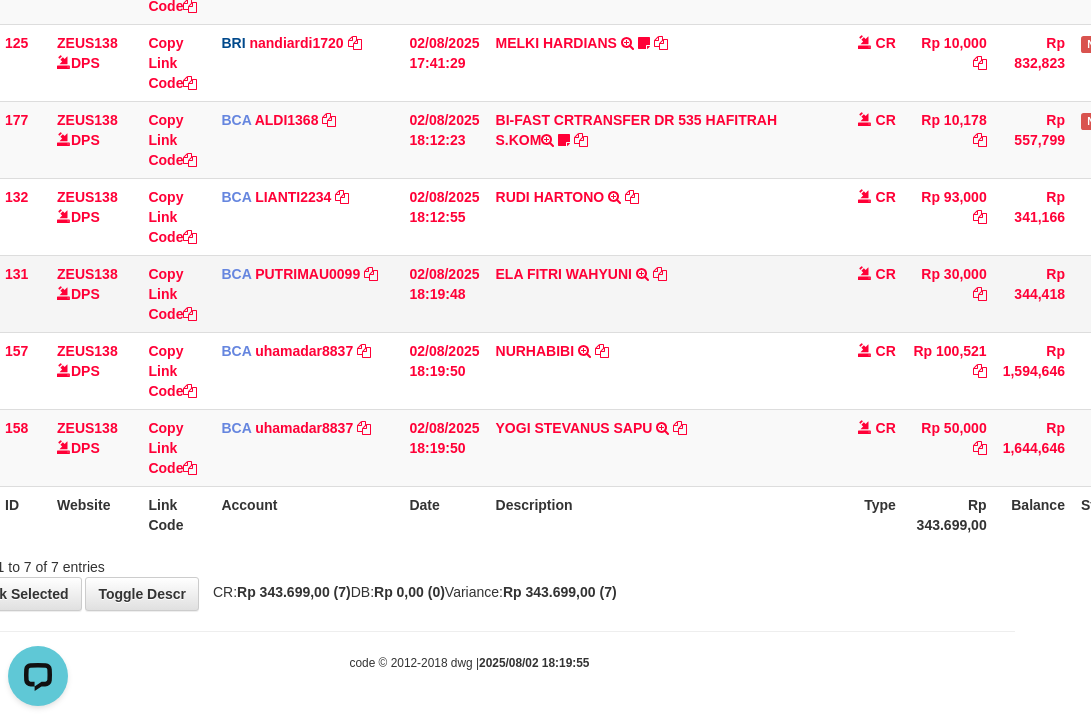 scroll, scrollTop: 0, scrollLeft: 0, axis: both 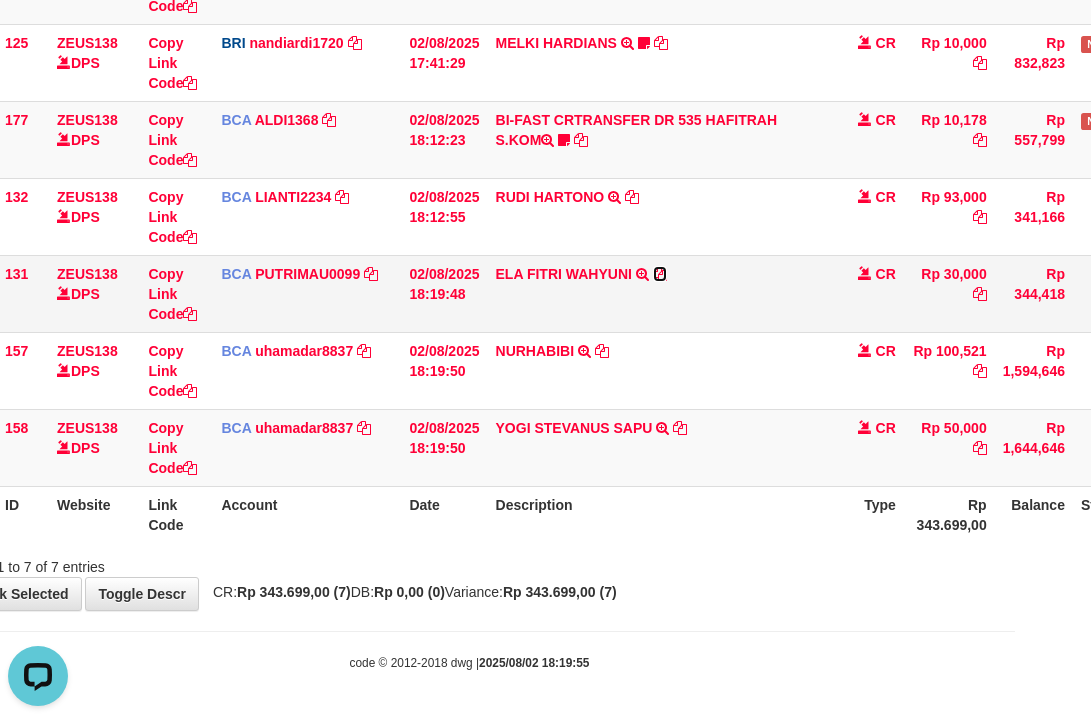drag, startPoint x: 654, startPoint y: 272, endPoint x: 720, endPoint y: 256, distance: 67.911705 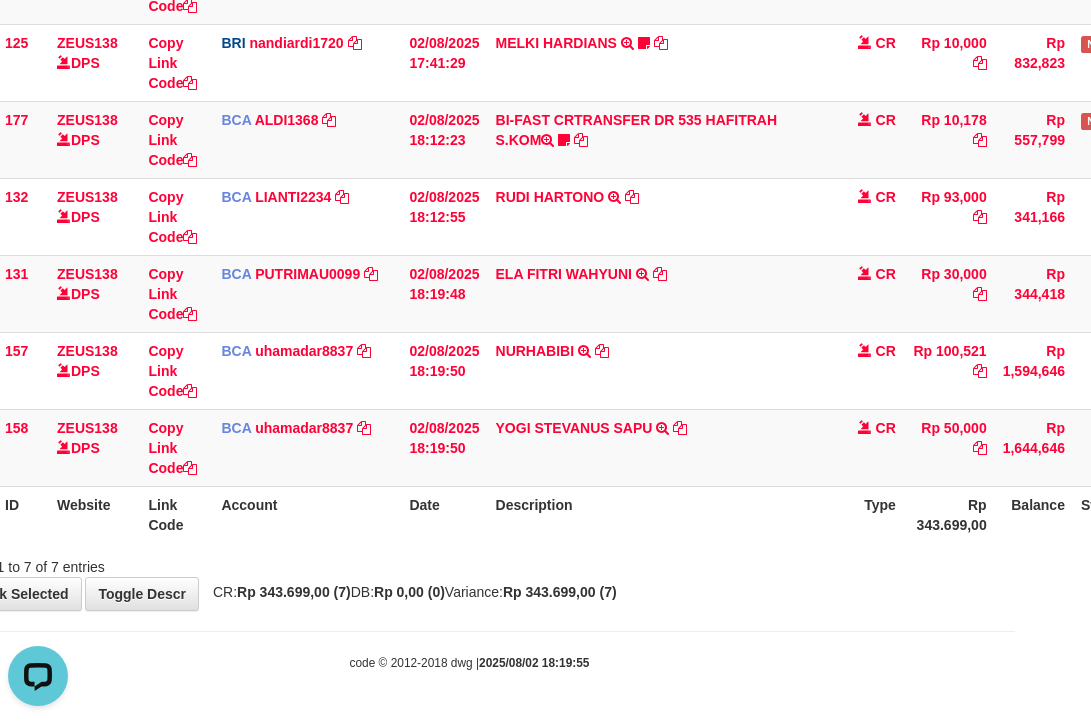 drag, startPoint x: 579, startPoint y: 411, endPoint x: 690, endPoint y: 495, distance: 139.2013 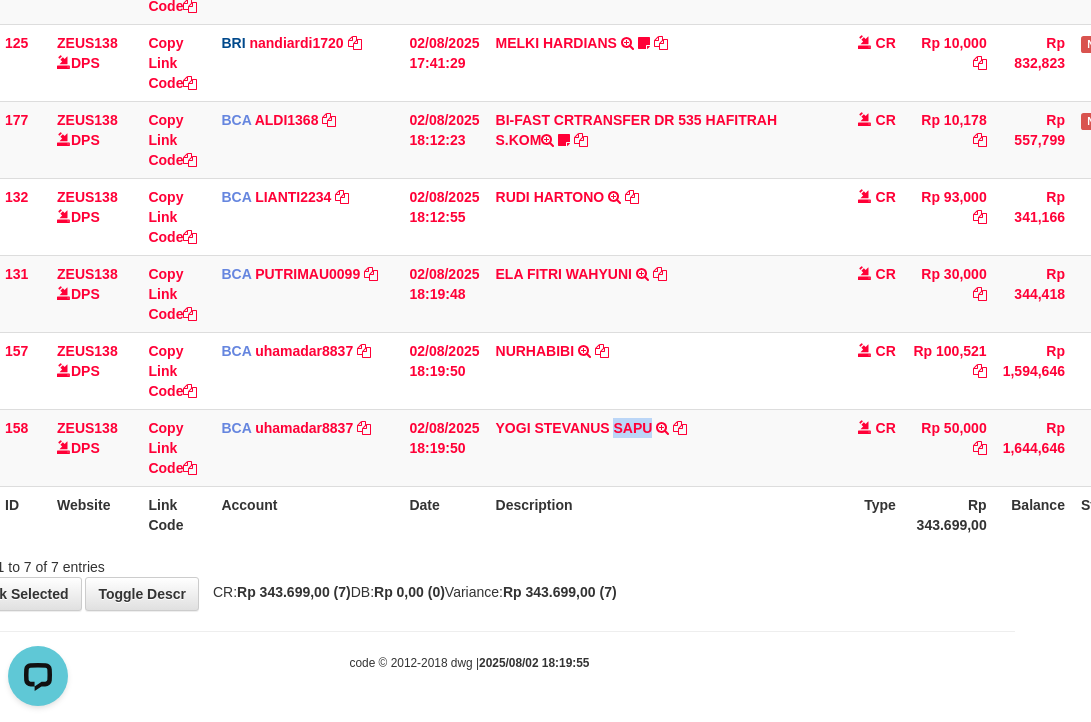 click on "ID Website Link Code Account Date Description Type Amount Balance Status Action
62
ZEUS138    DPS
Copy Link Code
BCA
DELAAFRI3096
DPS
DELA AFRIANI
mutasi_20250802_3552 | 62
mutasi_20250802_3552 | 62
02/08/2025 05:53:20
200001012_12535961954013238147697401AIRPAY INTERNATION            TRSF E-BANKING CR 0208/FTSCY/WS95051
50000.00200001012_12535961954013238147697401AIRPAY INTERNATION    Labubutaiki
https://prnt.sc/l7T6Eus7w_Qi
CR
Rp 50,000
Rp 541,525
N
Note
Check
125
ZEUS138" at bounding box center (576, 216) 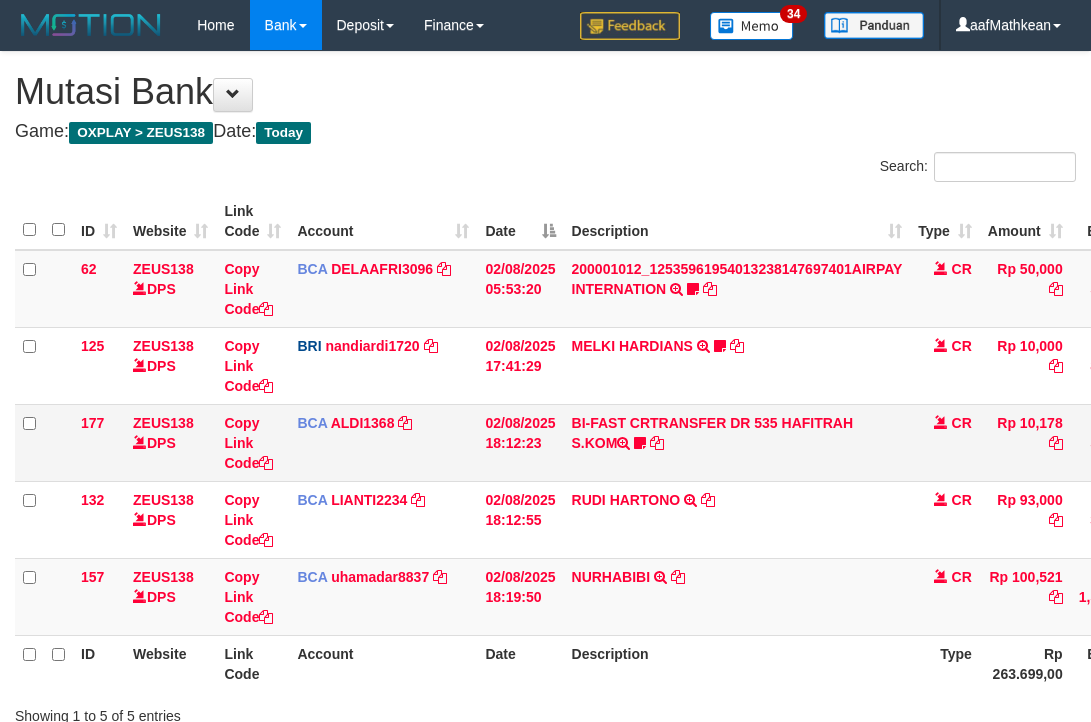 scroll, scrollTop: 0, scrollLeft: 0, axis: both 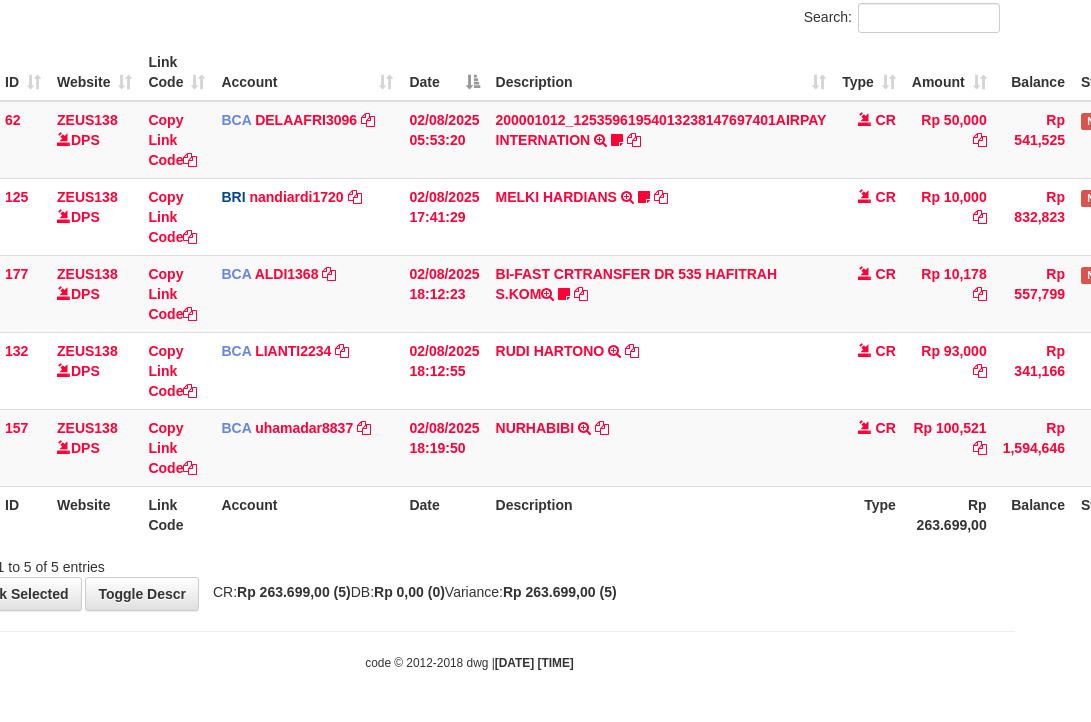 click on "Showing 1 to 5 of 5 entries" at bounding box center (469, 563) 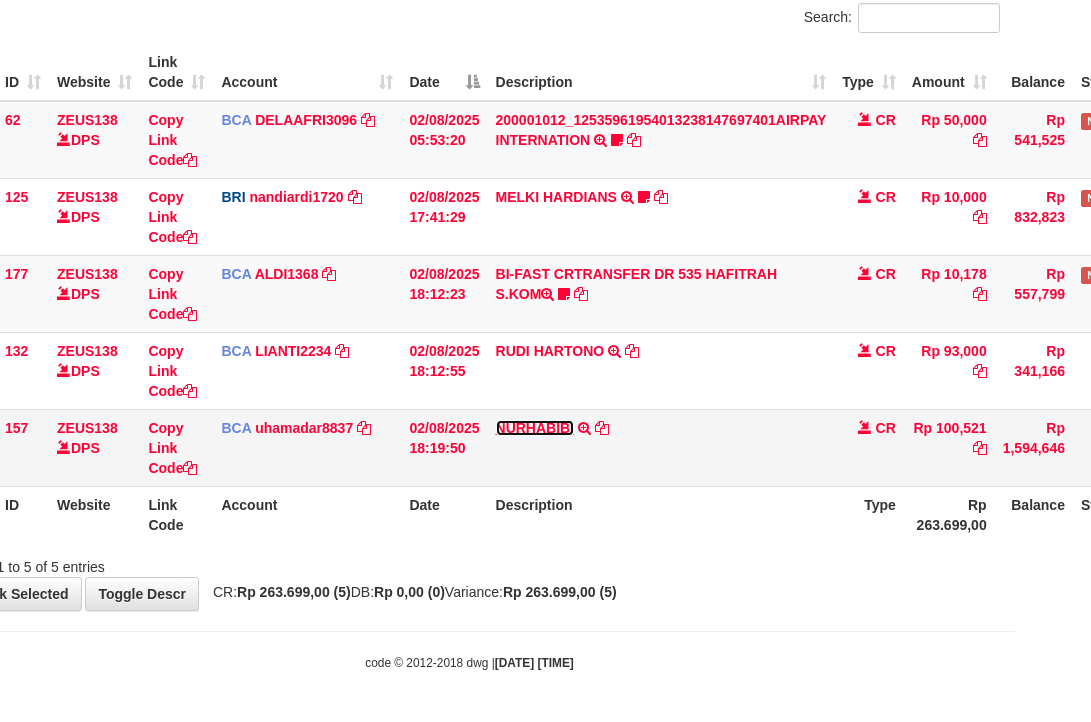 drag, startPoint x: 561, startPoint y: 423, endPoint x: 582, endPoint y: 426, distance: 21.213203 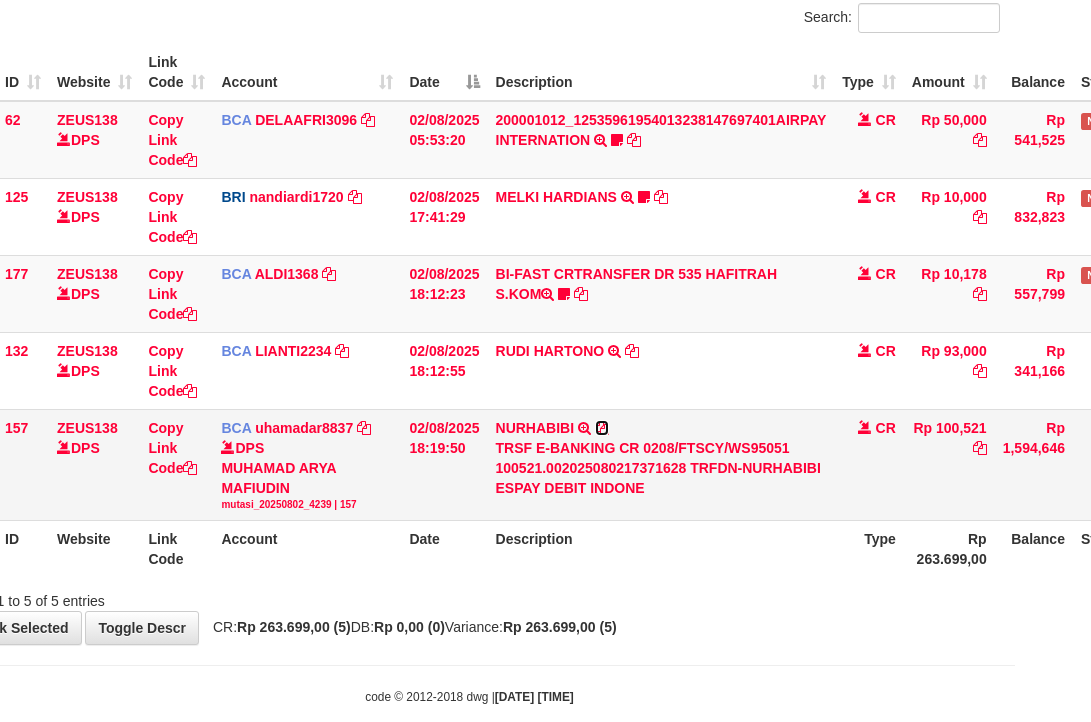 click at bounding box center (602, 428) 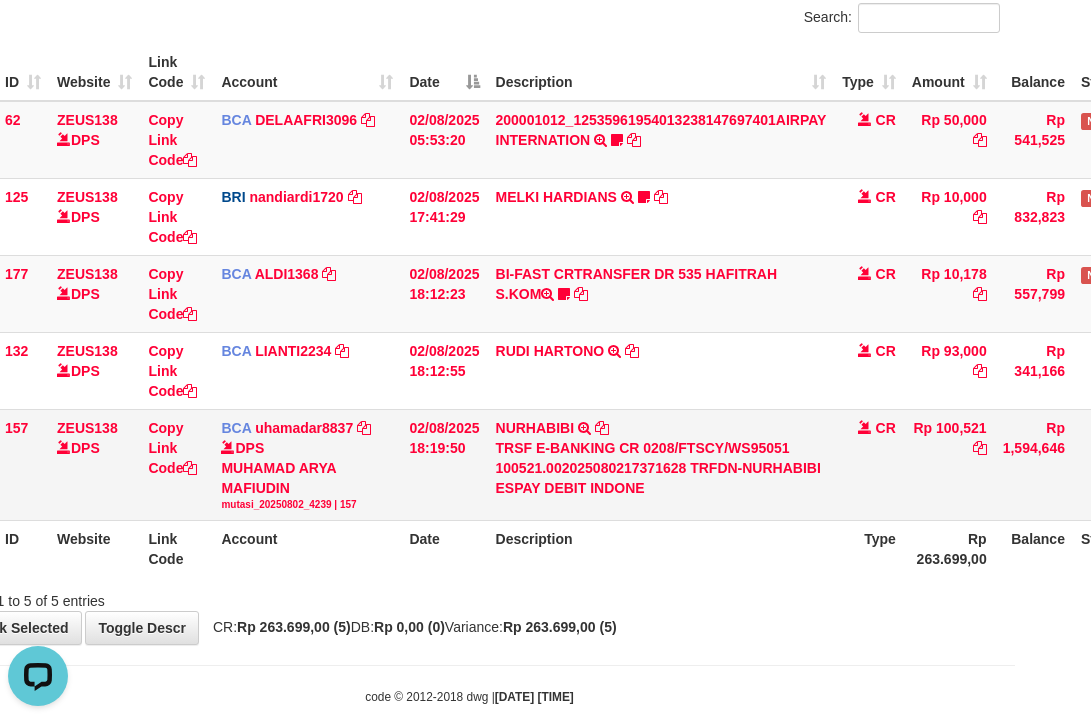 scroll, scrollTop: 0, scrollLeft: 0, axis: both 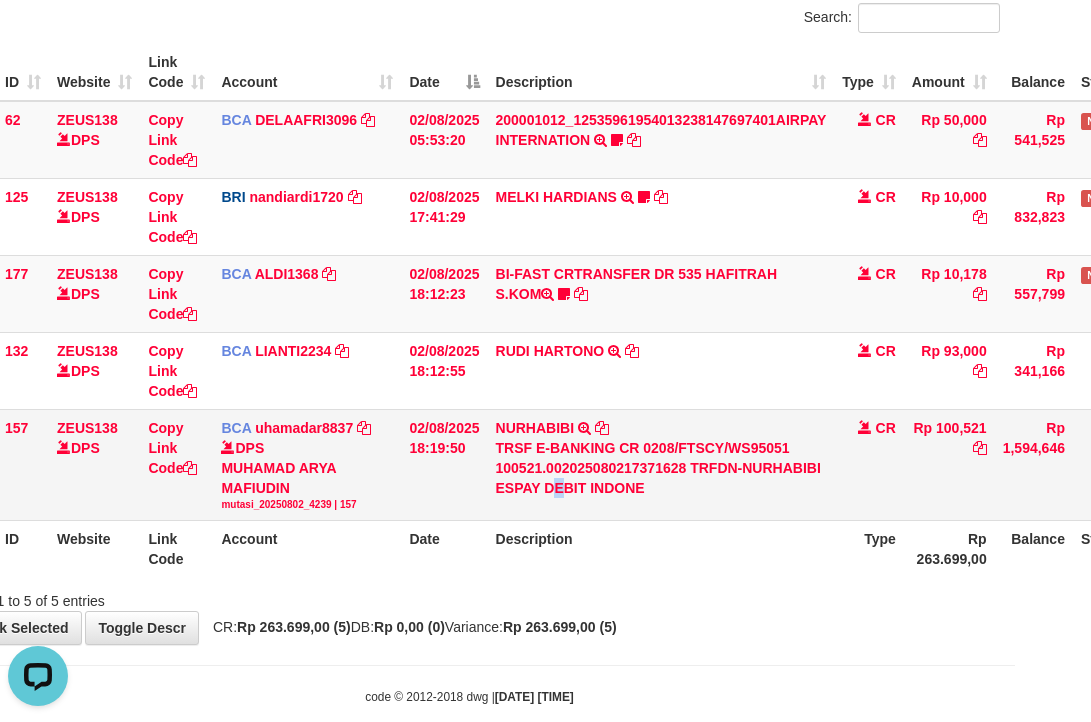 drag, startPoint x: 568, startPoint y: 511, endPoint x: 582, endPoint y: 508, distance: 14.3178215 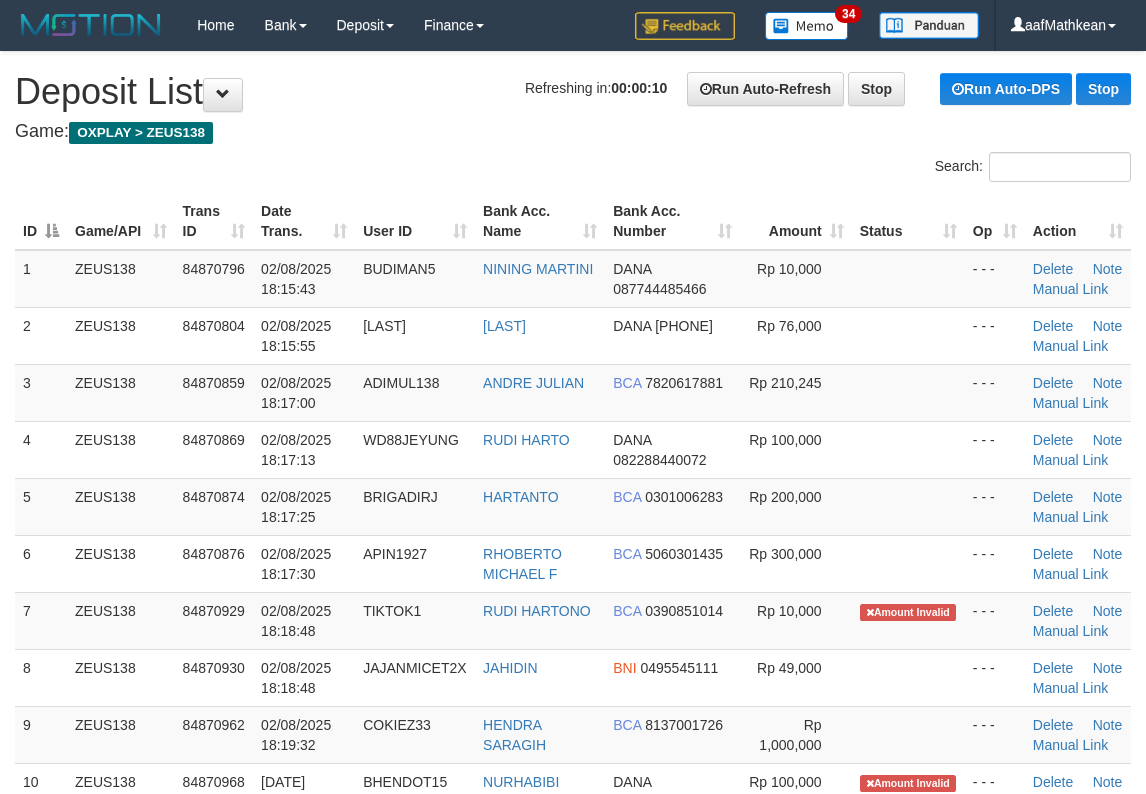 scroll, scrollTop: 565, scrollLeft: 0, axis: vertical 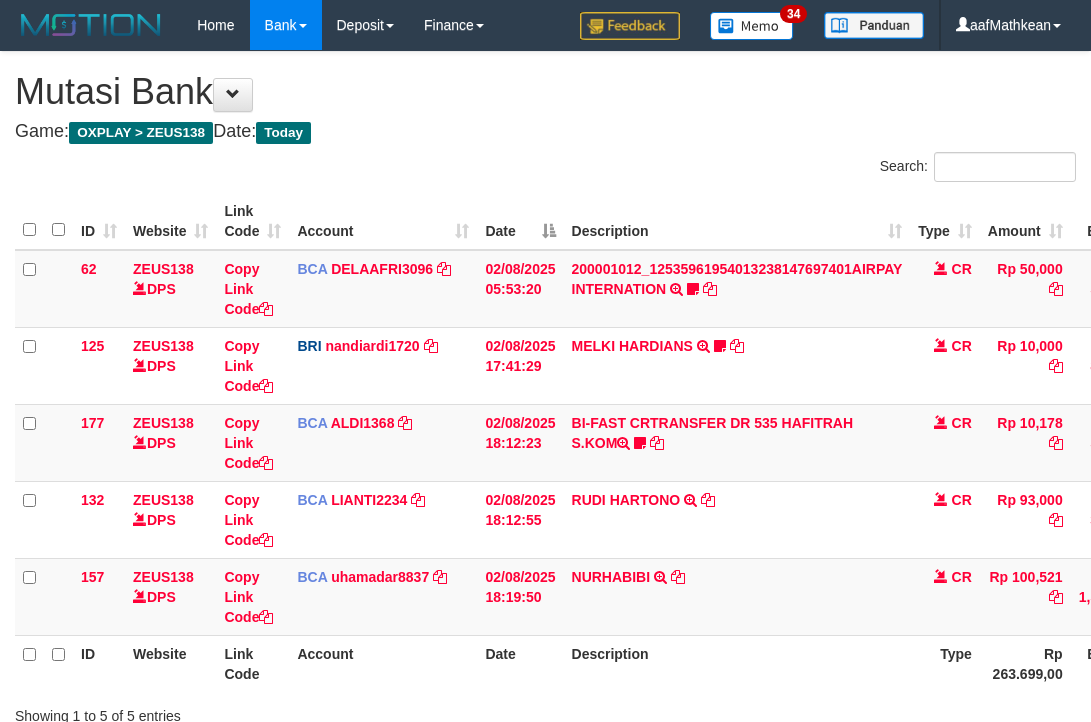 click on "Description" at bounding box center [737, 663] 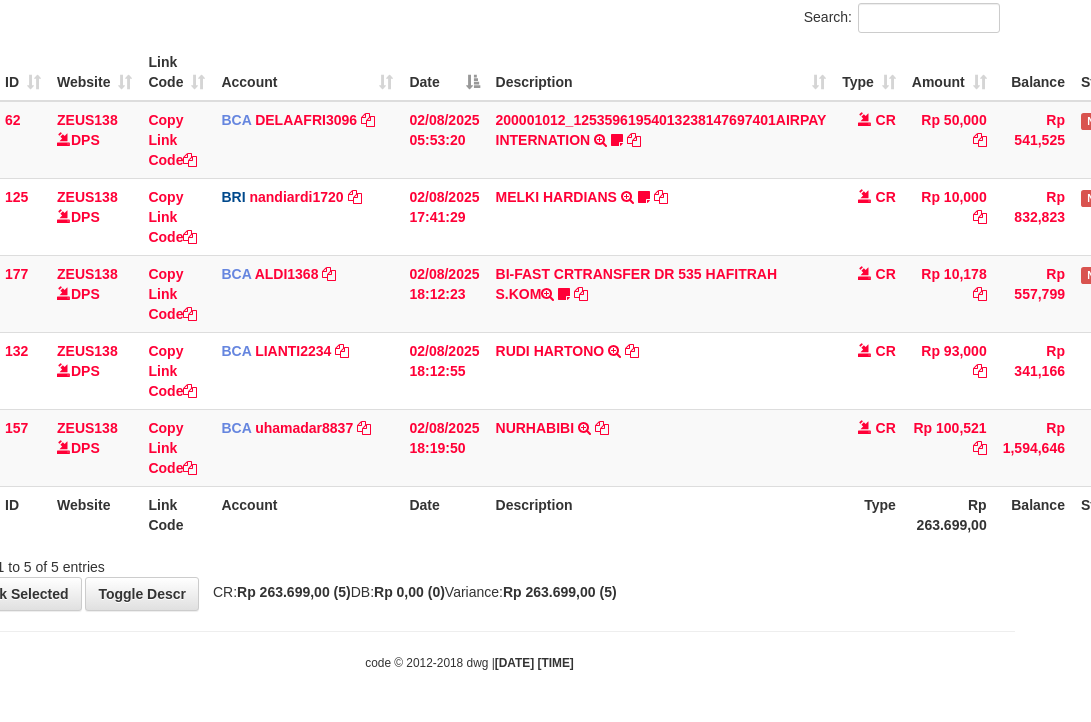 click on "157
ZEUS138    DPS
Copy Link Code
BCA
uhamadar8837
DPS
MUHAMAD ARYA MAFIUDIN
mutasi_20250802_4239 | 157
mutasi_20250802_4239 | 157
02/08/2025 18:19:50
NURHABIBI         TRSF E-BANKING CR 0208/FTSCY/WS95051
100521.002025080217371628 TRFDN-NURHABIBI ESPAY DEBIT INDONE
CR
Rp 100,521
Rp 1,594,646
Note
Check" at bounding box center [576, 447] 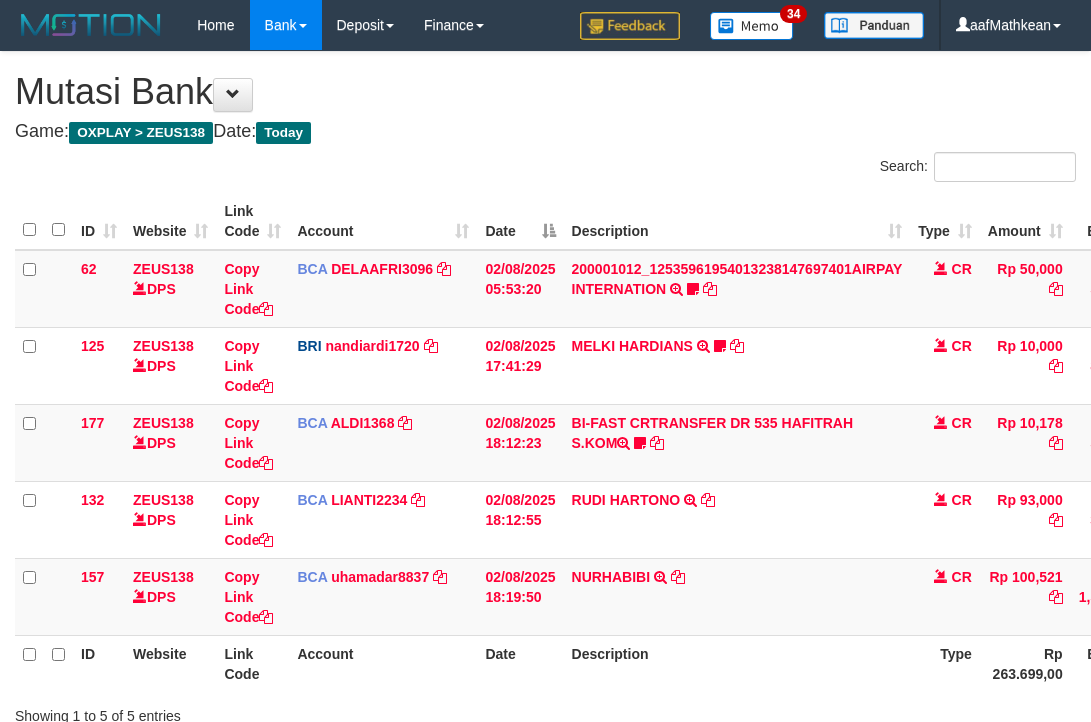 scroll, scrollTop: 149, scrollLeft: 76, axis: both 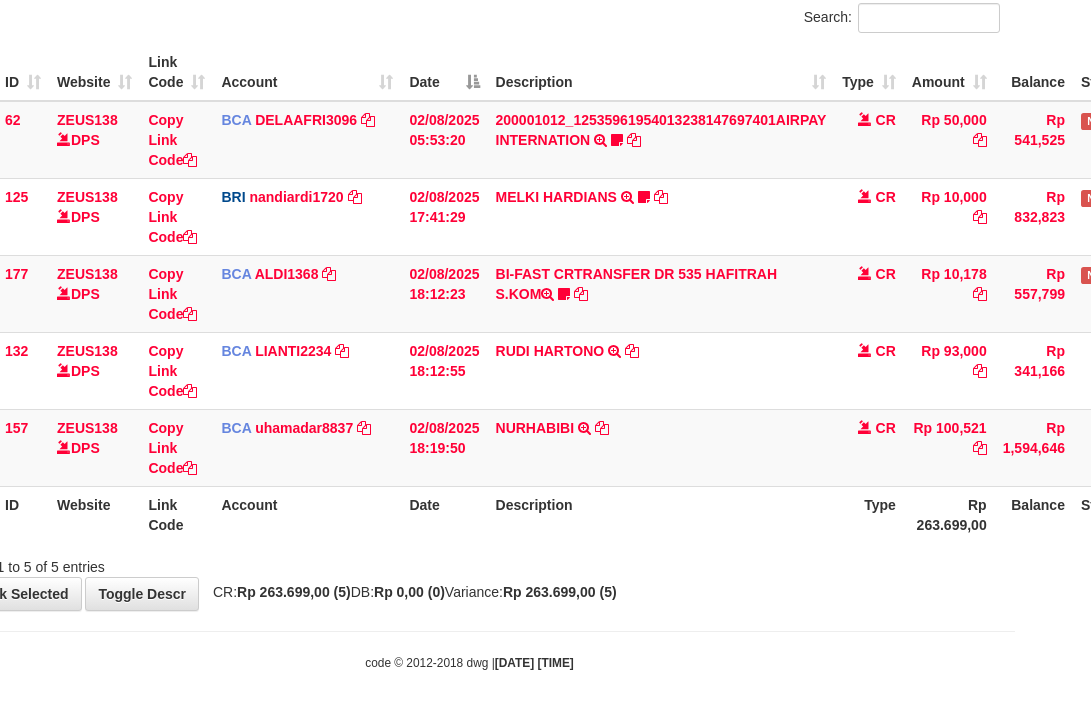 drag, startPoint x: 755, startPoint y: 592, endPoint x: 1103, endPoint y: 619, distance: 349.04584 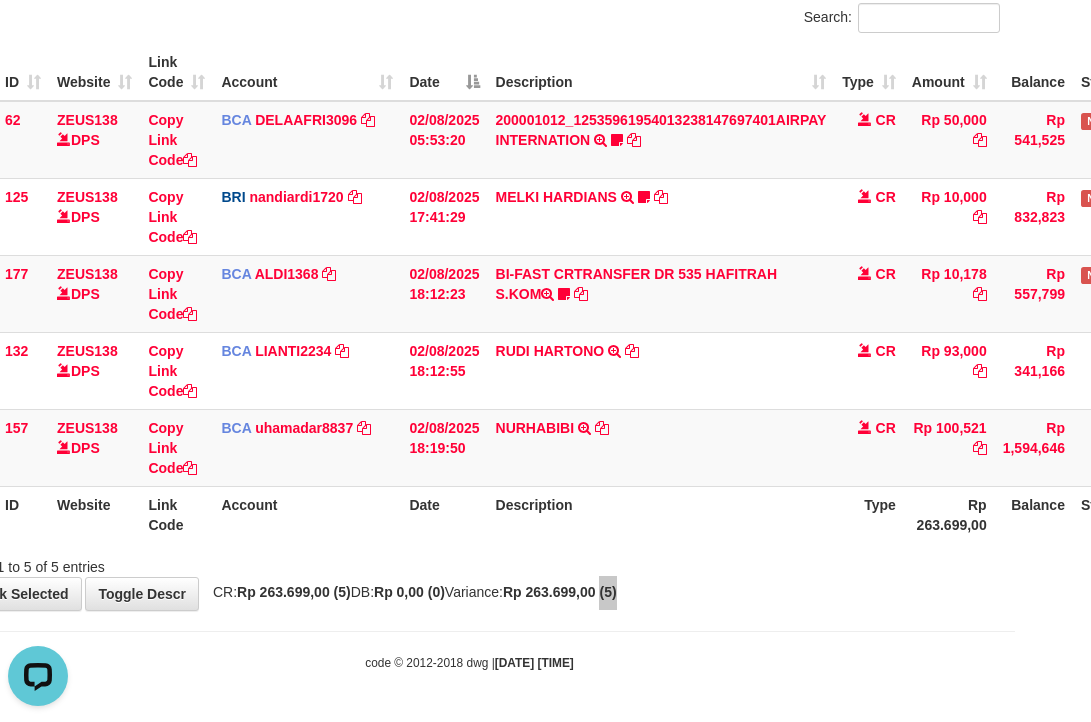 scroll, scrollTop: 0, scrollLeft: 0, axis: both 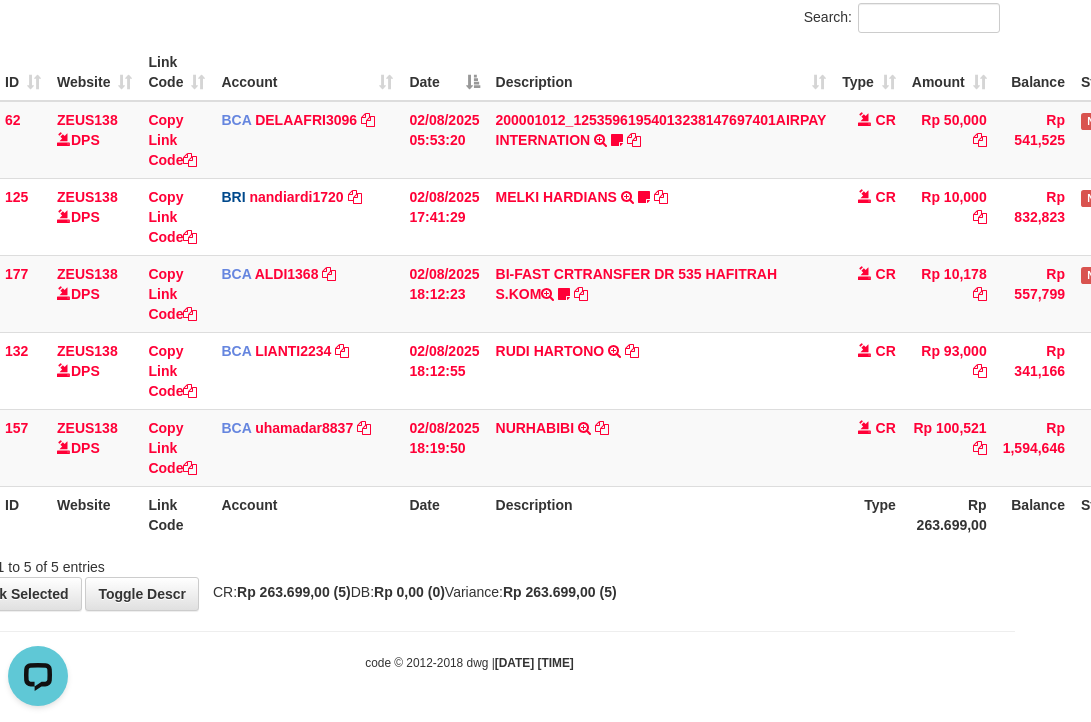 click on "Description" at bounding box center [661, 514] 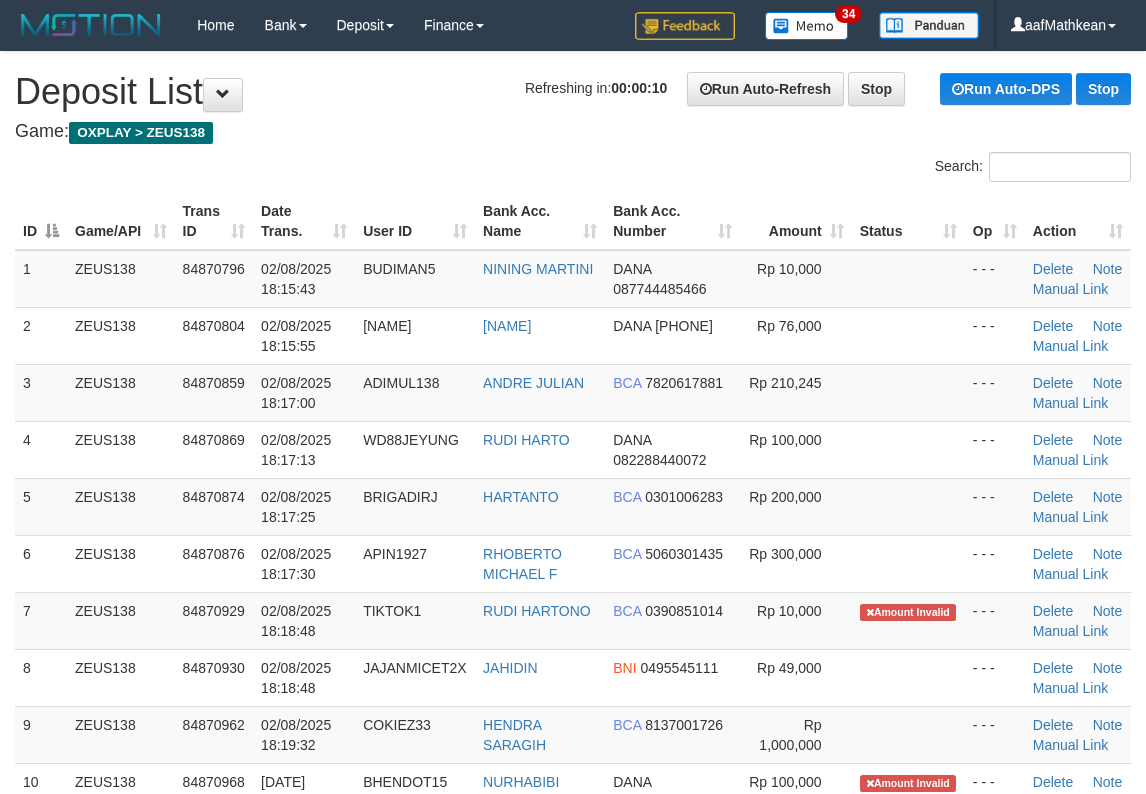 scroll, scrollTop: 0, scrollLeft: 0, axis: both 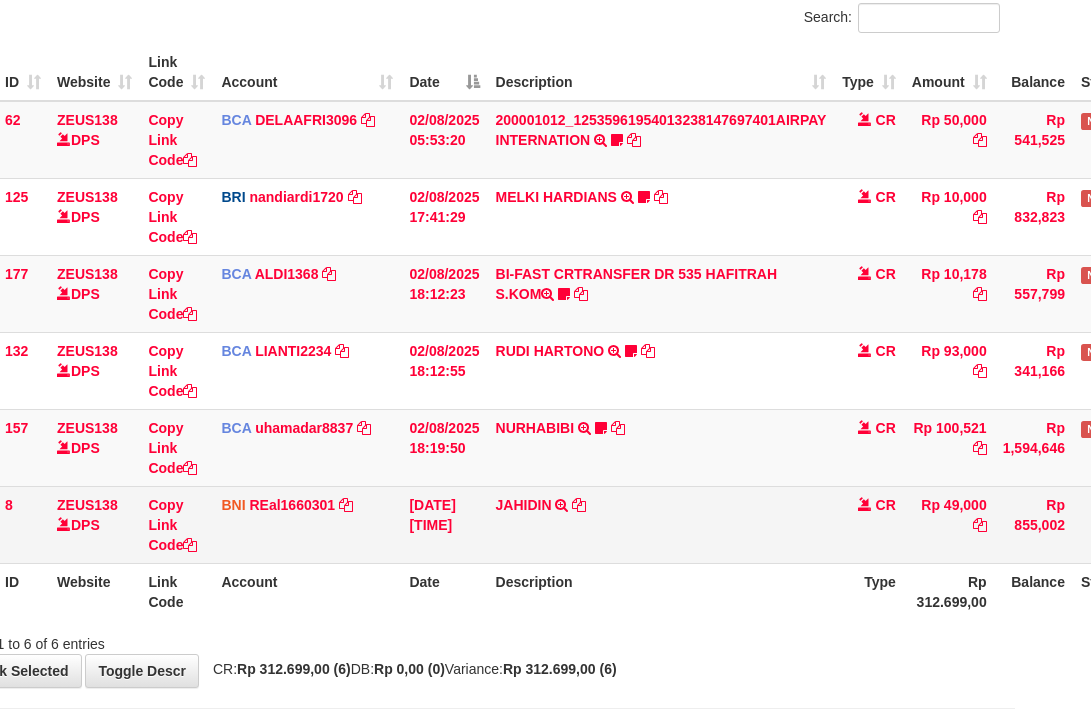 click on "[NAME] TRANSFER DARI BPK [NAME]" at bounding box center [661, 524] 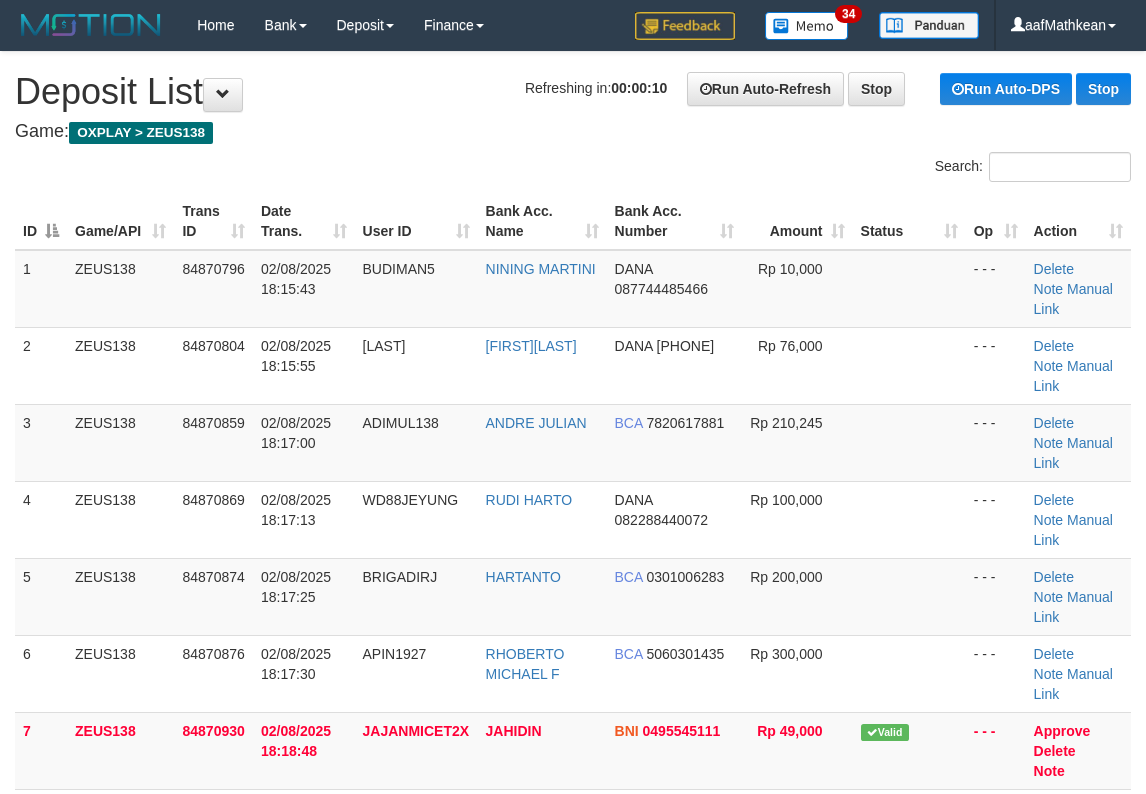 scroll, scrollTop: 0, scrollLeft: 0, axis: both 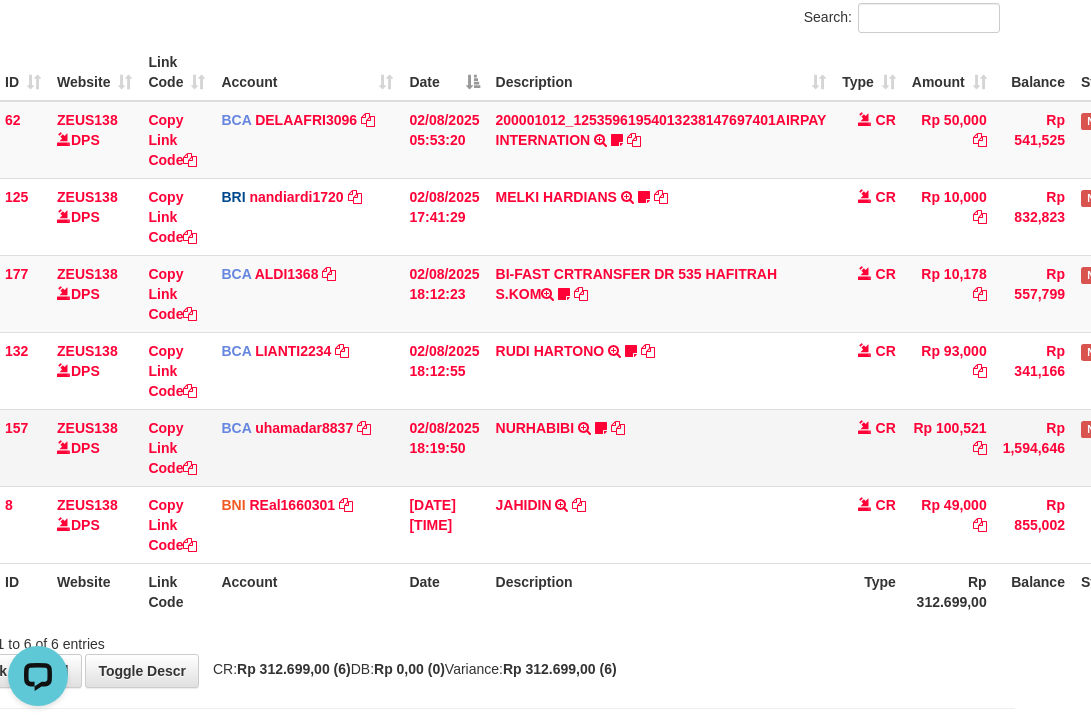 click on "NURHABIBI            TRSF E-BANKING CR 0208/FTSCY/WS95051
100521.002025080217371628 TRFDN-NURHABIBI ESPAY DEBIT INDONE    BHENDOT15" at bounding box center [661, 447] 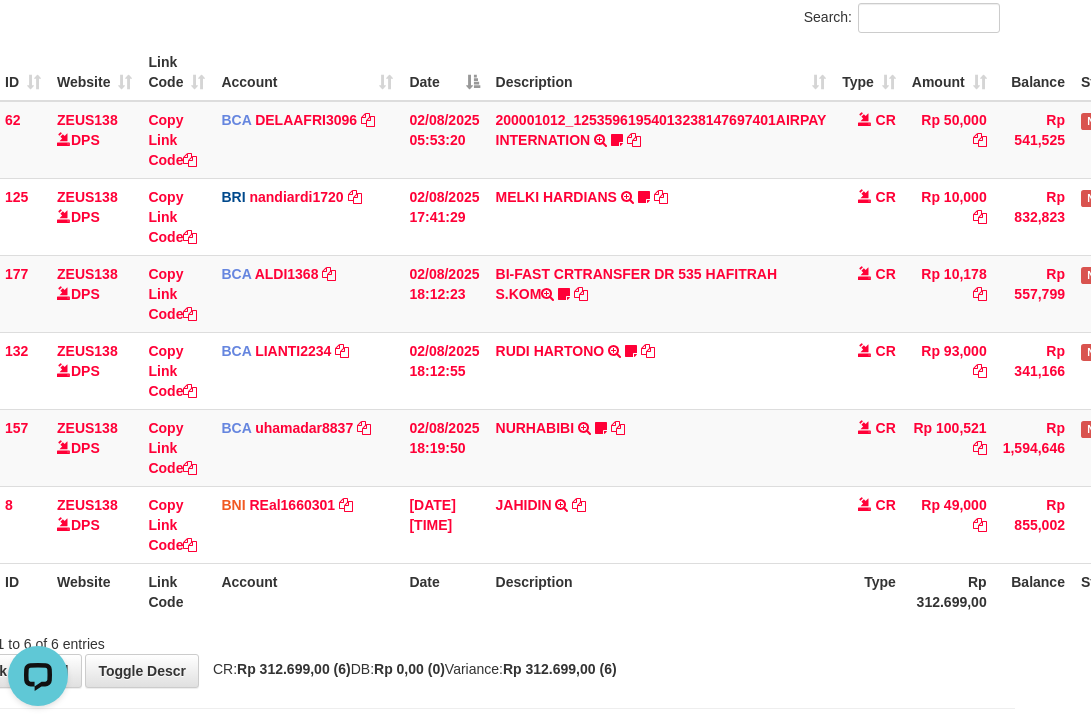 click on "Toggle navigation
Home
Bank
Account List
Load
By Website
Group
[OXPLAY]													ZEUS138
By Load Group (DPS)
Sync" at bounding box center [469, 325] 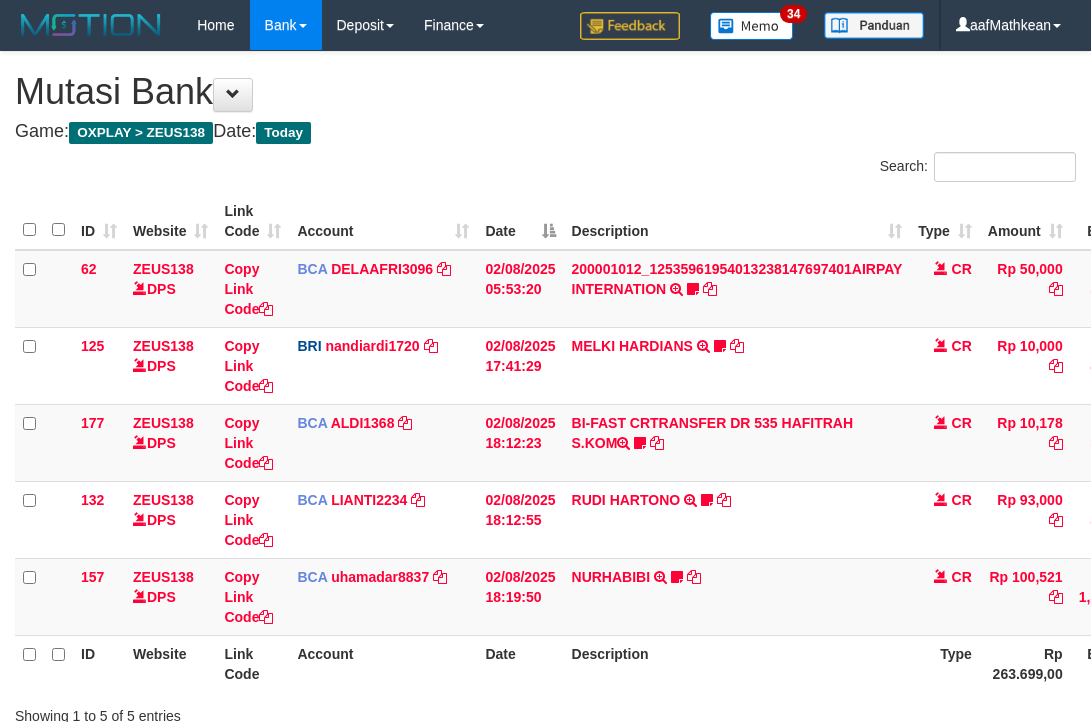 scroll, scrollTop: 149, scrollLeft: 76, axis: both 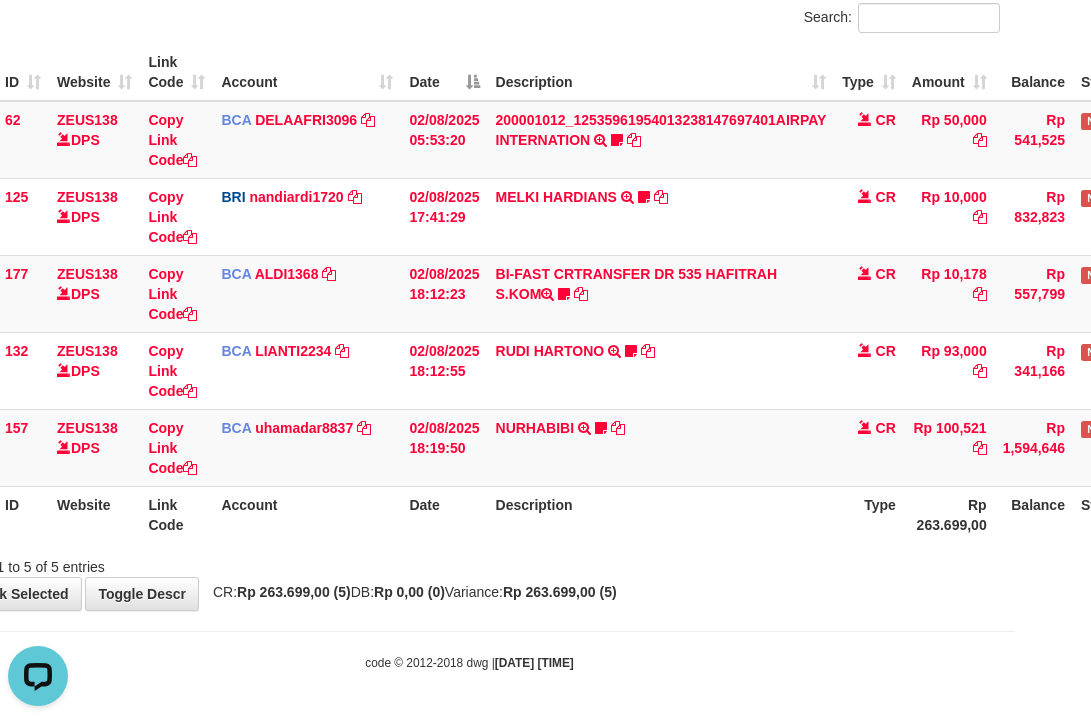click on "Rp 263.699,00 (5)" at bounding box center (560, 592) 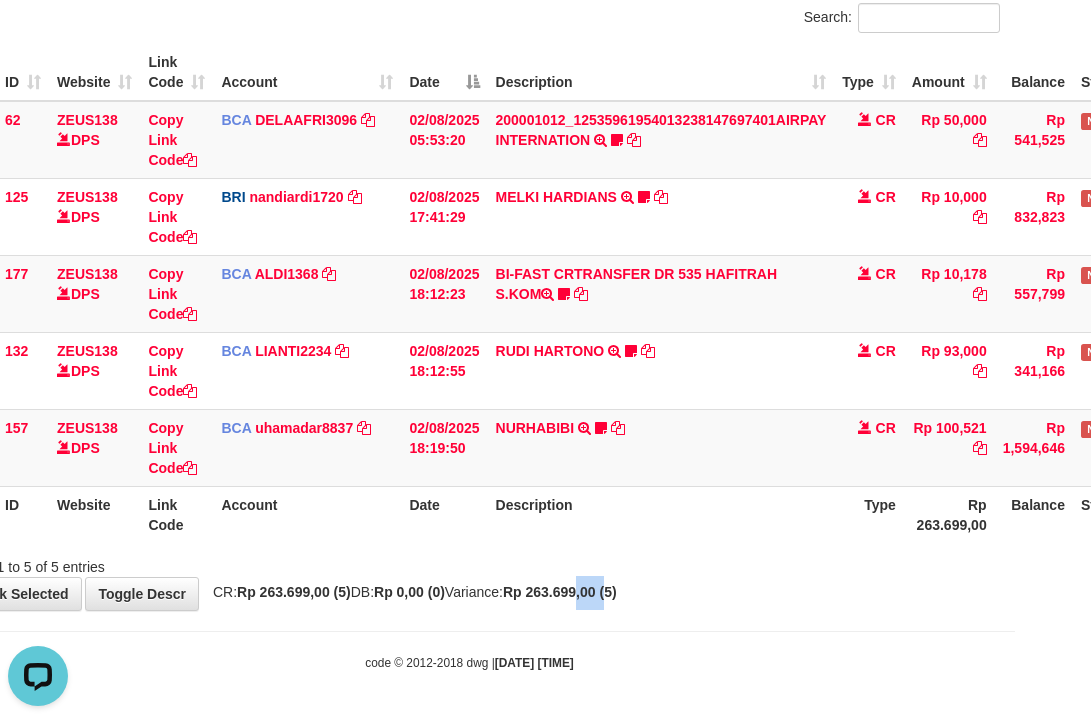 click on "Rp 263.699,00 (5)" at bounding box center (560, 592) 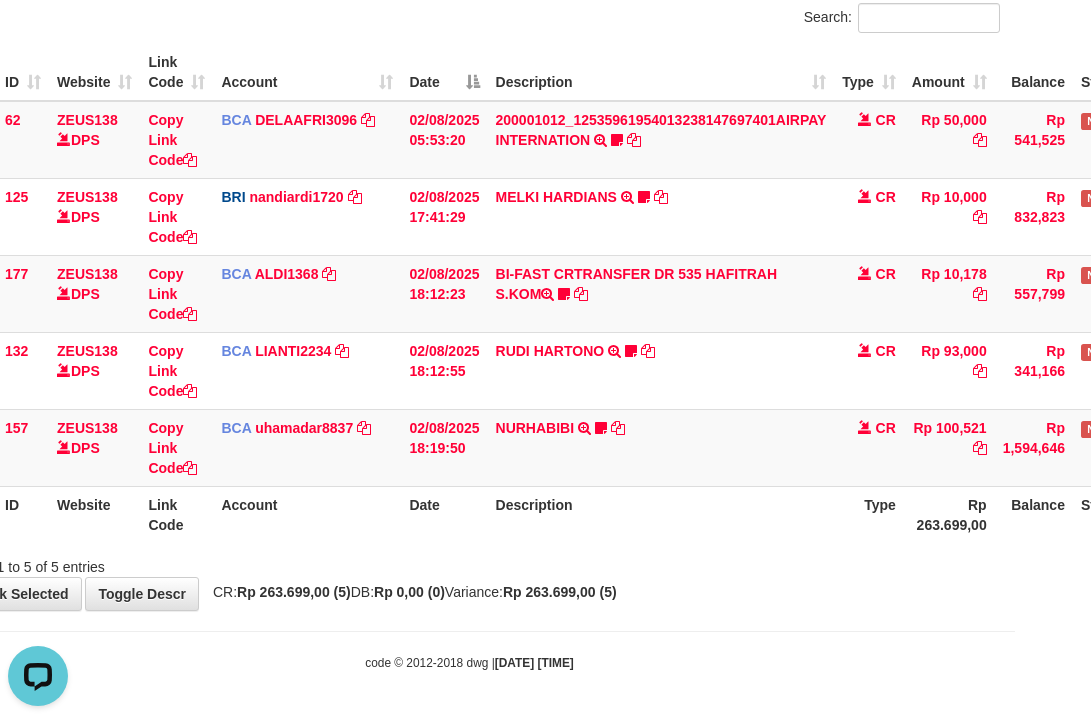 click on "Toggle navigation
Home
Bank
Account List
Load
By Website
Group
[OXPLAY]													ZEUS138
By Load Group (DPS)" at bounding box center (469, 286) 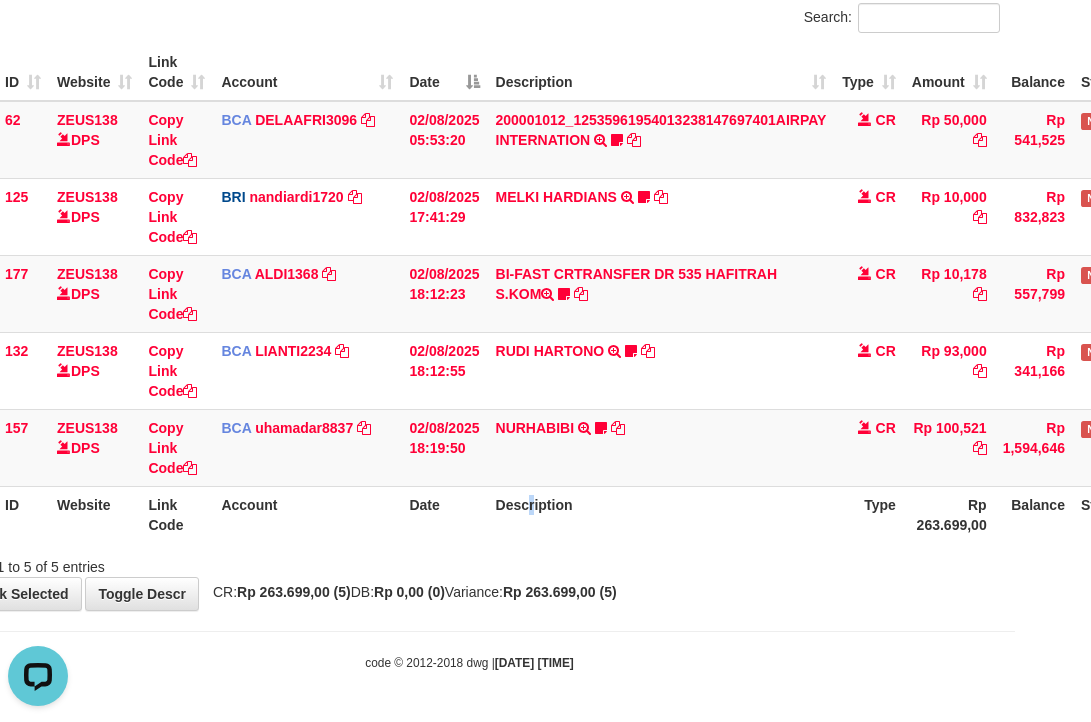 drag, startPoint x: 529, startPoint y: 486, endPoint x: 547, endPoint y: 505, distance: 26.172504 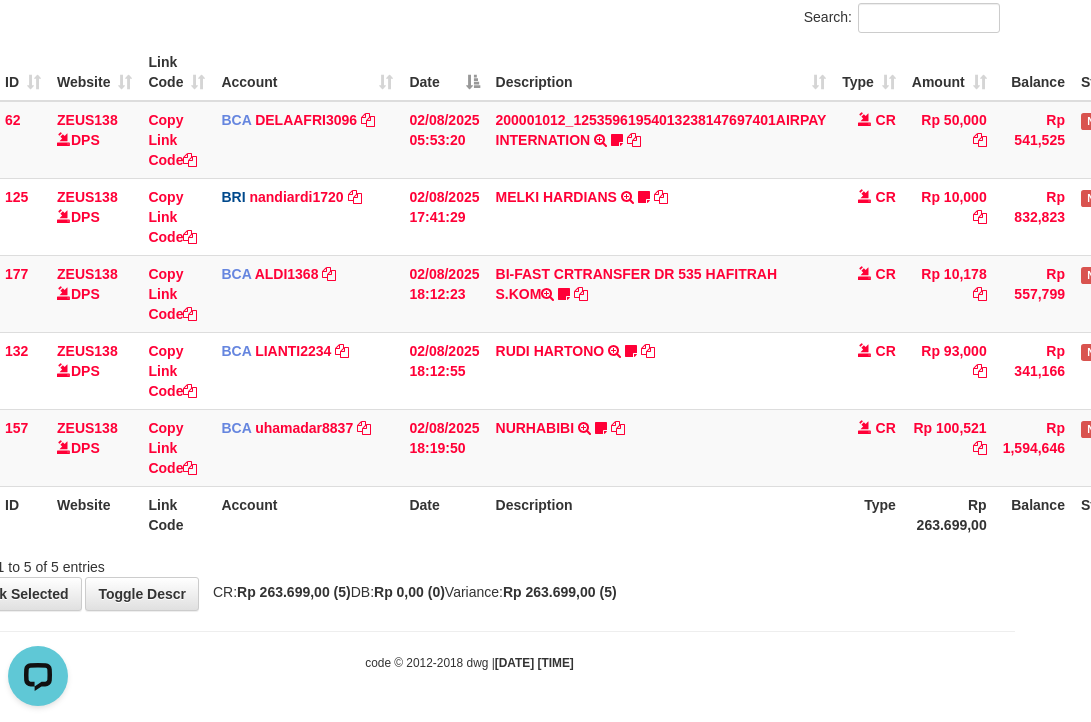 click on "Description" at bounding box center (661, 514) 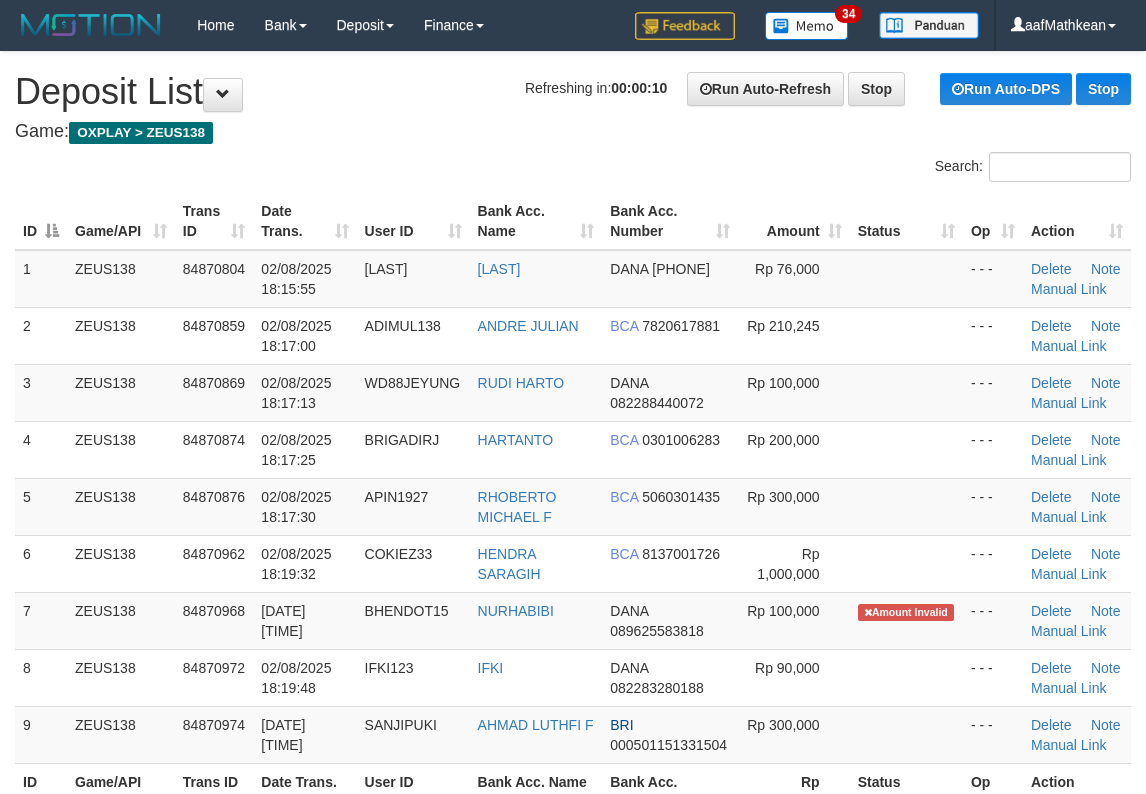 scroll, scrollTop: 0, scrollLeft: 0, axis: both 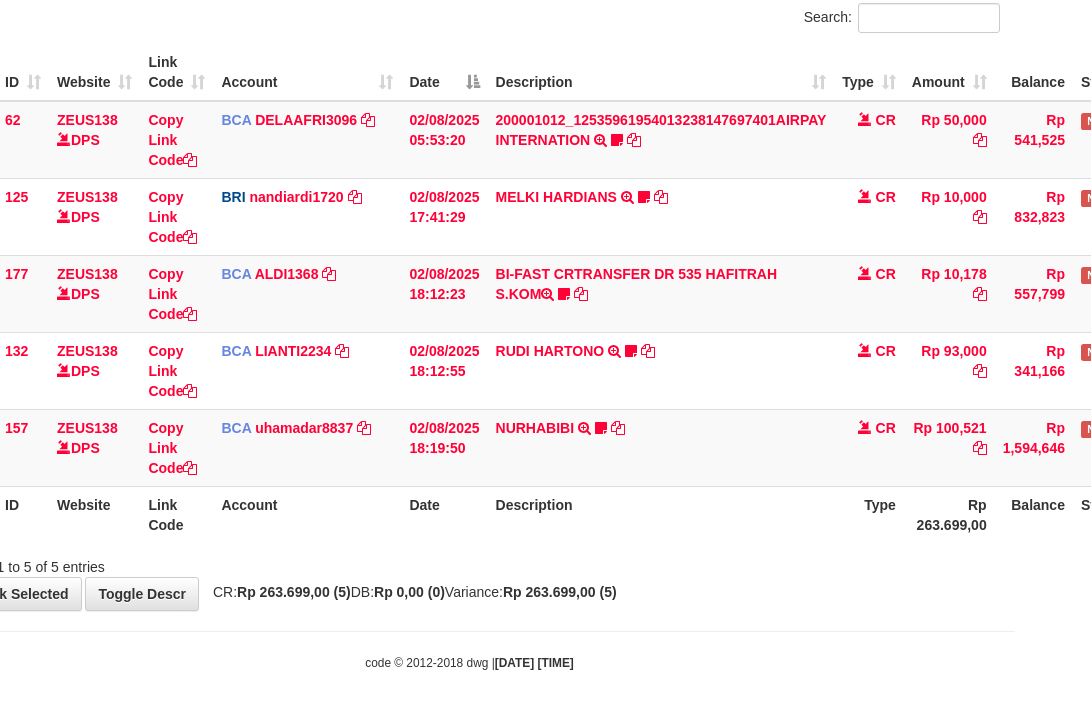 drag, startPoint x: 469, startPoint y: 535, endPoint x: 490, endPoint y: 547, distance: 24.186773 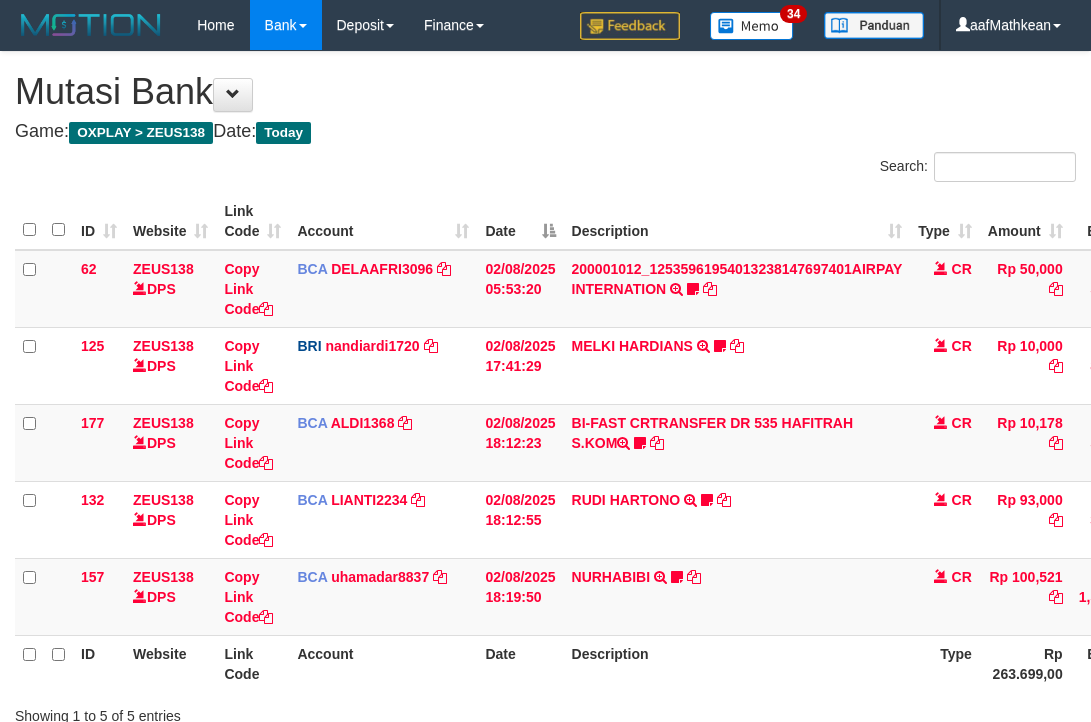 scroll, scrollTop: 149, scrollLeft: 76, axis: both 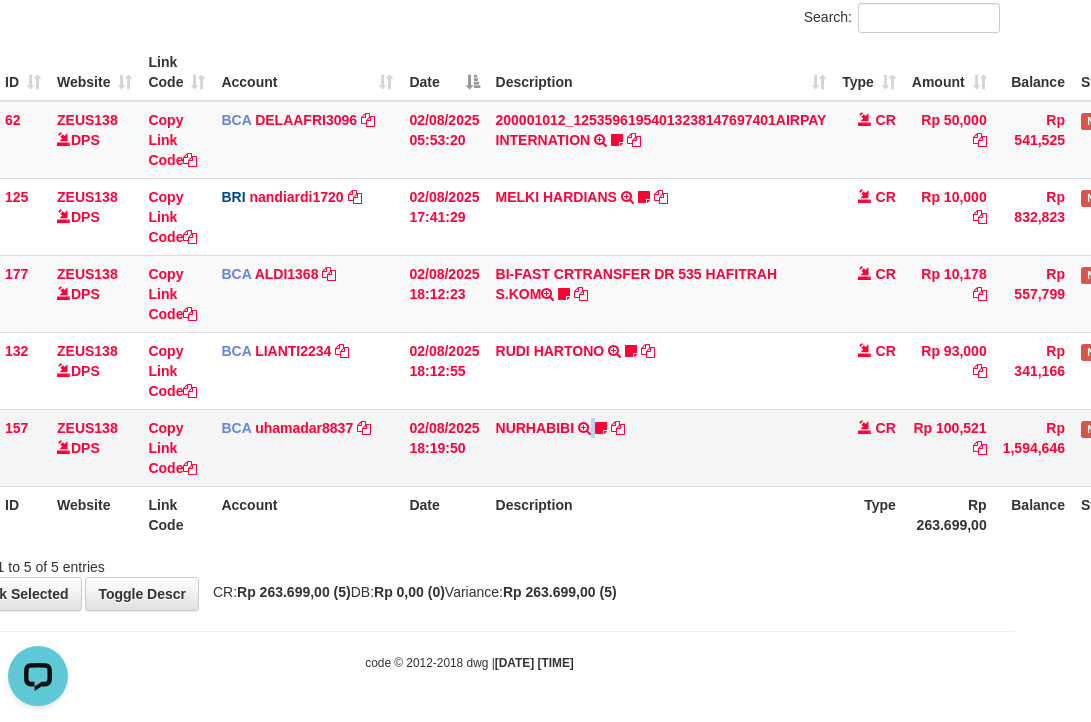 click on "NURHABIBI            TRSF E-BANKING CR 0208/FTSCY/WS95051
100521.002025080217371628 TRFDN-NURHABIBI ESPAY DEBIT INDONE    BHENDOT15" at bounding box center (661, 447) 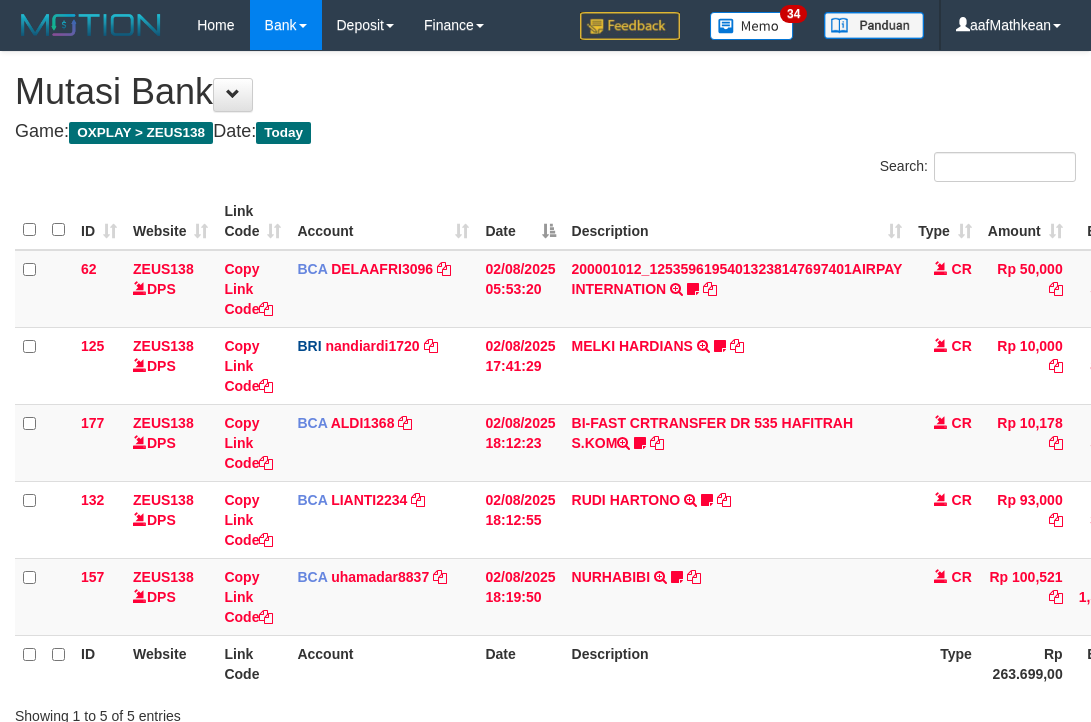 scroll, scrollTop: 149, scrollLeft: 76, axis: both 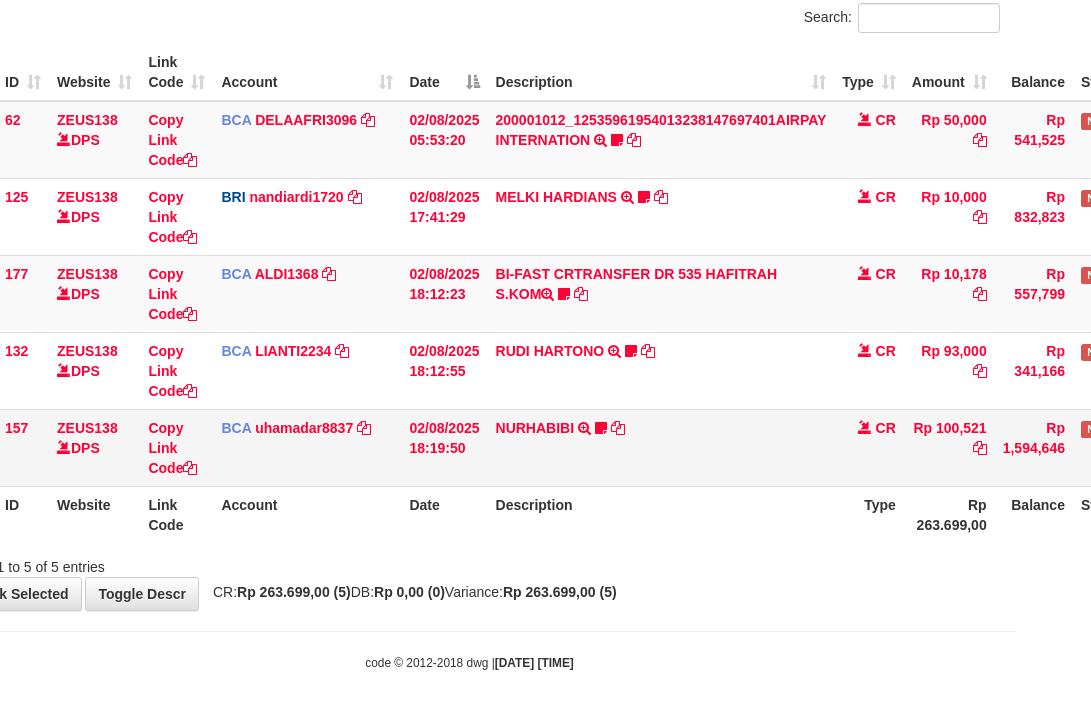 click on "BCA
[USERNAME]
DPS
[FIRST] [MIDDLE] [LAST]
mutasi_[DATE]_[NUMBER] | 157
mutasi_[DATE]_[NUMBER] | 157" at bounding box center [307, 447] 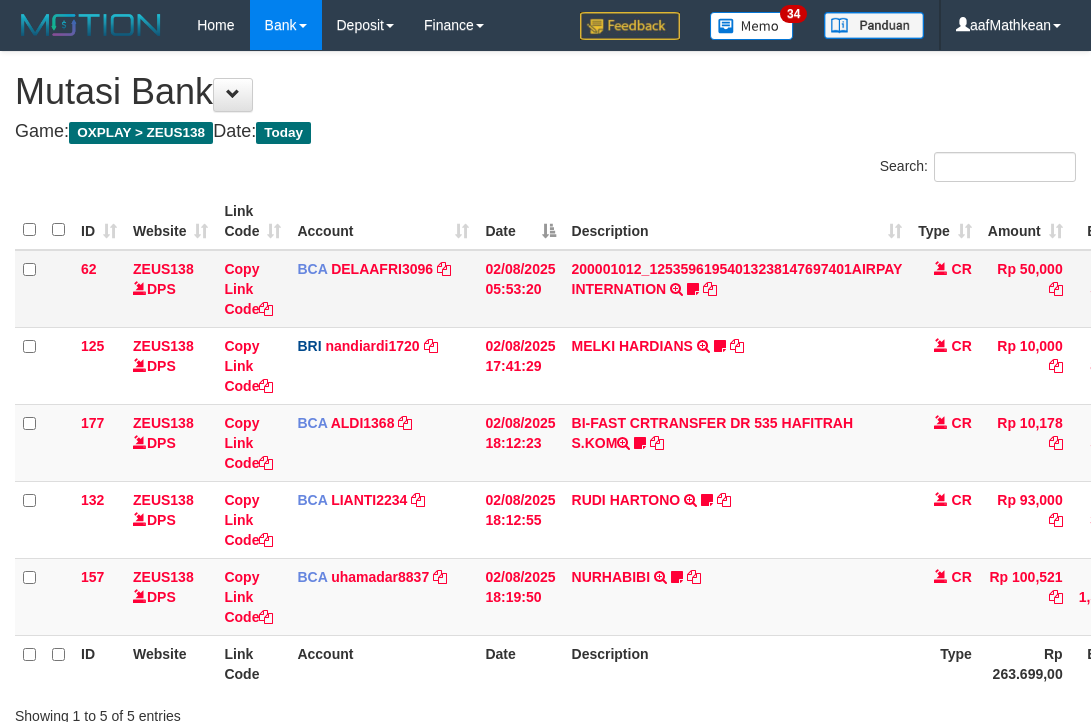 click on "Account" at bounding box center (383, 663) 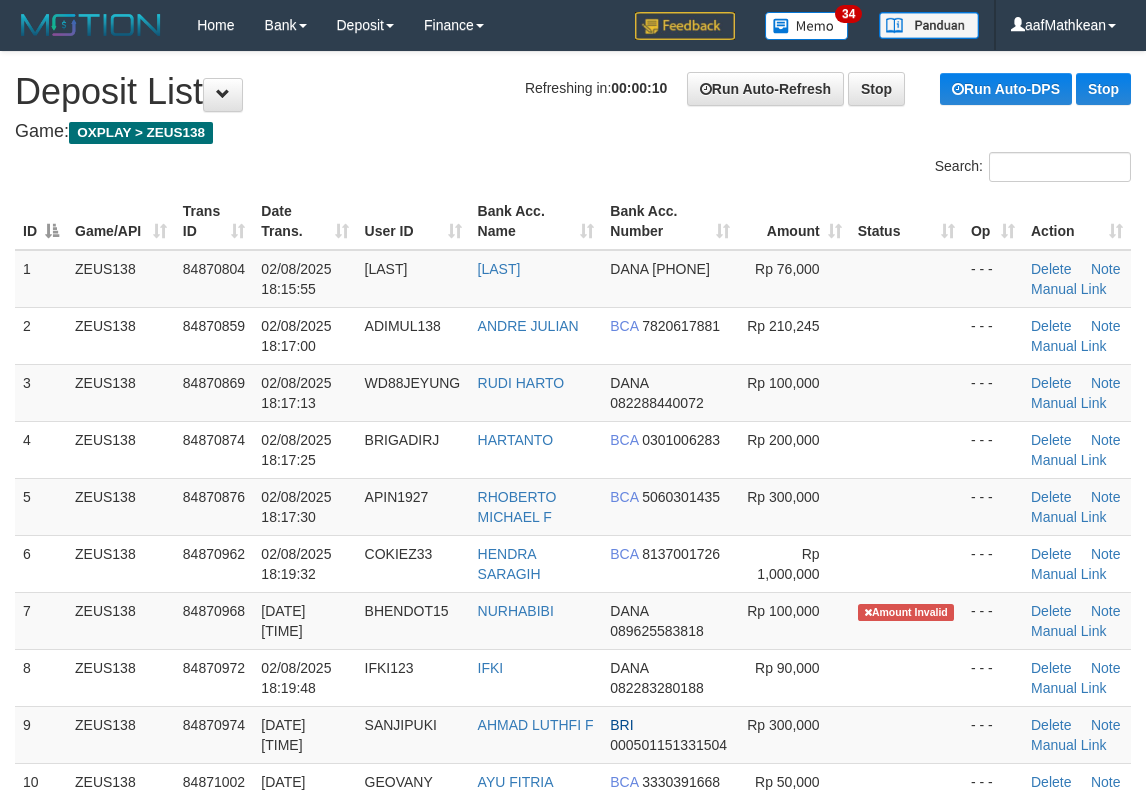 scroll, scrollTop: 0, scrollLeft: 0, axis: both 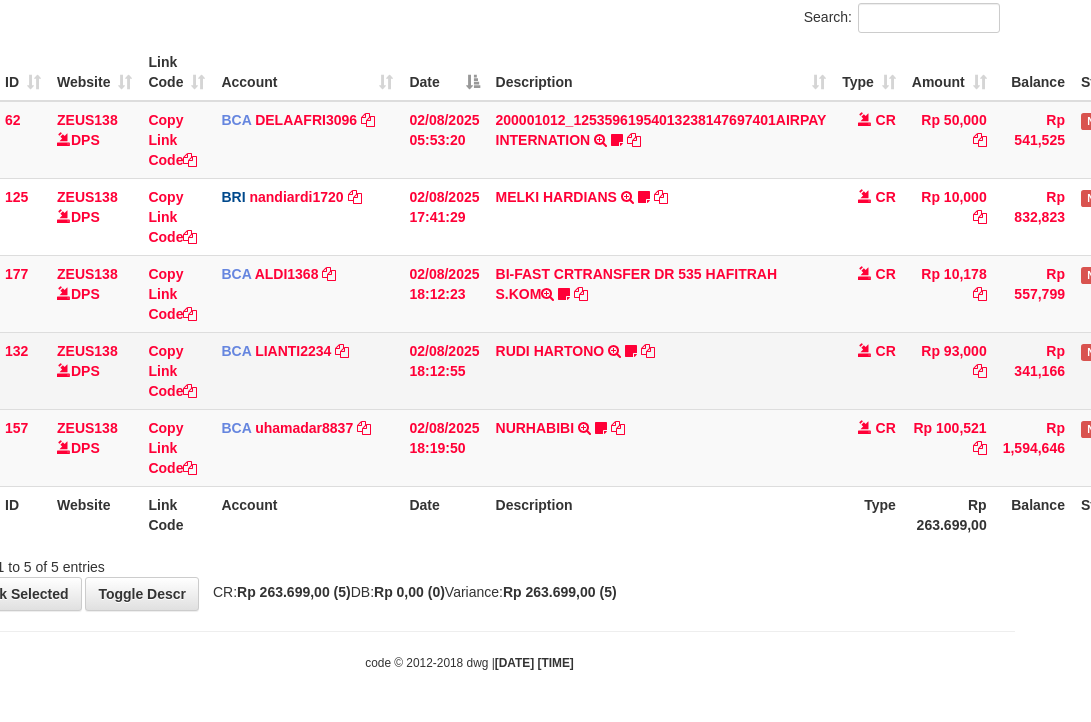 drag, startPoint x: 642, startPoint y: 381, endPoint x: 680, endPoint y: 440, distance: 70.178345 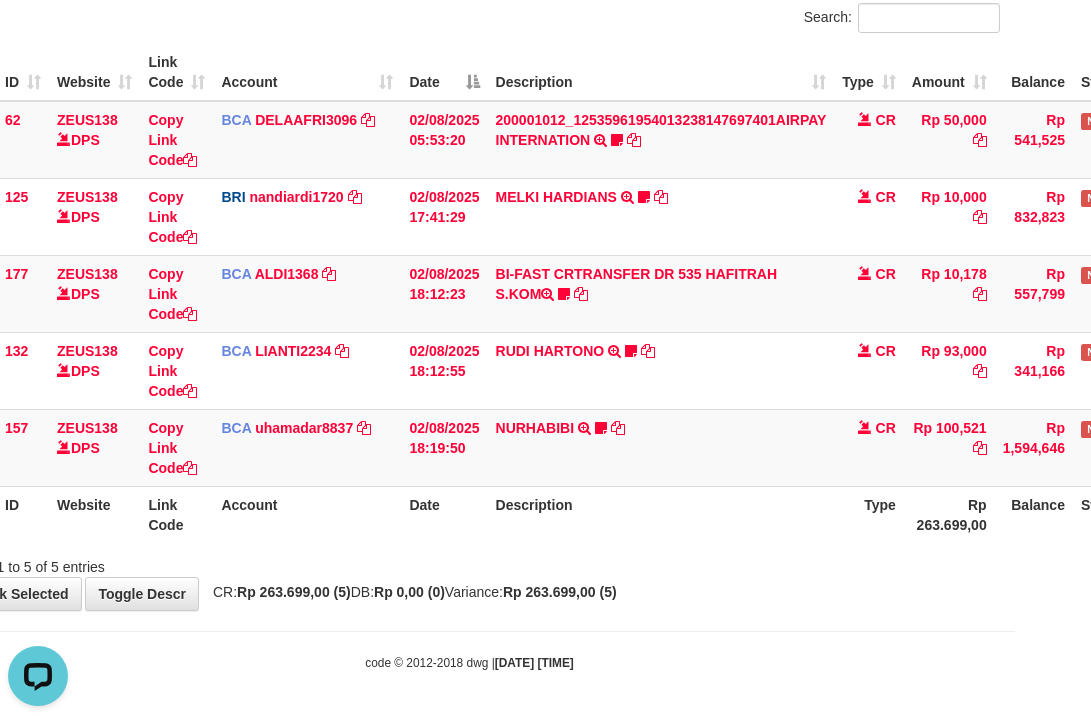 scroll, scrollTop: 0, scrollLeft: 0, axis: both 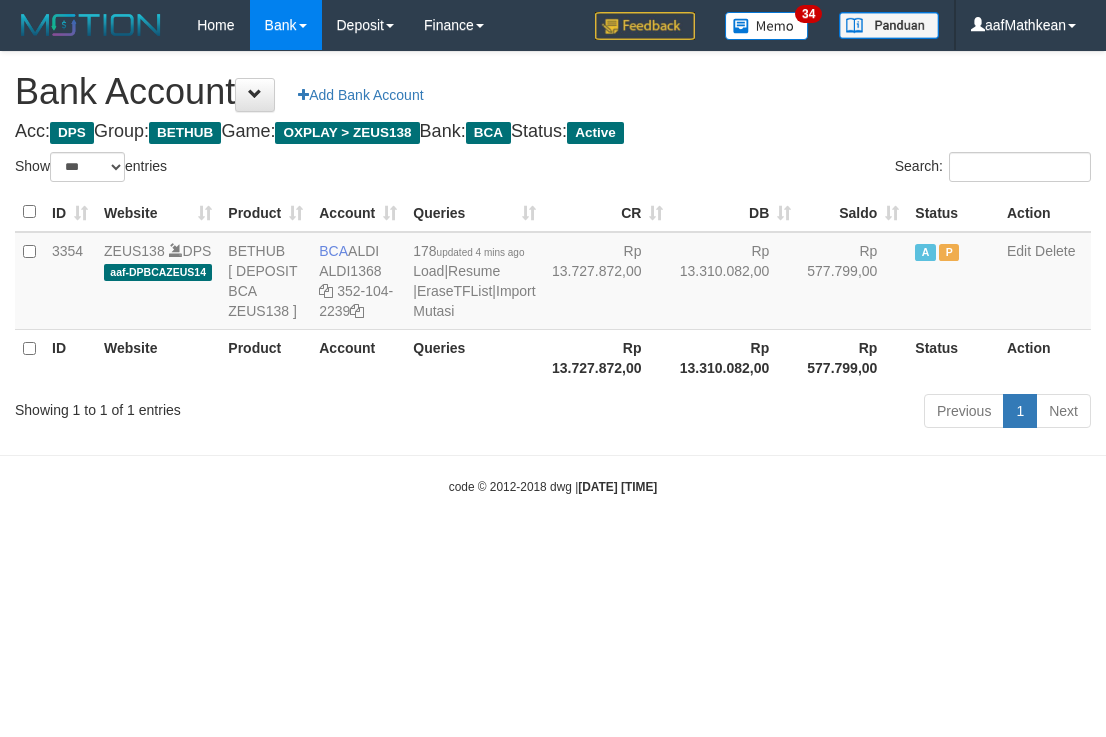 select on "***" 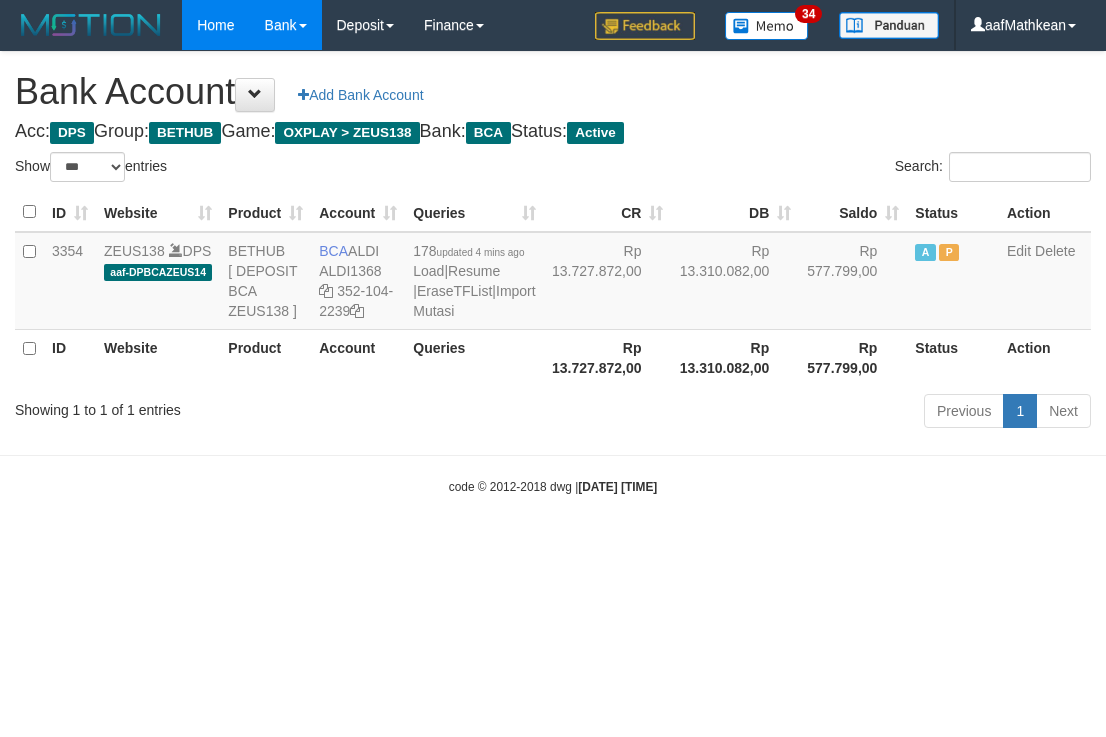 scroll, scrollTop: 0, scrollLeft: 0, axis: both 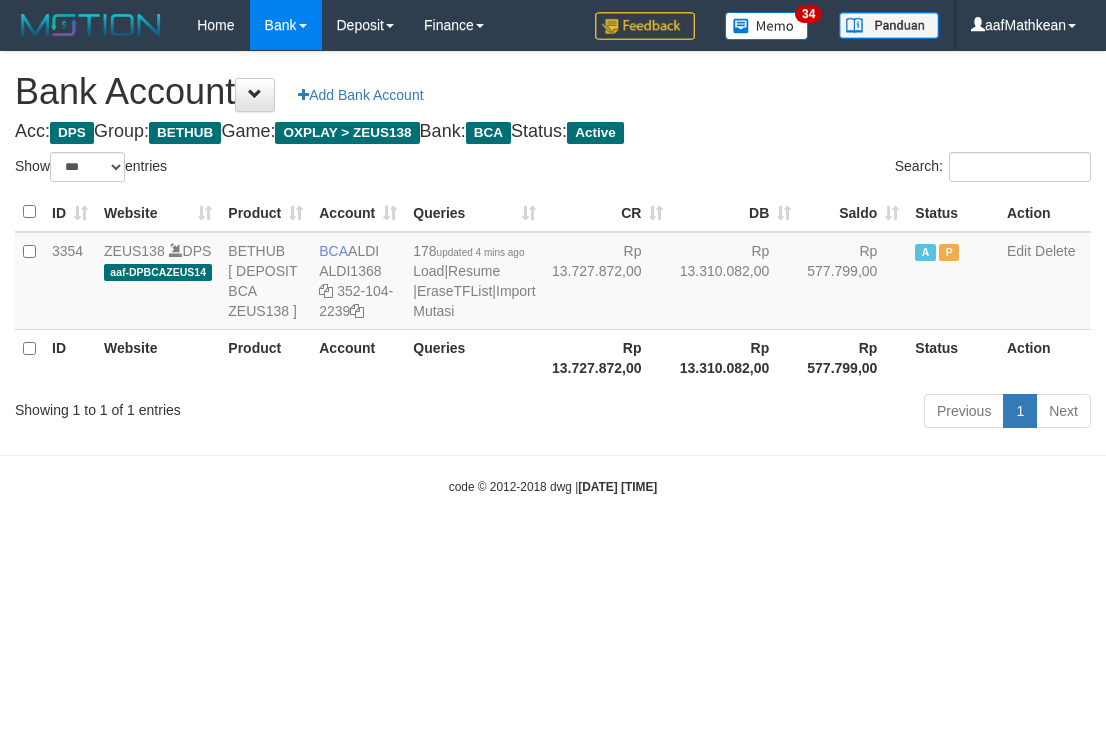 select on "***" 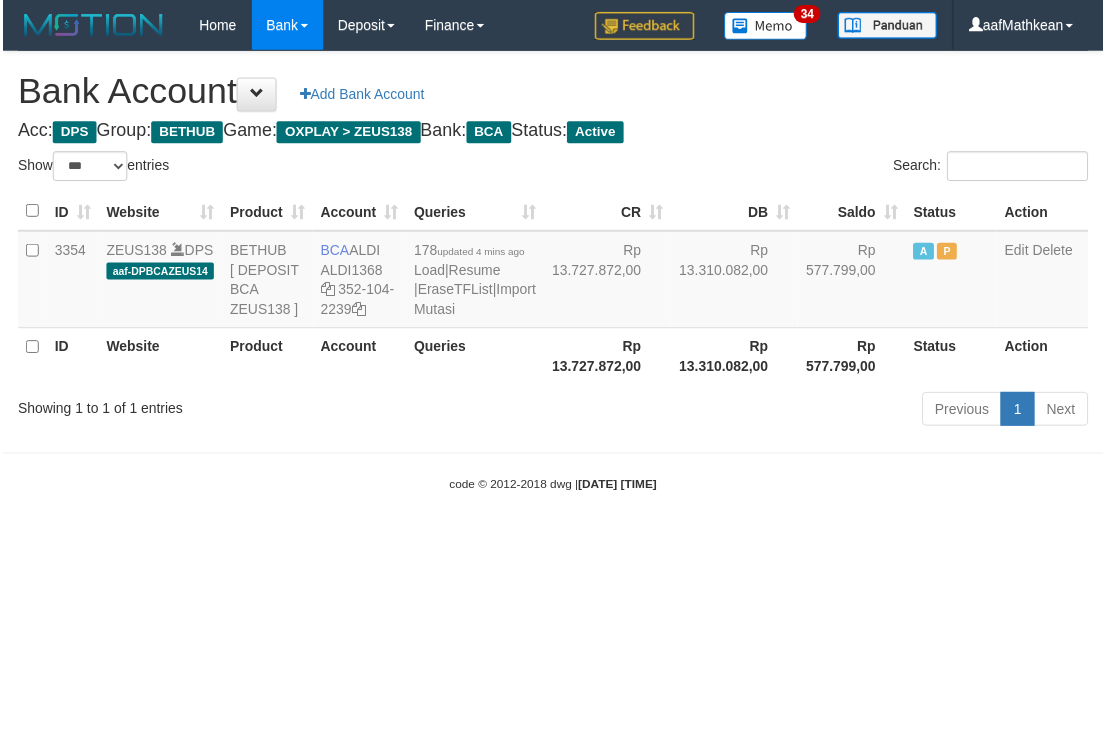 scroll, scrollTop: 0, scrollLeft: 0, axis: both 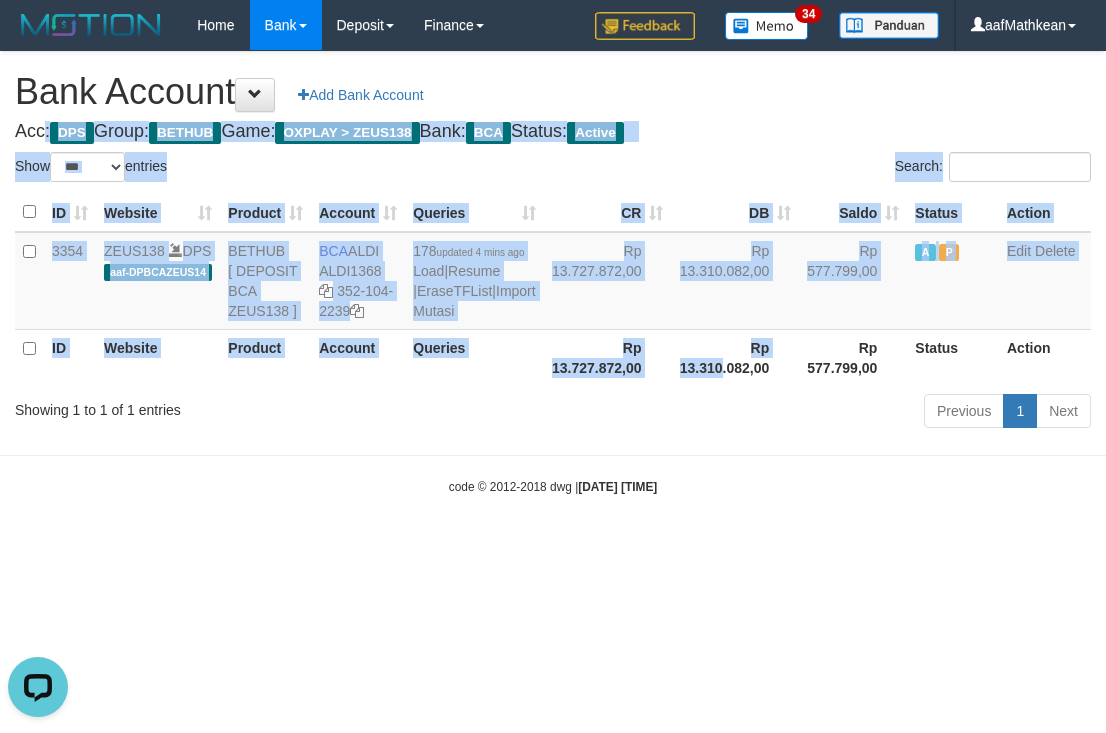 drag, startPoint x: 652, startPoint y: 307, endPoint x: 733, endPoint y: 600, distance: 303.99014 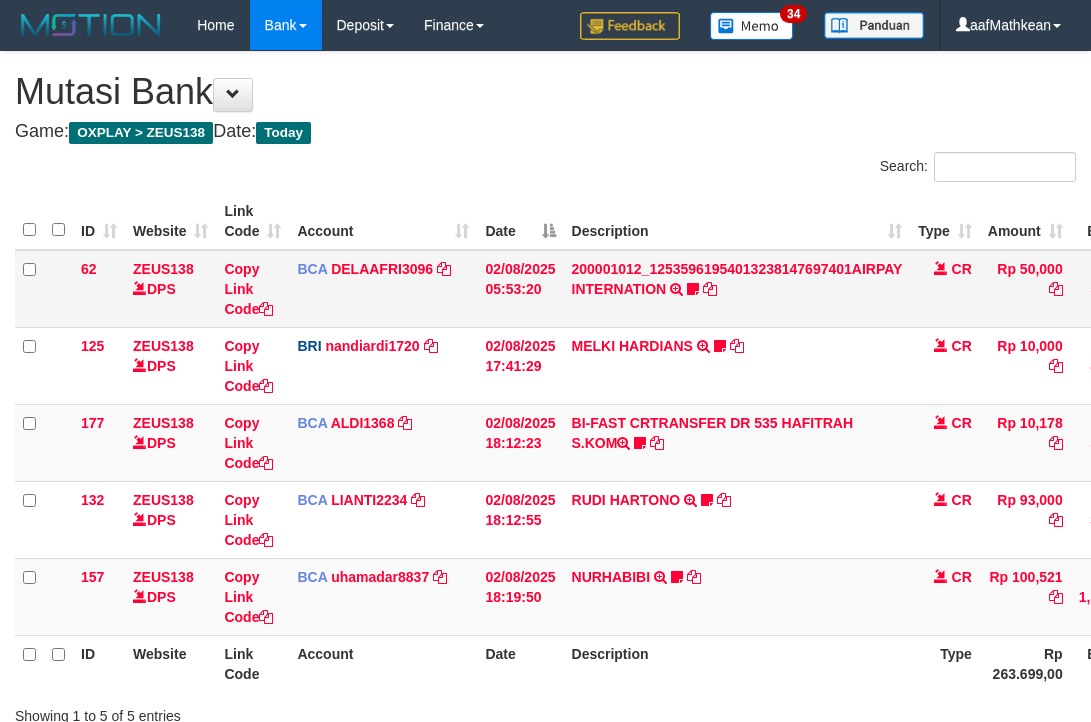 scroll, scrollTop: 149, scrollLeft: 76, axis: both 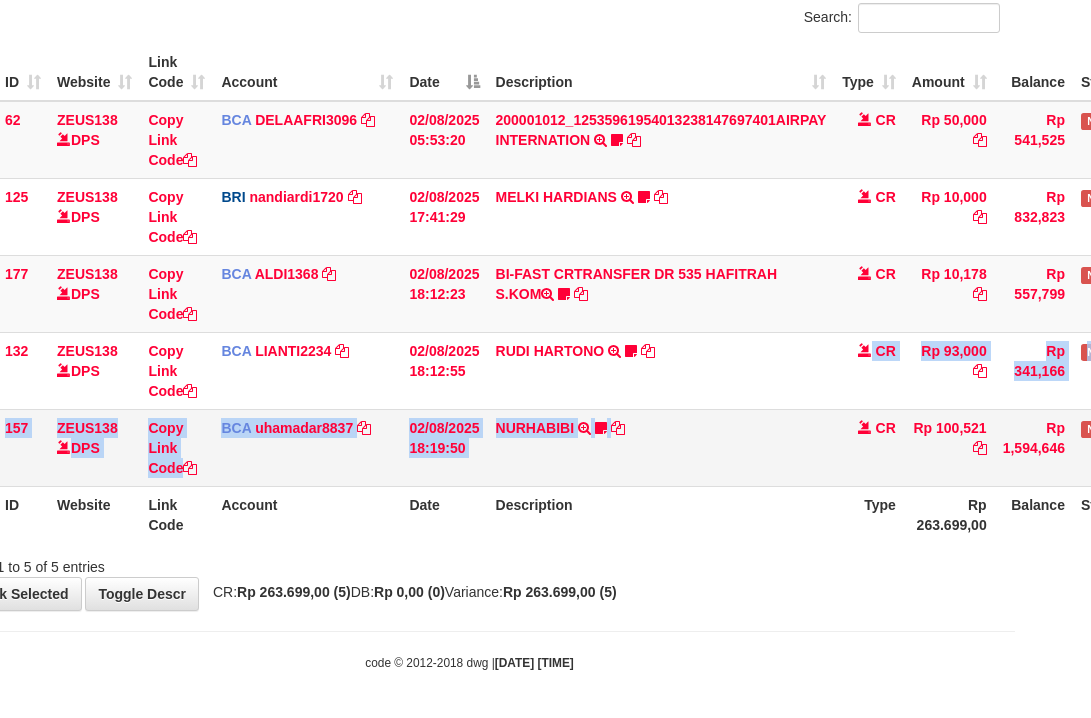 click on "62
ZEUS138    DPS
Copy Link Code
BCA
DELAAFRI3096
DPS
[FIRST] [LAST]
mutasi_20250802_3552 | 62
mutasi_20250802_3552 | 62
02/08/2025 05:53:20
200001012_12535961954013238147697401AIRPAY INTERNATION            TRSF E-BANKING CR 0208/FTSCY/WS95051
50000.00200001012_12535961954013238147697401AIRPAY INTERNATION    Labubutaiki
https://prnt.sc/l7T6Eus7w_Qi
CR
Rp 50,000
Rp 541,525
N
Note
Check
125
ZEUS138    DPS
Copy Link Code
BRI
nardiardi1720" at bounding box center (576, 294) 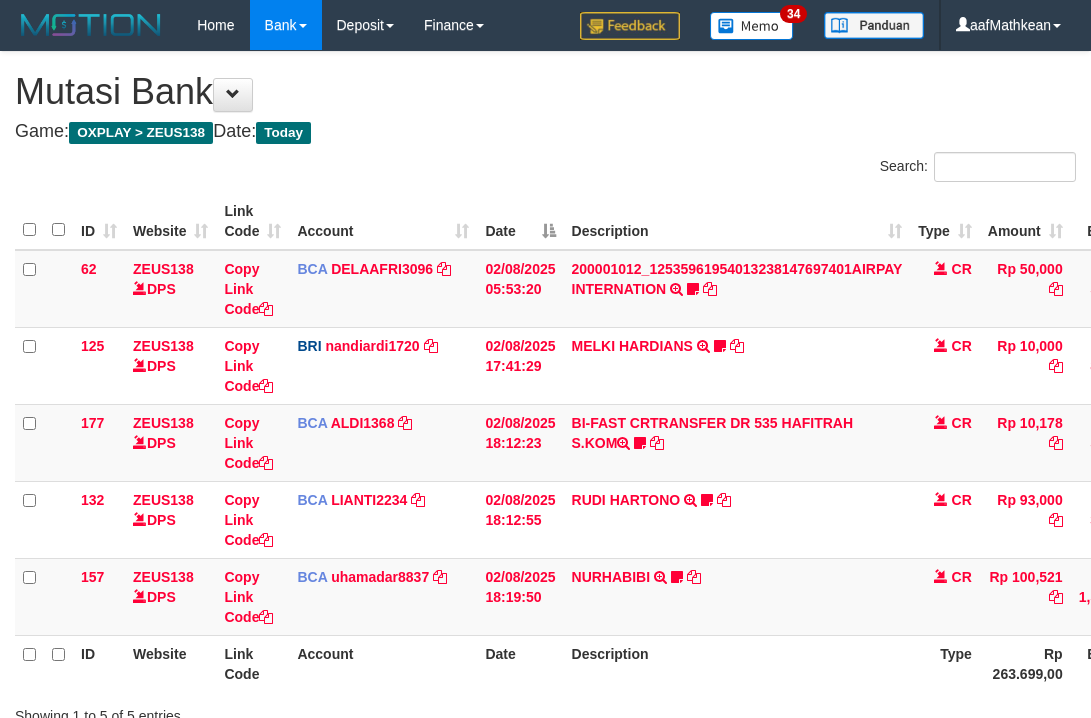 scroll, scrollTop: 149, scrollLeft: 76, axis: both 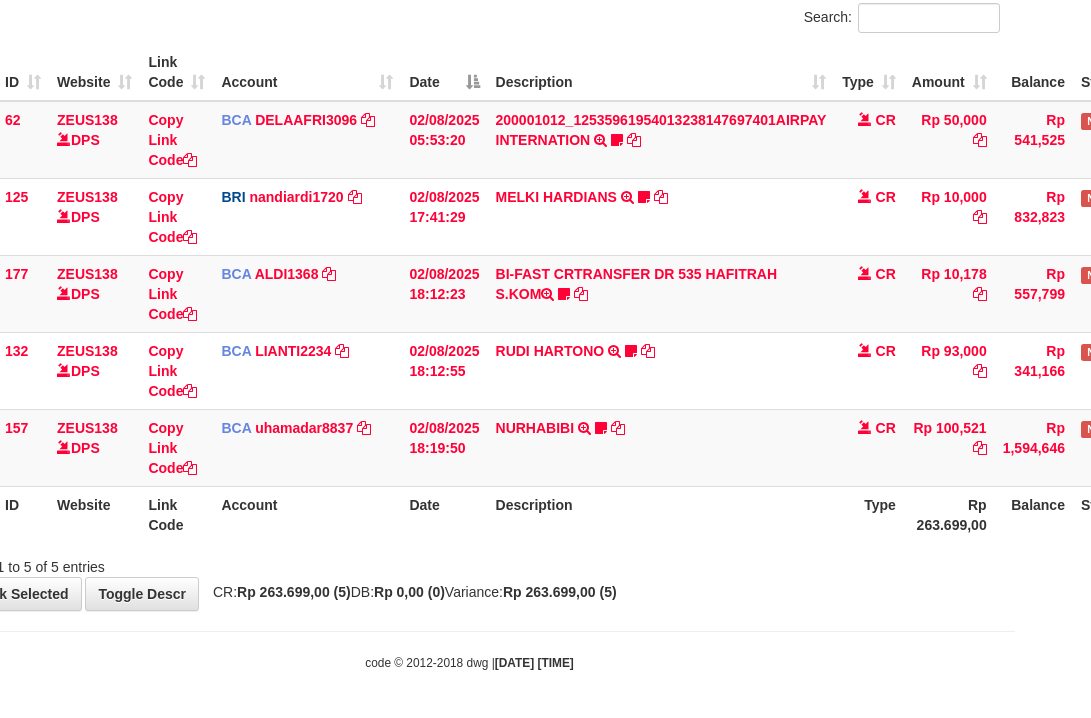 click on "Description" at bounding box center (661, 514) 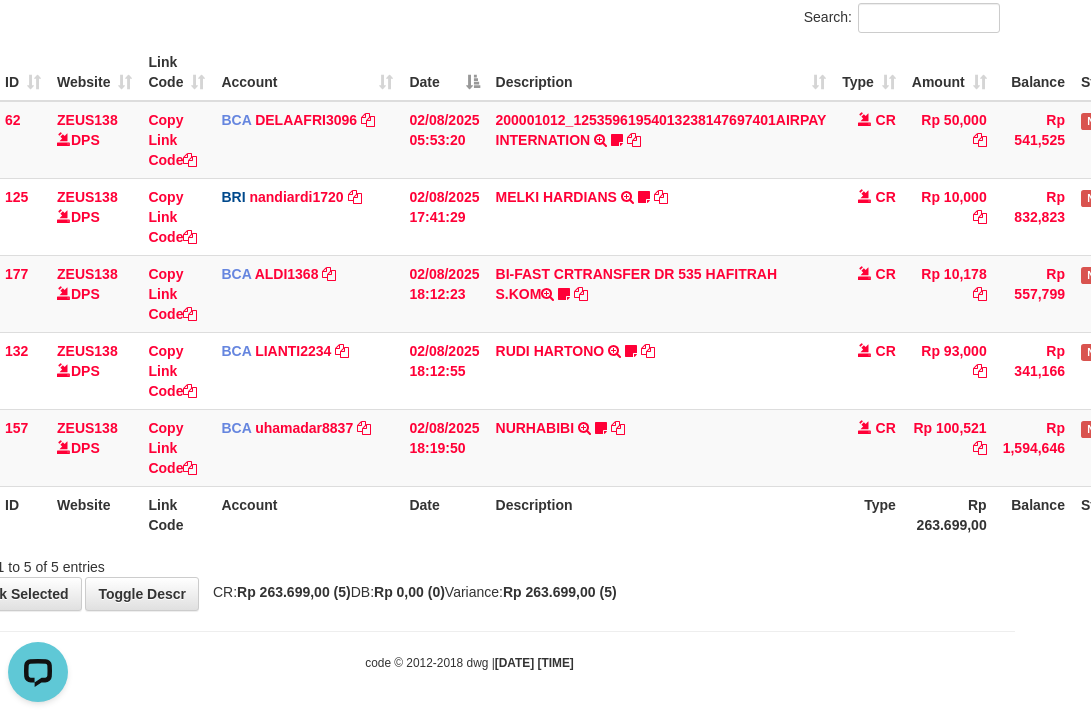scroll, scrollTop: 0, scrollLeft: 0, axis: both 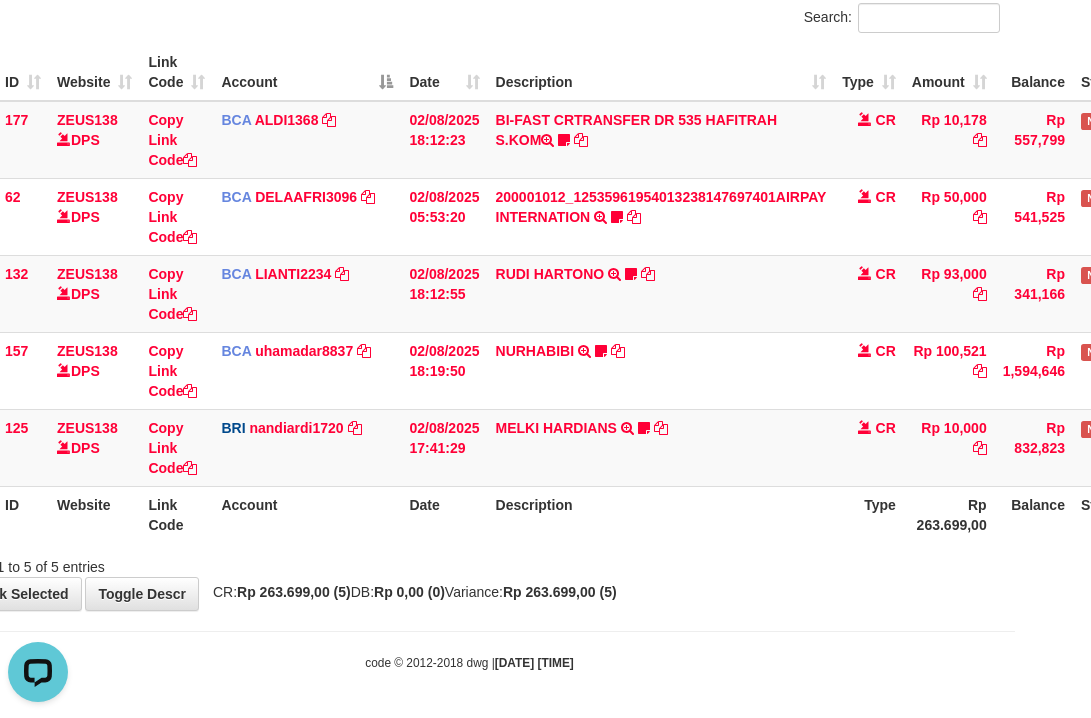 click on "Description" at bounding box center [661, 514] 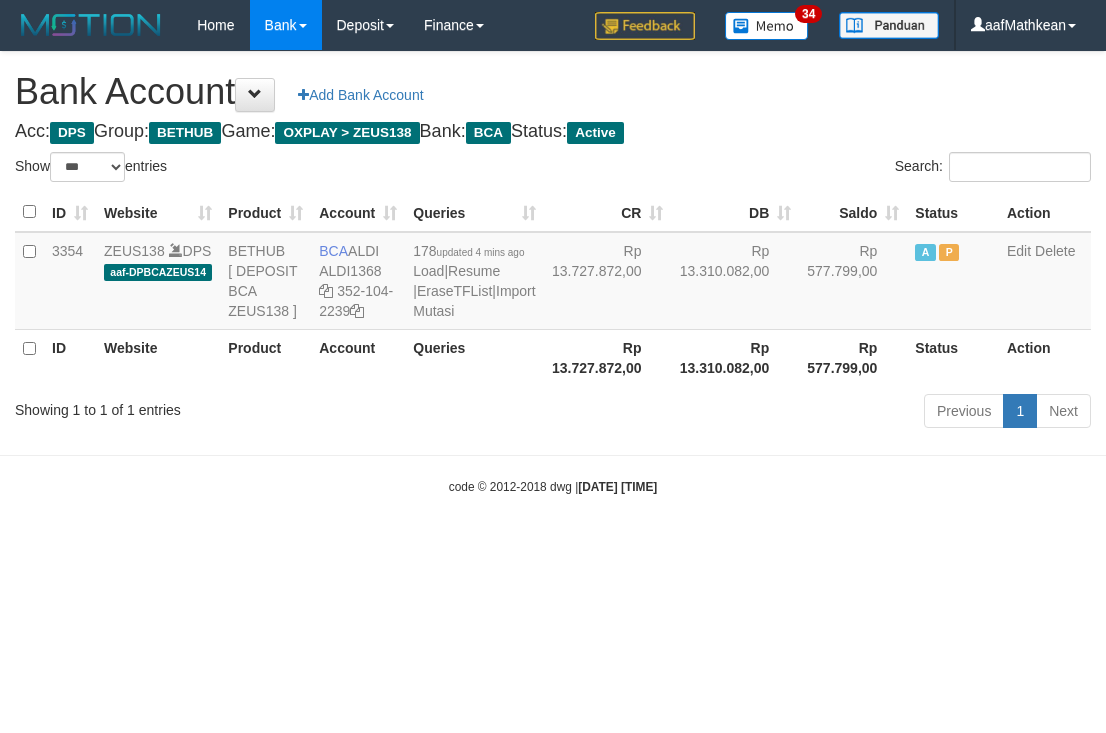 select on "***" 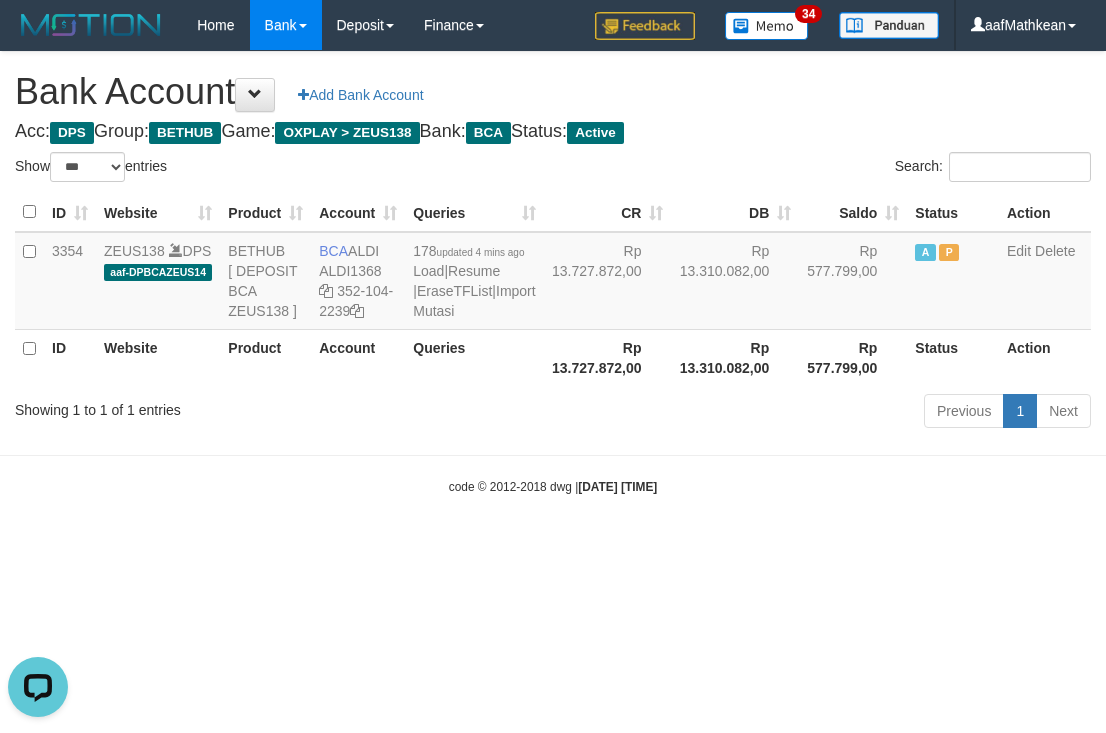 scroll, scrollTop: 0, scrollLeft: 0, axis: both 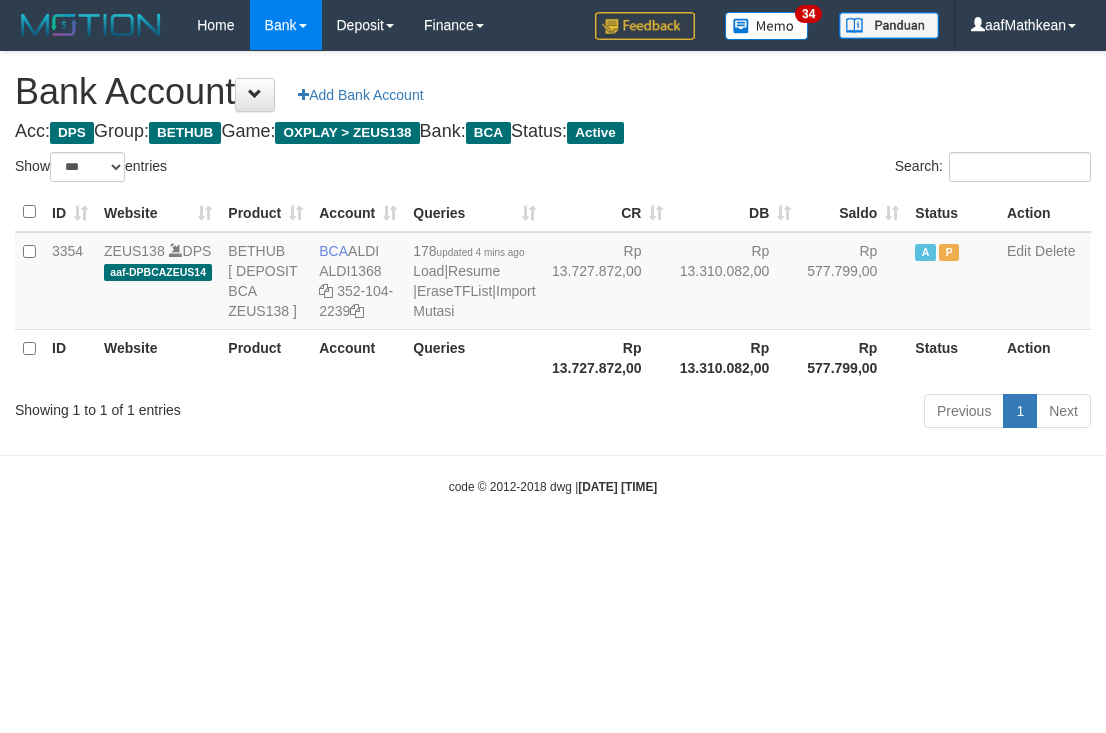 select on "***" 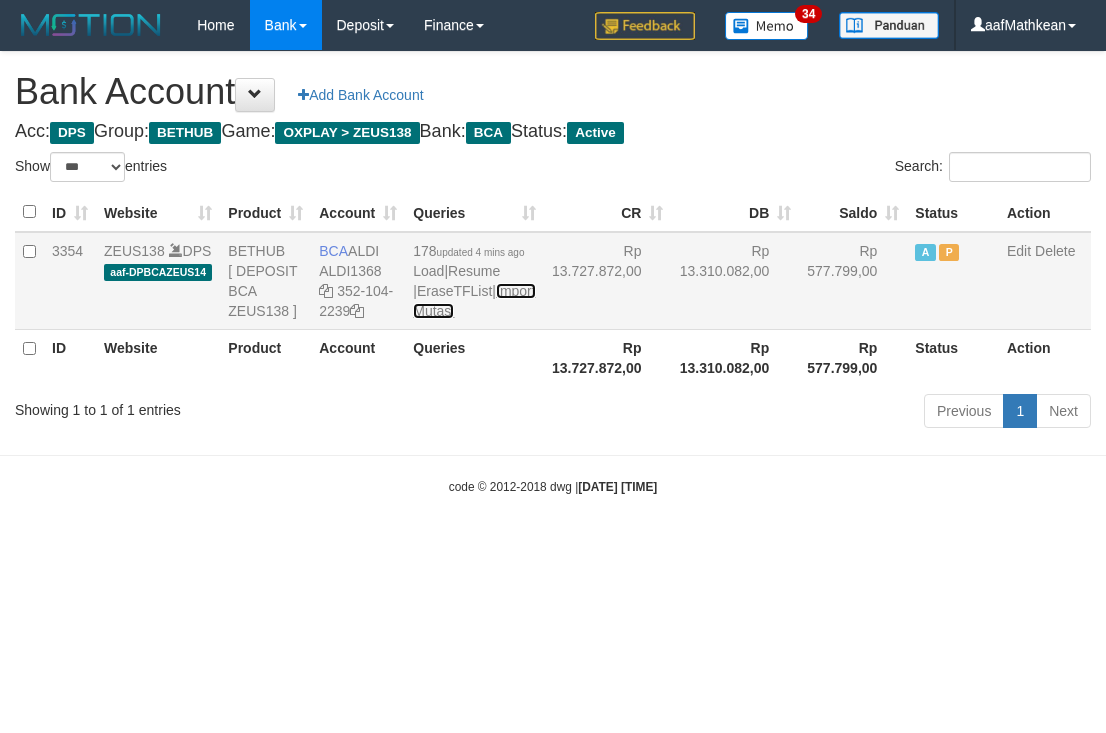 click on "Import Mutasi" at bounding box center (474, 301) 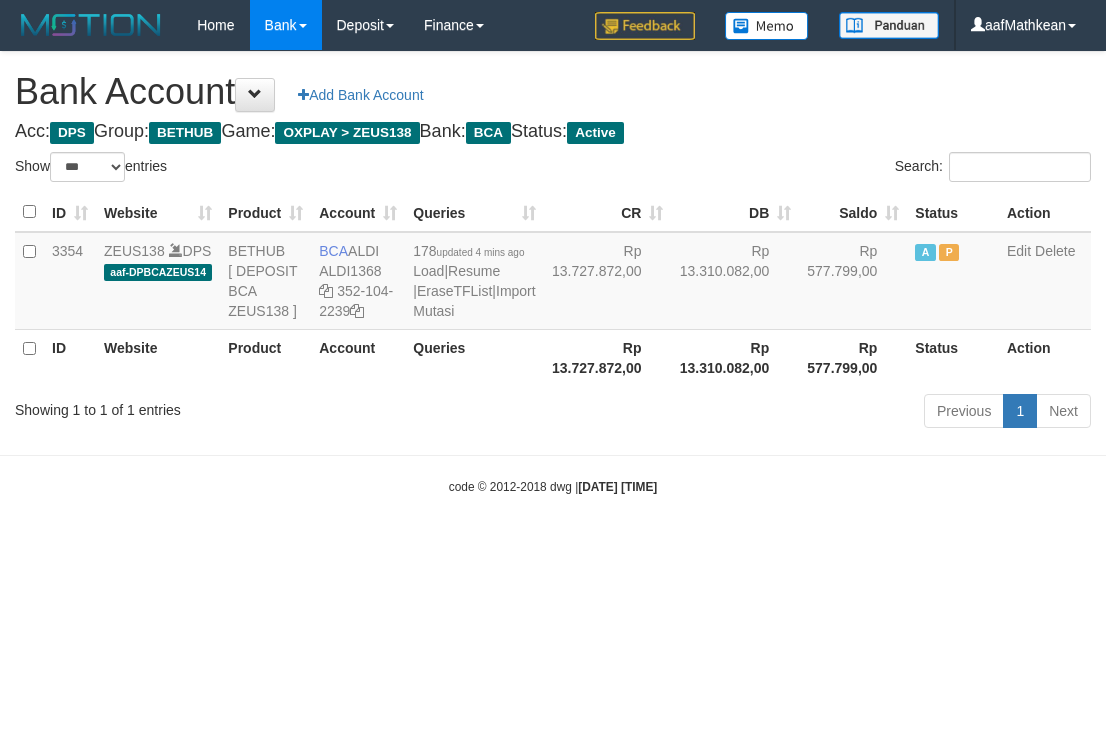 select on "***" 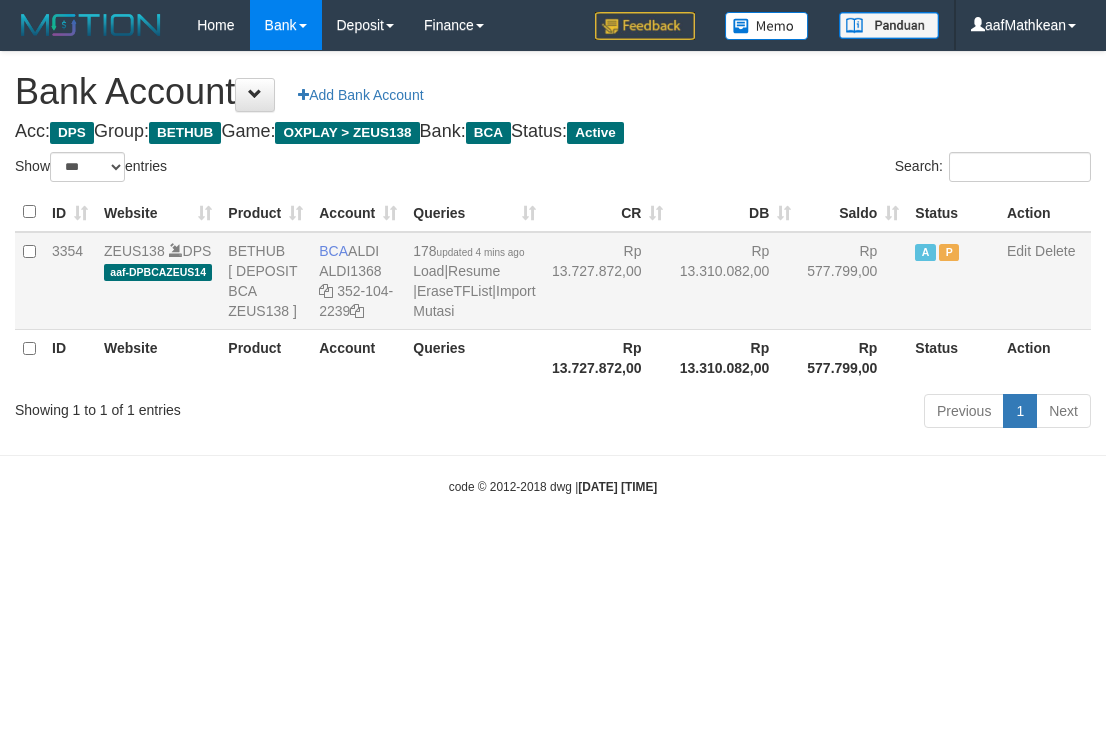 scroll, scrollTop: 0, scrollLeft: 0, axis: both 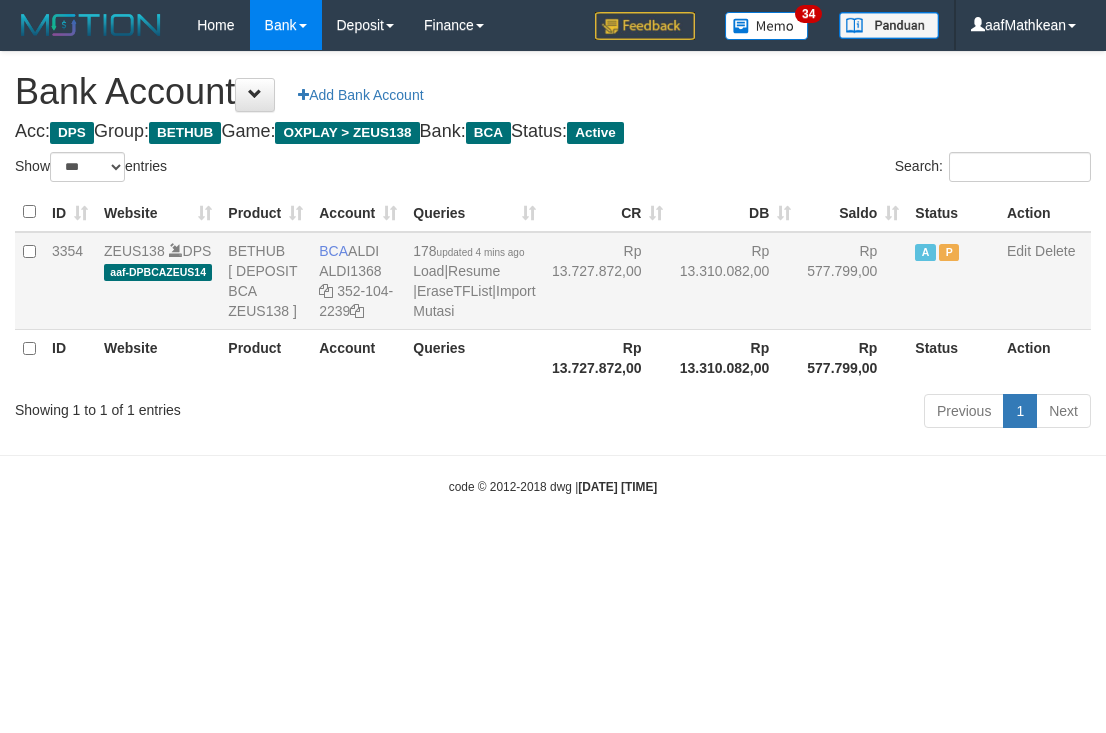 drag, startPoint x: 347, startPoint y: 246, endPoint x: 421, endPoint y: 250, distance: 74.10803 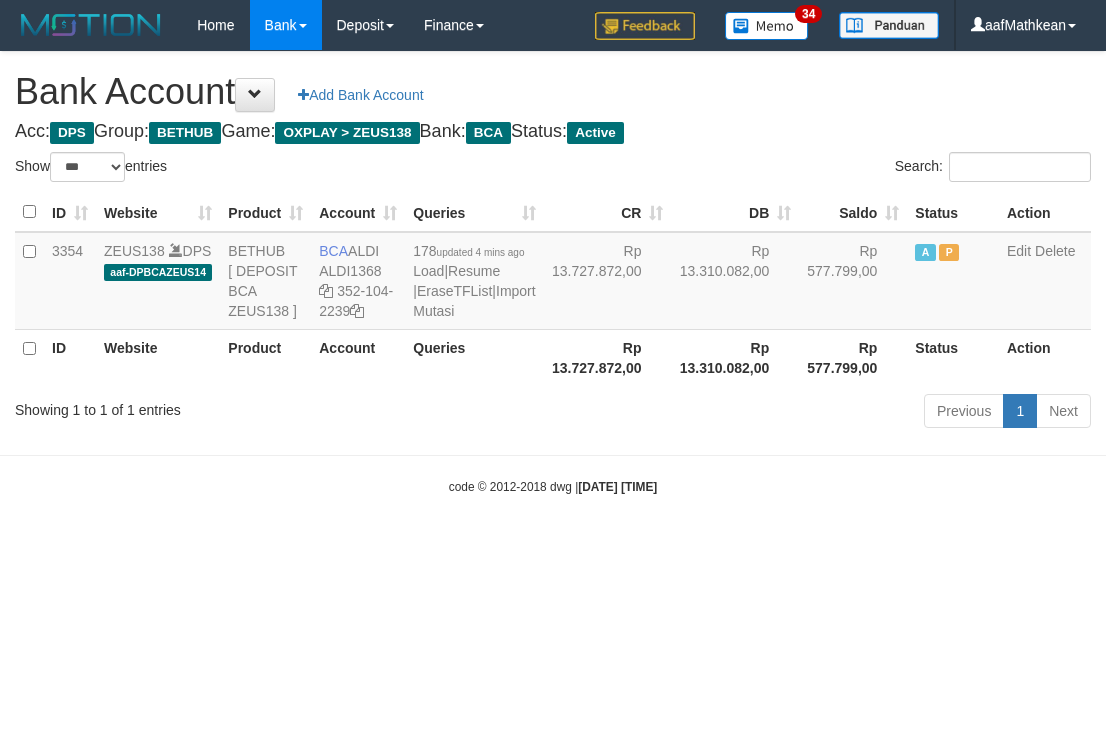 copy on "ALDI
ALDI1368
[PHONE]
1" 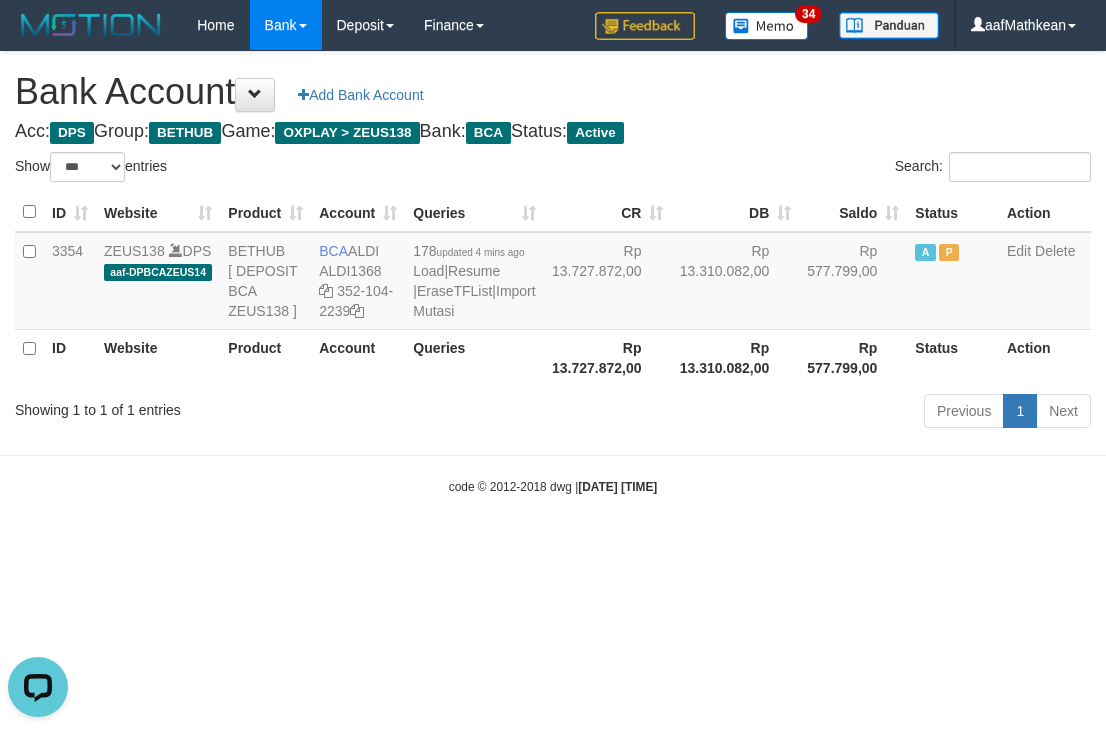 scroll, scrollTop: 0, scrollLeft: 0, axis: both 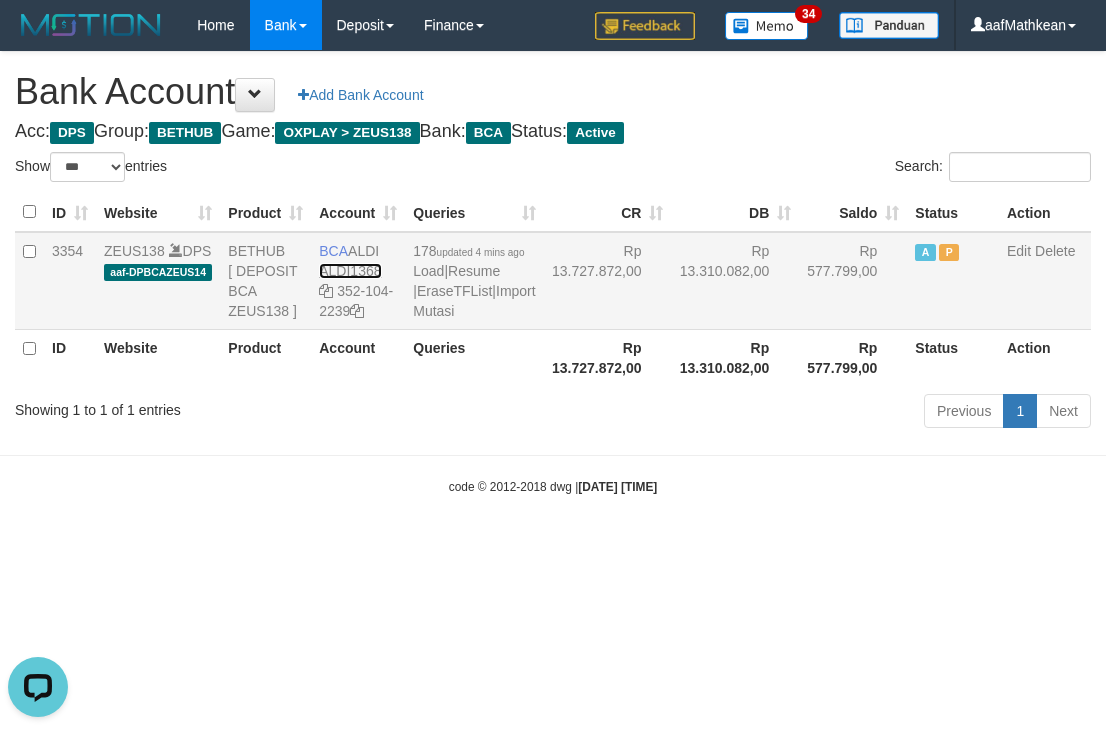click on "ALDI1368" at bounding box center [350, 271] 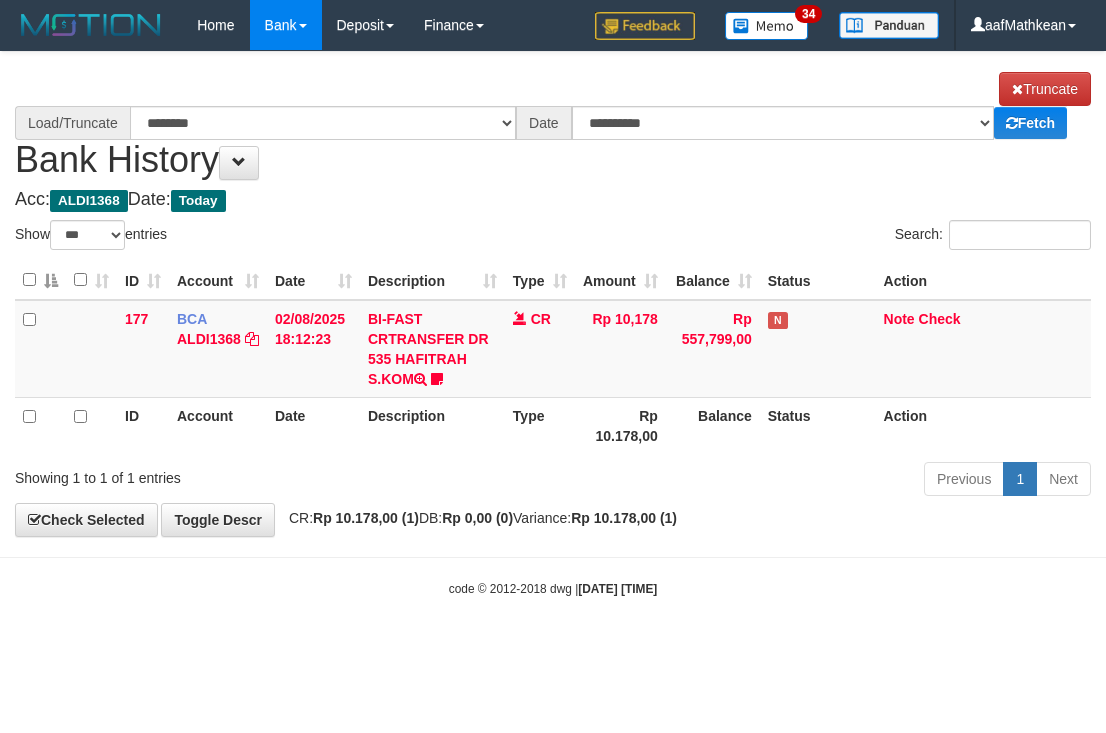 select on "***" 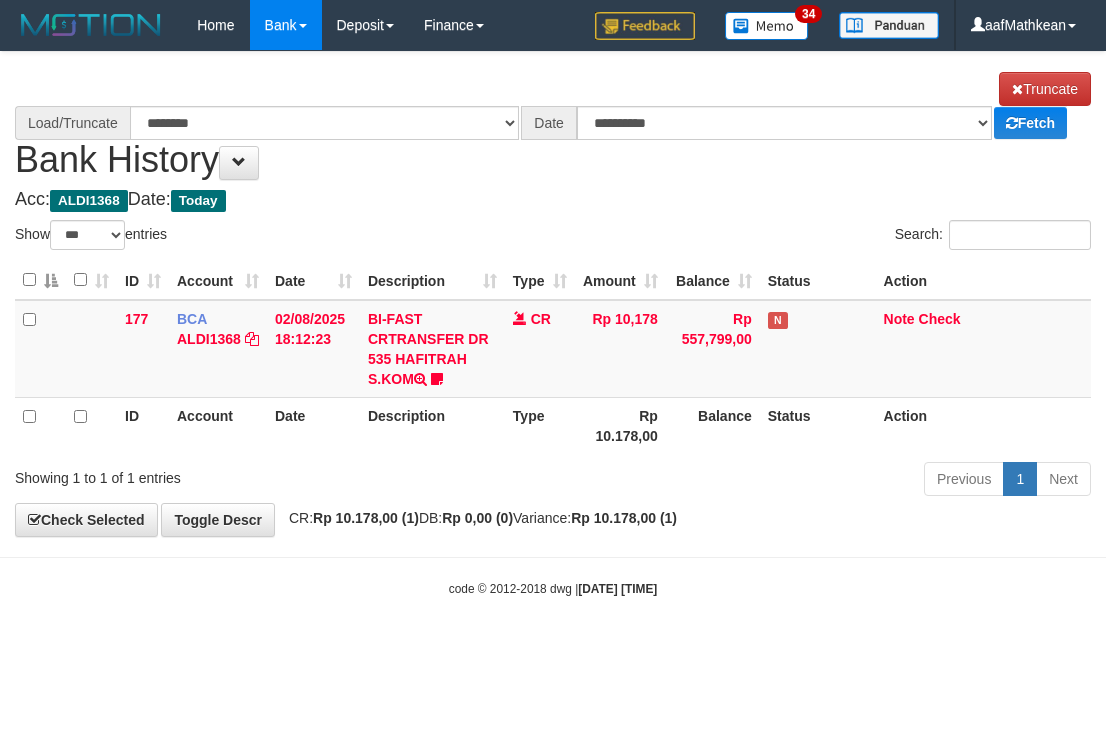 scroll, scrollTop: 0, scrollLeft: 0, axis: both 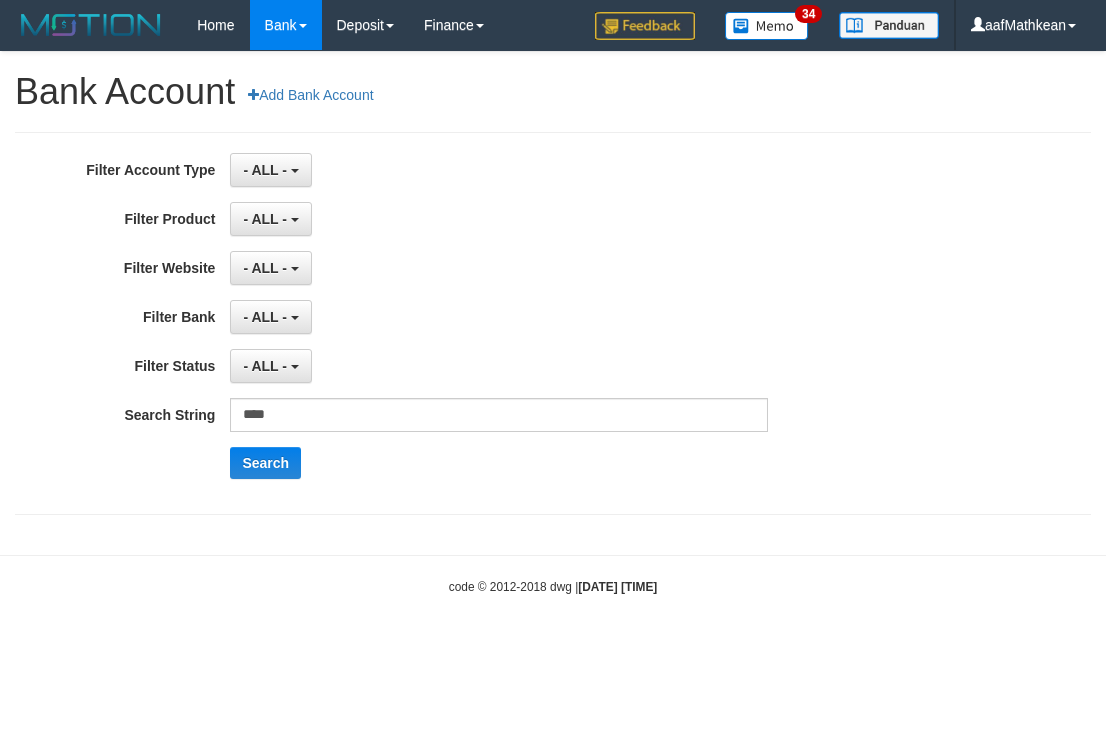 select on "***" 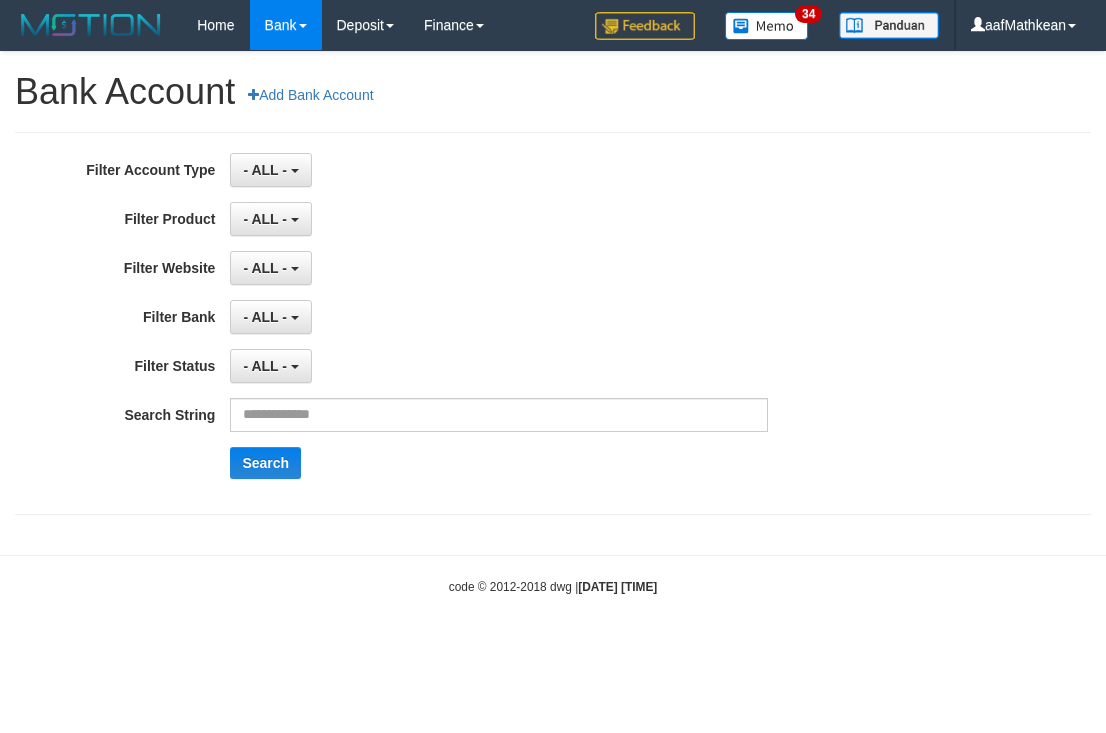 scroll, scrollTop: 0, scrollLeft: 0, axis: both 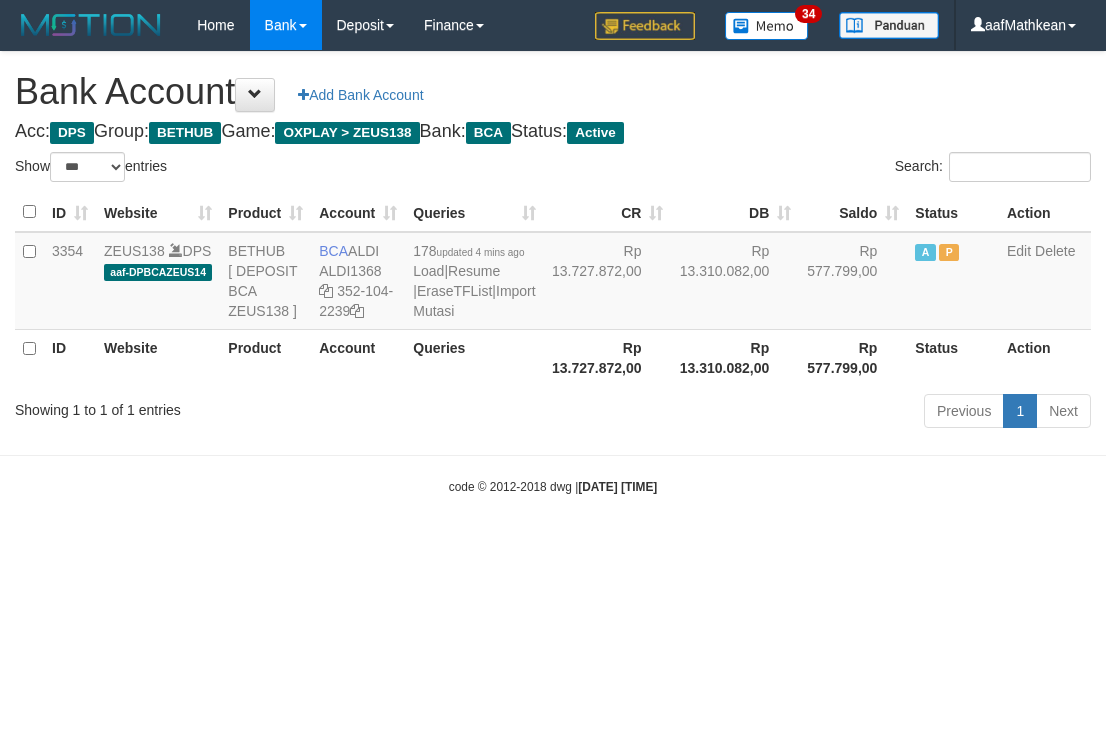 select on "***" 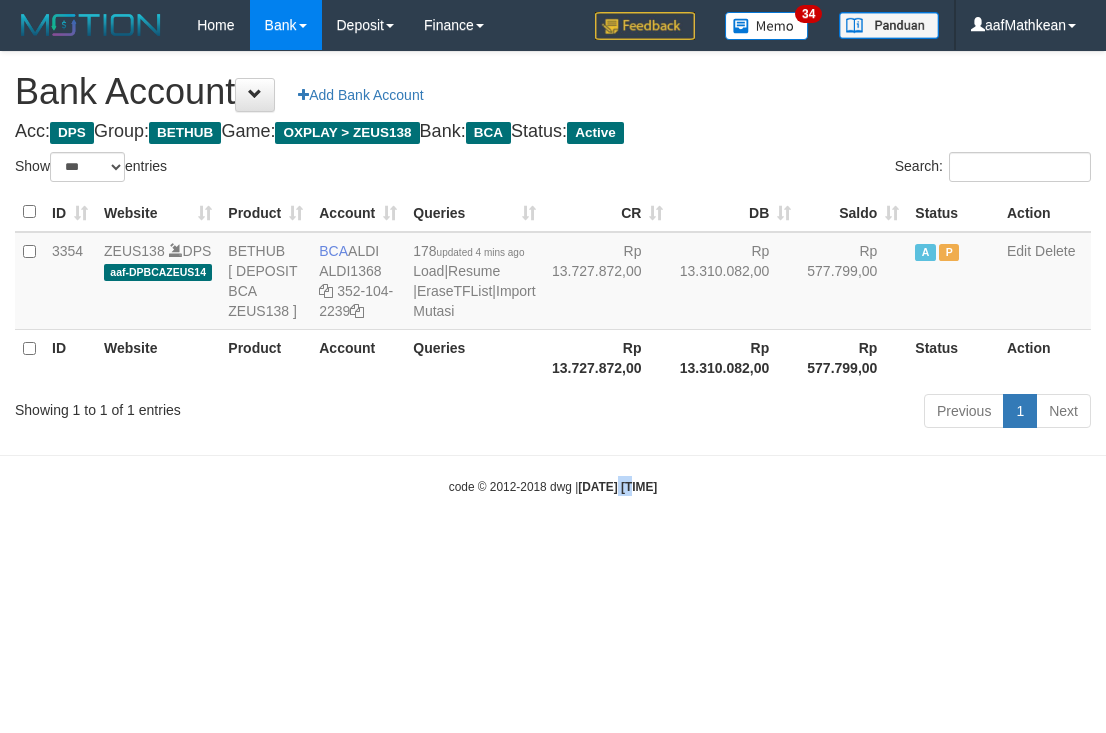 click on "Toggle navigation
Home
Bank
Account List
Load
By Website
Group
[OXPLAY]													ZEUS138
By Load Group (DPS)" at bounding box center [553, 273] 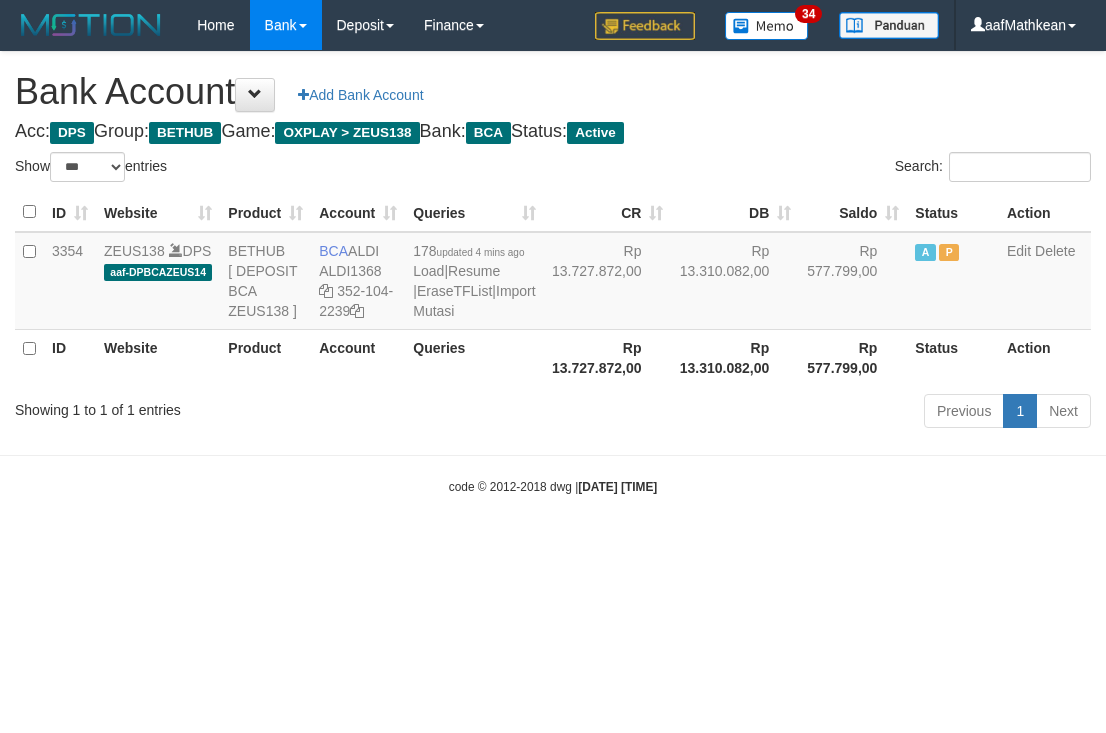 select on "***" 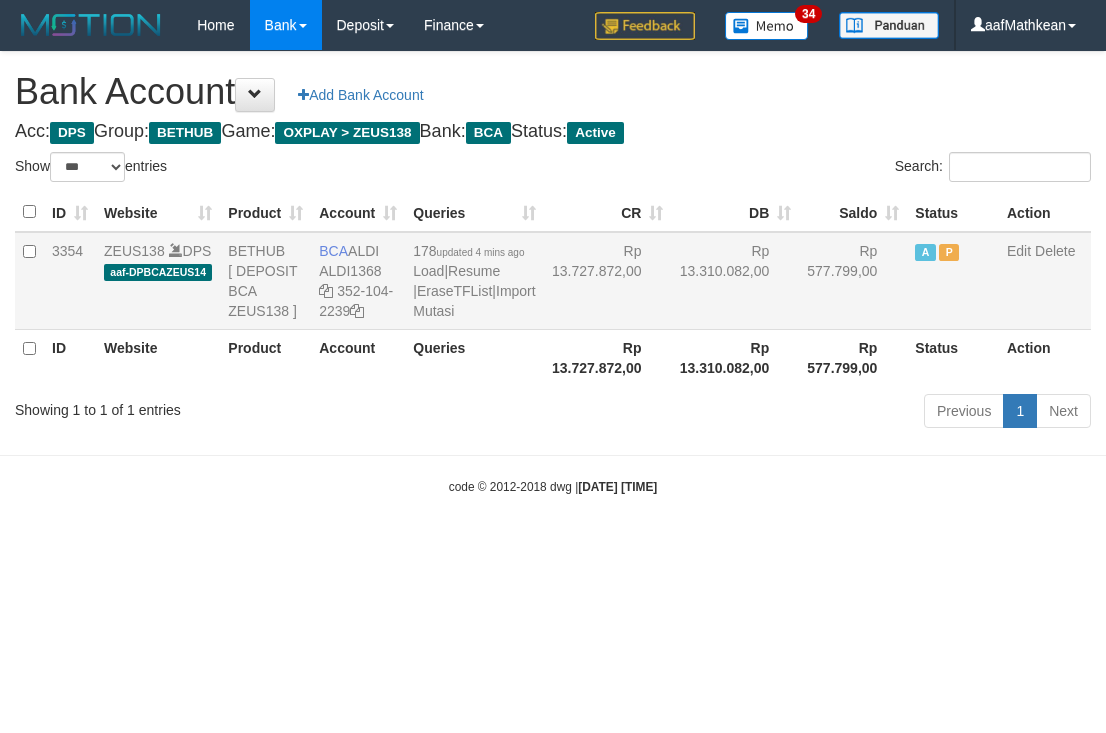 scroll, scrollTop: 0, scrollLeft: 0, axis: both 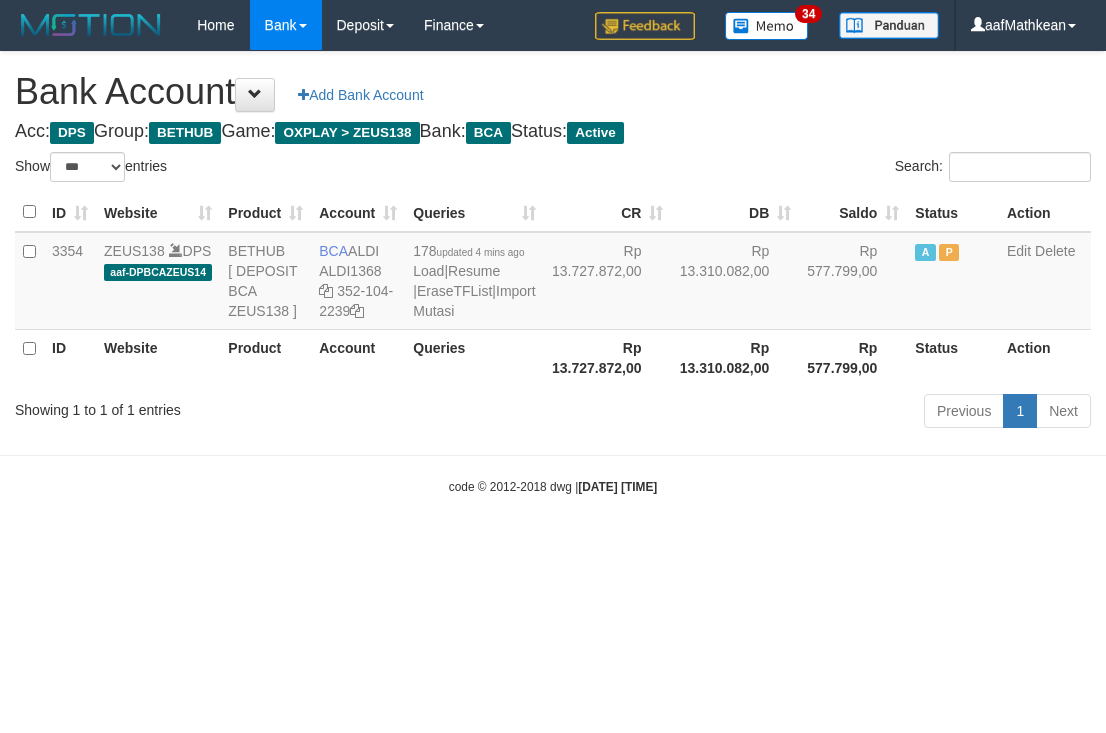 drag, startPoint x: 402, startPoint y: 551, endPoint x: 1, endPoint y: 283, distance: 482.31213 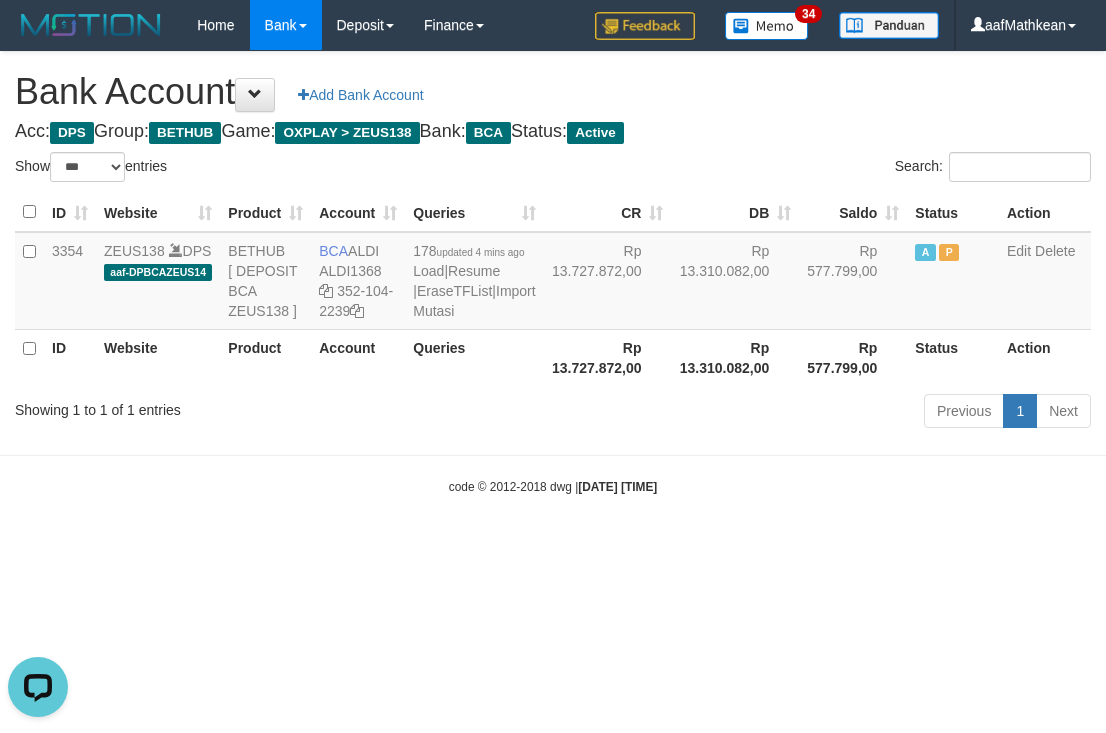 scroll, scrollTop: 0, scrollLeft: 0, axis: both 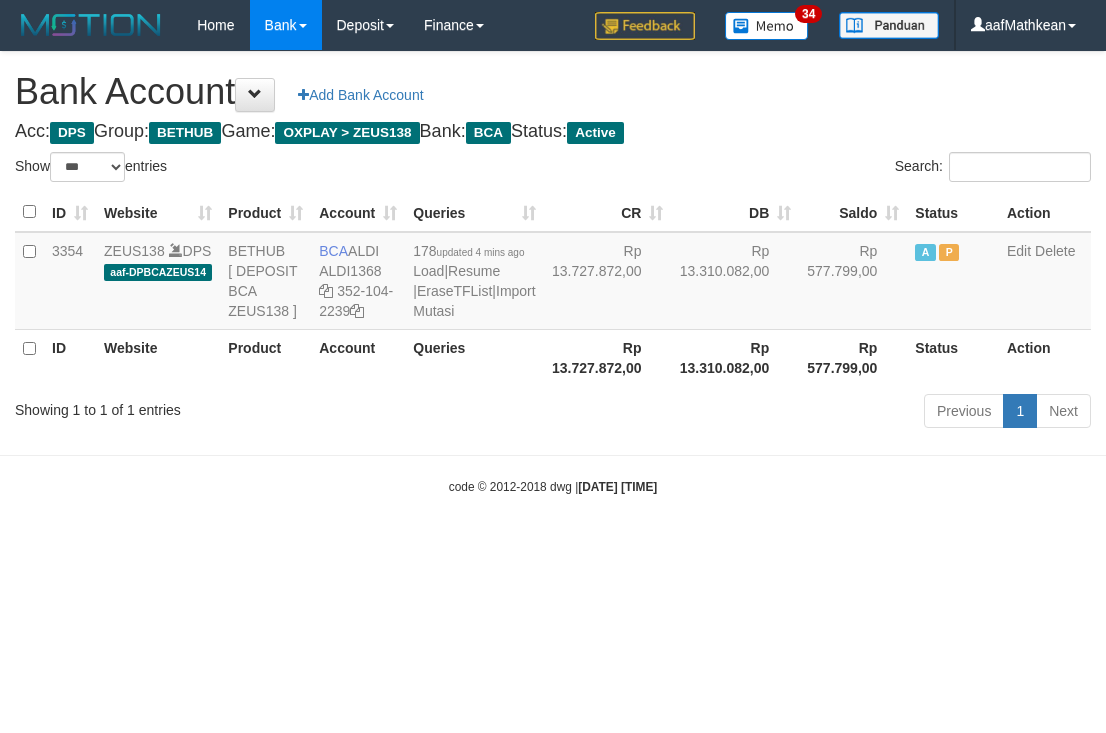 select on "***" 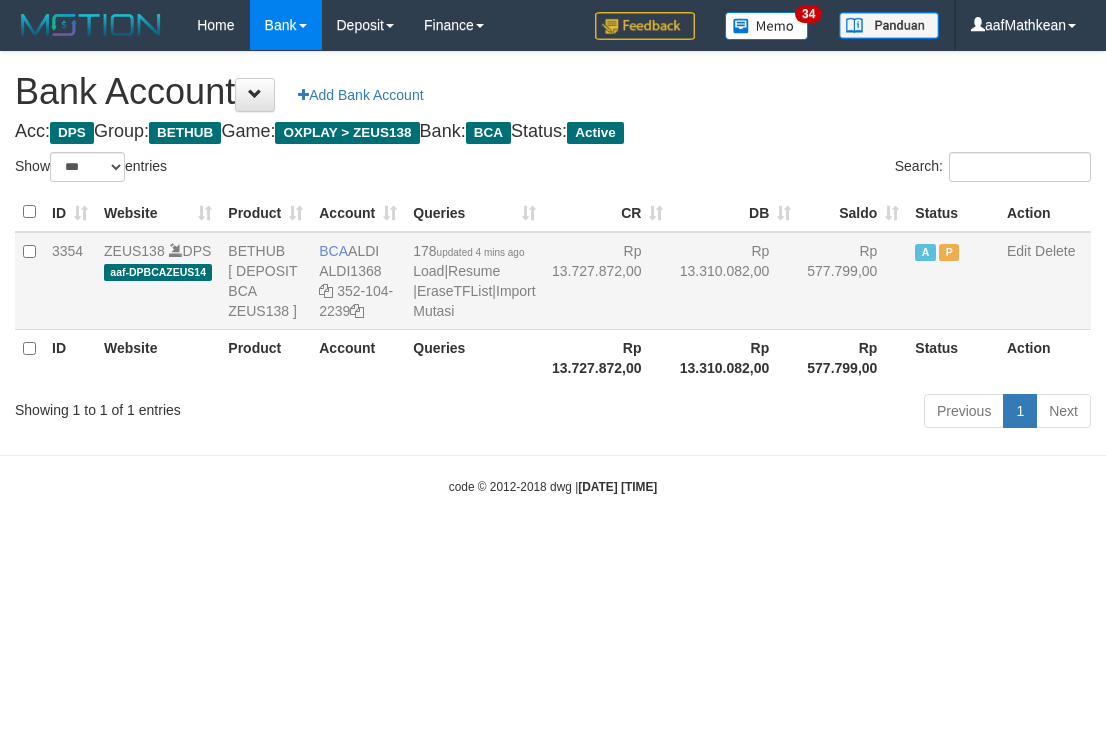 scroll, scrollTop: 0, scrollLeft: 0, axis: both 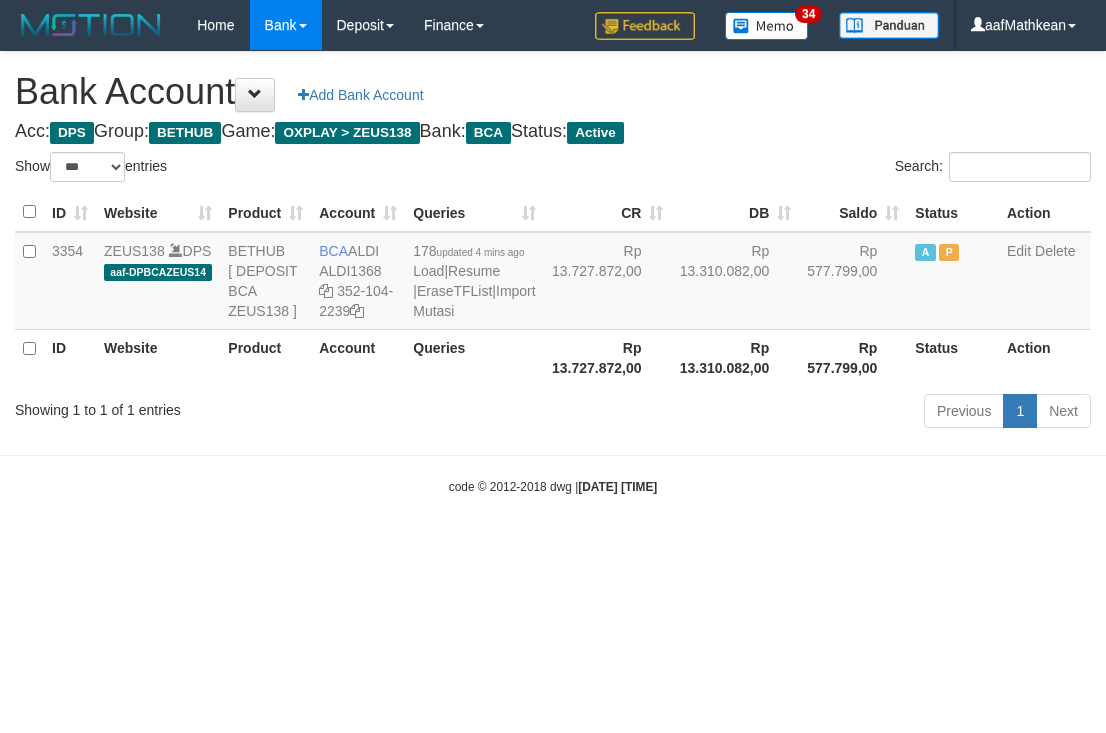 copy on "ALDI" 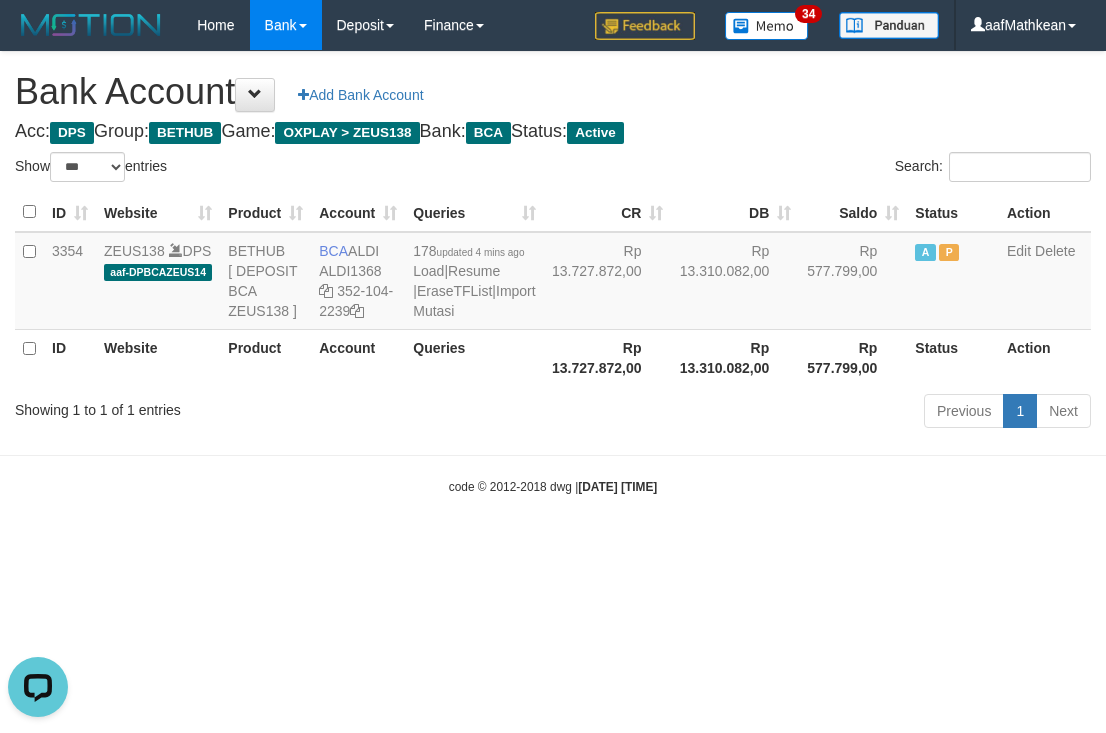 scroll, scrollTop: 0, scrollLeft: 0, axis: both 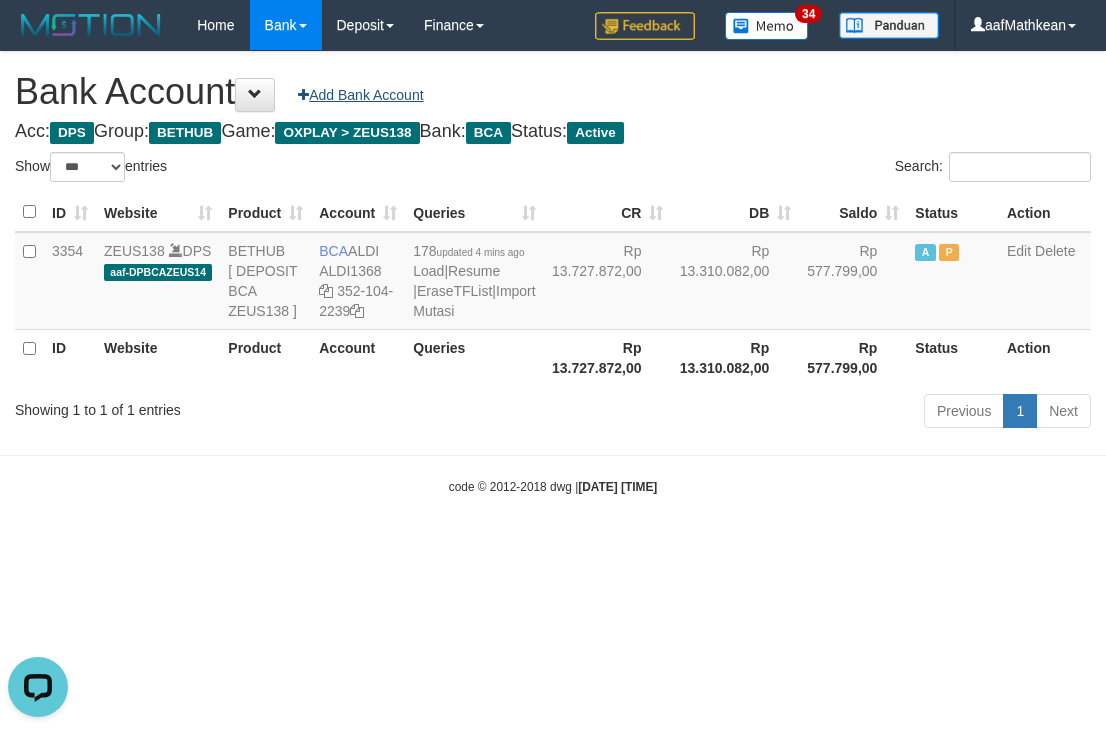drag, startPoint x: 698, startPoint y: 471, endPoint x: 376, endPoint y: 107, distance: 485.98355 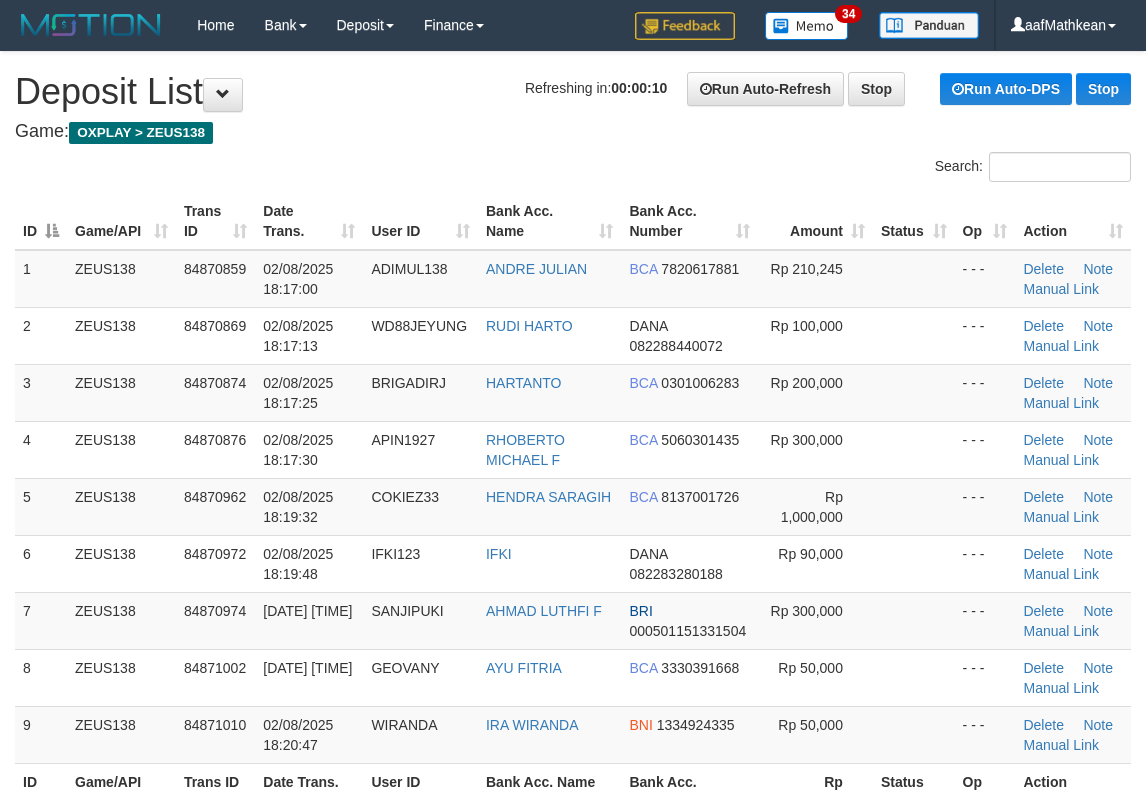 scroll, scrollTop: 0, scrollLeft: 0, axis: both 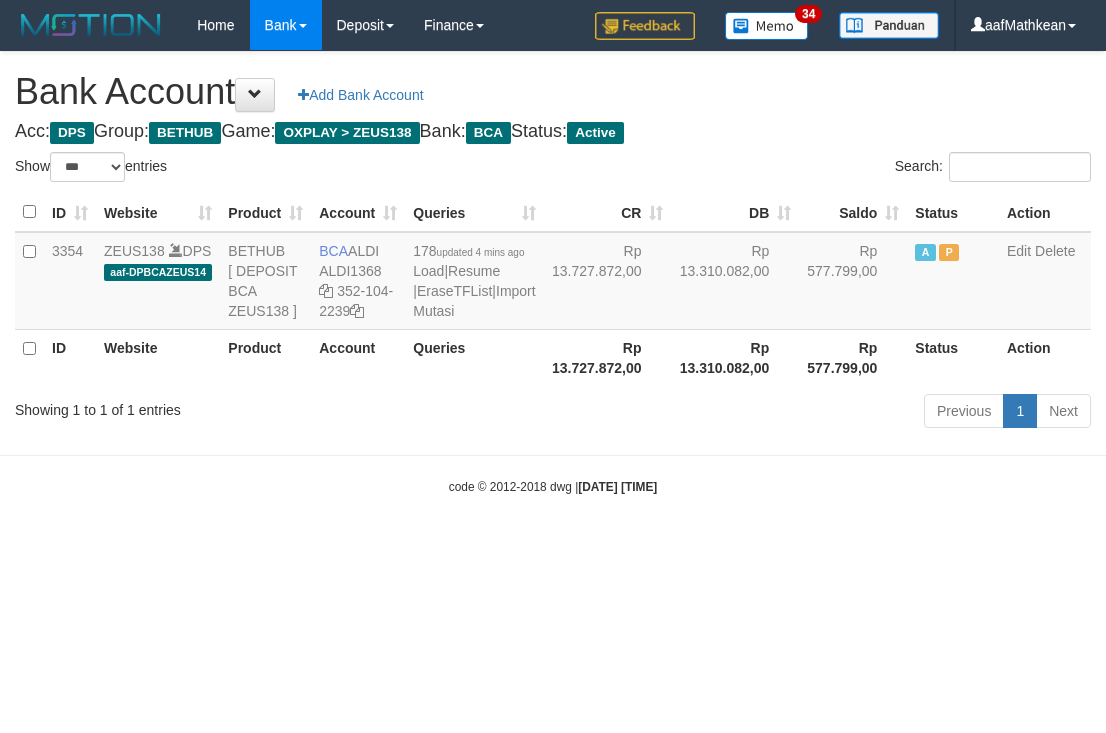 select on "***" 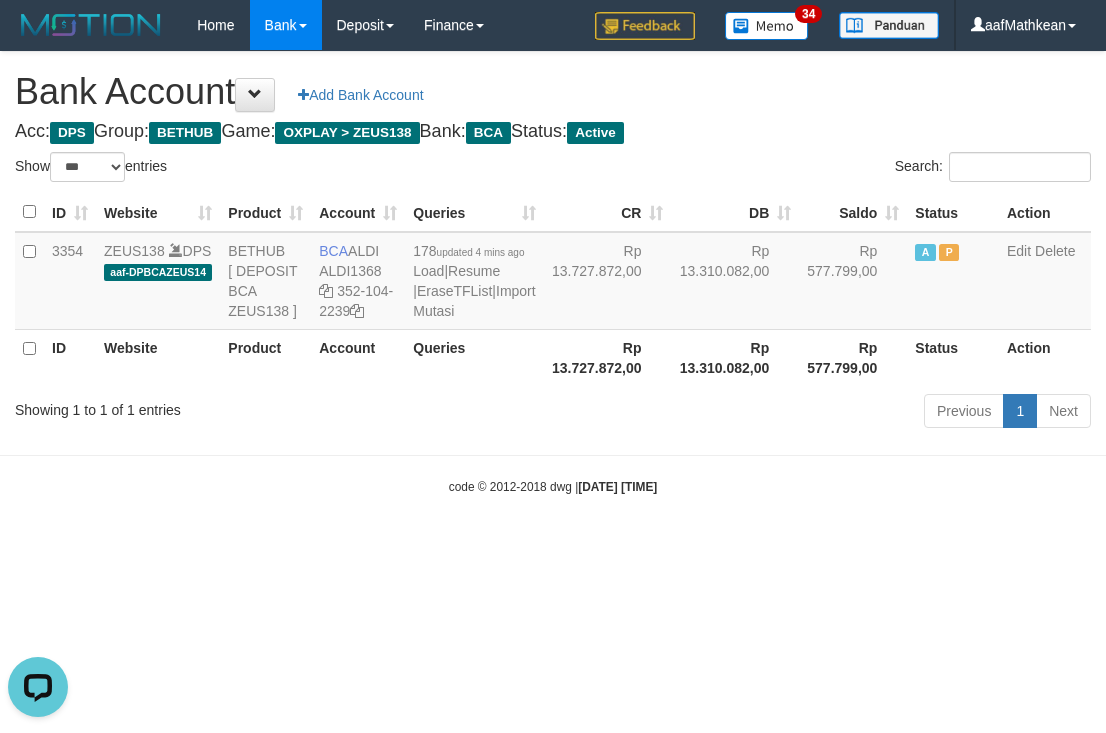 scroll, scrollTop: 0, scrollLeft: 0, axis: both 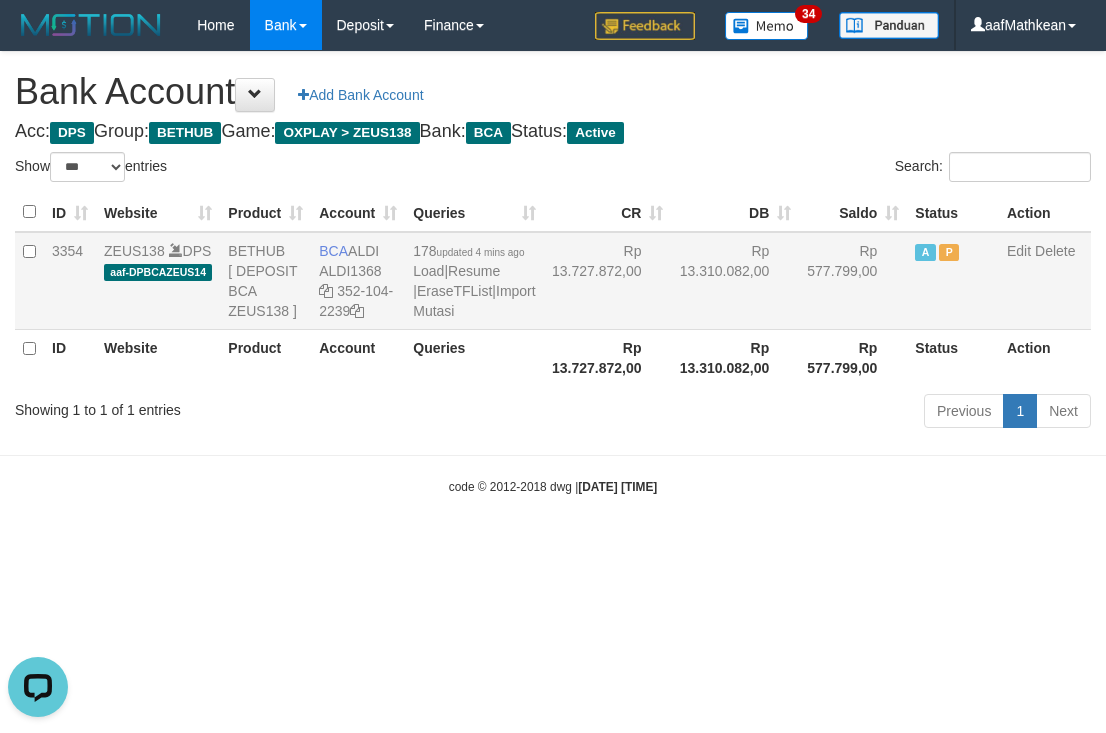 click on "ID Website Product Account Queries CR DB Saldo Status Action
3354
ZEUS138
DPS
aaf-DPBCAZEUS14
BETHUB
[ DEPOSIT BCA ZEUS138 ]
BCA
ALDI
ALDI1368
352-104-2239
178  updated 4 mins ago
Load
|
Resume
|
EraseTFList
|
Import Mutasi
Rp 13.727.872,00
Rp 13.310.082,00
Rp 577.799,00
A
P
Edit
Delete
ID Website Product Account Queries Rp 13.727.872,00 Rp 13.310.082,00 Rp 577.799,00" at bounding box center [553, 289] 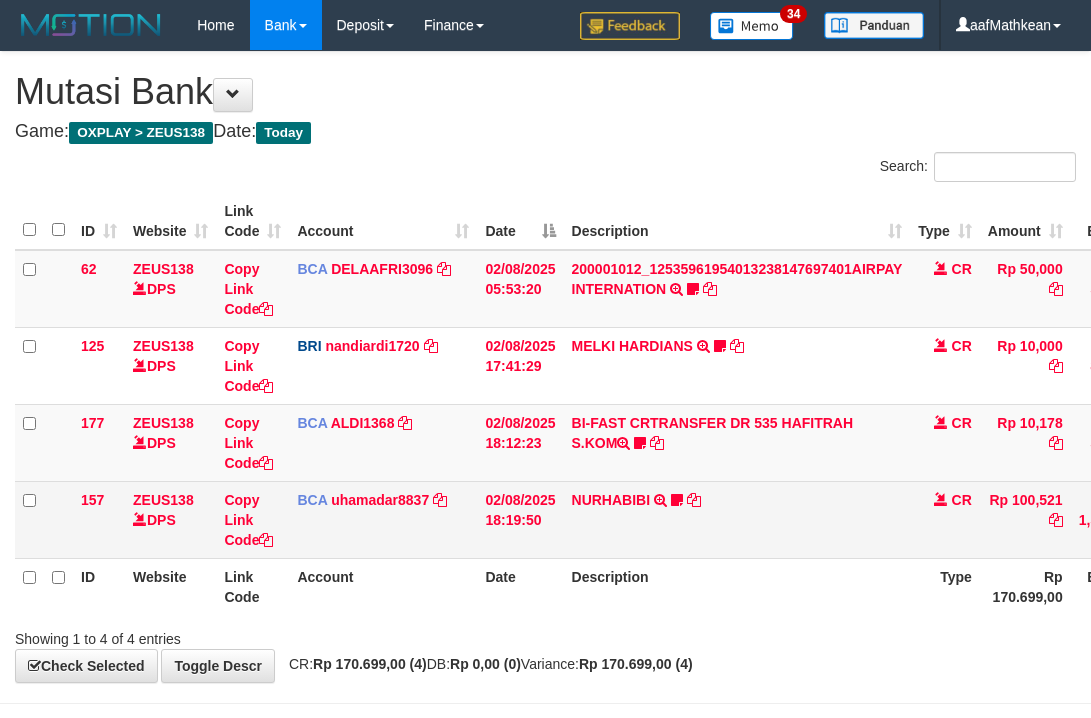 scroll, scrollTop: 0, scrollLeft: 0, axis: both 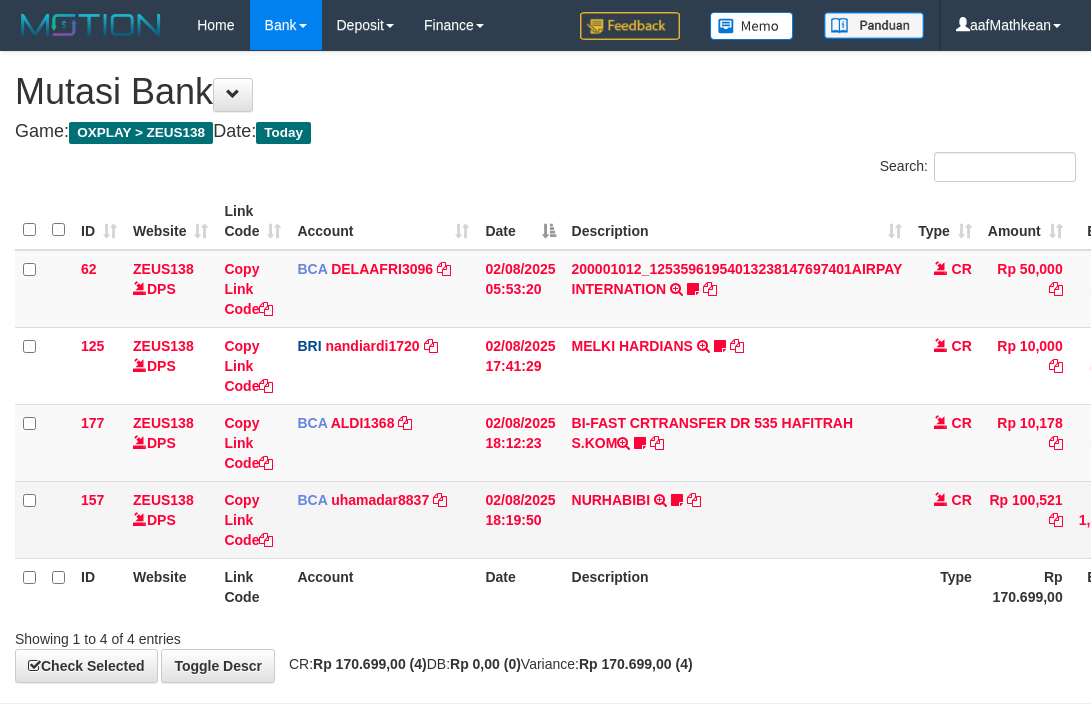 drag, startPoint x: 708, startPoint y: 506, endPoint x: 636, endPoint y: 516, distance: 72.691124 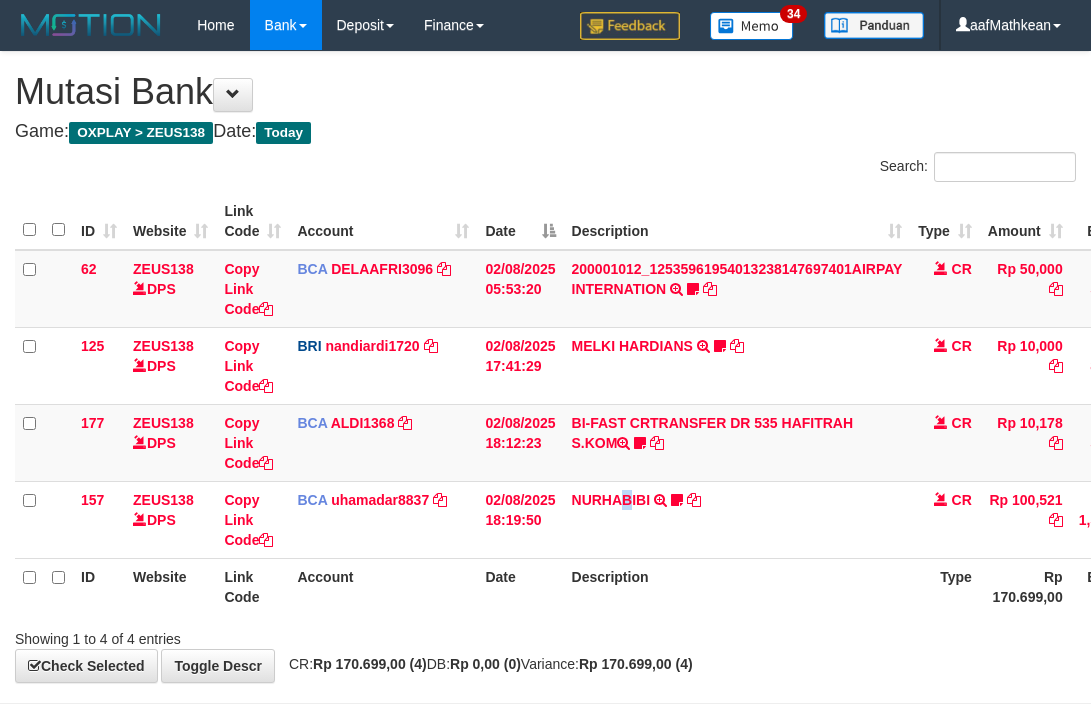 drag, startPoint x: 628, startPoint y: 519, endPoint x: 1104, endPoint y: 528, distance: 476.08508 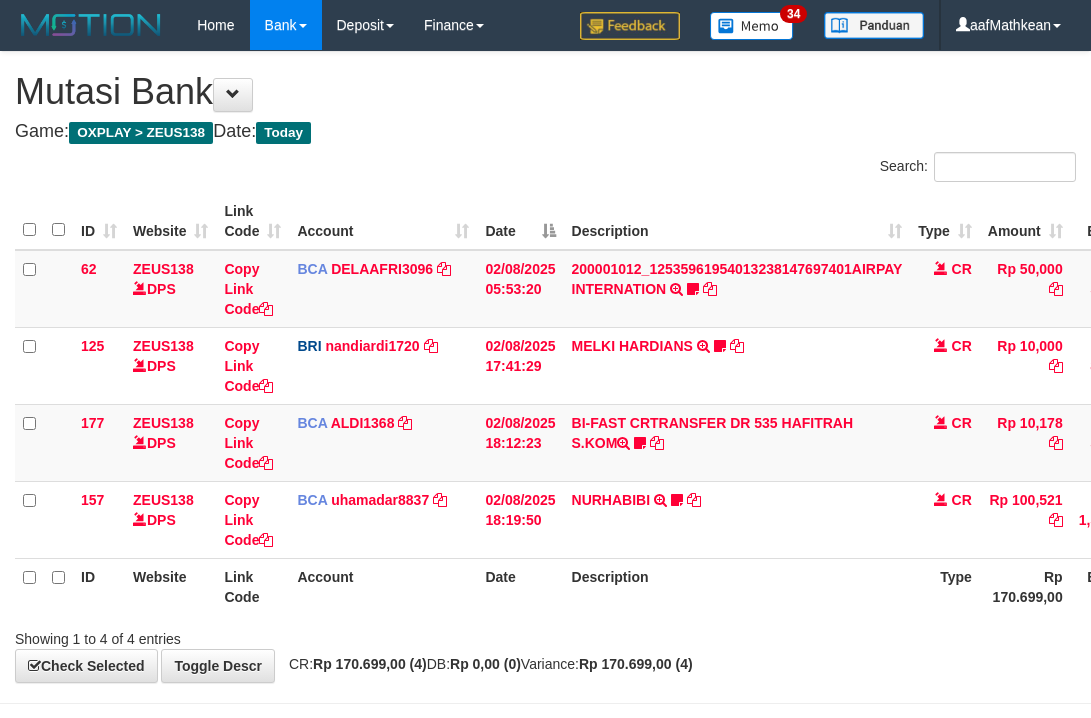 scroll, scrollTop: 76, scrollLeft: 61, axis: both 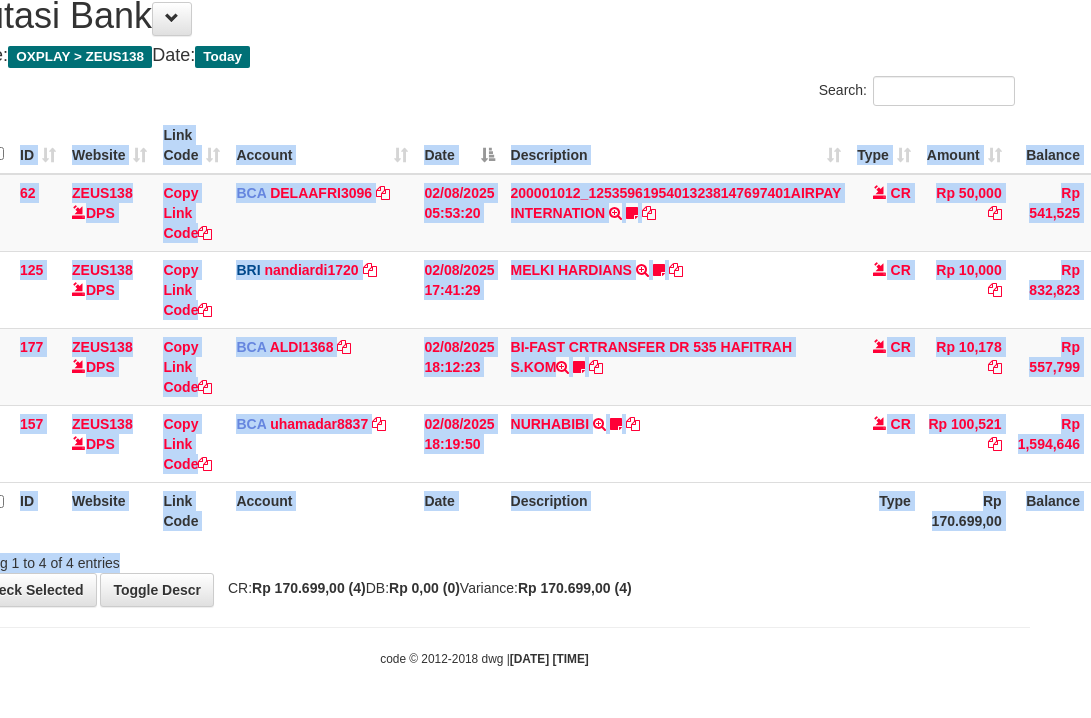click on "Search:
ID Website Link Code Account Date Description Type Amount Balance Status Action
62
ZEUS138    DPS
Copy Link Code
BCA
DELAAFRI3096
DPS
DELA AFRIANI
mutasi_20250802_3552 | 62
mutasi_20250802_3552 | 62
02/08/2025 05:53:20
200001012_12535961954013238147697401AIRPAY INTERNATION            TRSF E-BANKING CR 0208/FTSCY/WS95051
50000.00200001012_12535961954013238147697401AIRPAY INTERNATION    Labubutaiki
https://prnt.sc/l7T6Eus7w_Qi
CR
Rp 50,000
Rp 541,525
N
Note
Check
125
ZEUS138    DPS" at bounding box center (484, 324) 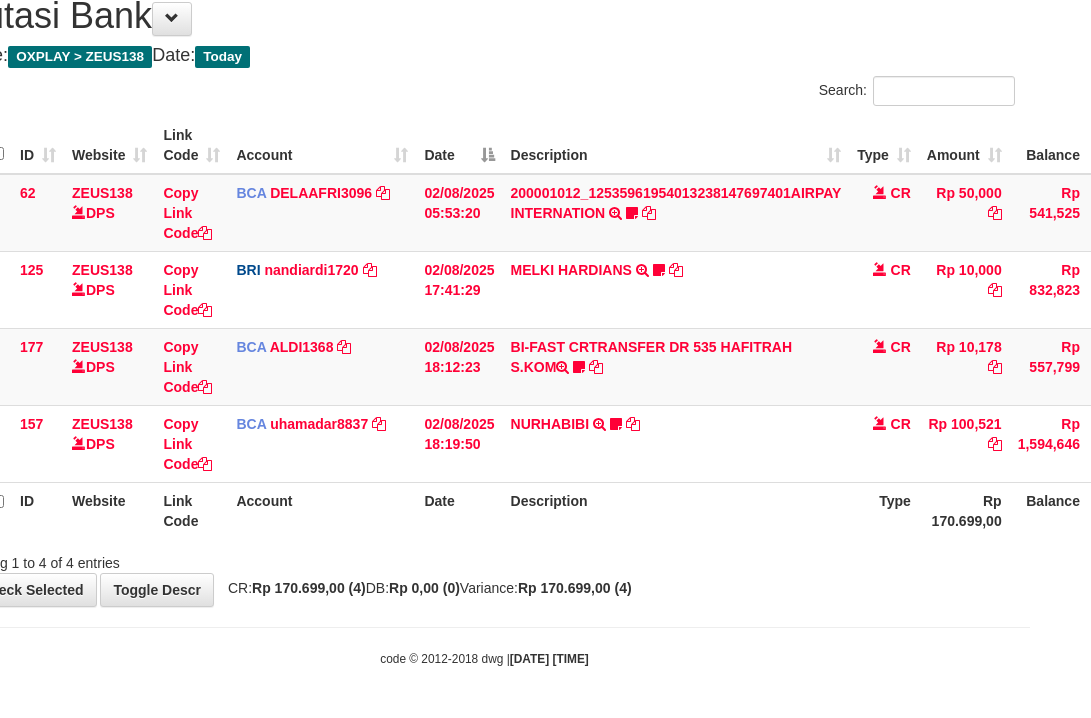click on "Showing 1 to 4 of 4 entries" at bounding box center (484, 559) 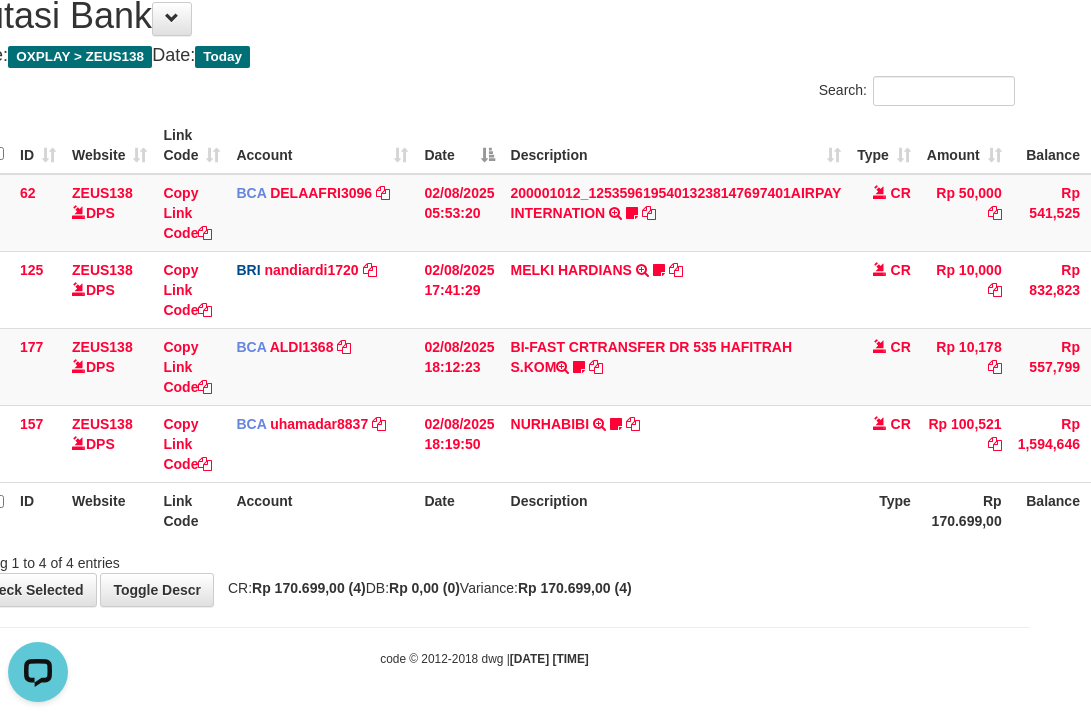 scroll, scrollTop: 0, scrollLeft: 0, axis: both 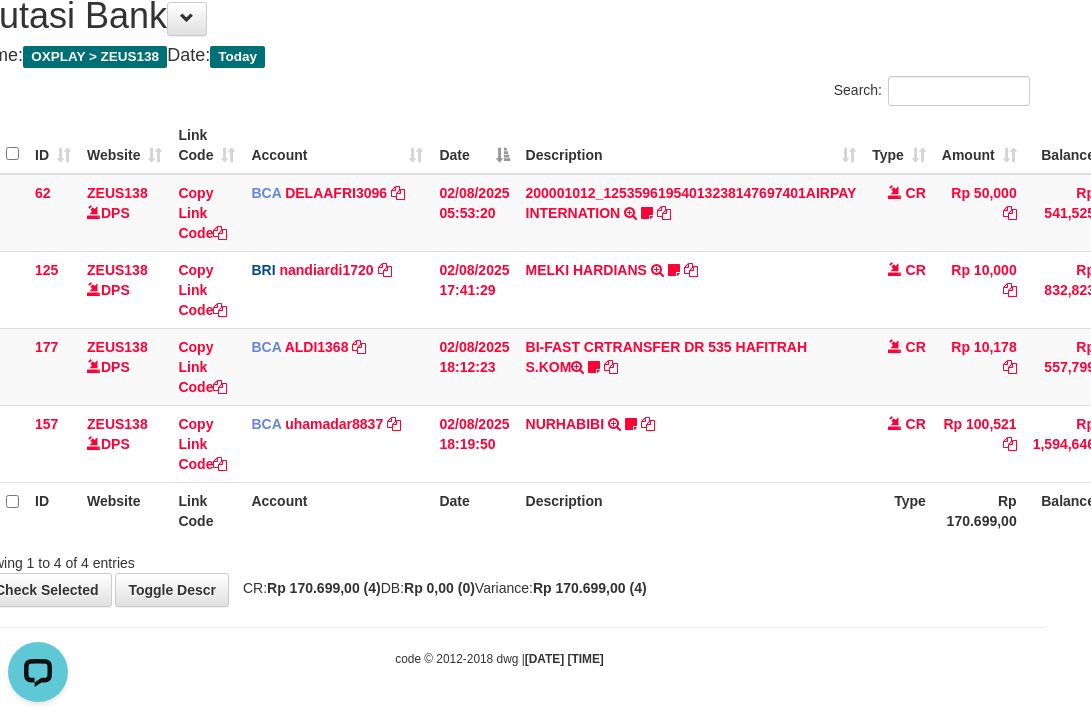 click on "**********" at bounding box center (499, 291) 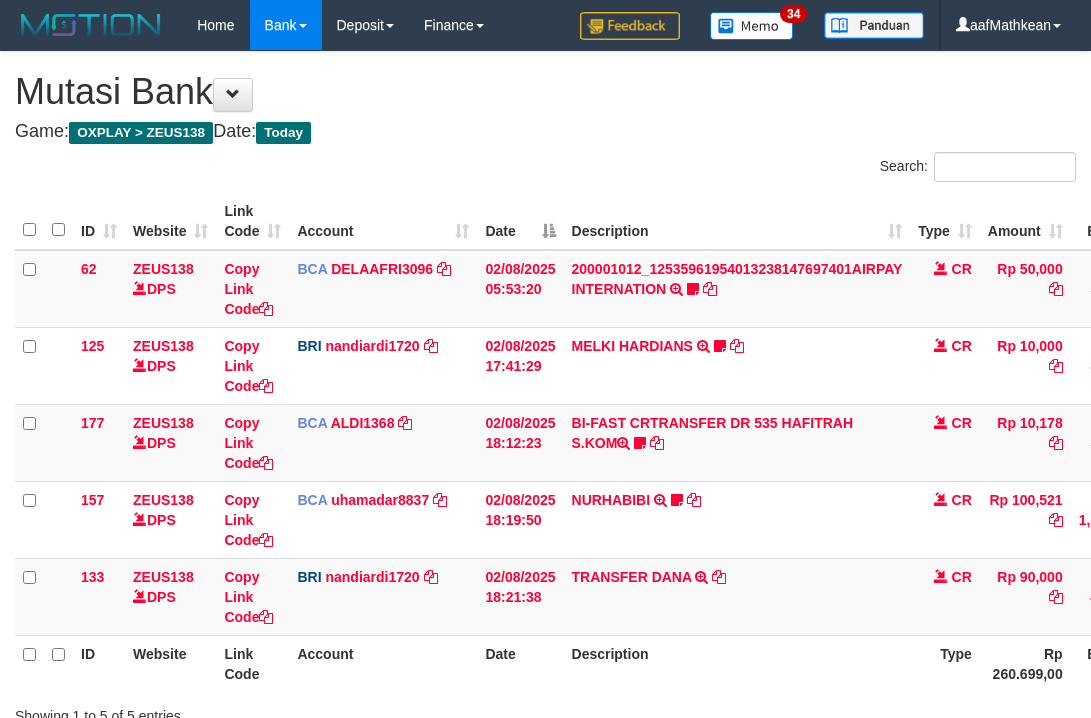 scroll, scrollTop: 133, scrollLeft: 31, axis: both 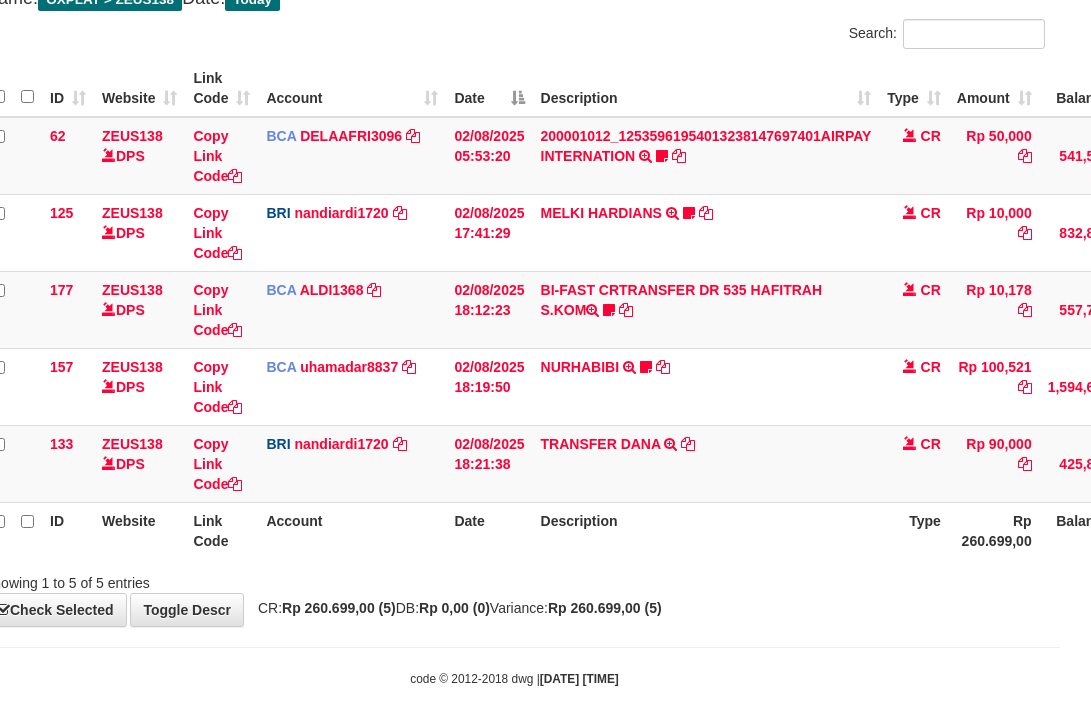click on "Description" at bounding box center [706, 530] 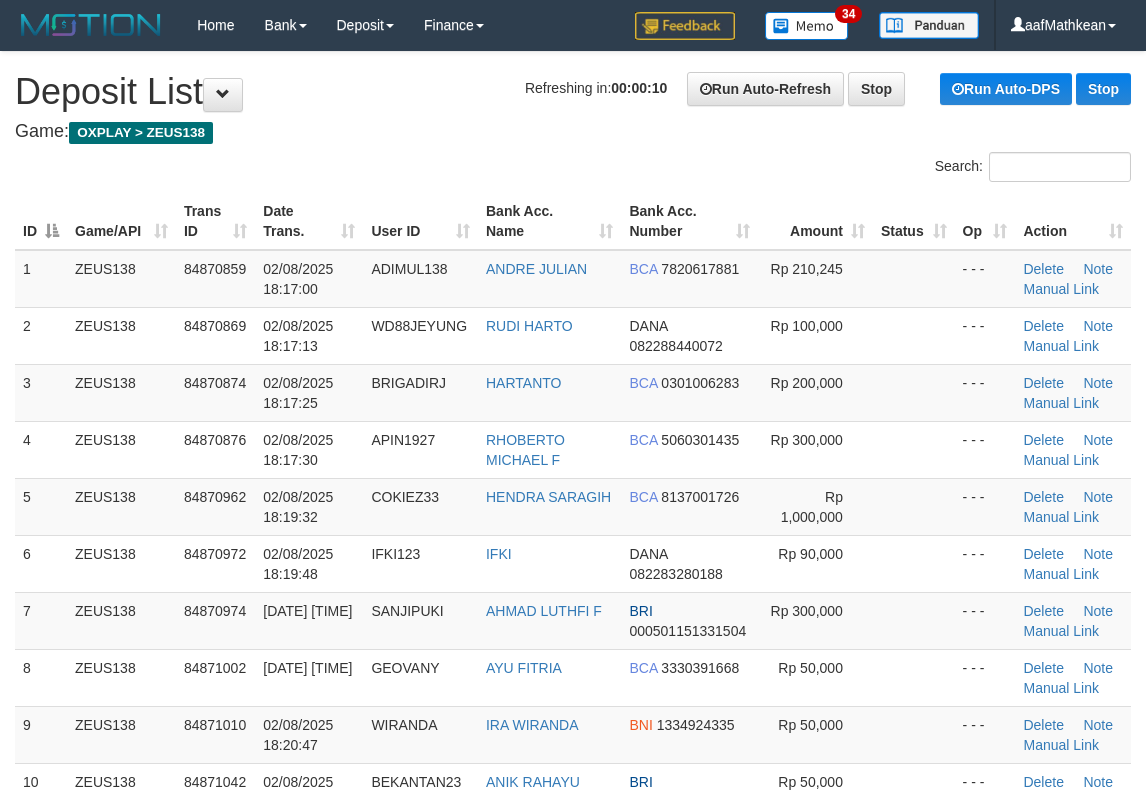 scroll, scrollTop: 0, scrollLeft: 0, axis: both 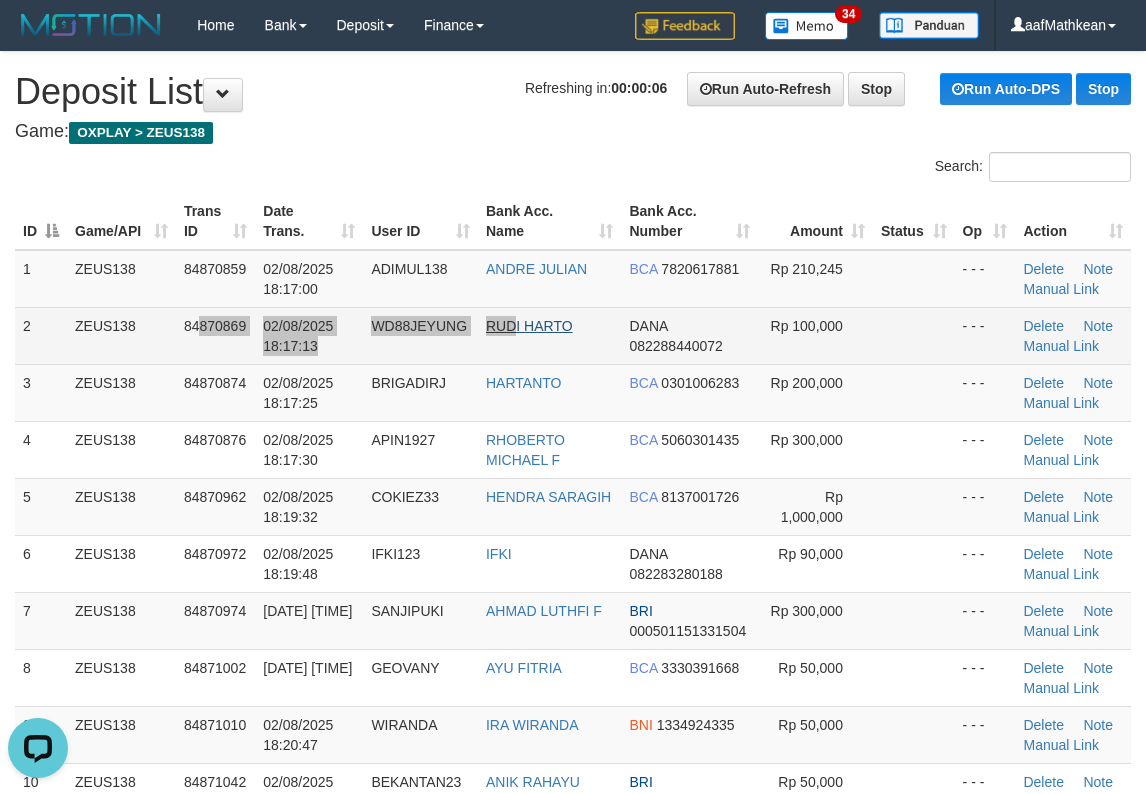 drag, startPoint x: 460, startPoint y: 310, endPoint x: 551, endPoint y: 322, distance: 91.787796 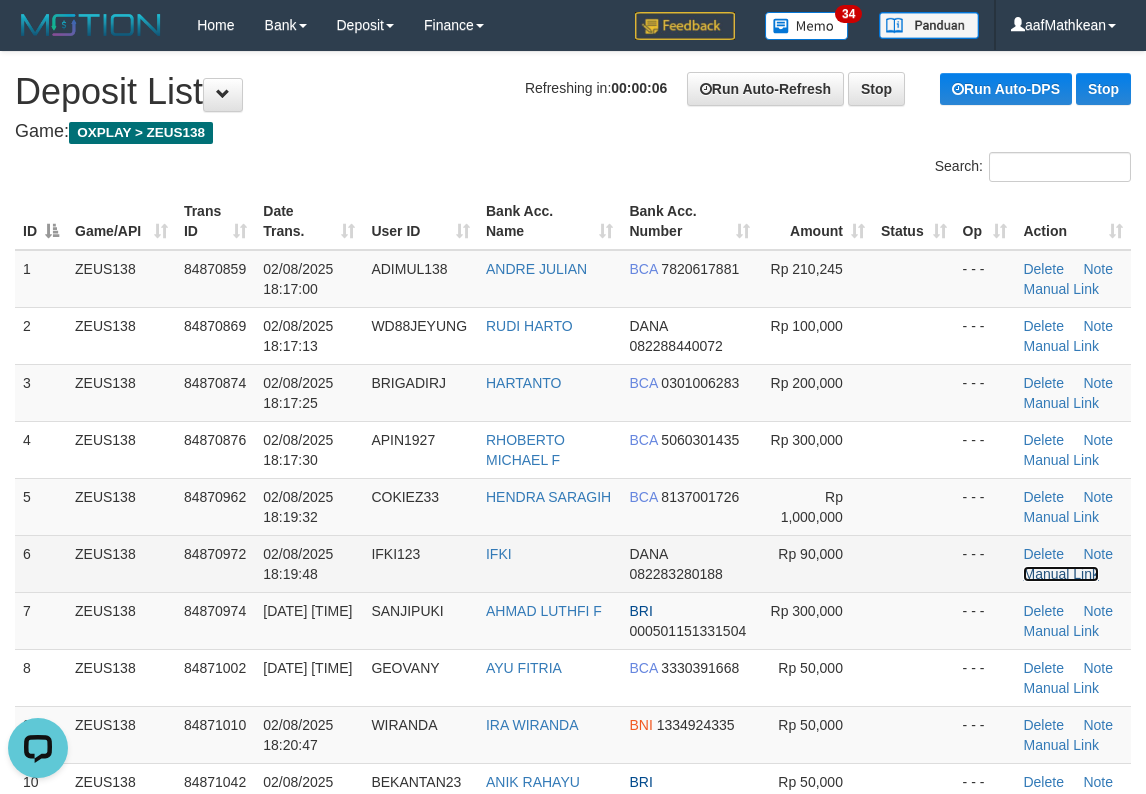 click on "Manual Link" at bounding box center [1061, 574] 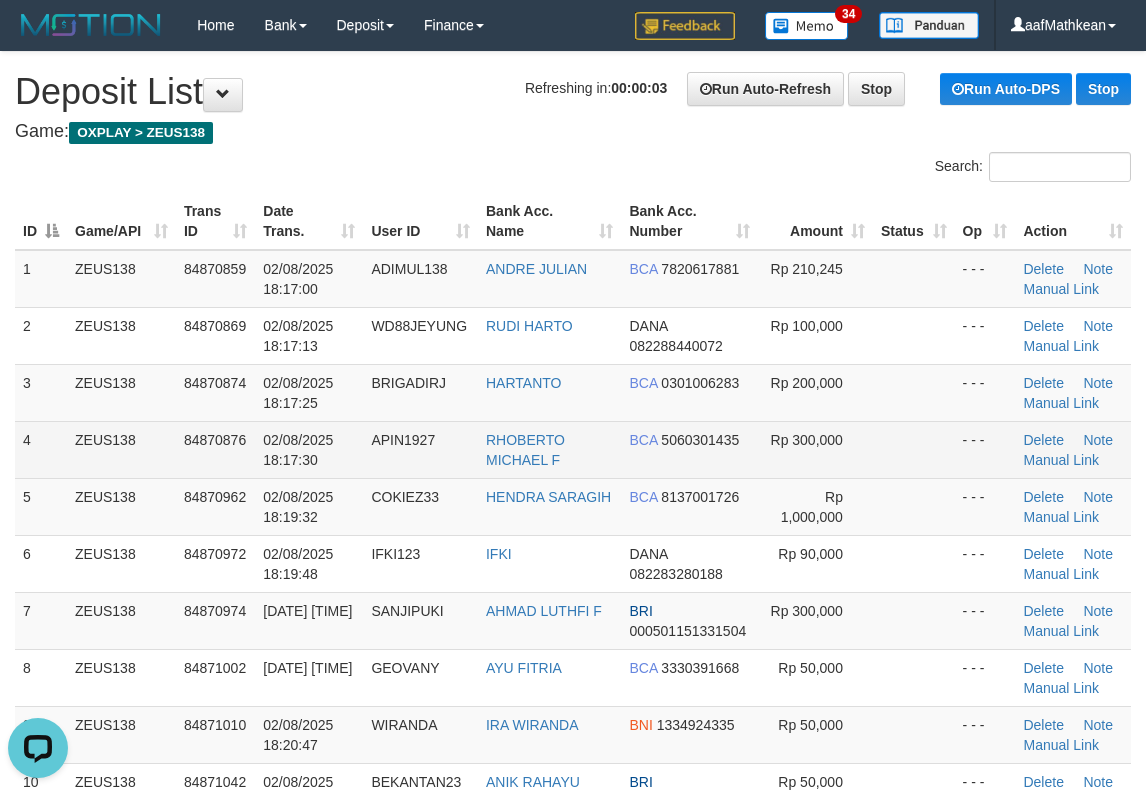 click on "ZEUS138" at bounding box center [121, 449] 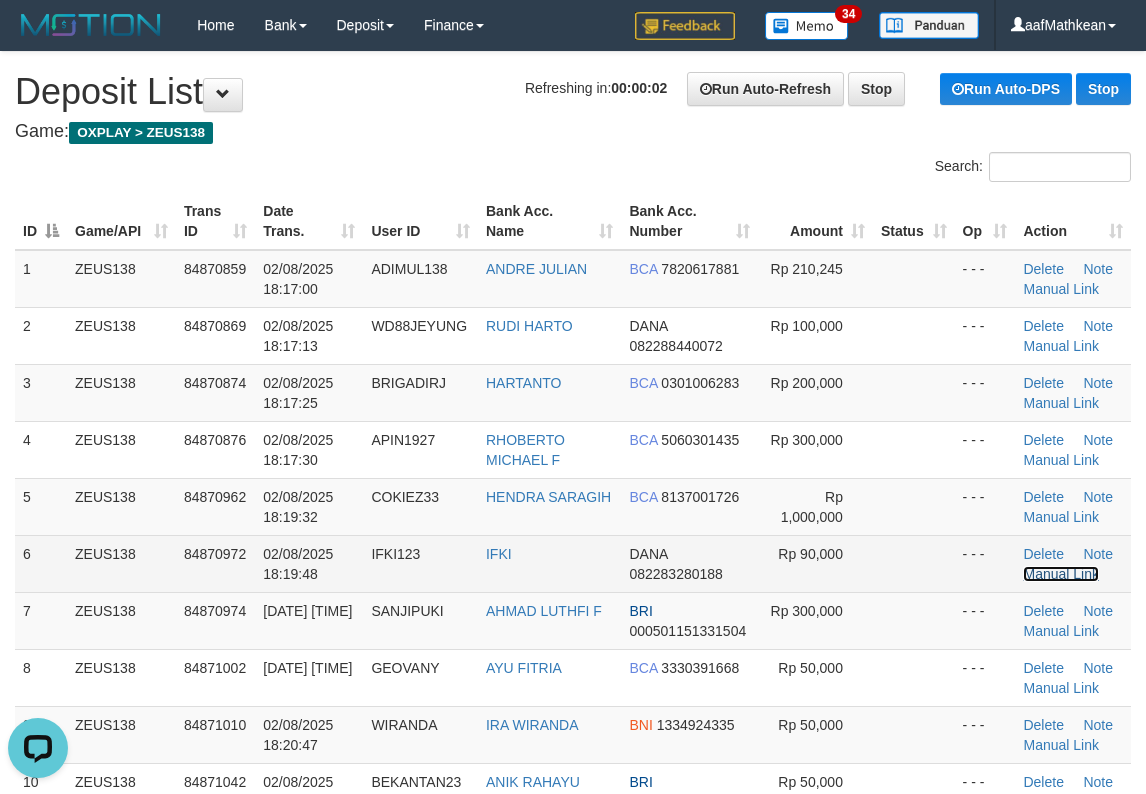 click on "Manual Link" at bounding box center (1061, 574) 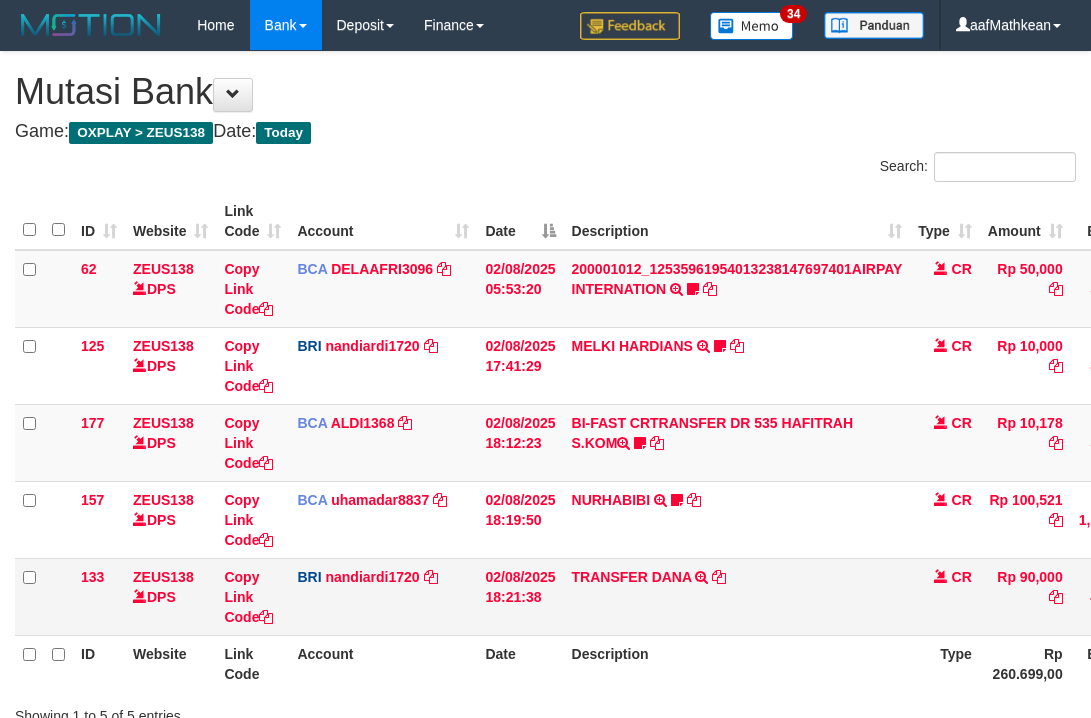scroll, scrollTop: 133, scrollLeft: 31, axis: both 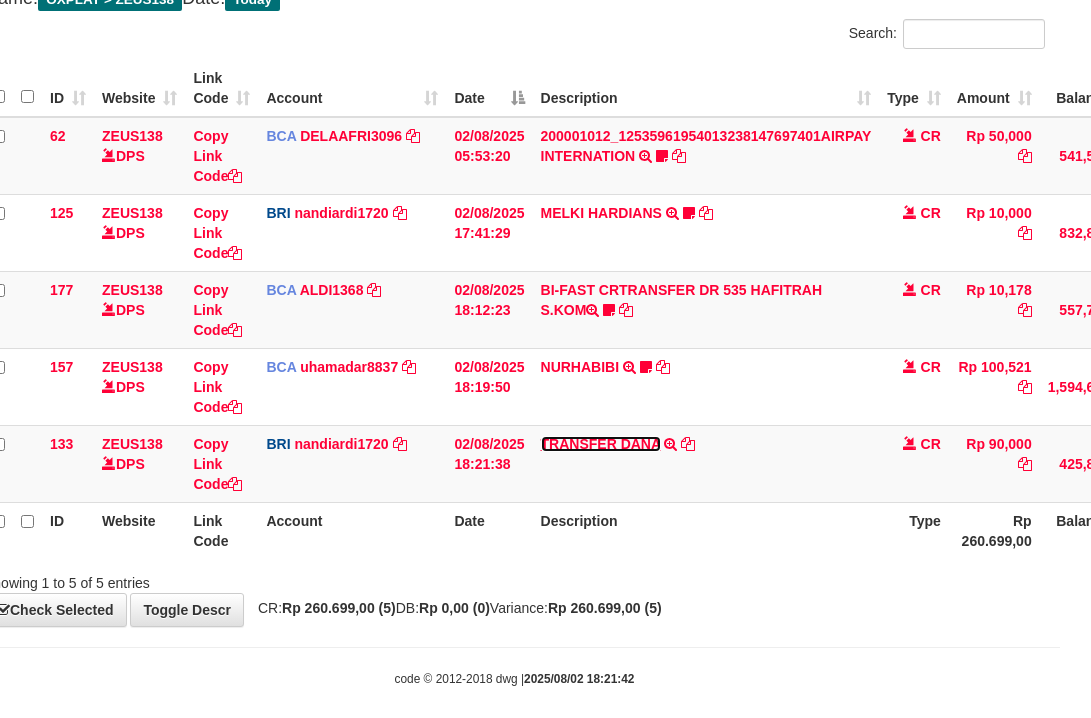 click on "TRANSFER DANA" at bounding box center [601, 444] 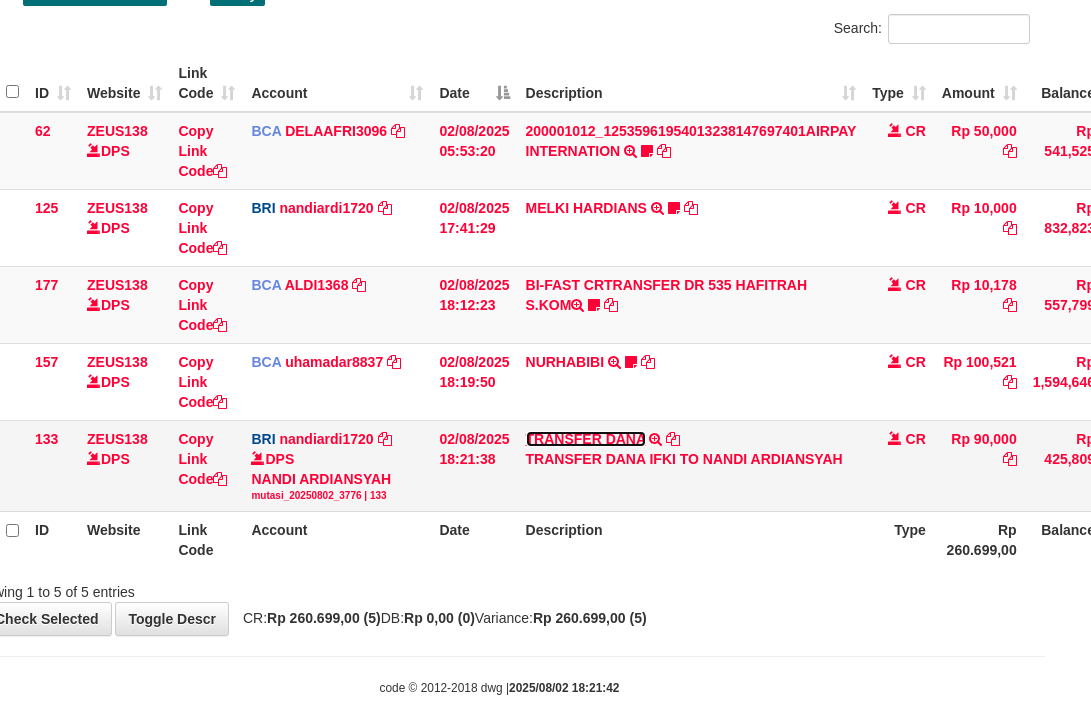 scroll, scrollTop: 167, scrollLeft: 46, axis: both 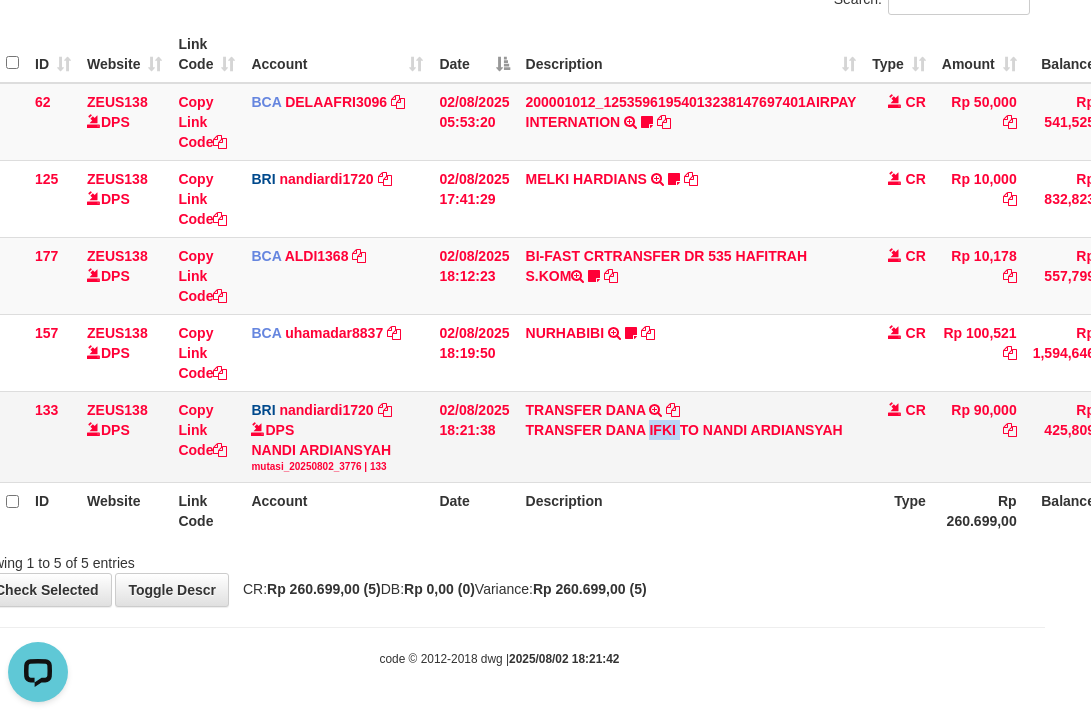 drag, startPoint x: 668, startPoint y: 428, endPoint x: 681, endPoint y: 432, distance: 13.601471 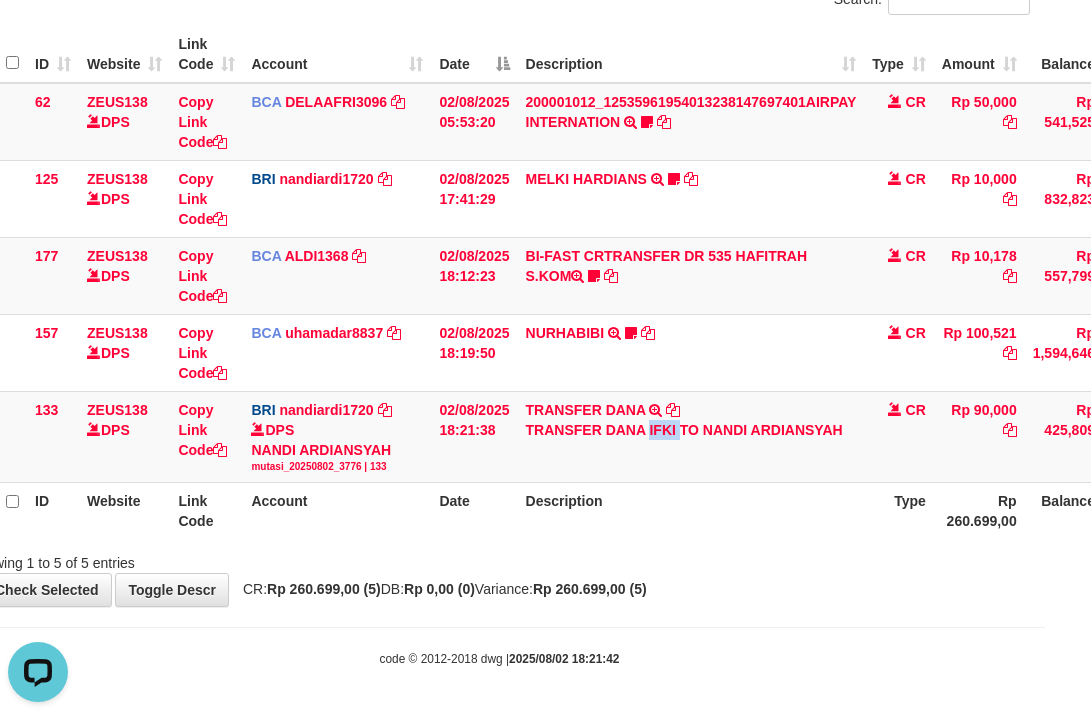 copy on "IFKI" 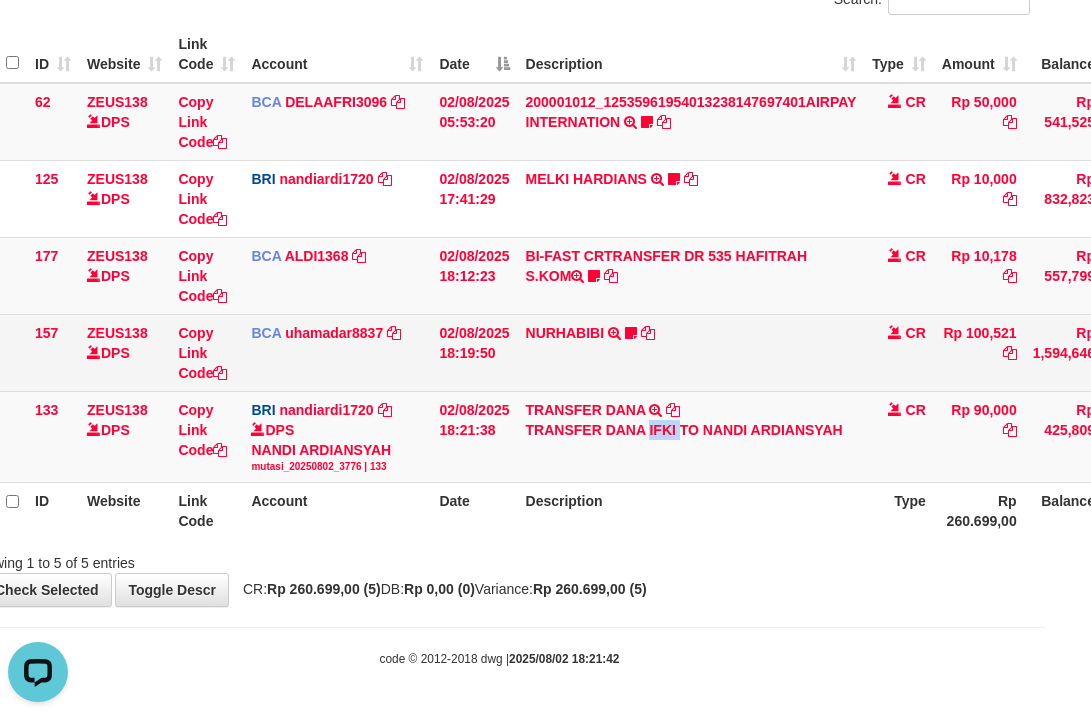 click on "133
ZEUS138    DPS
Copy Link Code
BRI
nandiardi1720
DPS
NANDI ARDIANSYAH
mutasi_20250802_3776 | 133
mutasi_20250802_3776 | 133
02/08/2025 18:21:38
TRANSFER DANA         TRANSFER DANA IFKI TO NANDI ARDIANSYAH
CR
Rp 90,000
Rp 425,809
Note
Check" at bounding box center [606, 436] 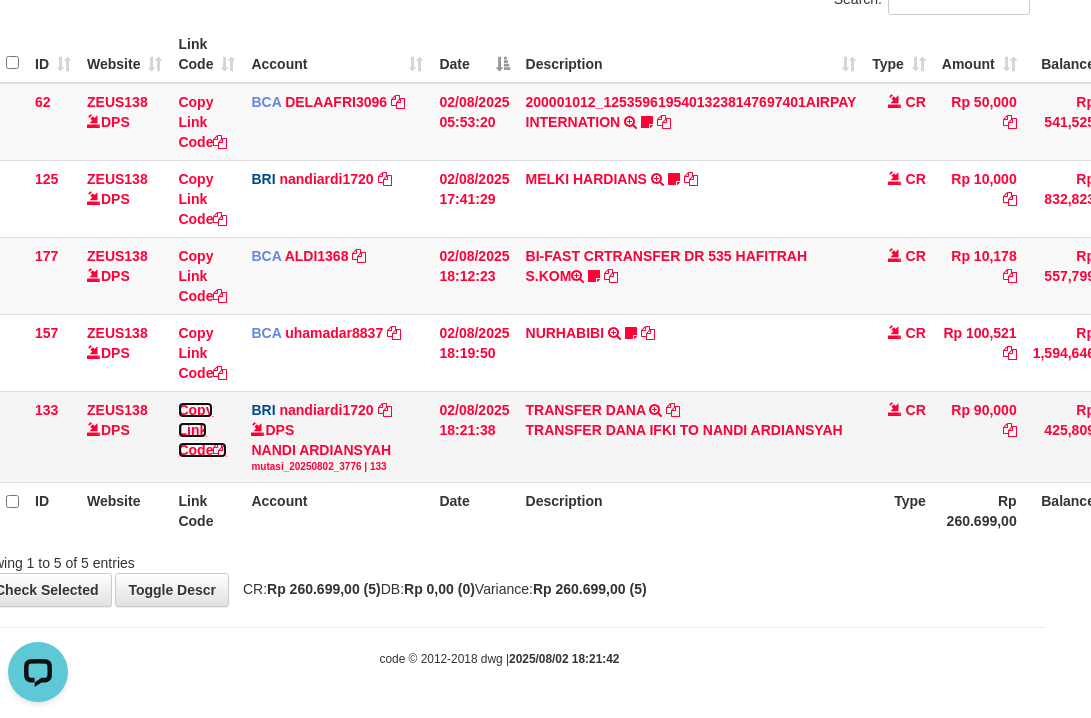 click on "Copy Link Code" at bounding box center (202, 430) 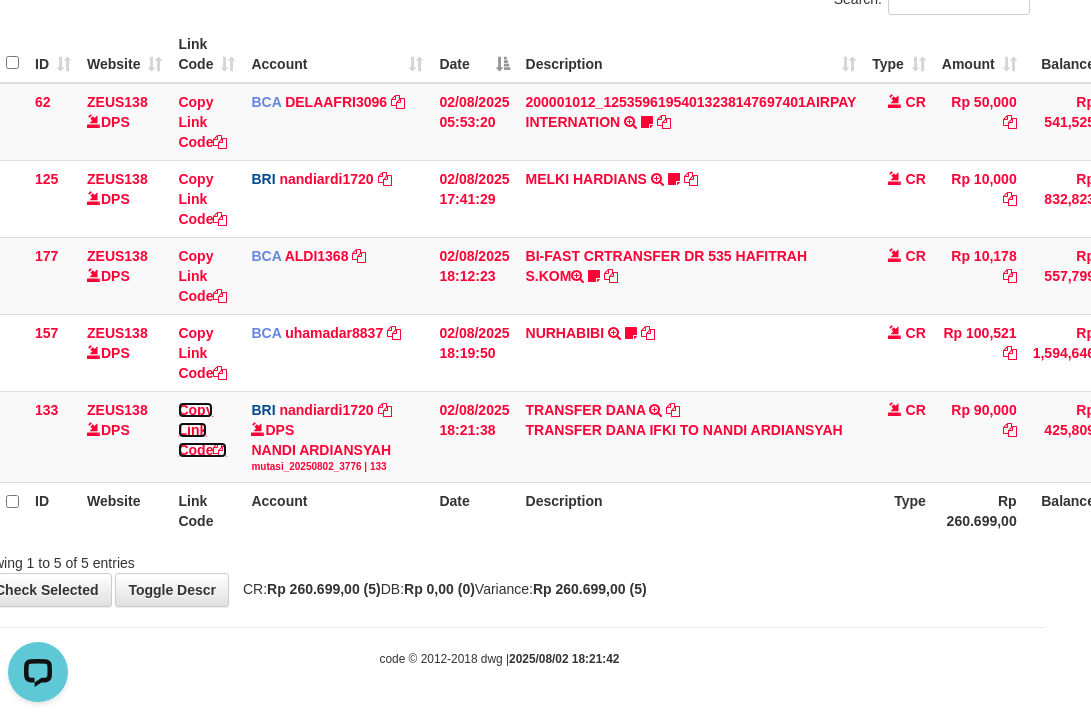 scroll, scrollTop: 297, scrollLeft: 0, axis: vertical 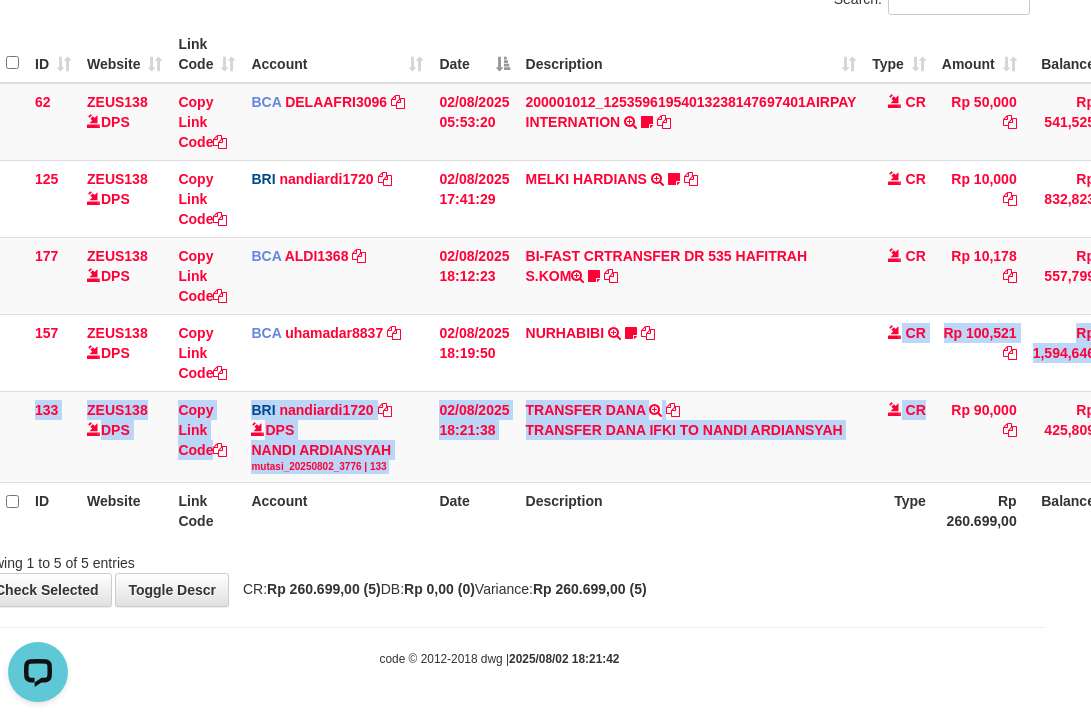 click on "62
ZEUS138    DPS
Copy Link Code
BCA
DELAAFRI3096
DPS
DELA AFRIANI
mutasi_20250802_3552 | 62
mutasi_20250802_3552 | 62
02/08/2025 05:53:20
200001012_12535961954013238147697401AIRPAY INTERNATION            TRSF E-BANKING CR 0208/FTSCY/WS95051
50000.00200001012_12535961954013238147697401AIRPAY INTERNATION    Labubutaiki
https://prnt.sc/l7T6Eus7w_Qi
CR
Rp 50,000
Rp 541,525
N
Note
Check
125
ZEUS138    DPS
Copy Link Code
BRI
nandiardi1720" at bounding box center [606, 283] 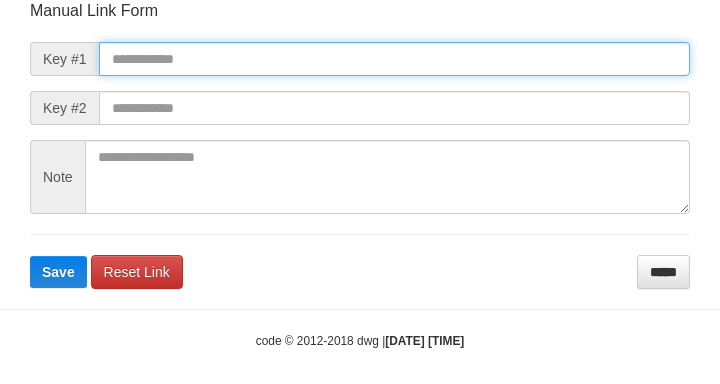 drag, startPoint x: 413, startPoint y: 57, endPoint x: 502, endPoint y: 119, distance: 108.46658 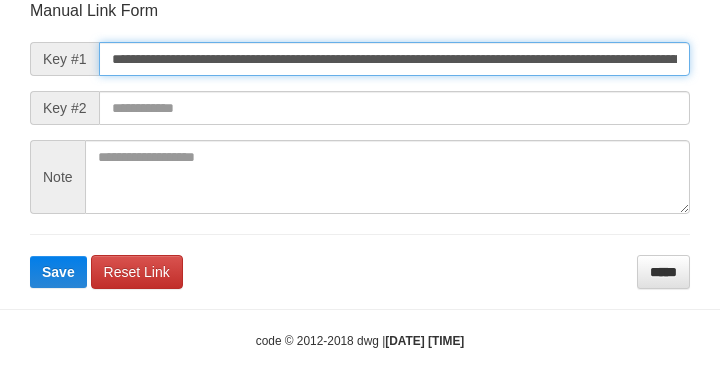 scroll, scrollTop: 233, scrollLeft: 0, axis: vertical 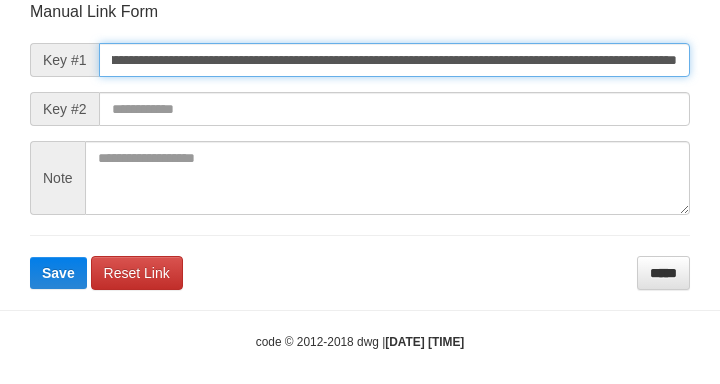 type on "**********" 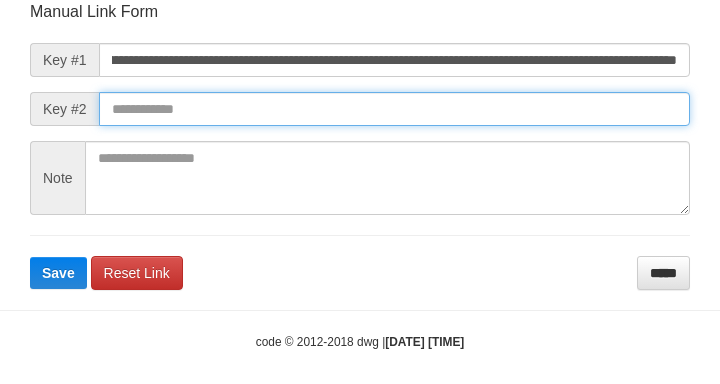 click on "Save" at bounding box center [58, 273] 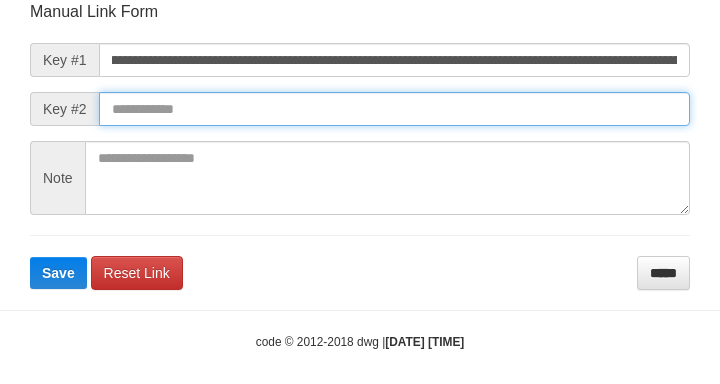 click at bounding box center (394, 109) 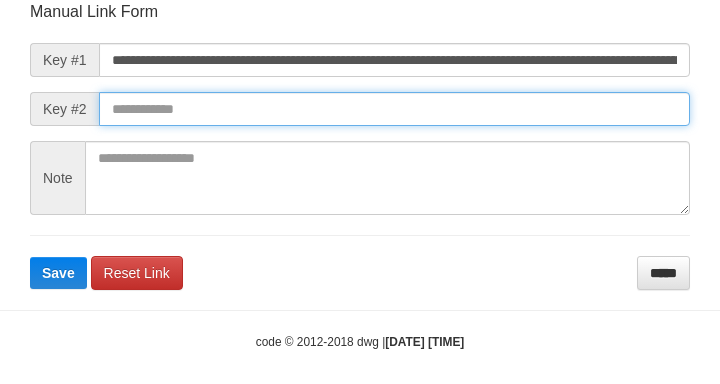 click at bounding box center [394, 109] 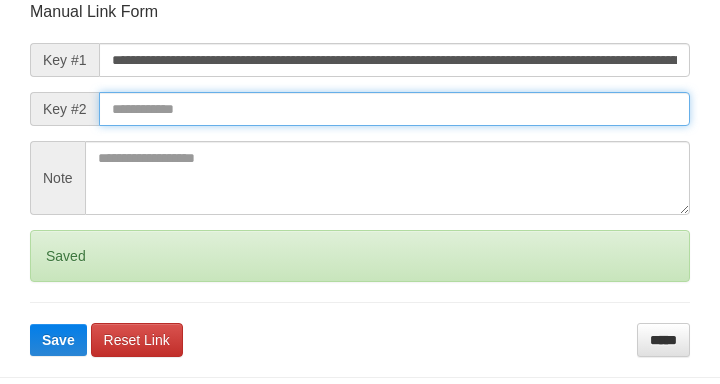 click on "Save" at bounding box center [58, 340] 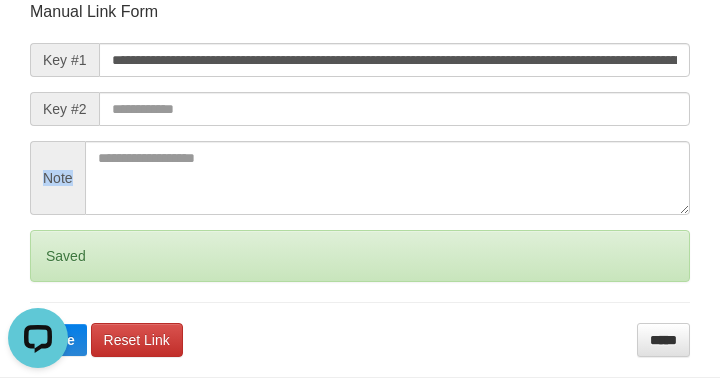 scroll, scrollTop: 0, scrollLeft: 0, axis: both 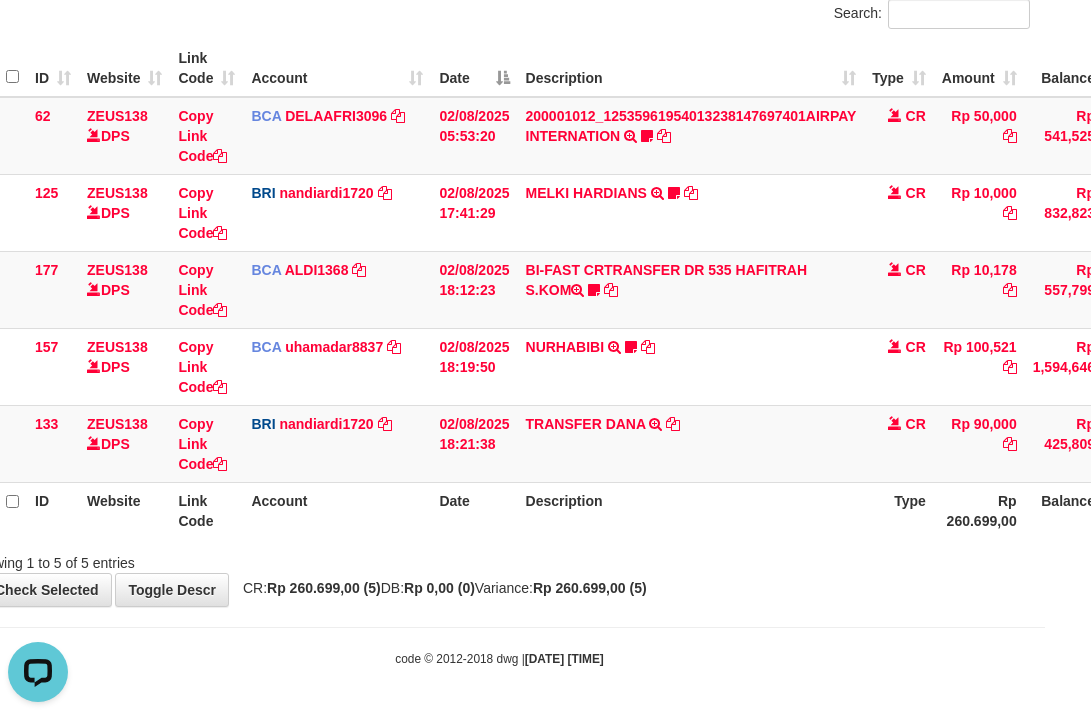 drag, startPoint x: 881, startPoint y: 479, endPoint x: 1101, endPoint y: 502, distance: 221.199 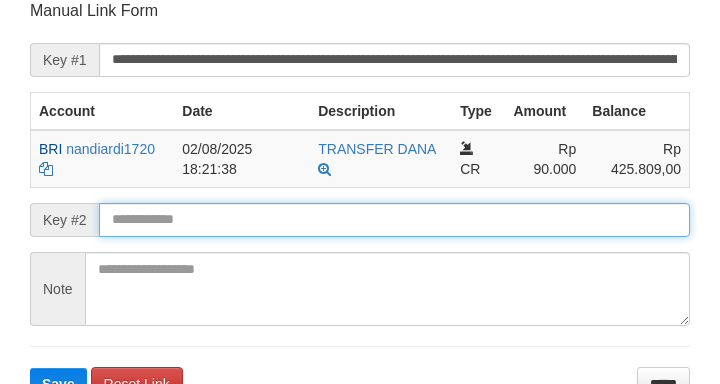 click at bounding box center [394, 220] 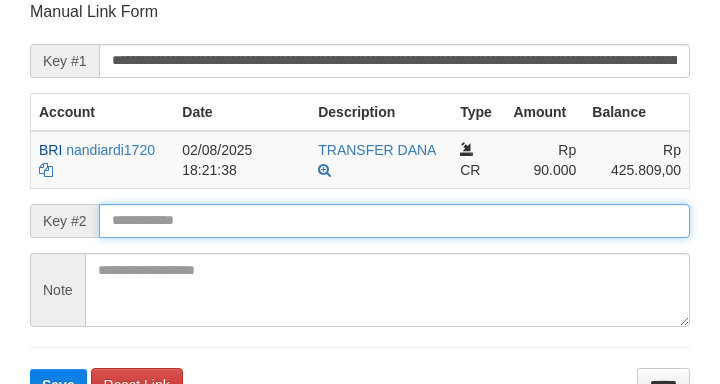 click on "Save" at bounding box center [58, 385] 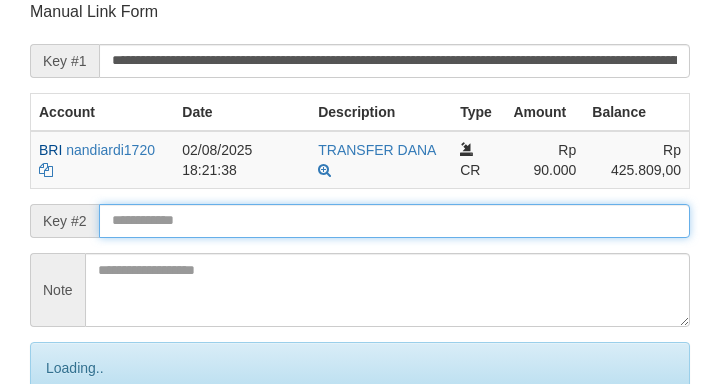 drag, startPoint x: 162, startPoint y: 230, endPoint x: 185, endPoint y: 232, distance: 23.086792 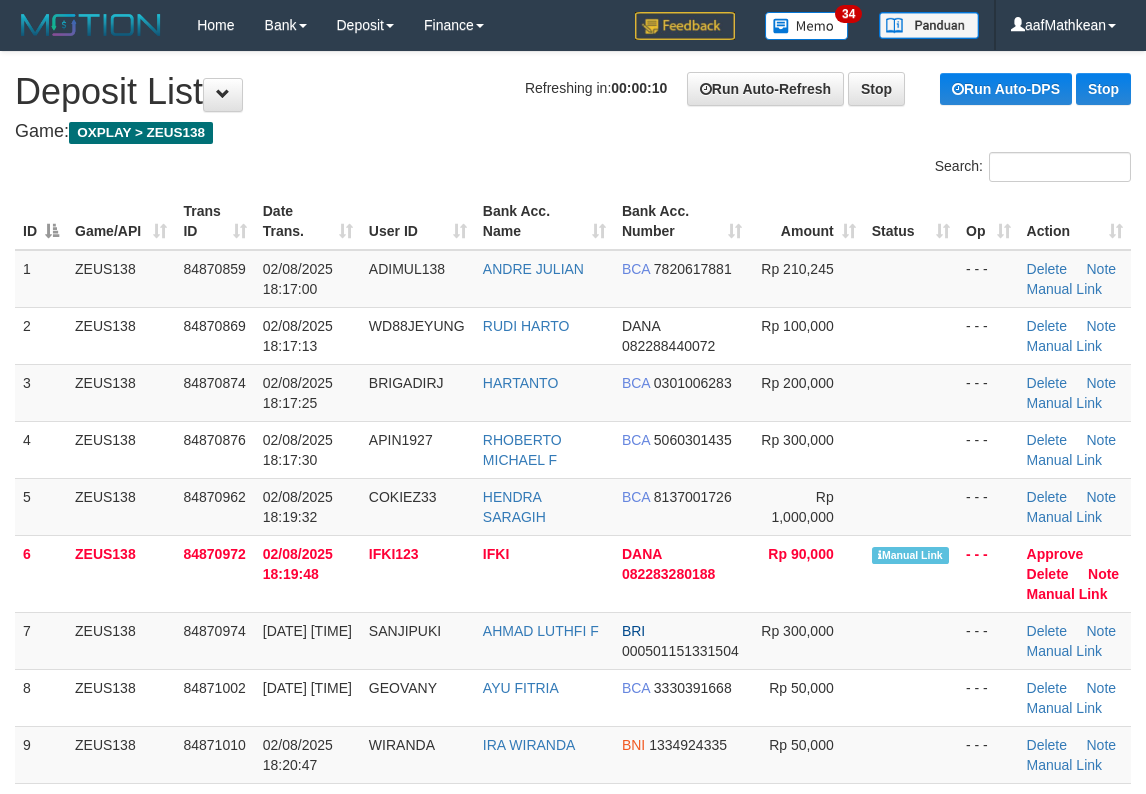 scroll, scrollTop: 0, scrollLeft: 0, axis: both 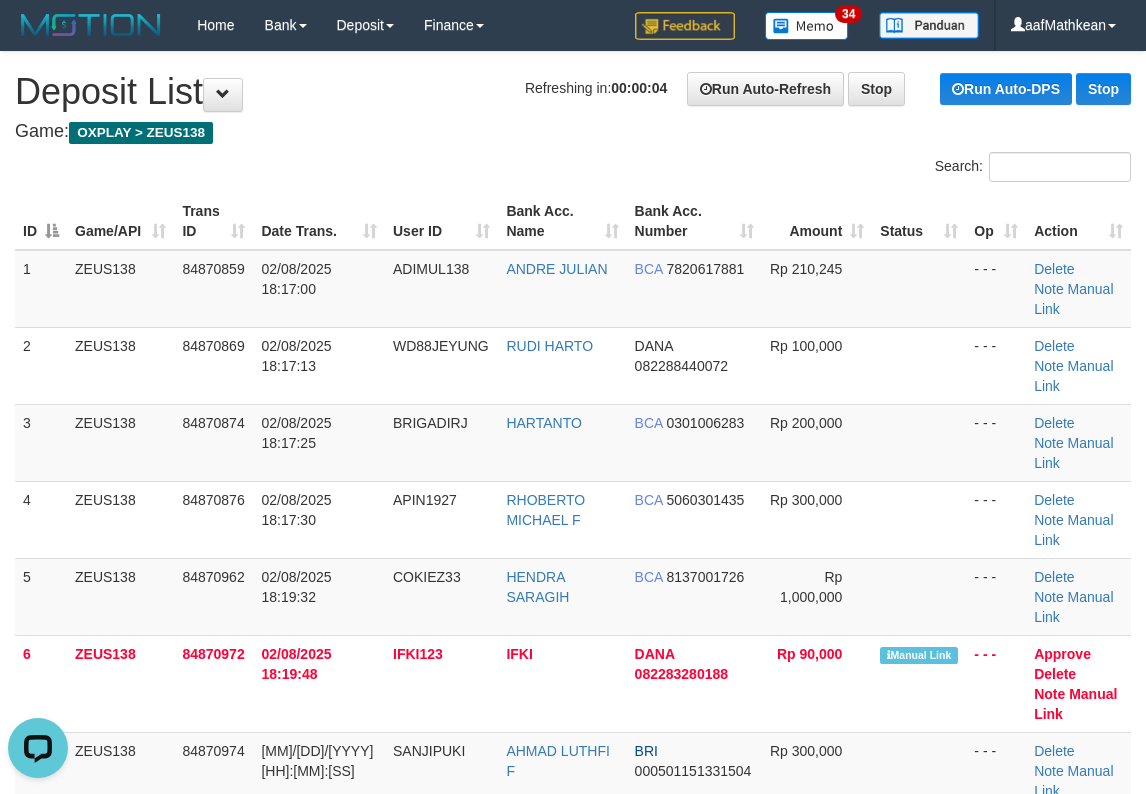 drag, startPoint x: 544, startPoint y: 246, endPoint x: 469, endPoint y: 33, distance: 225.81851 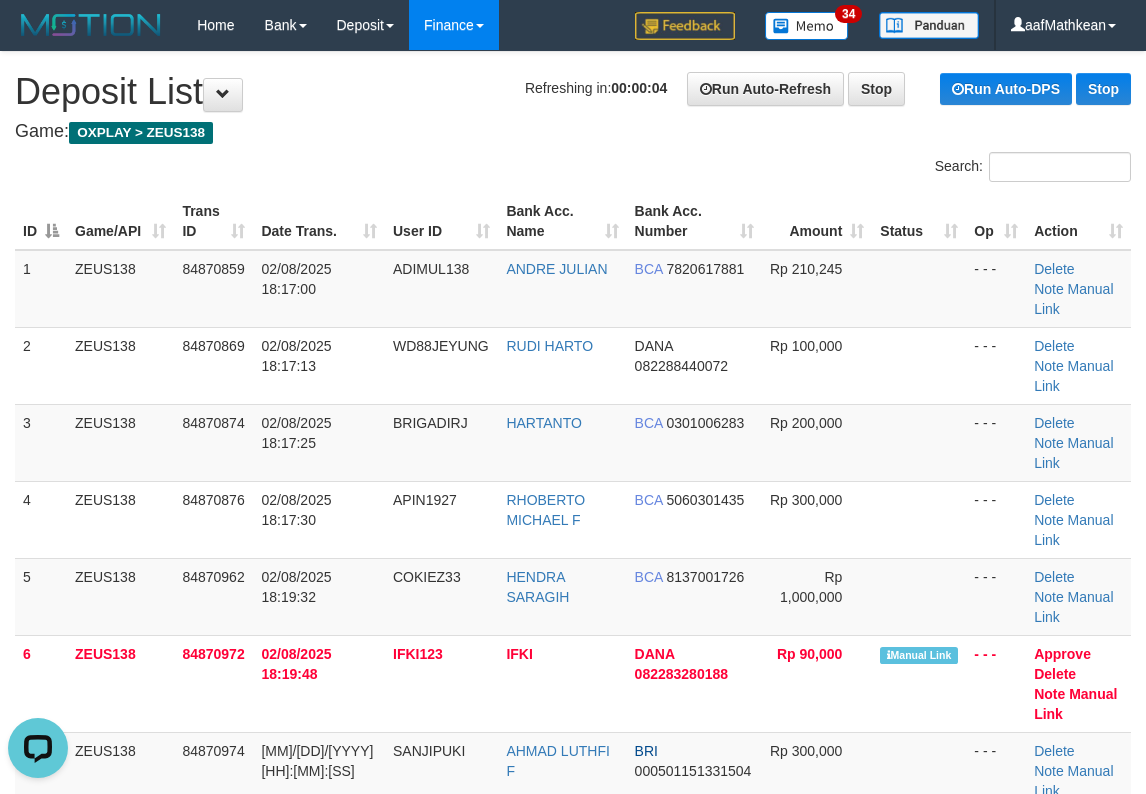 click on "**********" at bounding box center (573, 1485) 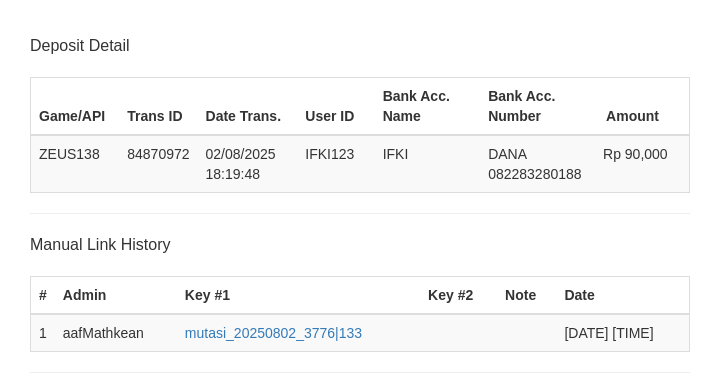 scroll, scrollTop: 392, scrollLeft: 0, axis: vertical 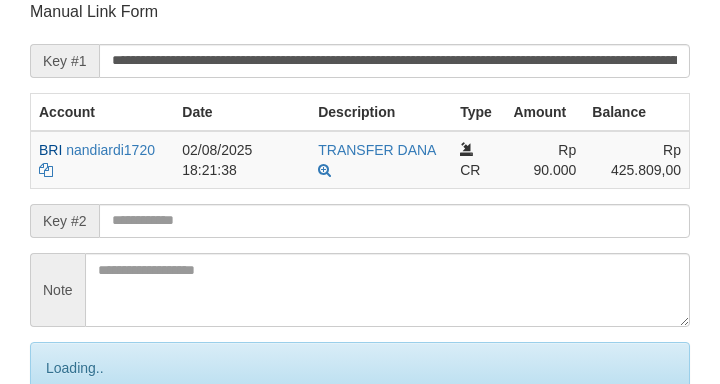 click on "**********" at bounding box center (360, 234) 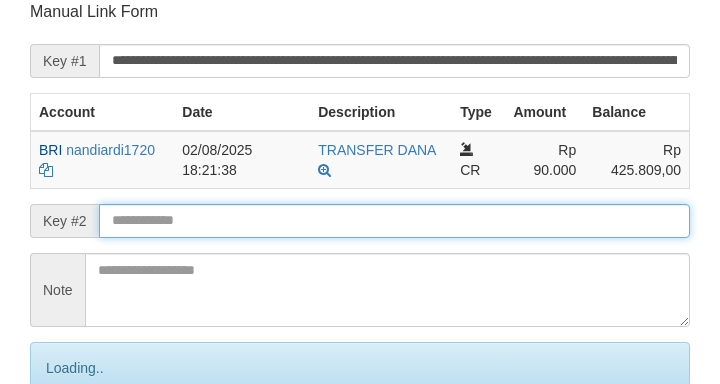 click at bounding box center [394, 221] 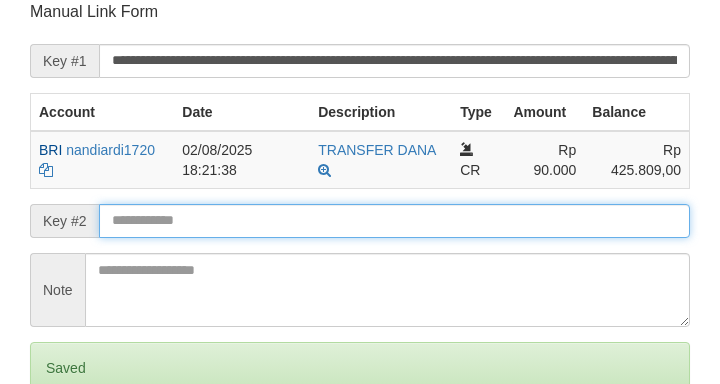 click on "Save" at bounding box center (58, 452) 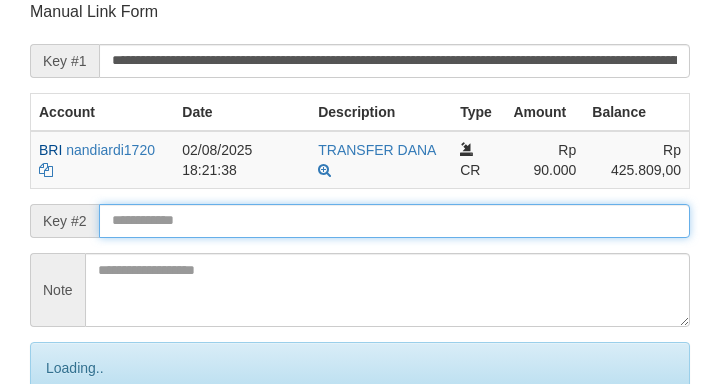 drag, startPoint x: 373, startPoint y: 236, endPoint x: 402, endPoint y: 238, distance: 29.068884 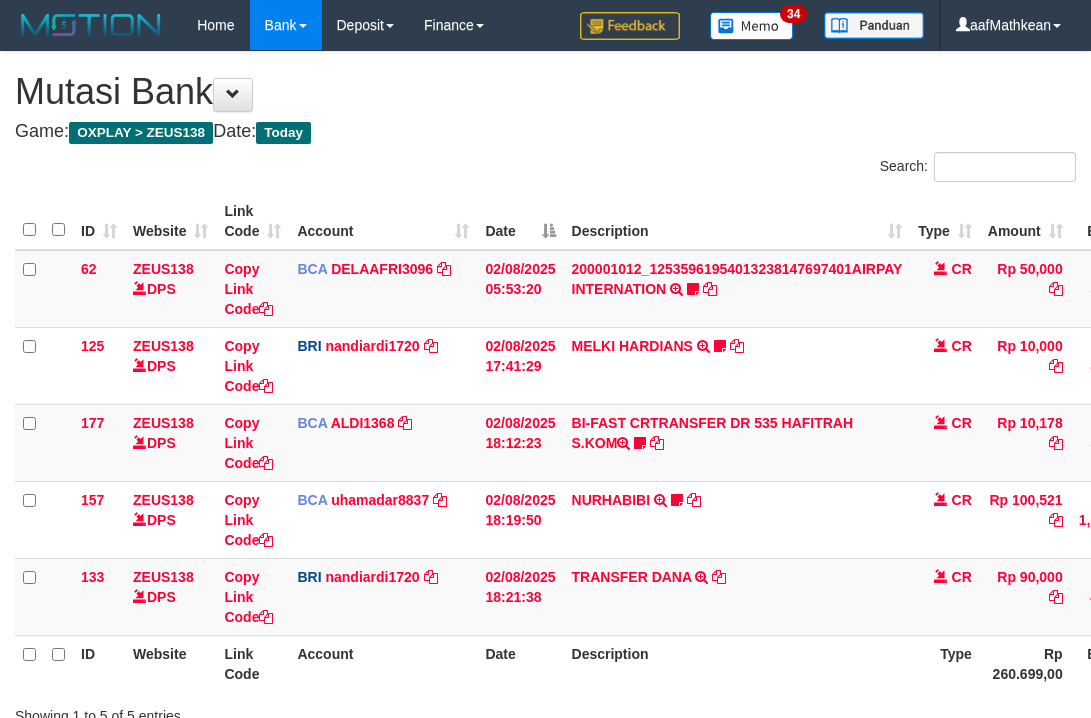 scroll, scrollTop: 148, scrollLeft: 46, axis: both 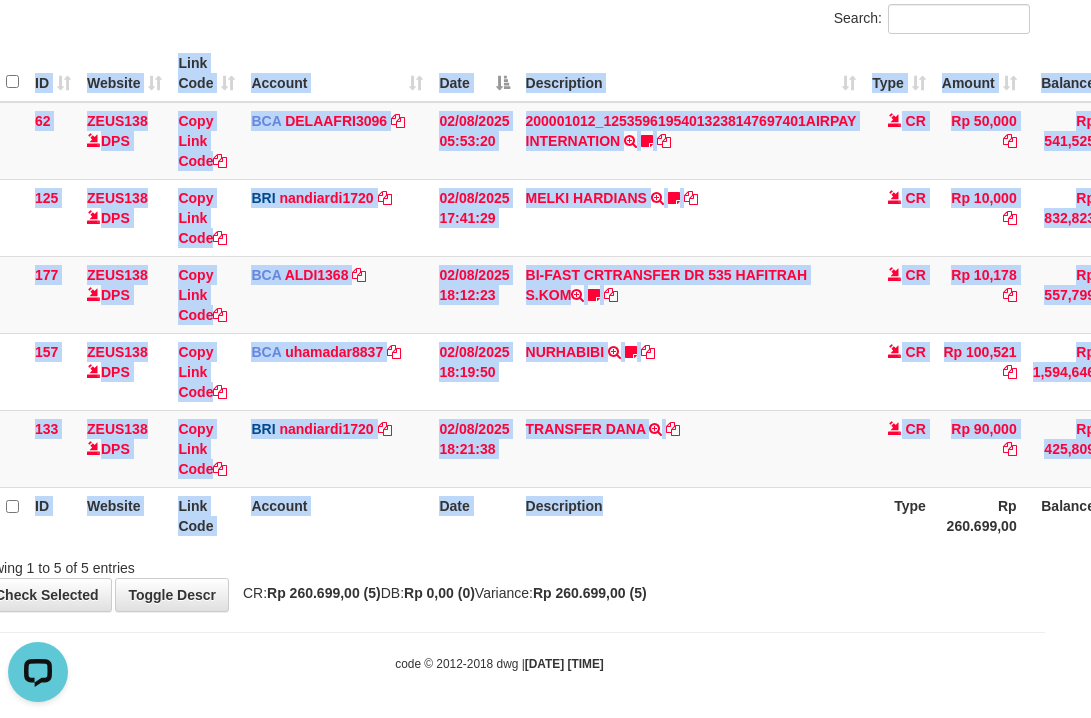 click on "Description" at bounding box center [691, 515] 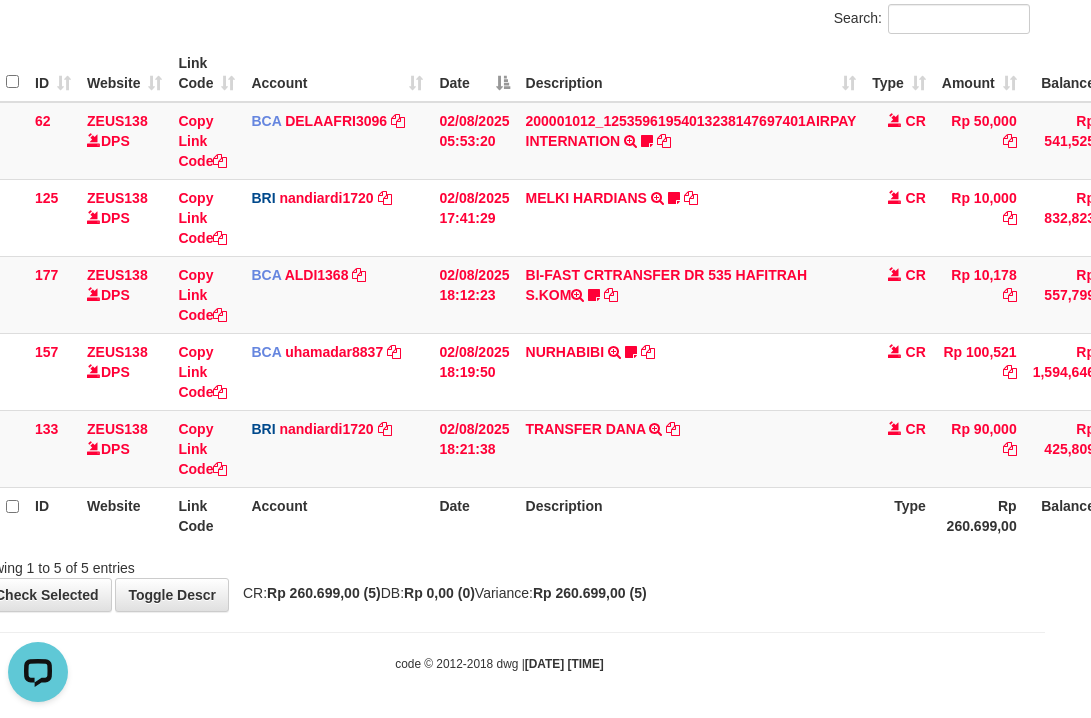 click on "Description" at bounding box center [691, 515] 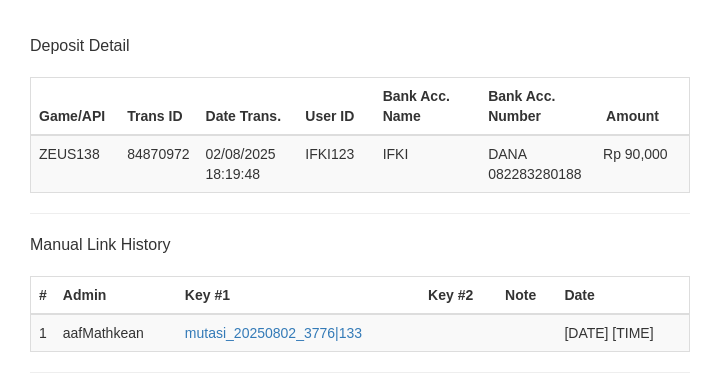 scroll, scrollTop: 392, scrollLeft: 0, axis: vertical 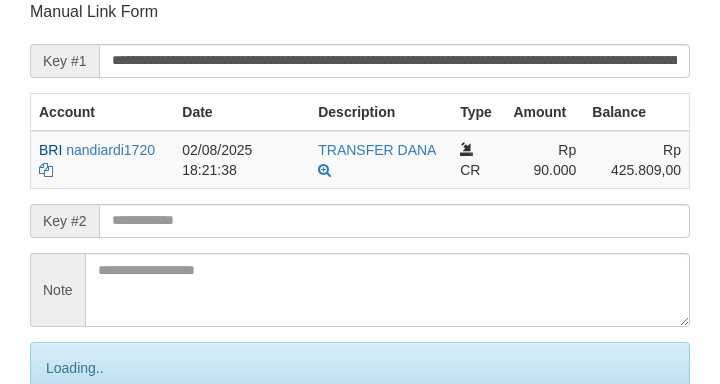 click at bounding box center [394, 221] 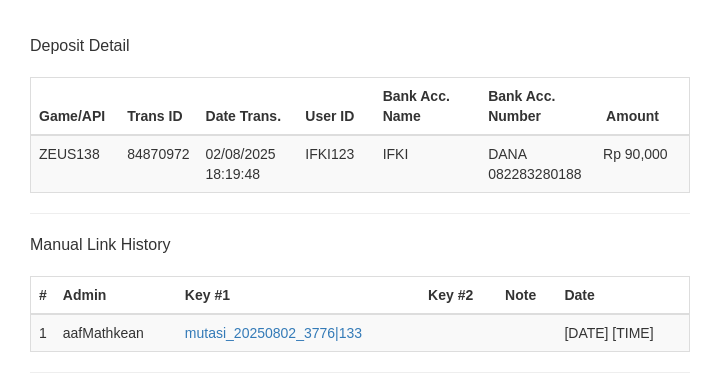scroll, scrollTop: 392, scrollLeft: 0, axis: vertical 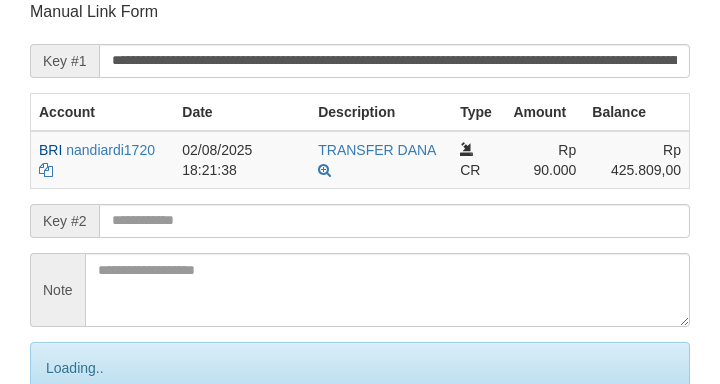 click at bounding box center (394, 221) 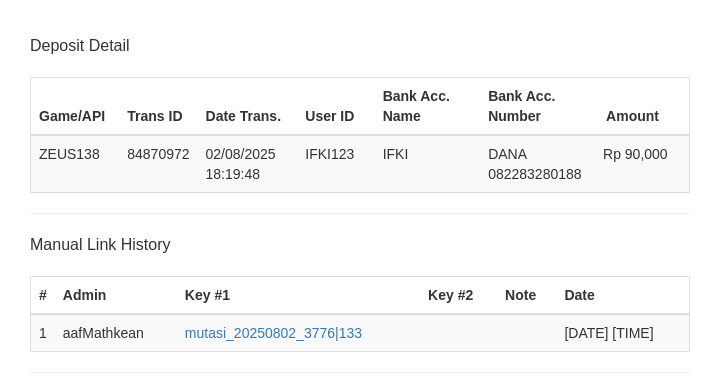 click at bounding box center (394, 613) 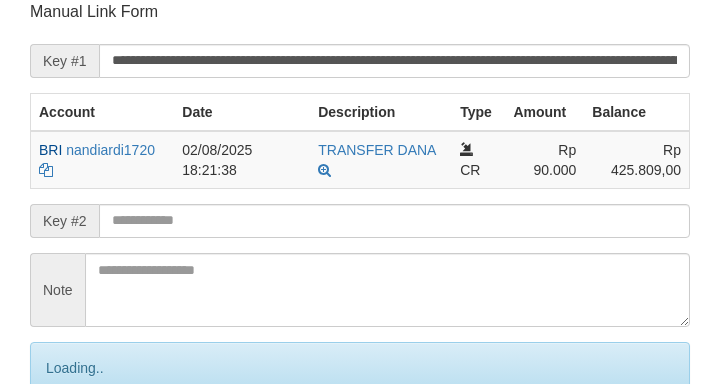 click at bounding box center (394, 221) 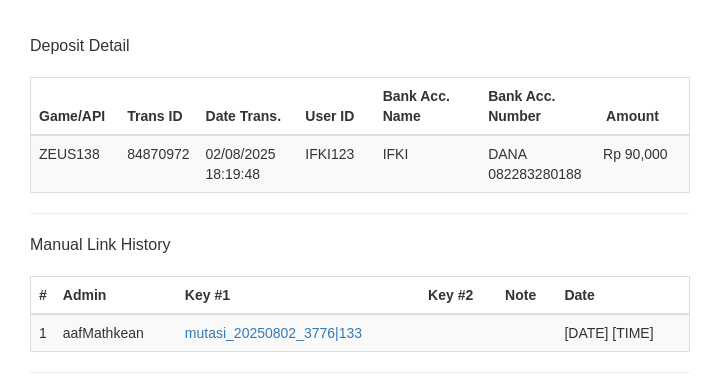 scroll, scrollTop: 392, scrollLeft: 0, axis: vertical 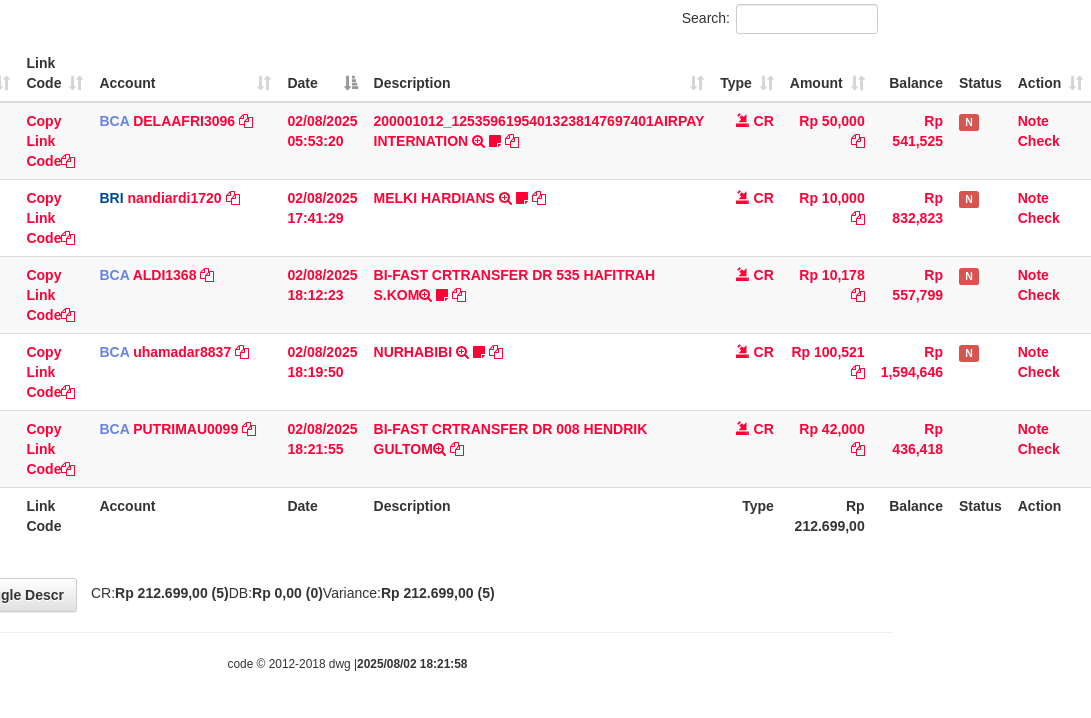 drag, startPoint x: 623, startPoint y: 588, endPoint x: 602, endPoint y: 592, distance: 21.377558 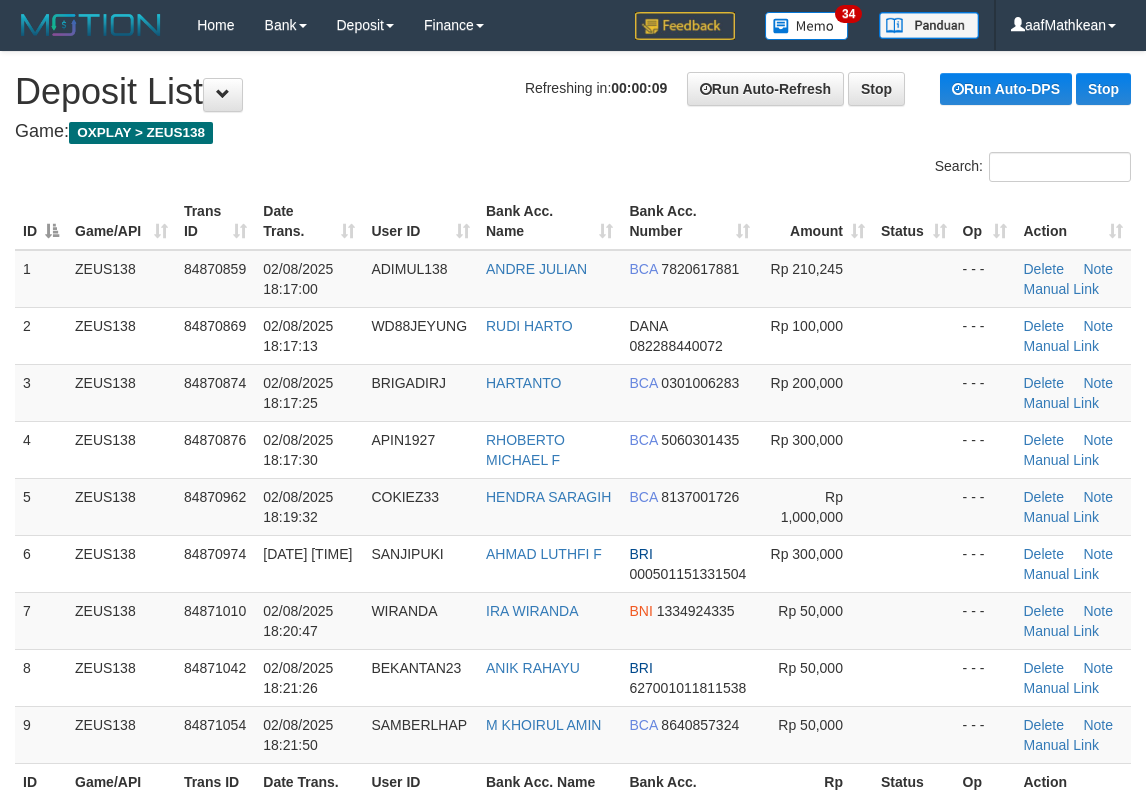 scroll, scrollTop: 0, scrollLeft: 0, axis: both 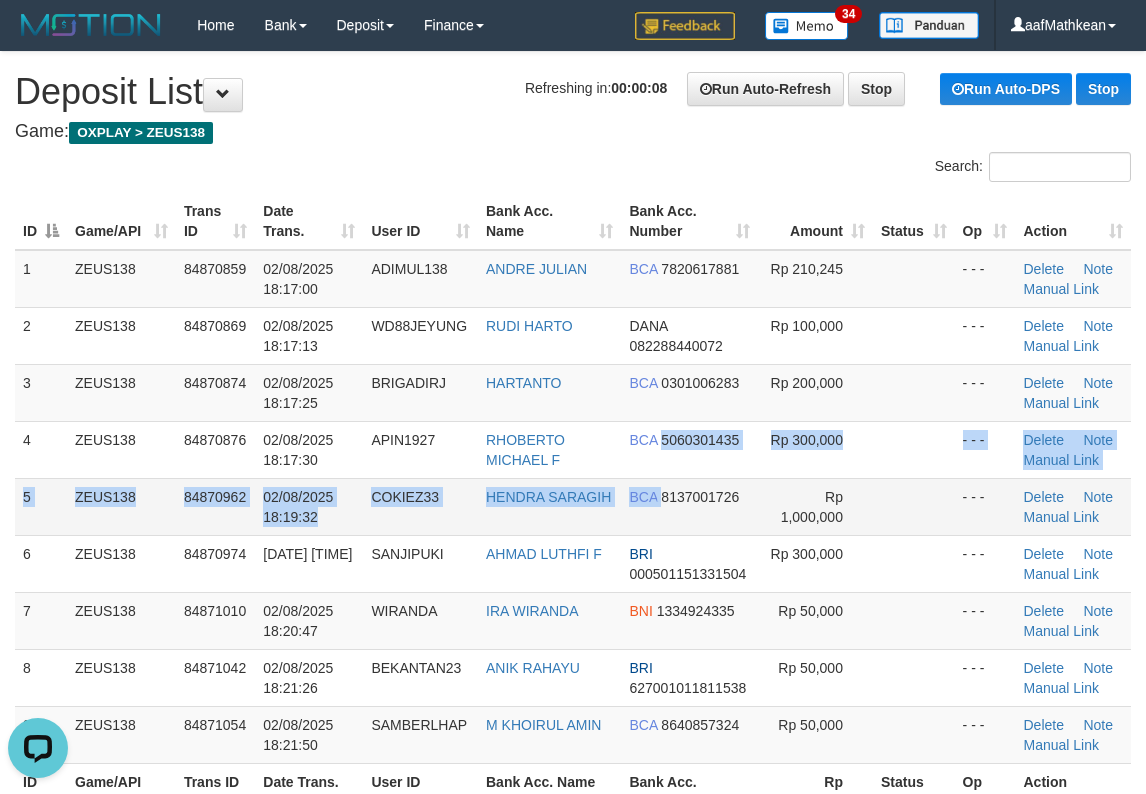 click on "1
ZEUS138
84870859
02/08/2025 18:17:00
ADIMUL138
ANDRE JULIAN
BCA
7820617881
Rp 210,245
- - -
Delete
Note
Manual Link
2
ZEUS138
84870869
02/08/2025 18:17:13
WD88JEYUNG
RUDI HARTO
DANA
082288440072
Rp 100,000
- - -
Delete
Note
Manual Link
3				 BCA" at bounding box center [573, 507] 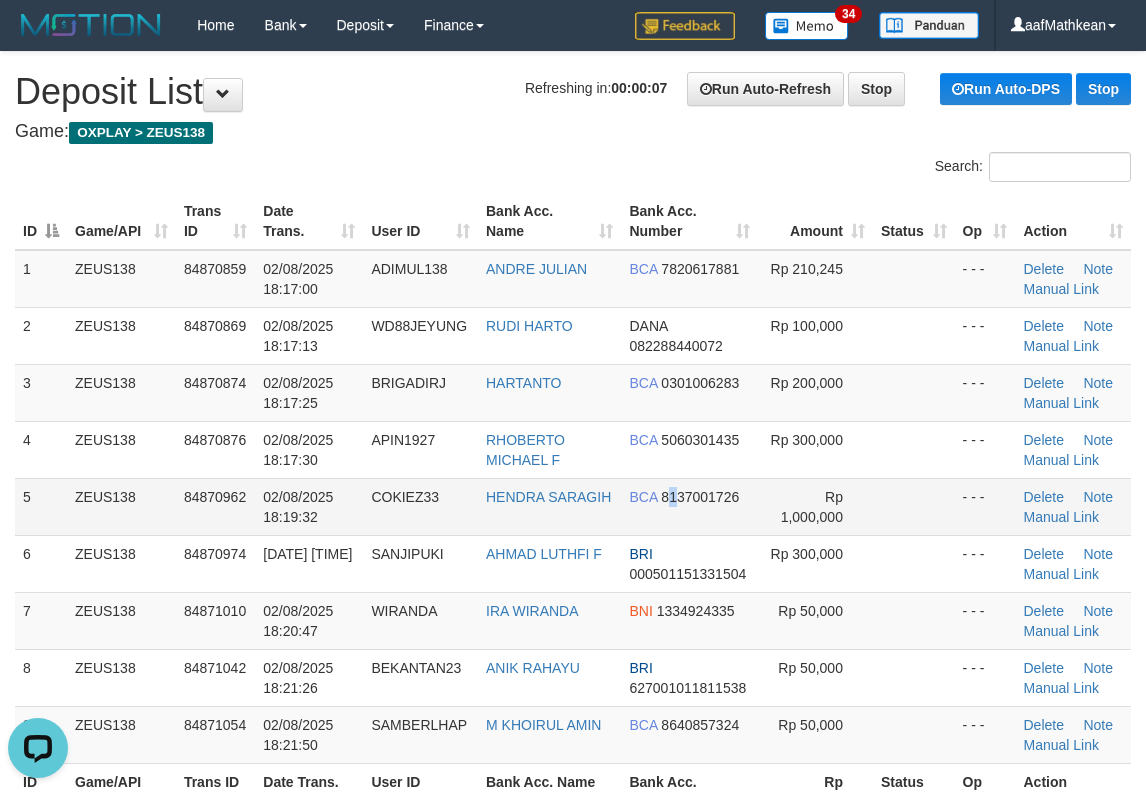 click on "8137001726" at bounding box center (700, 497) 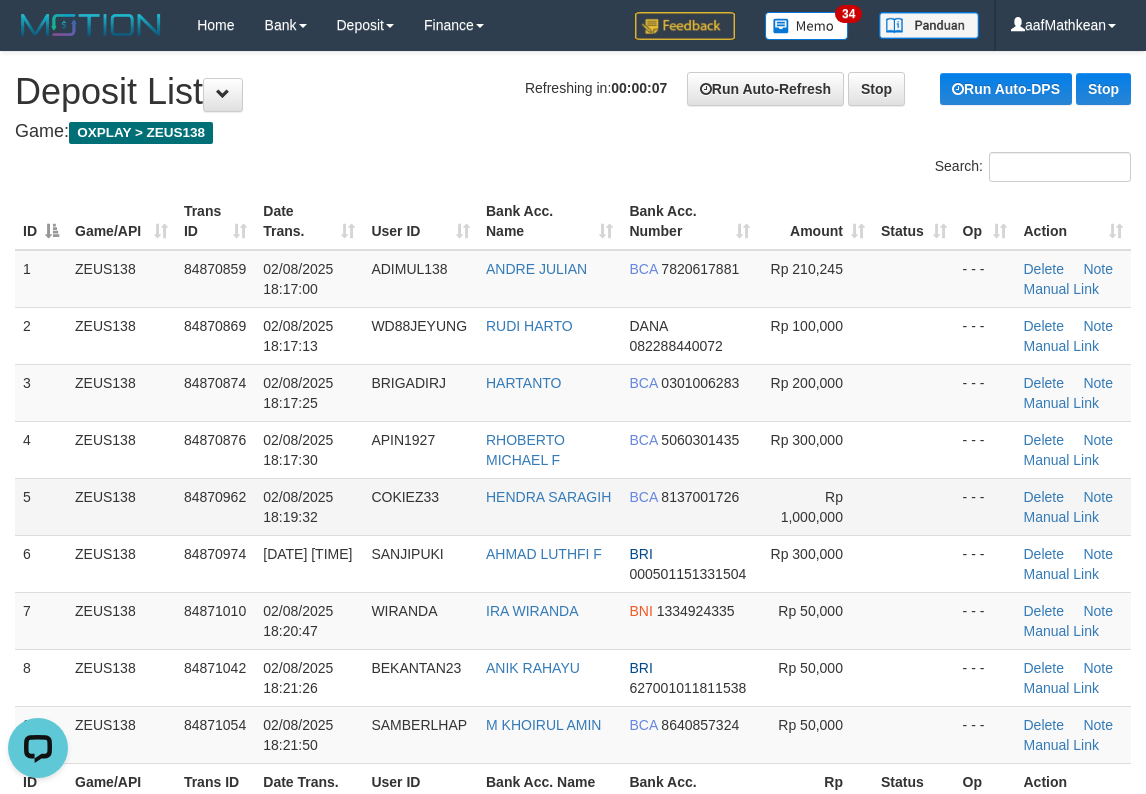 click on "8137001726" at bounding box center [700, 497] 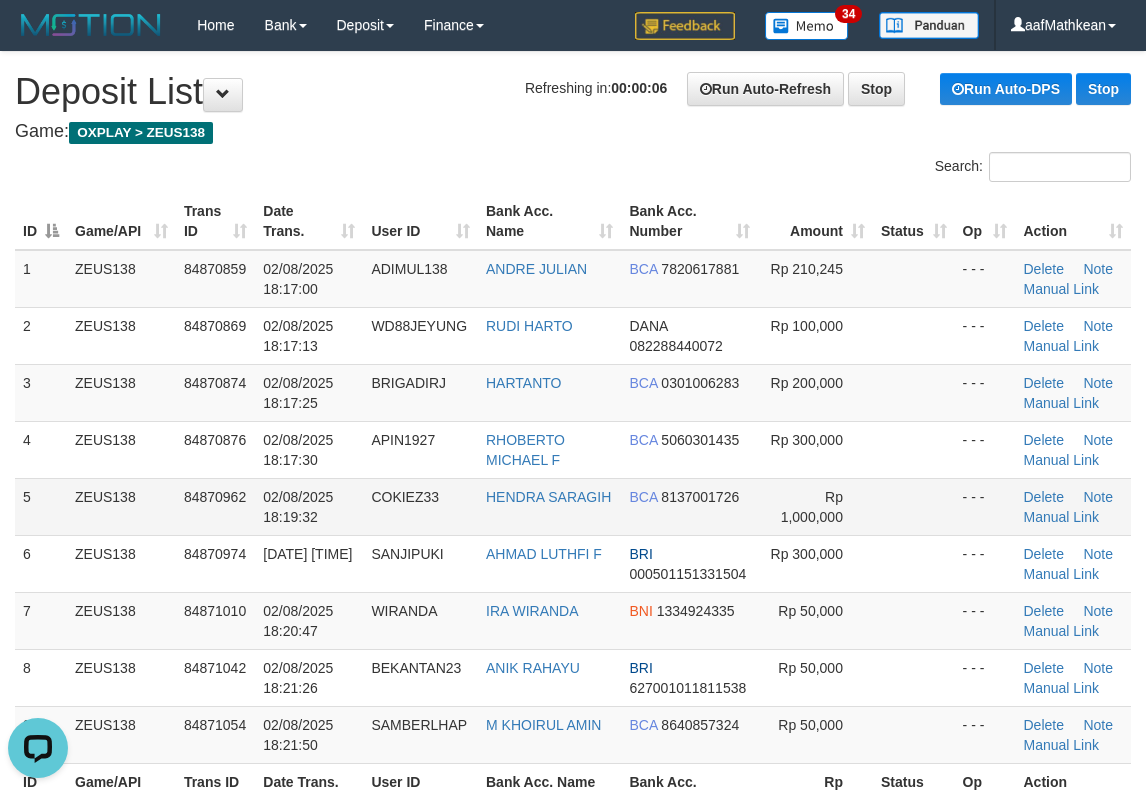 click on "8137001726" at bounding box center [700, 497] 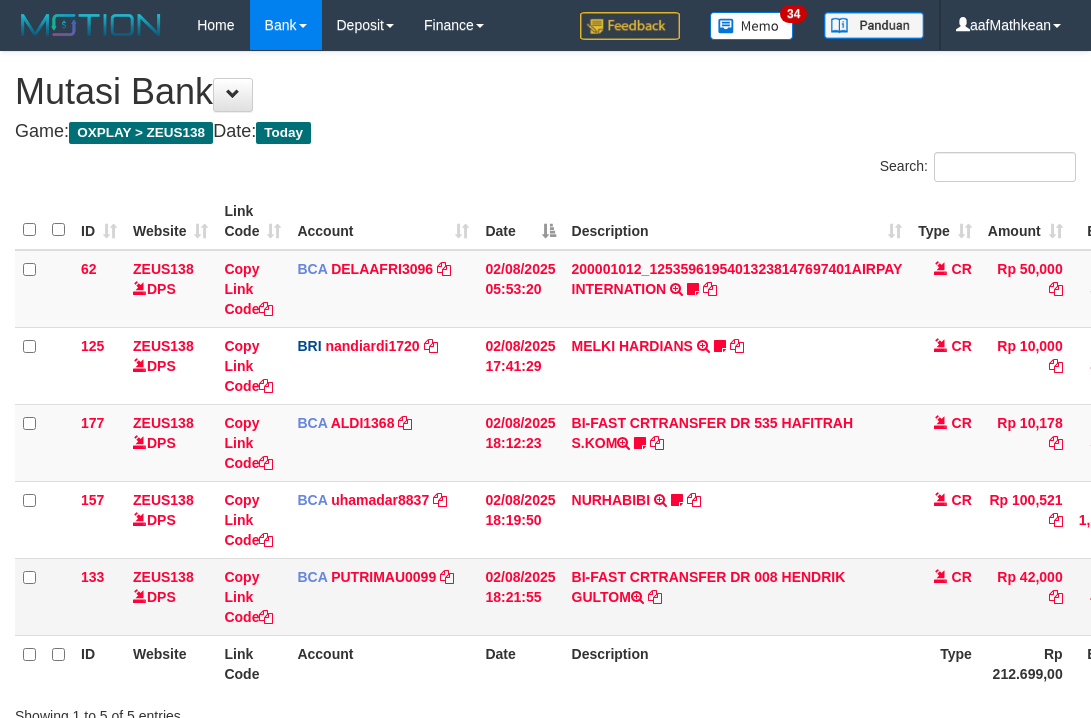 scroll, scrollTop: 148, scrollLeft: 198, axis: both 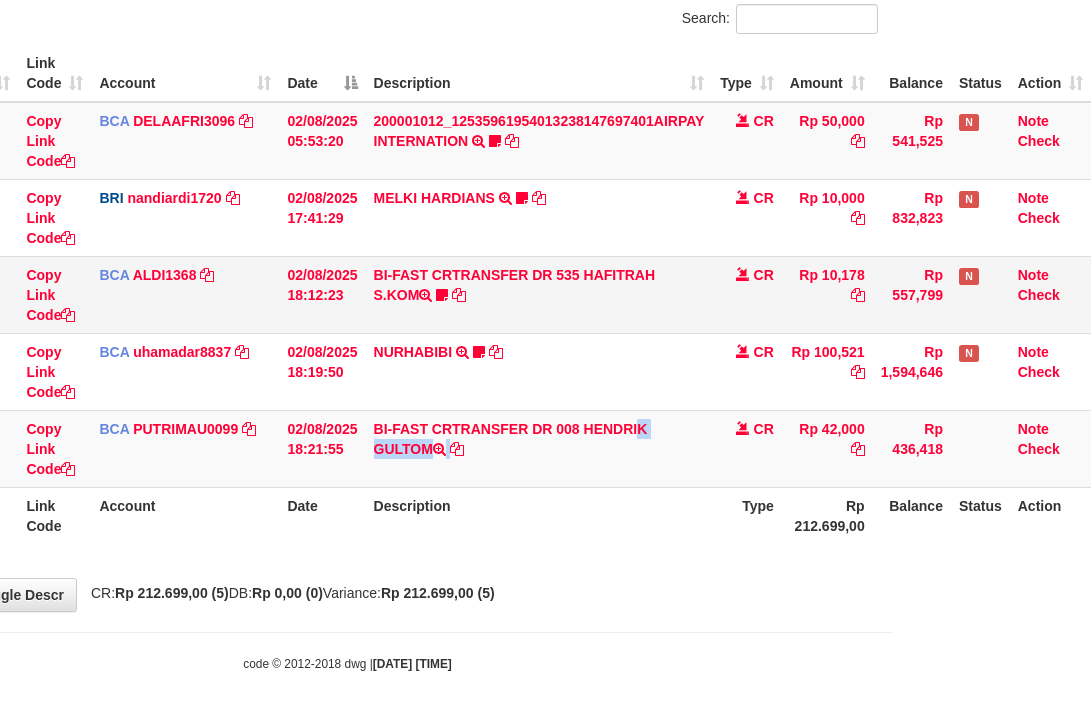 drag, startPoint x: 587, startPoint y: 427, endPoint x: 1065, endPoint y: 298, distance: 495.101 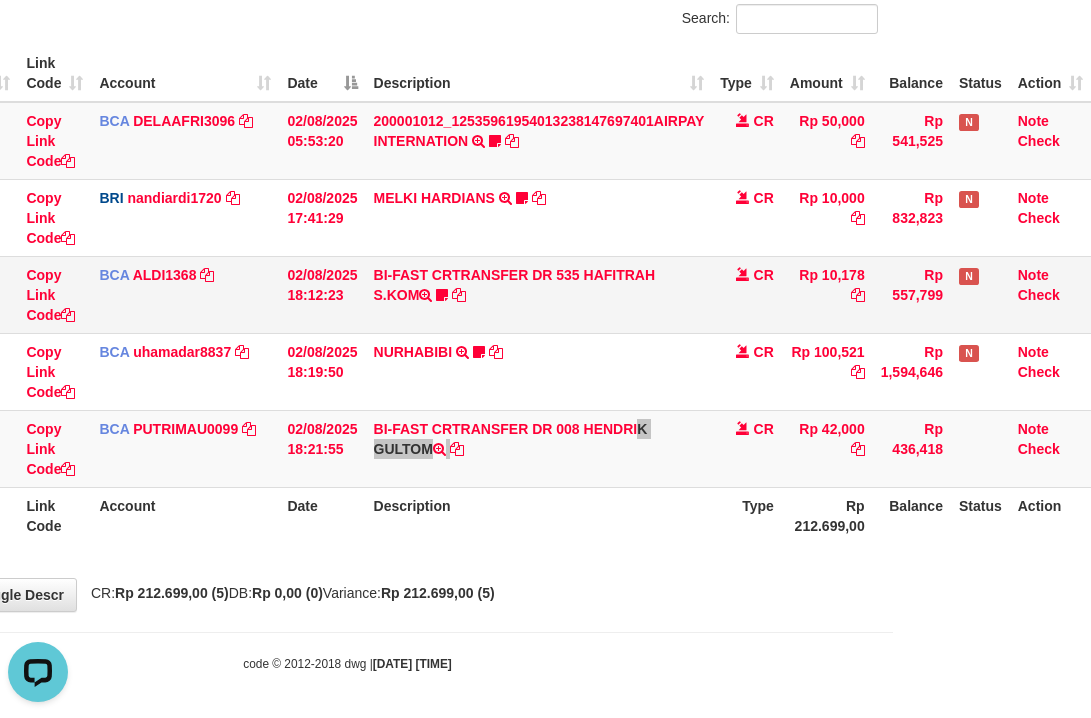 scroll, scrollTop: 0, scrollLeft: 0, axis: both 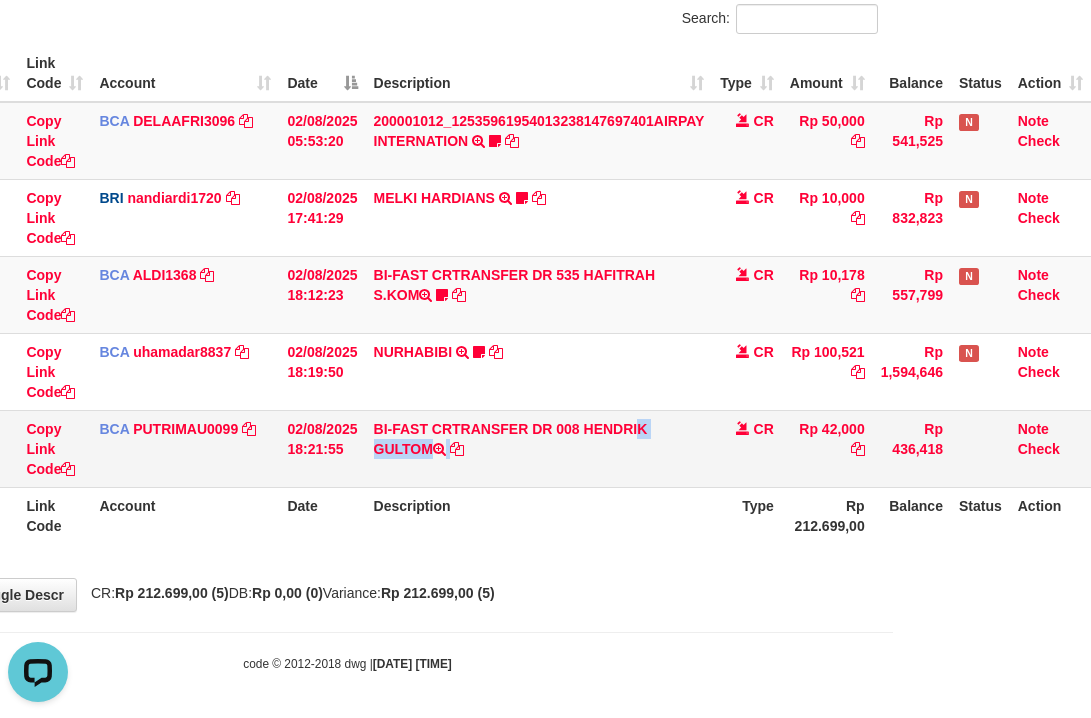 click on "BI-FAST CRTRANSFER DR 008 HENDRIK GULTOM" at bounding box center [539, 448] 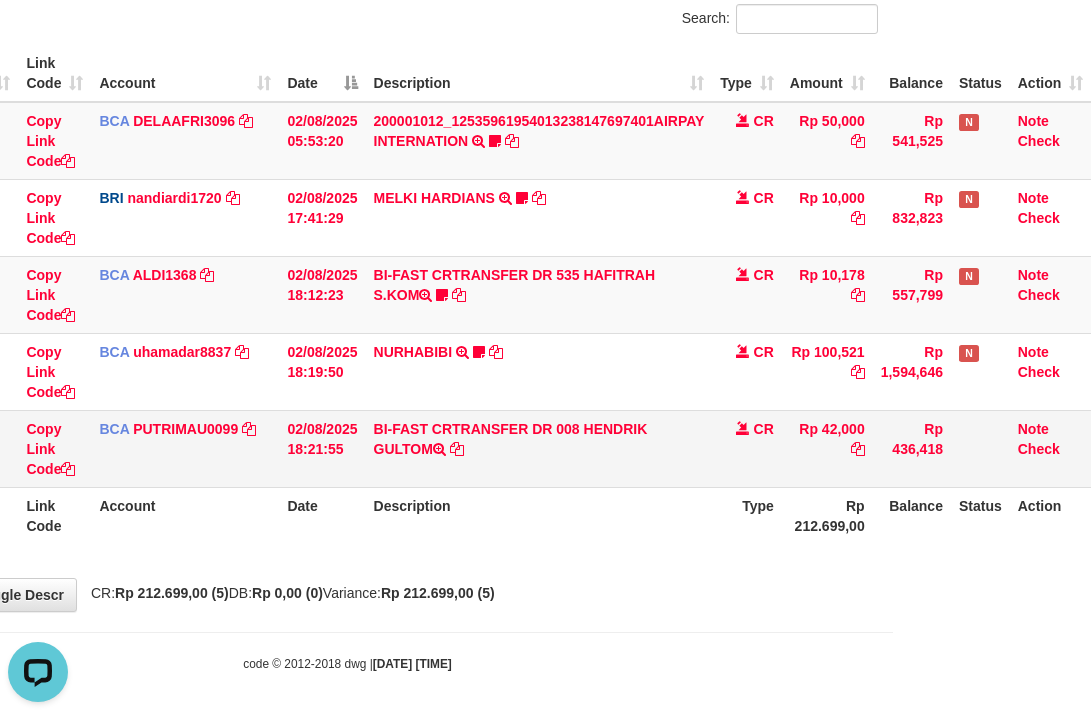 click on "Description" at bounding box center (539, 515) 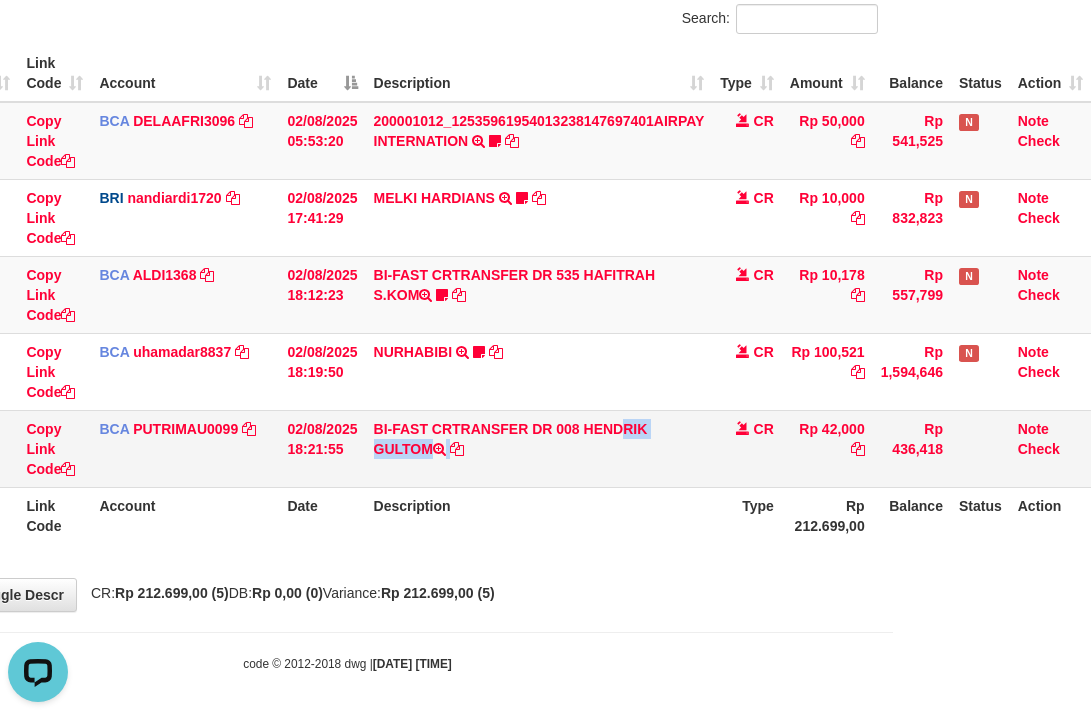 drag, startPoint x: 574, startPoint y: 433, endPoint x: 583, endPoint y: 455, distance: 23.769728 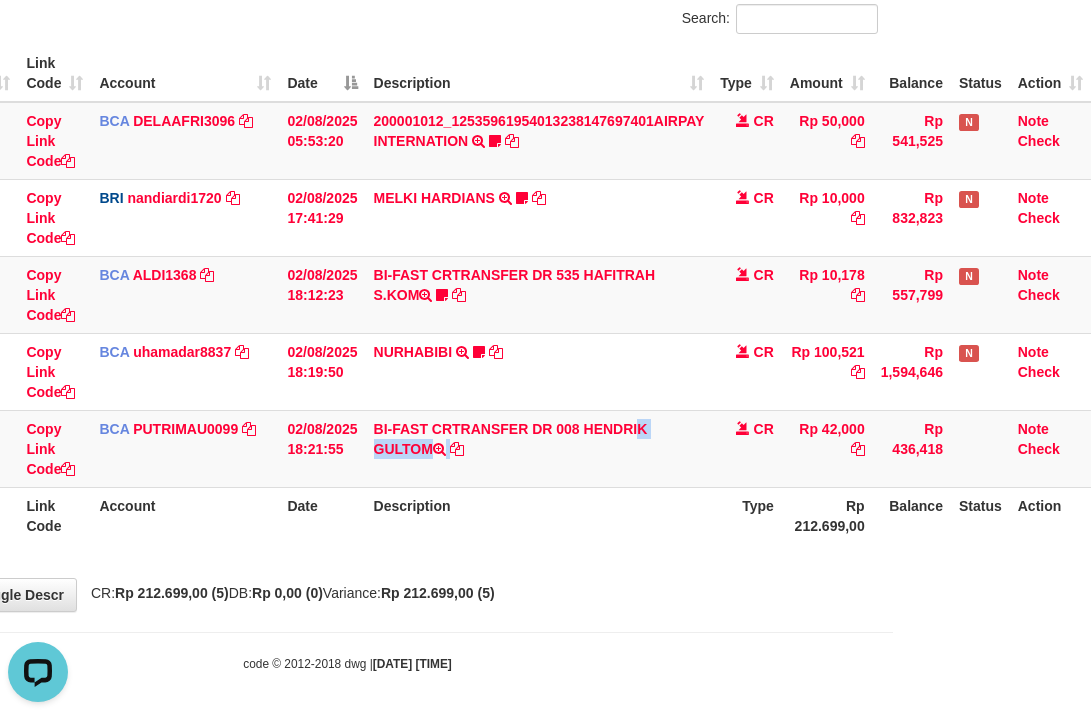 drag, startPoint x: 585, startPoint y: 427, endPoint x: 1102, endPoint y: 388, distance: 518.4689 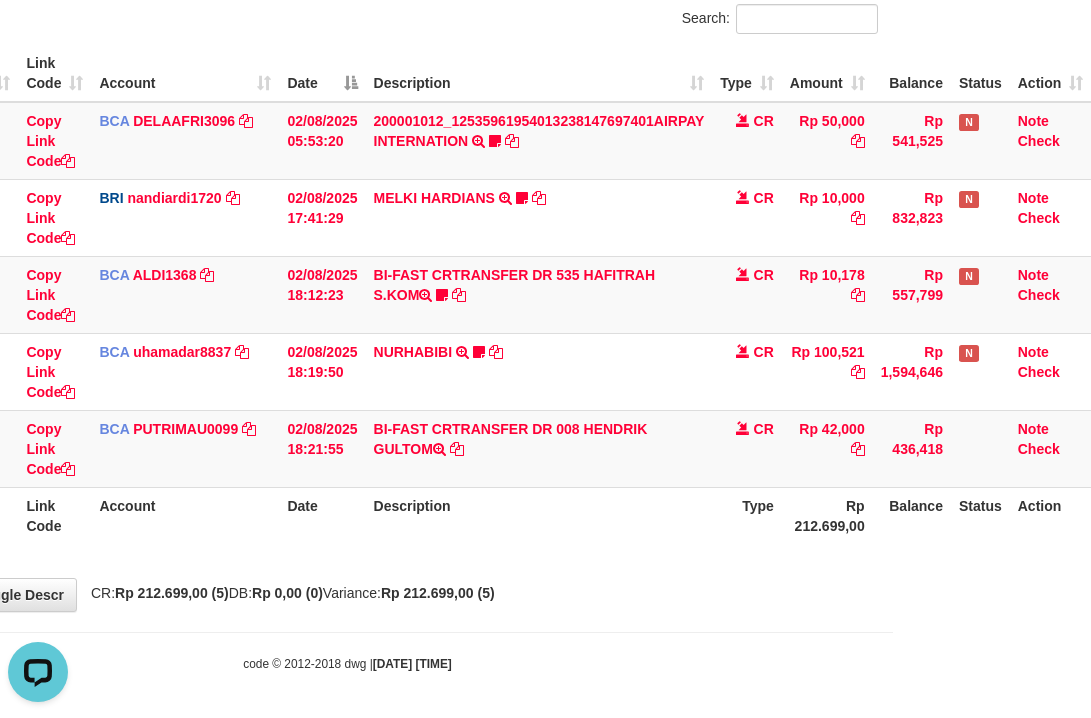 click on "**********" at bounding box center (347, 257) 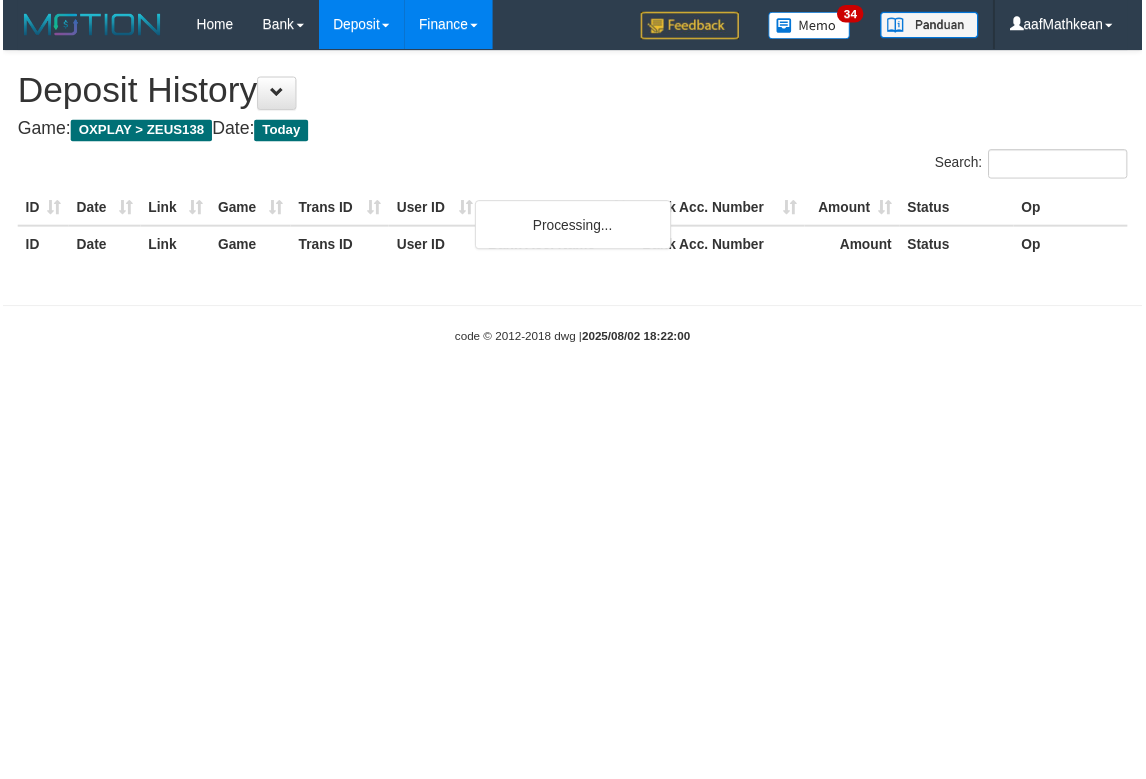 scroll, scrollTop: 0, scrollLeft: 0, axis: both 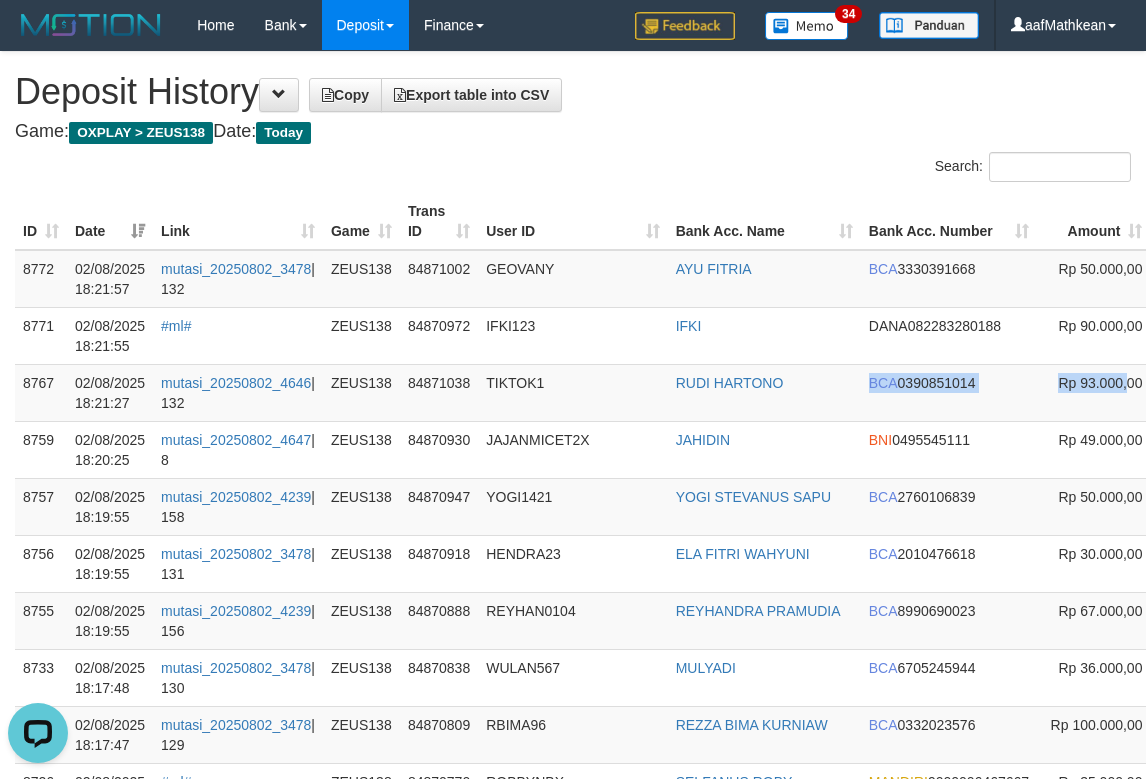 drag, startPoint x: 1022, startPoint y: 406, endPoint x: 1251, endPoint y: 387, distance: 229.78687 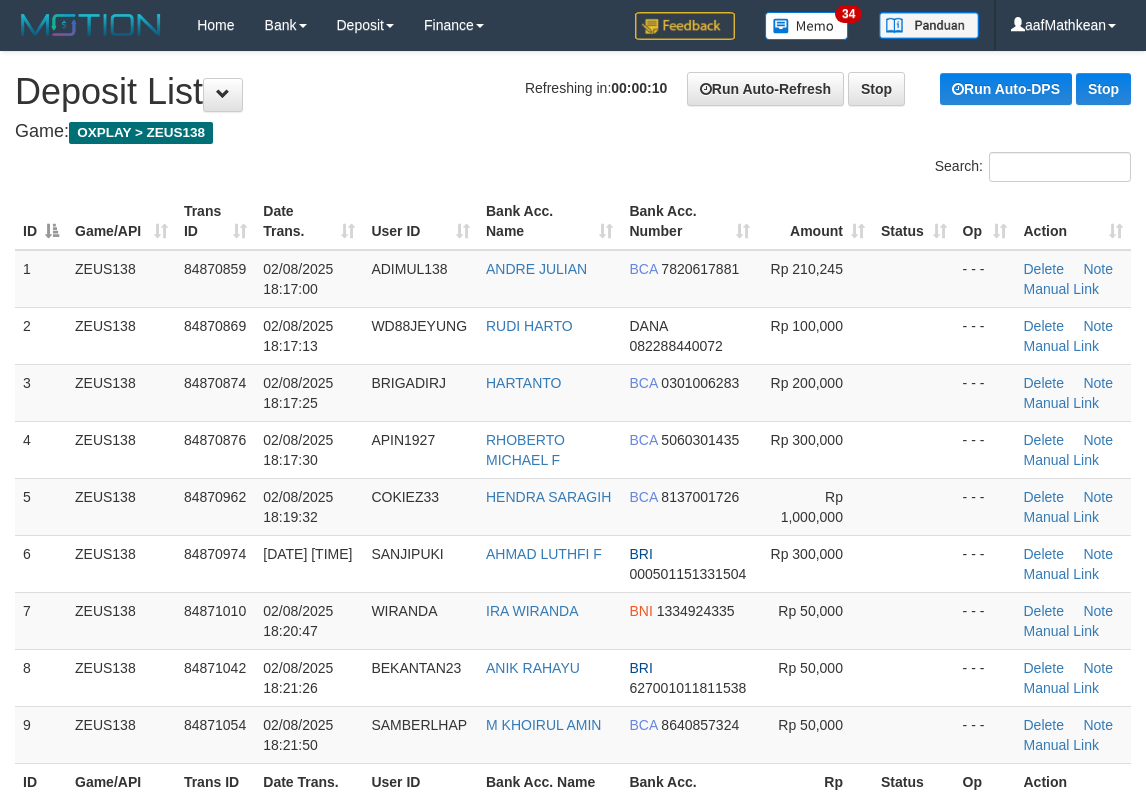 scroll, scrollTop: 0, scrollLeft: 0, axis: both 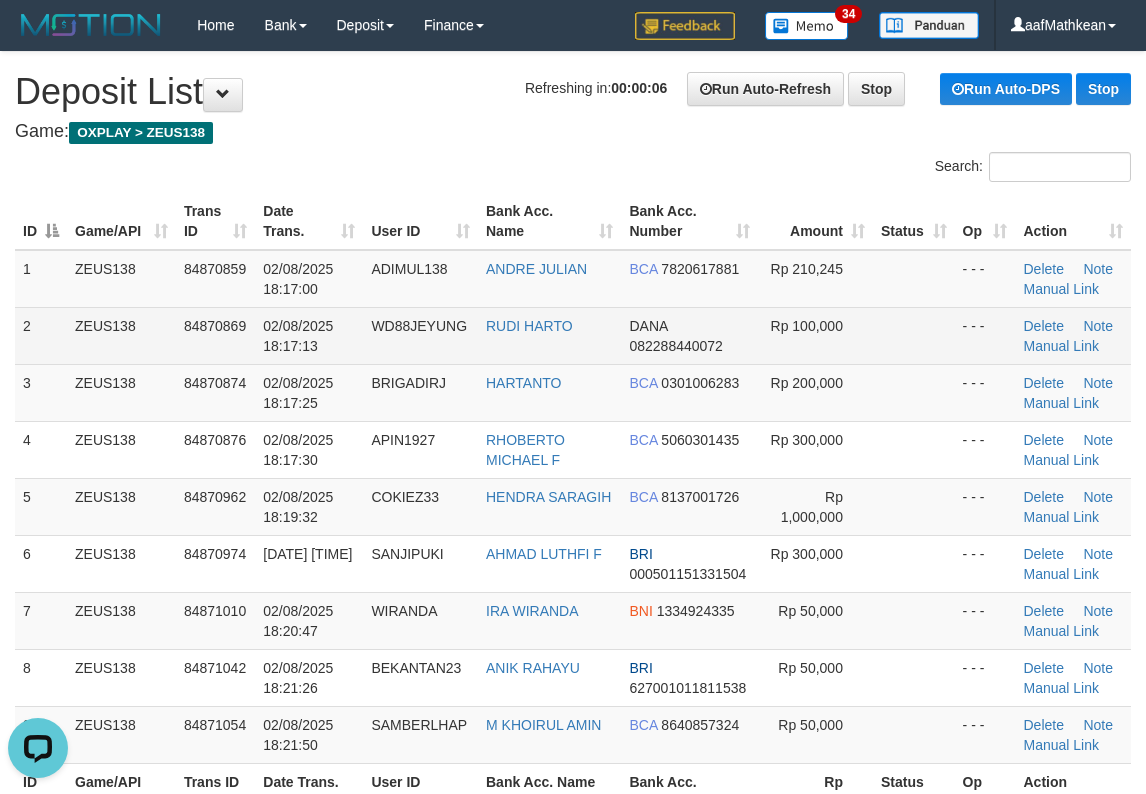 click on "2
ZEUS138
84870869
[DATE] [TIME]
WD88JEYUNG
[FIRST] [LAST]
DANA
[PHONE]
Rp 100,000
- - -
Delete
Note
Manual Link" at bounding box center (573, 335) 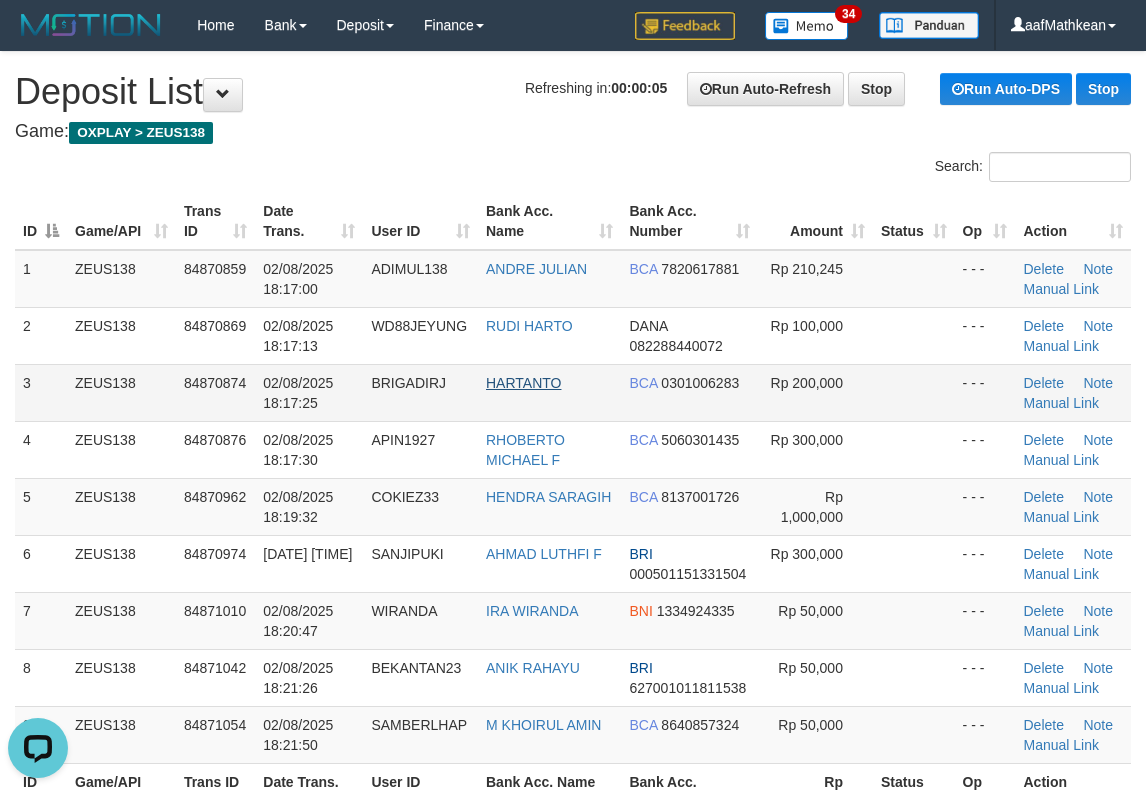 click on "HARTANTO" at bounding box center [549, 392] 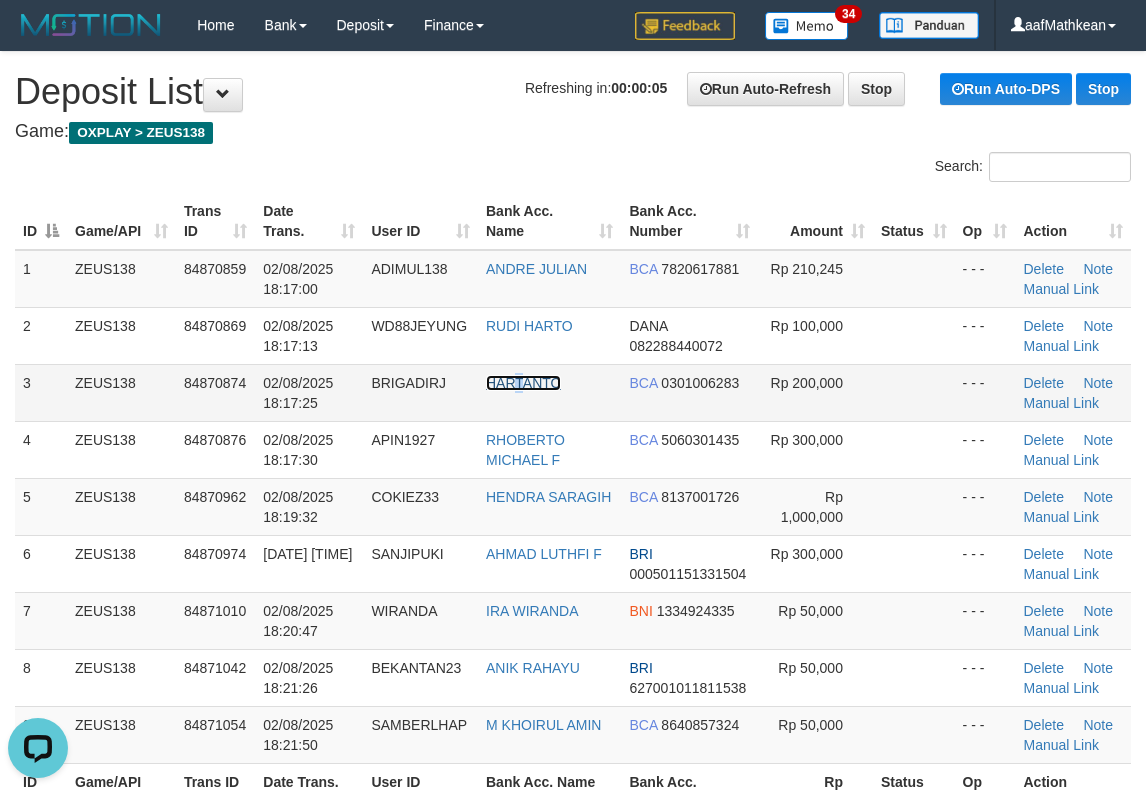click on "HARTANTO" at bounding box center [523, 383] 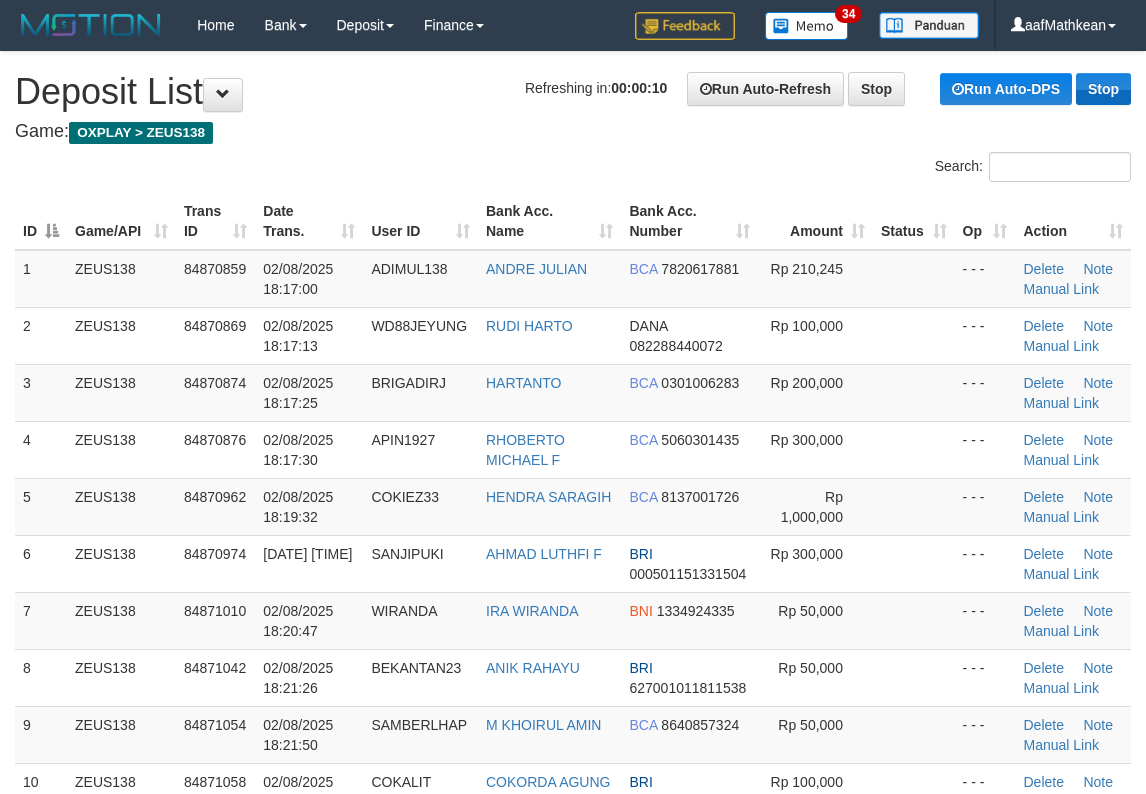 scroll, scrollTop: 0, scrollLeft: 0, axis: both 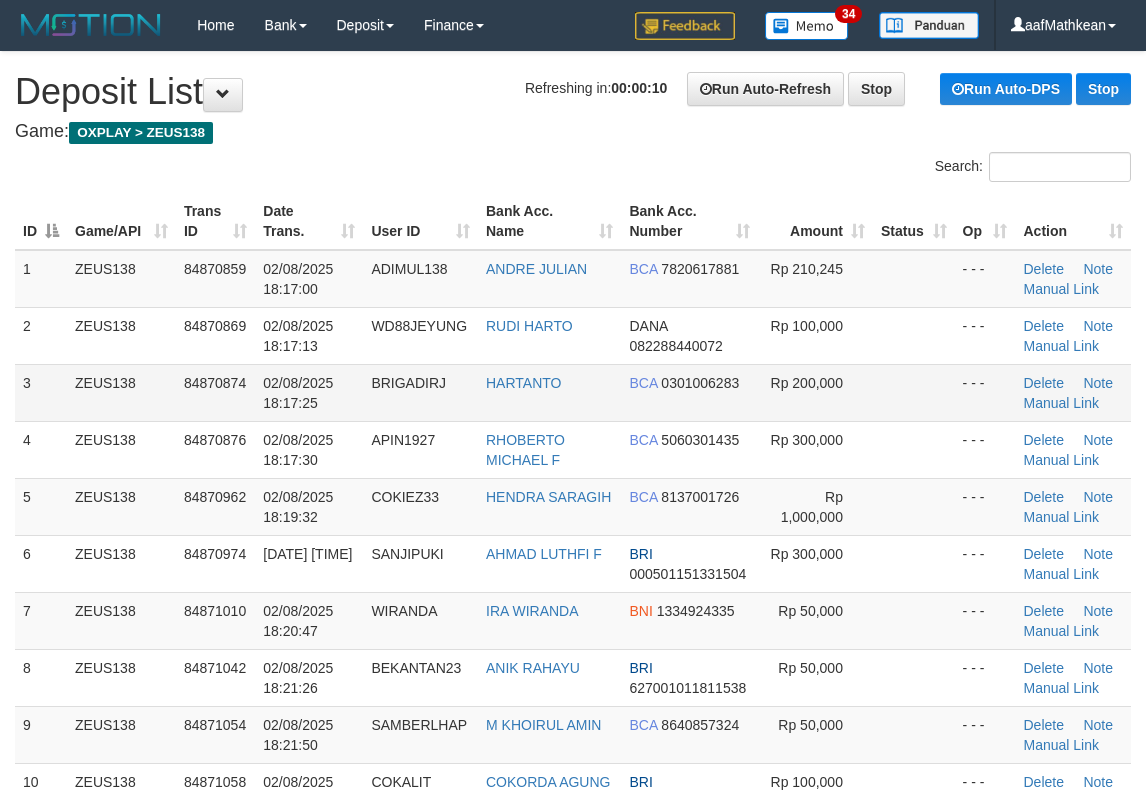 click on "BCA
[ACCOUNT_NUMBER]" at bounding box center [689, 392] 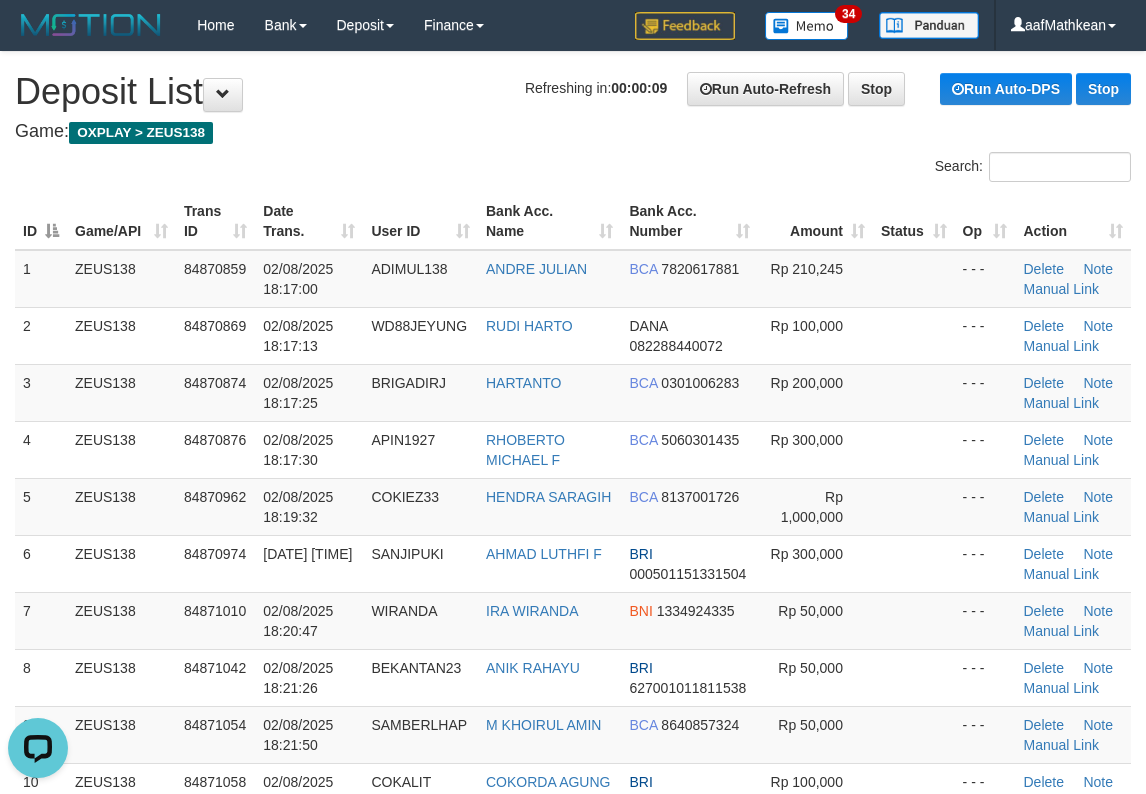scroll, scrollTop: 0, scrollLeft: 0, axis: both 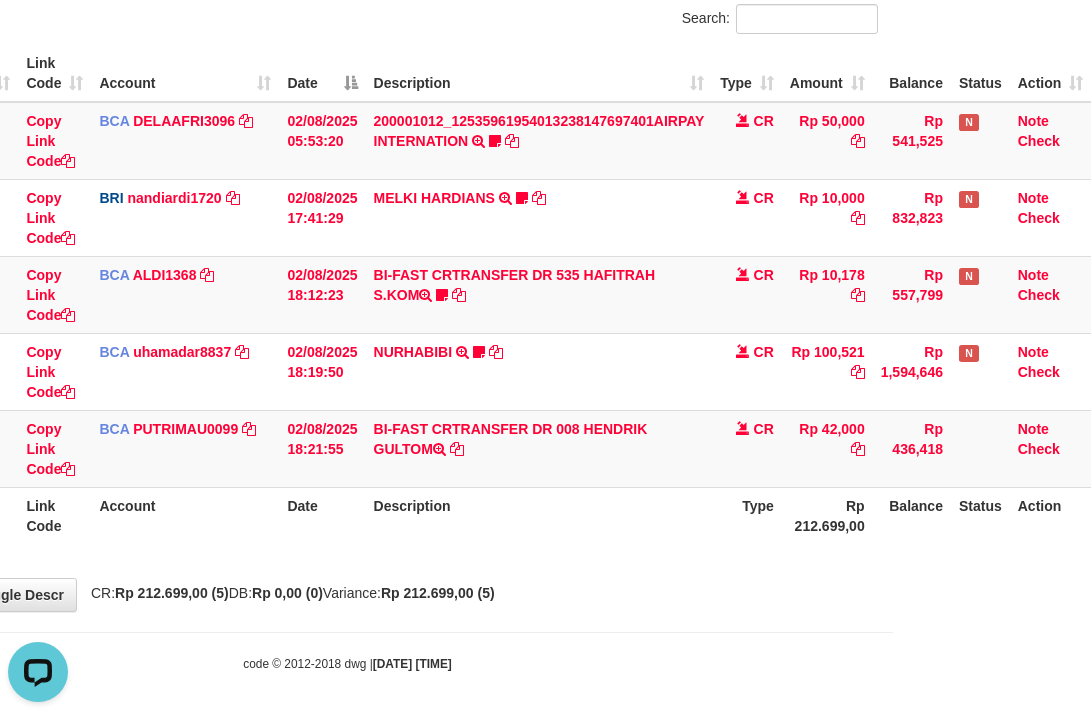 drag, startPoint x: 573, startPoint y: 542, endPoint x: 1102, endPoint y: 494, distance: 531.1732 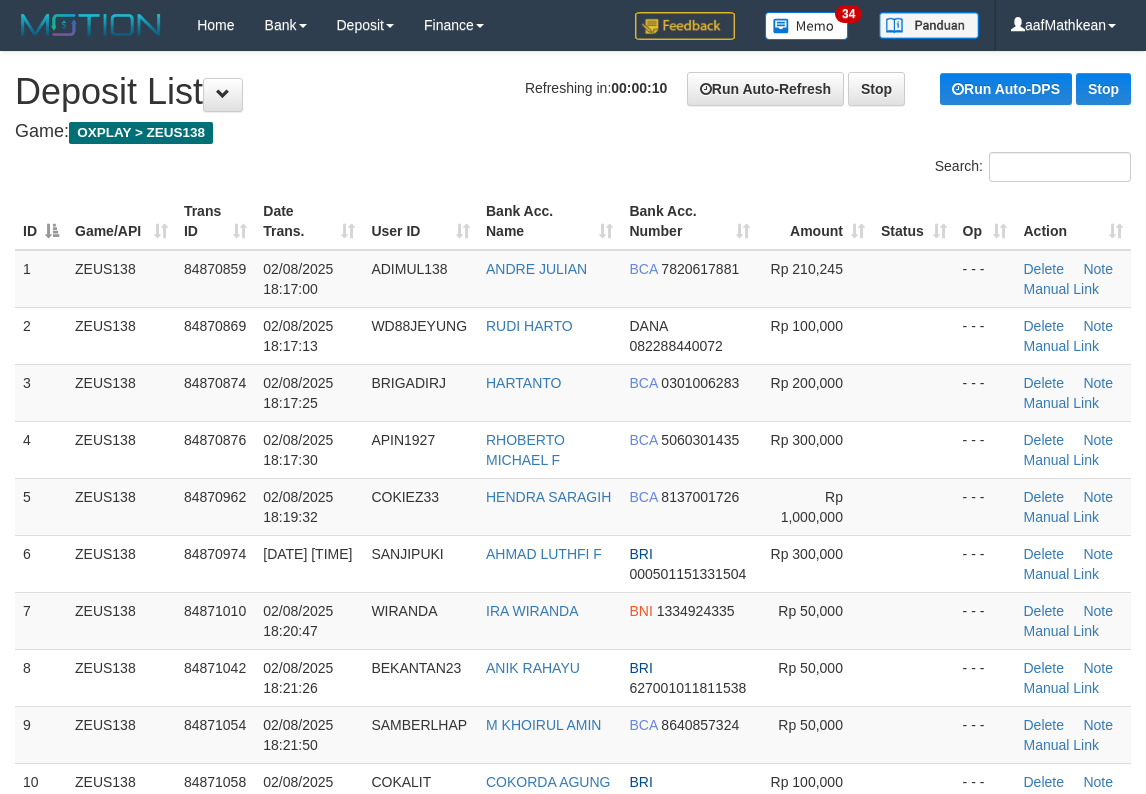 scroll, scrollTop: 0, scrollLeft: 0, axis: both 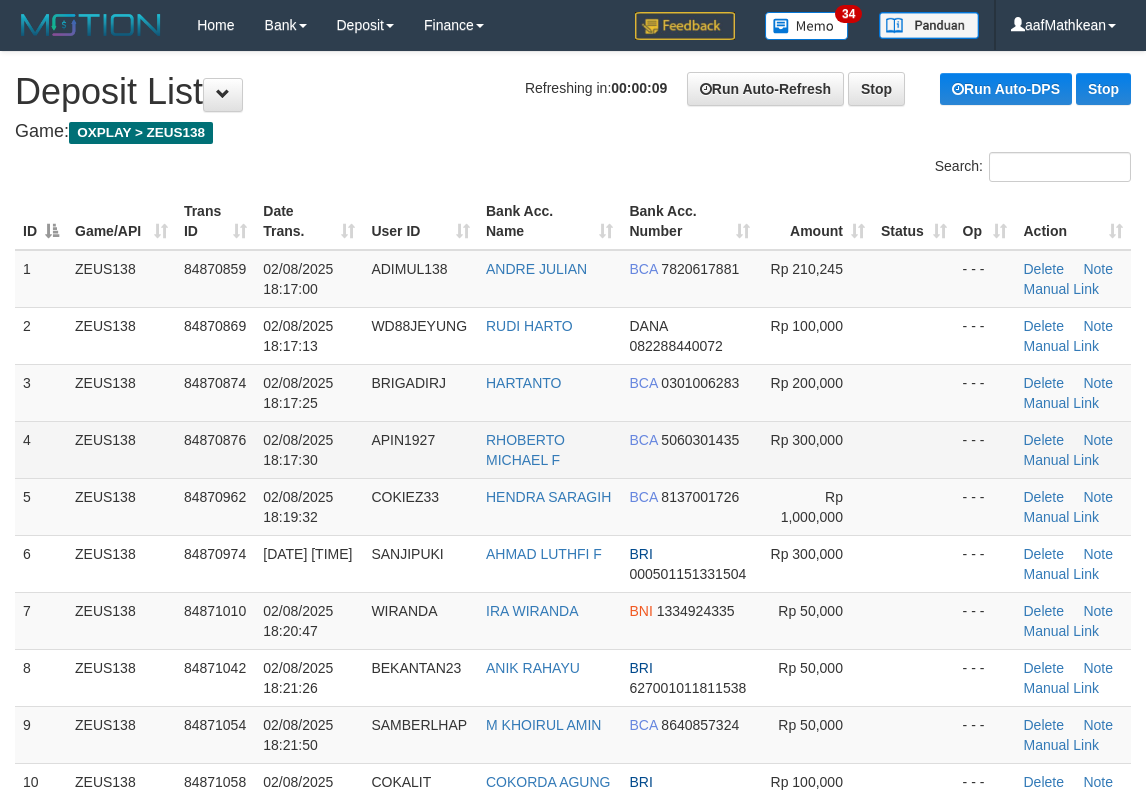 click on "1
ZEUS138
84870859
[DATE] [TIME]
ADIMUL138
[FIRST] [LAST]
BCA
7820617881
Rp 210,245
- - -
Delete
Note
Manual Link
2
ZEUS138
84870869
[DATE] [TIME]
WD88JEYUNG
[FIRST] [LAST]
DANA
082288440072
Rp 100,000
- - -
Delete
Note
Manual Link" at bounding box center (573, 535) 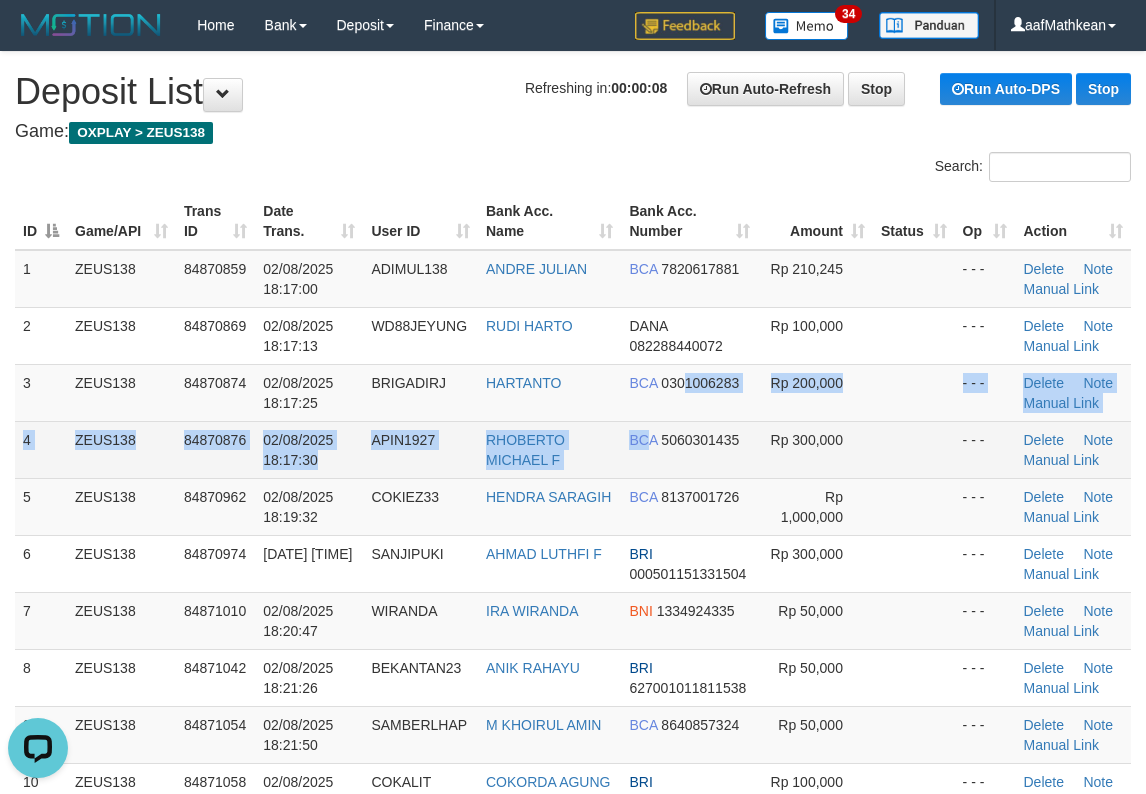scroll, scrollTop: 0, scrollLeft: 0, axis: both 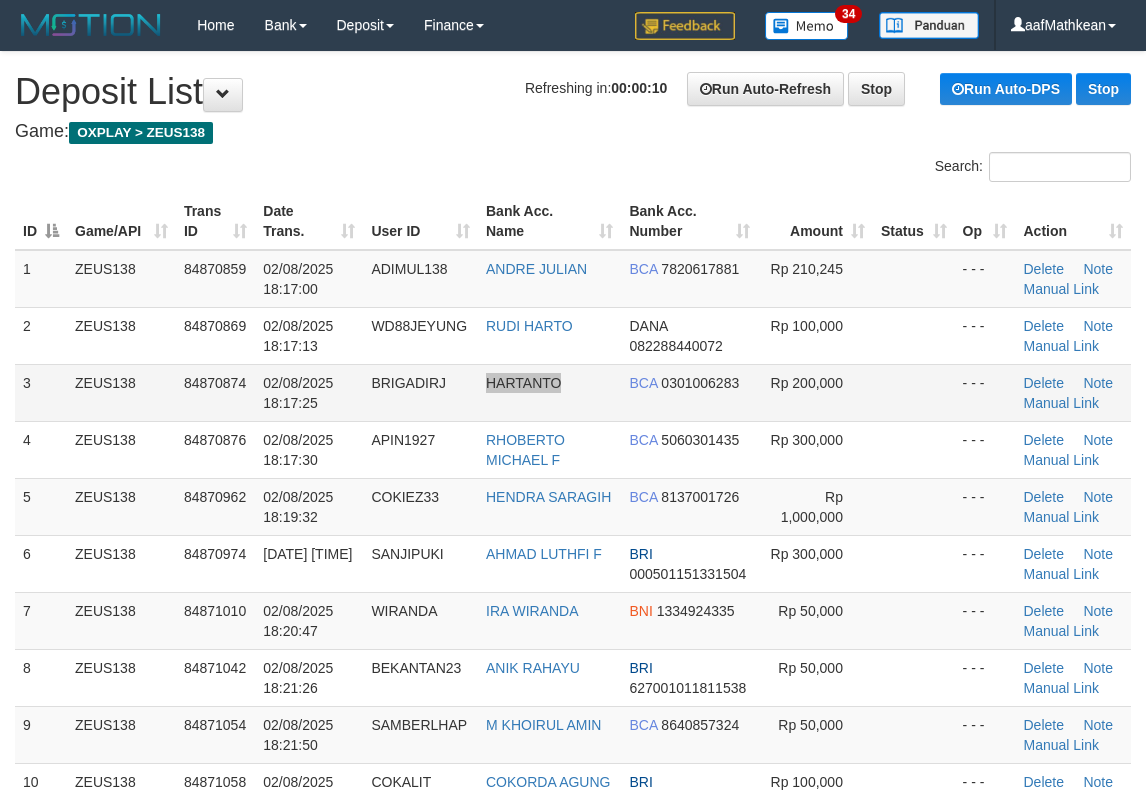 click on "HARTANTO" at bounding box center (549, 392) 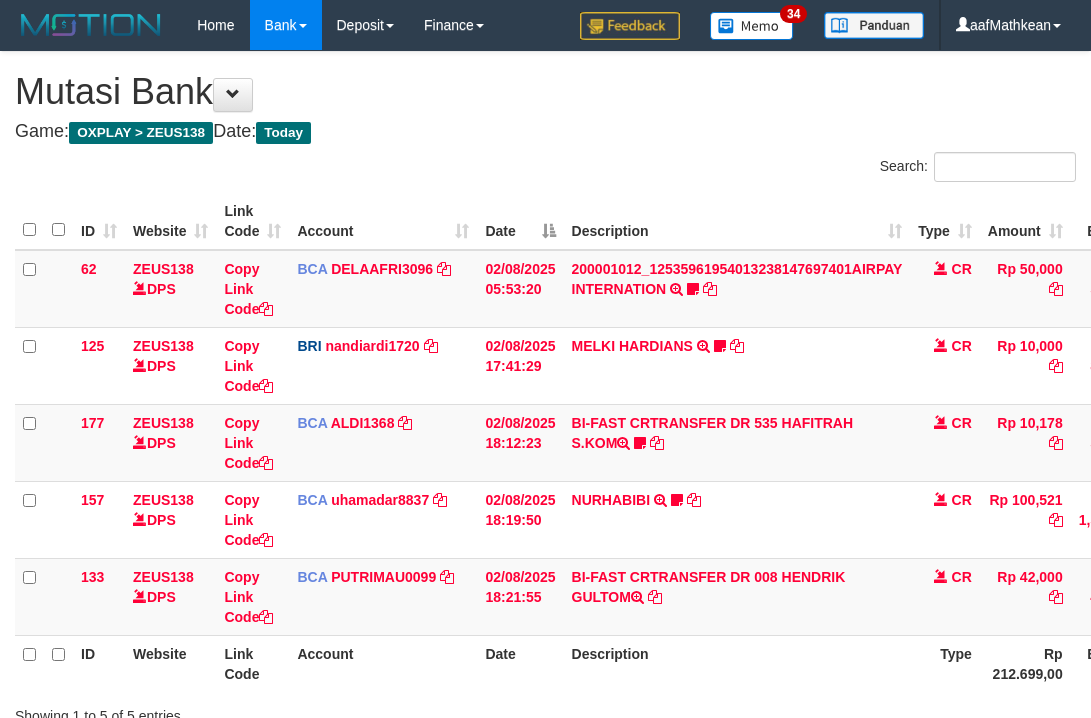 scroll, scrollTop: 148, scrollLeft: 198, axis: both 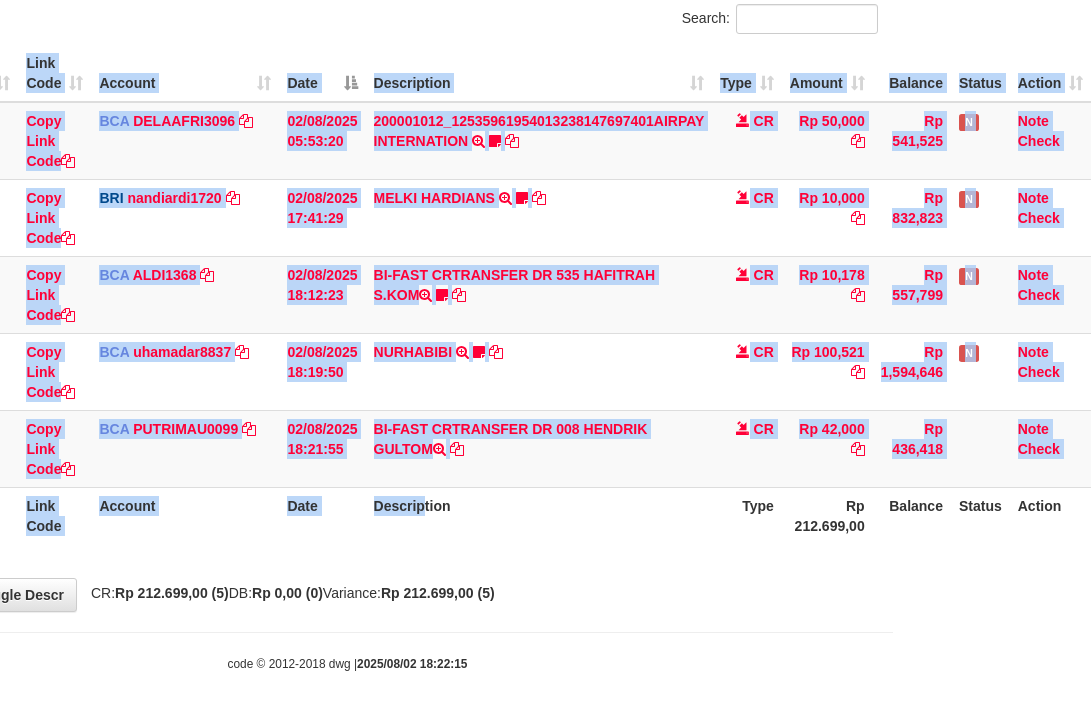 drag, startPoint x: 426, startPoint y: 540, endPoint x: 439, endPoint y: 566, distance: 29.068884 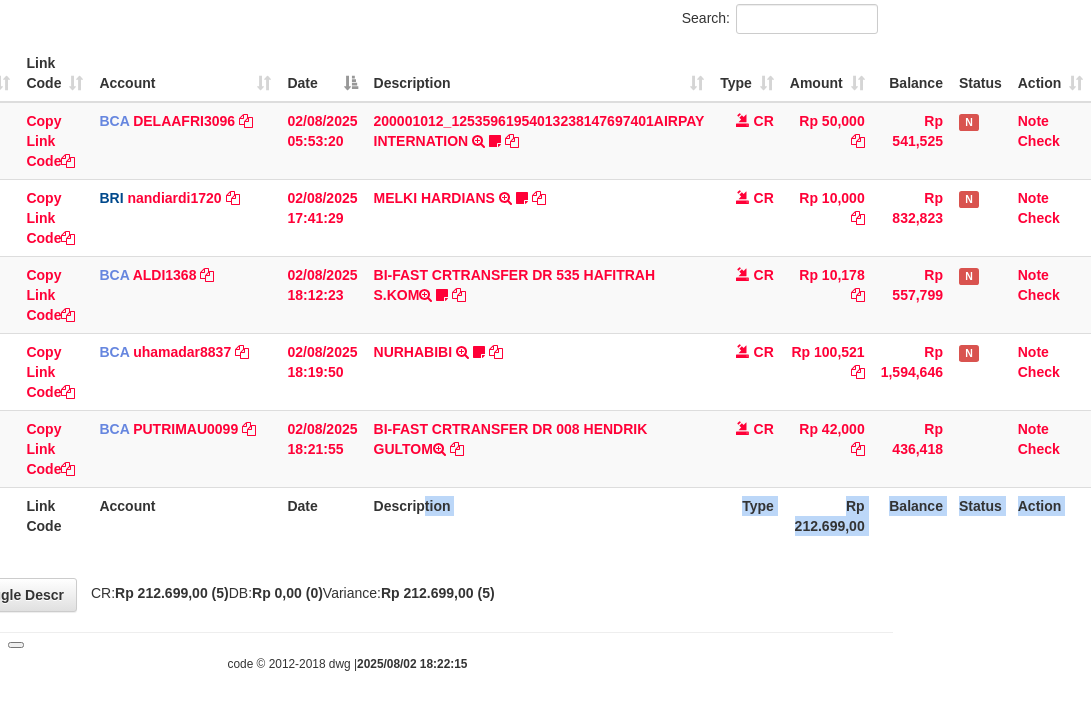 click on "Showing 1 to 5 of 5 entries" at bounding box center (347, 564) 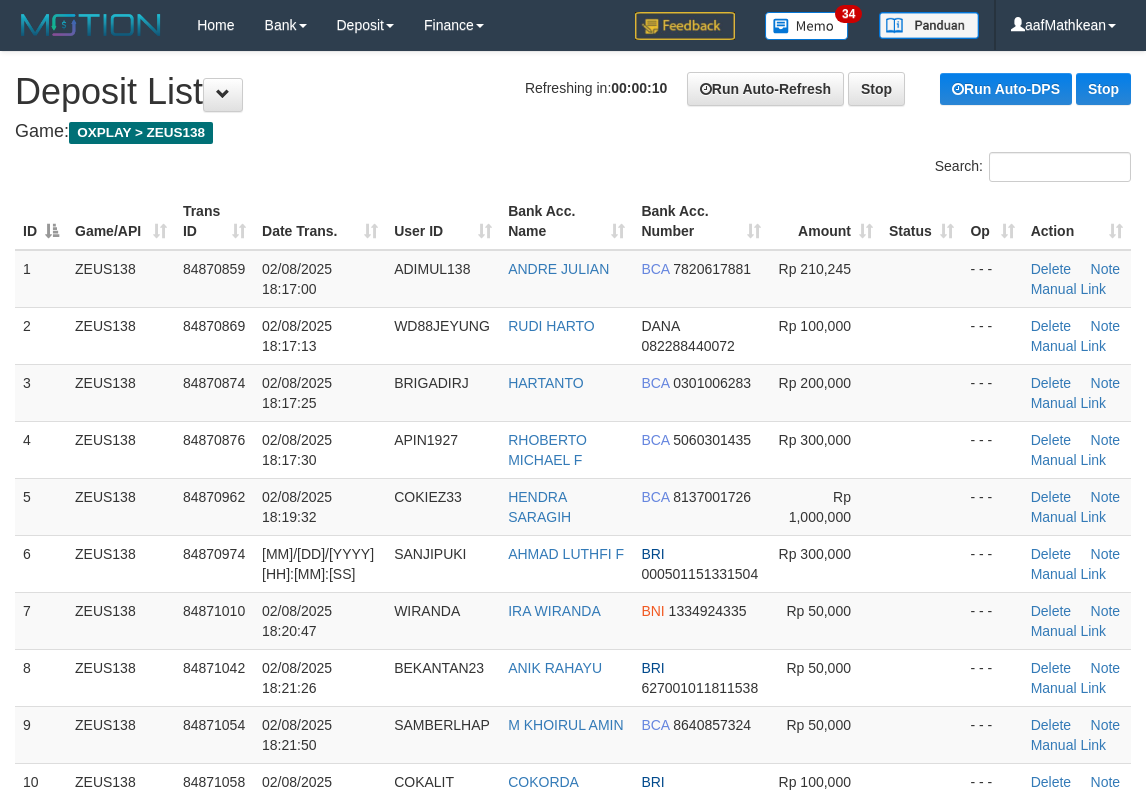 scroll, scrollTop: 0, scrollLeft: 0, axis: both 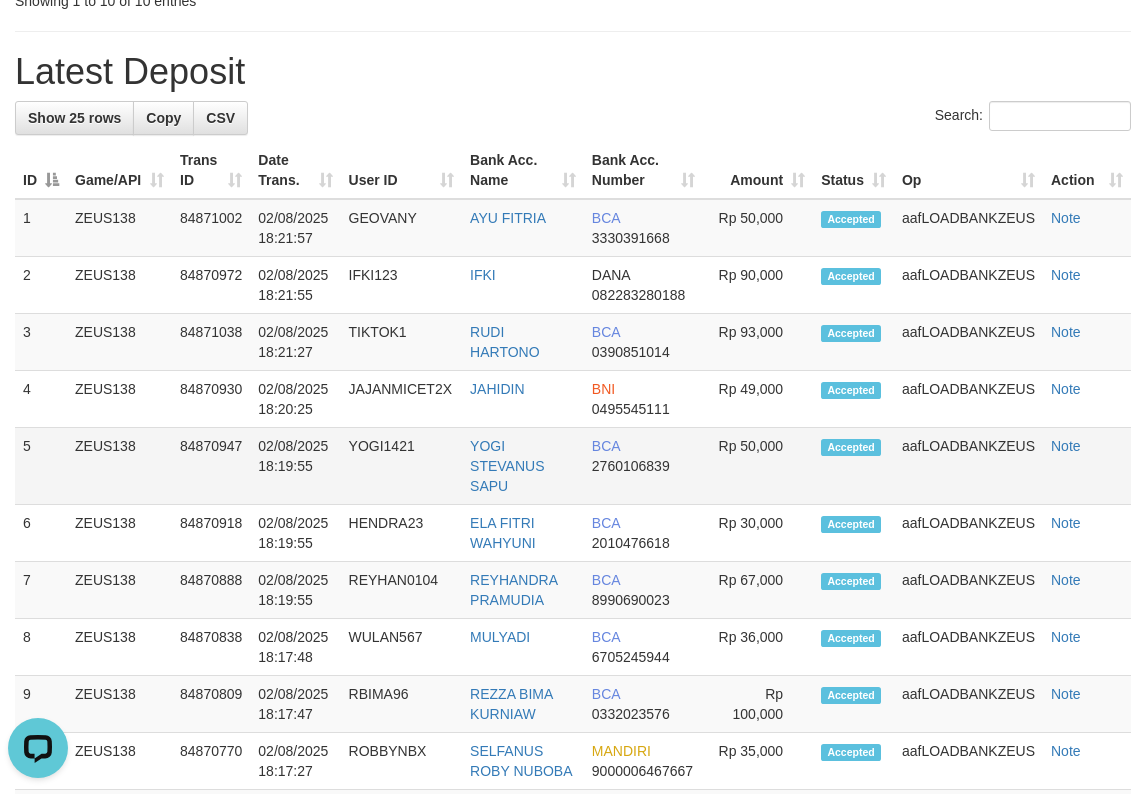 click on "Rp 50,000" at bounding box center [758, 466] 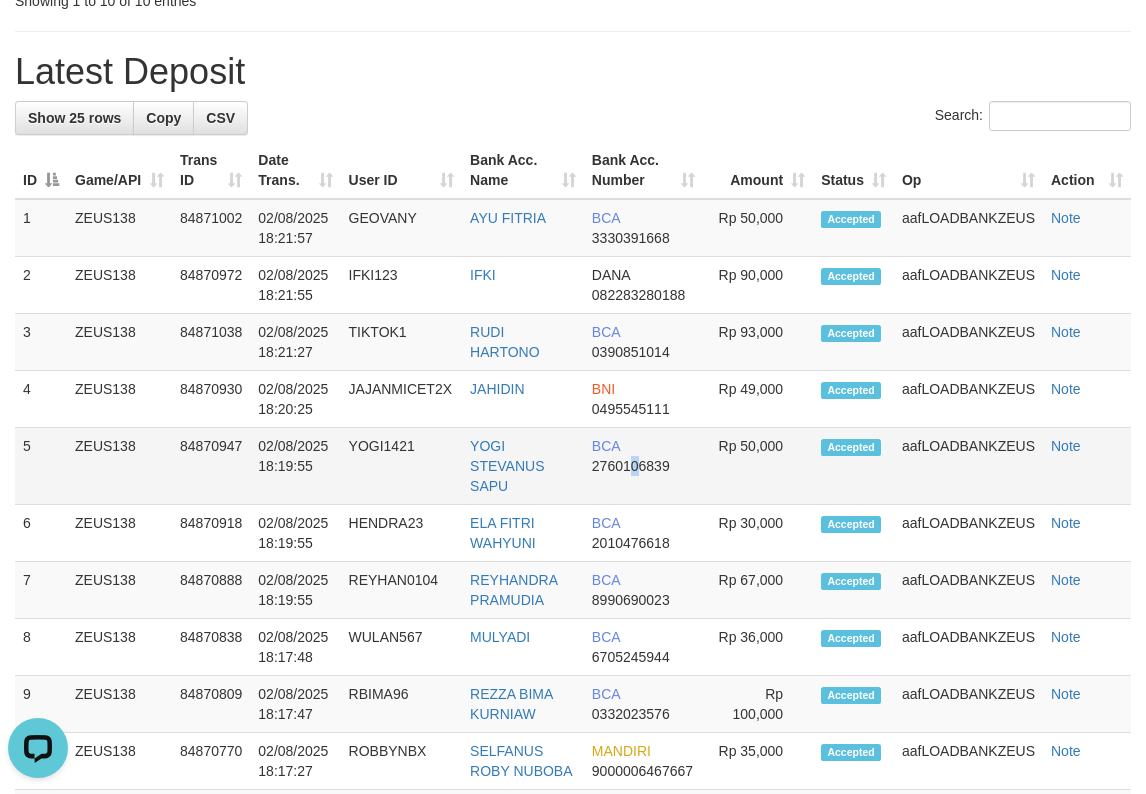 drag, startPoint x: 631, startPoint y: 487, endPoint x: 627, endPoint y: 473, distance: 14.56022 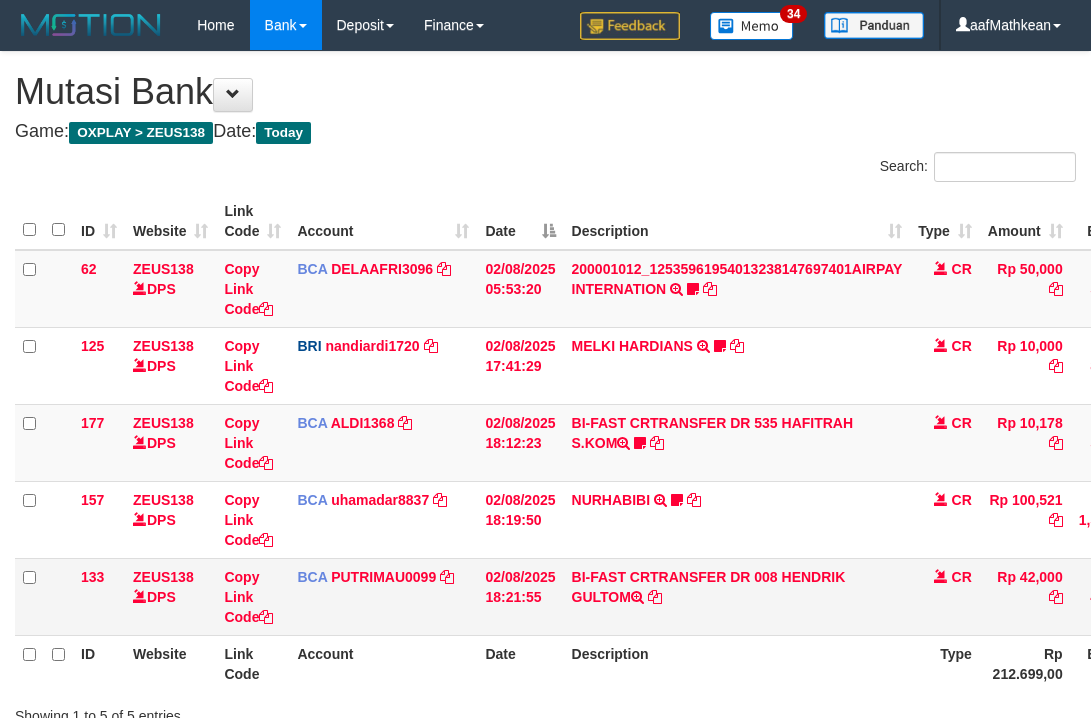 scroll, scrollTop: 148, scrollLeft: 198, axis: both 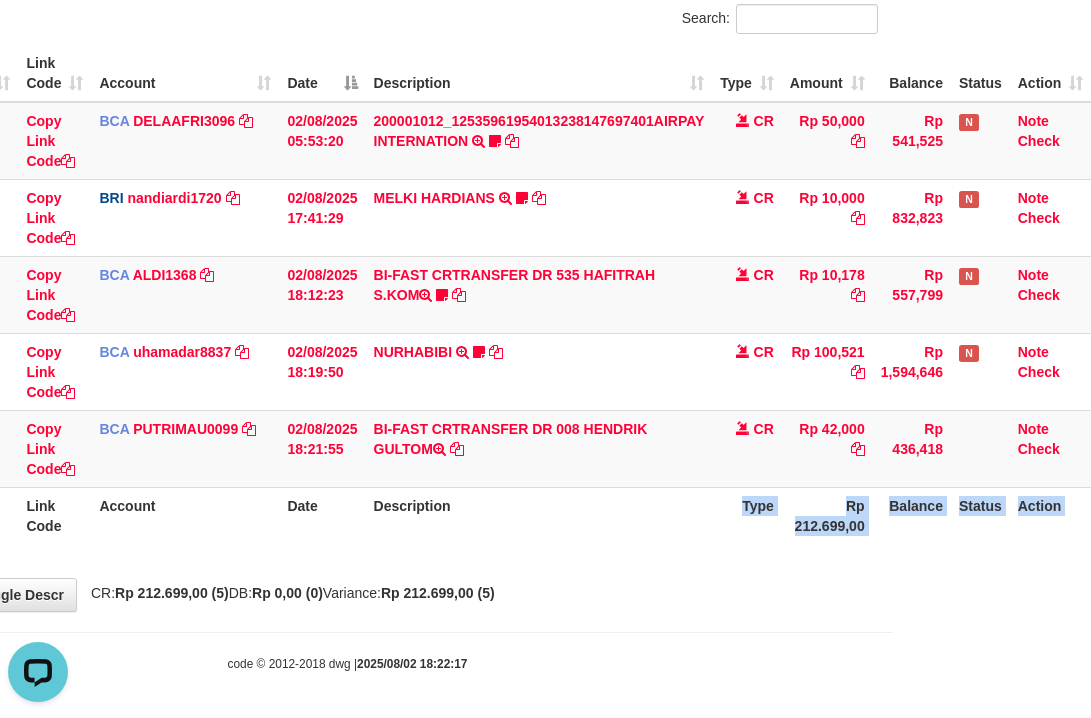 click on "Search:
ID Website Link Code Account Date Description Type Amount Balance Status Action
62
ZEUS138    DPS
Copy Link Code
BCA
DELAAFRI3096
DPS
[FIRST] [LAST]
mutasi_20250802_3552 | 62
mutasi_20250802_3552 | 62
02/08/2025 05:53:20
200001012_12535961954013238147697401AIRPAY INTERNATION            TRSF E-BANKING CR 0208/FTSCY/WS95051
50000.00200001012_12535961954013238147697401AIRPAY INTERNATION    Labubutaiki
https://prnt.sc/l7T6Eus7w_Qi
CR
Rp 50,000
Rp 541,525
N
Note
Check
125
ZEUS138    DPS" at bounding box center (347, 291) 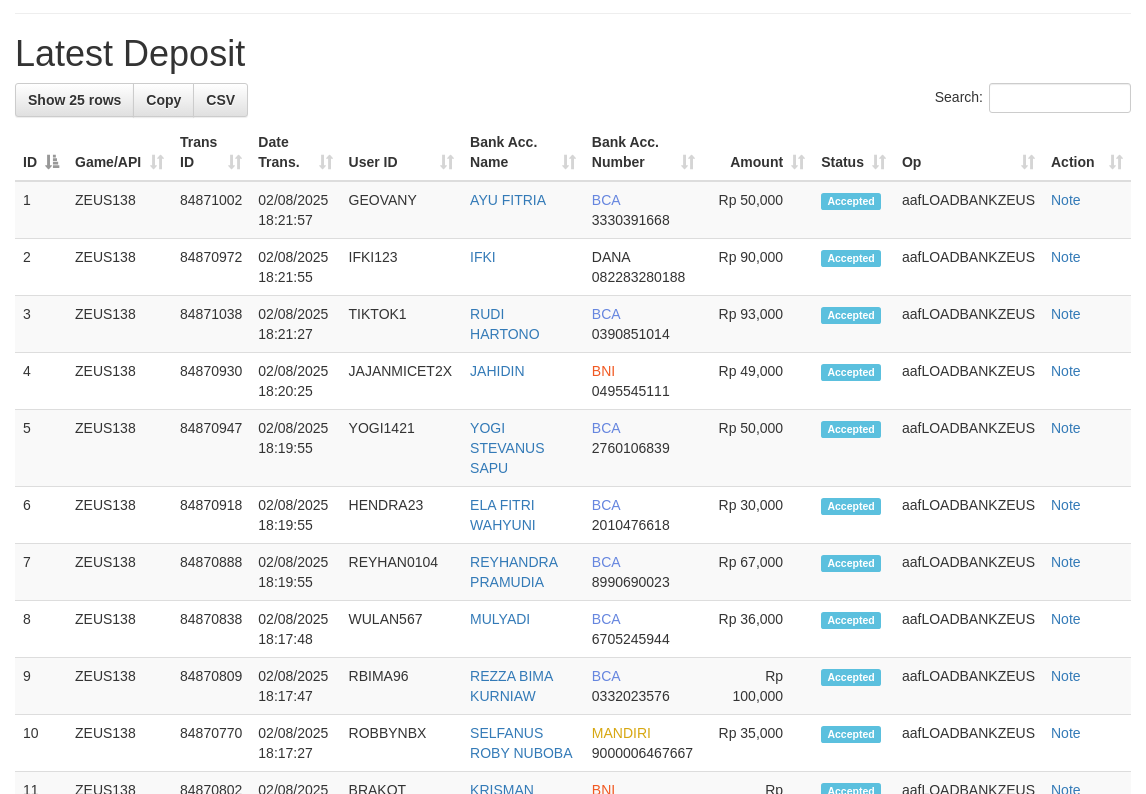scroll, scrollTop: 900, scrollLeft: 0, axis: vertical 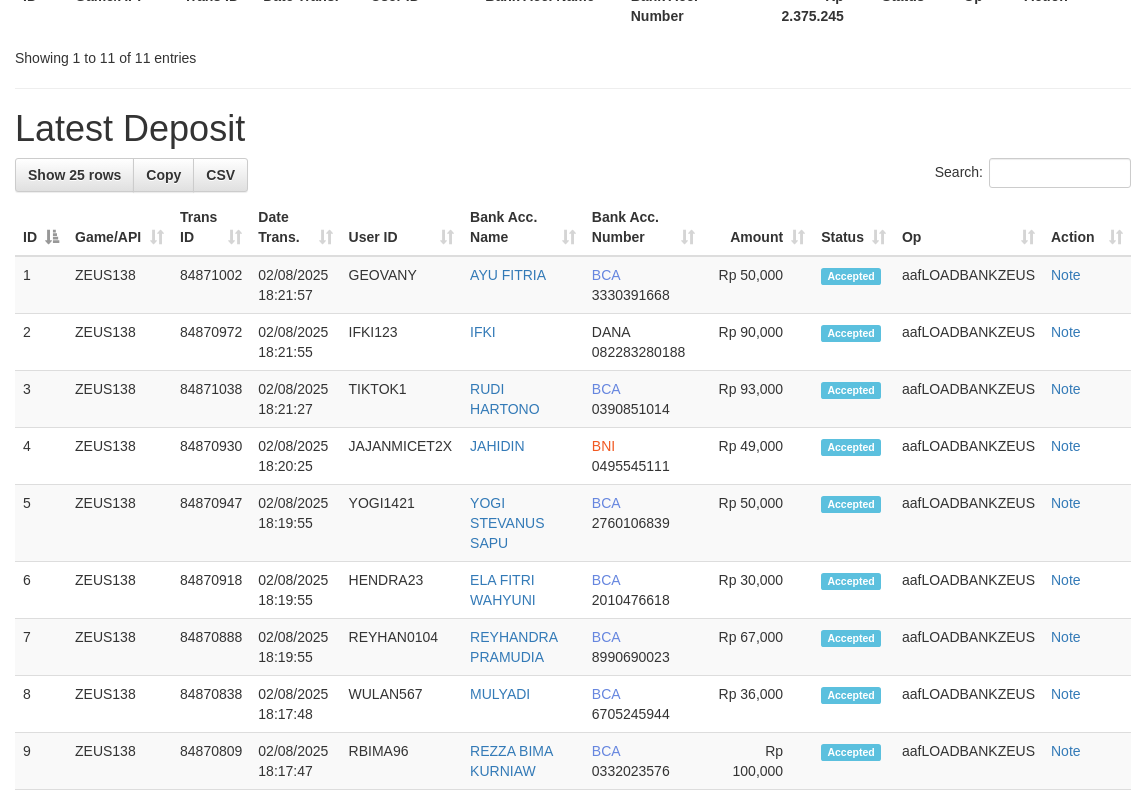 click on "Bank Acc. Number" at bounding box center [643, 227] 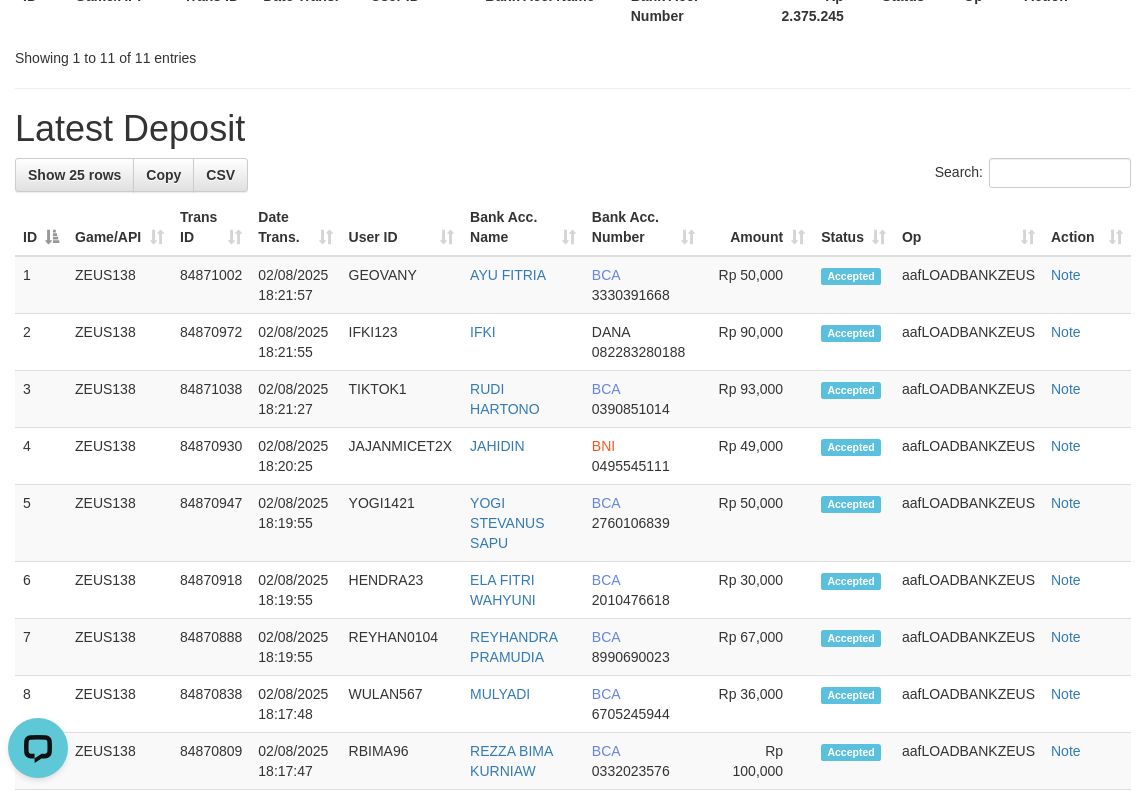scroll, scrollTop: 0, scrollLeft: 0, axis: both 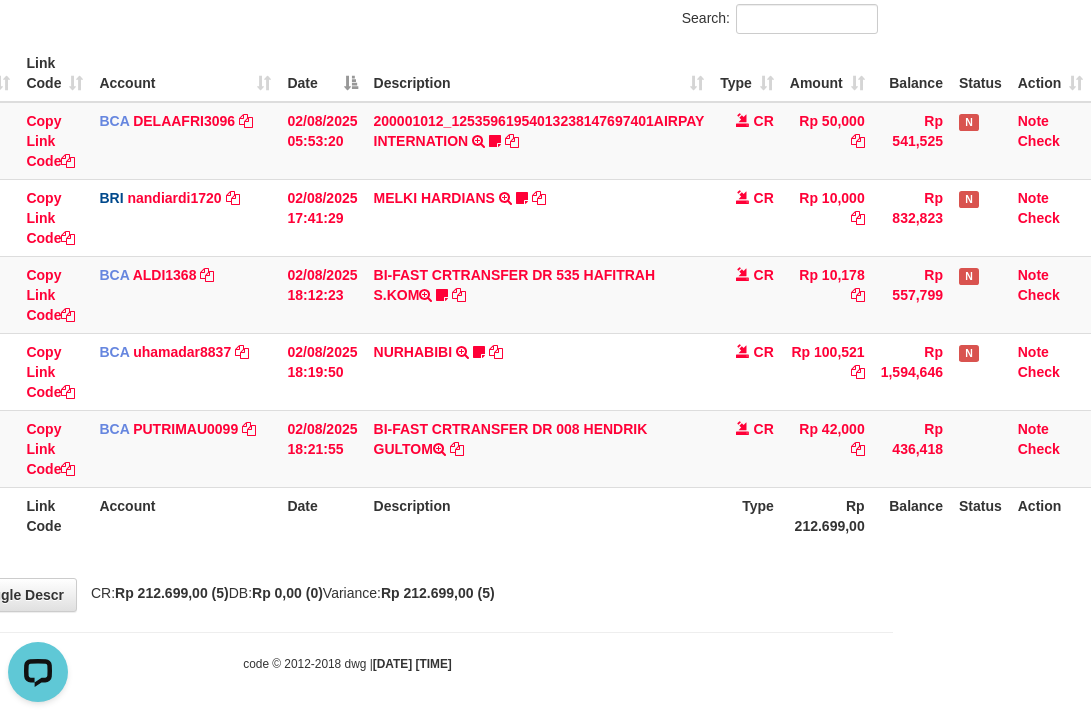 click on "Description" at bounding box center [539, 515] 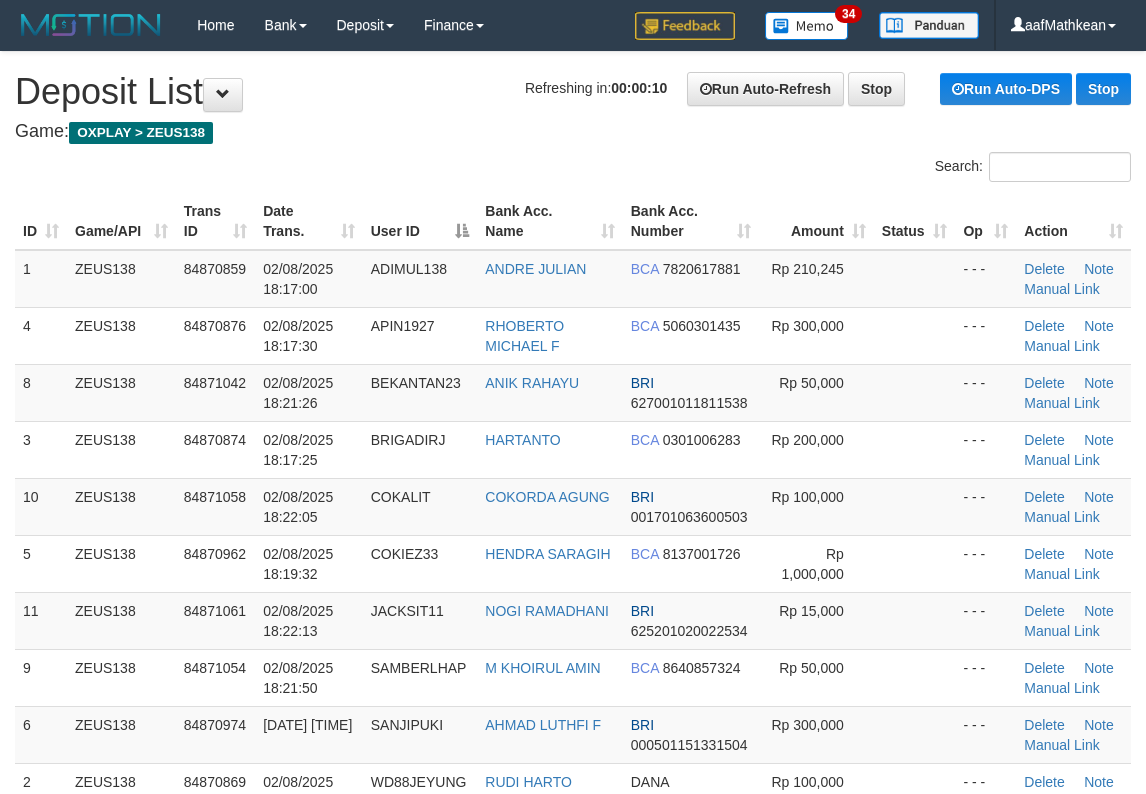 click on "User ID" at bounding box center (420, 221) 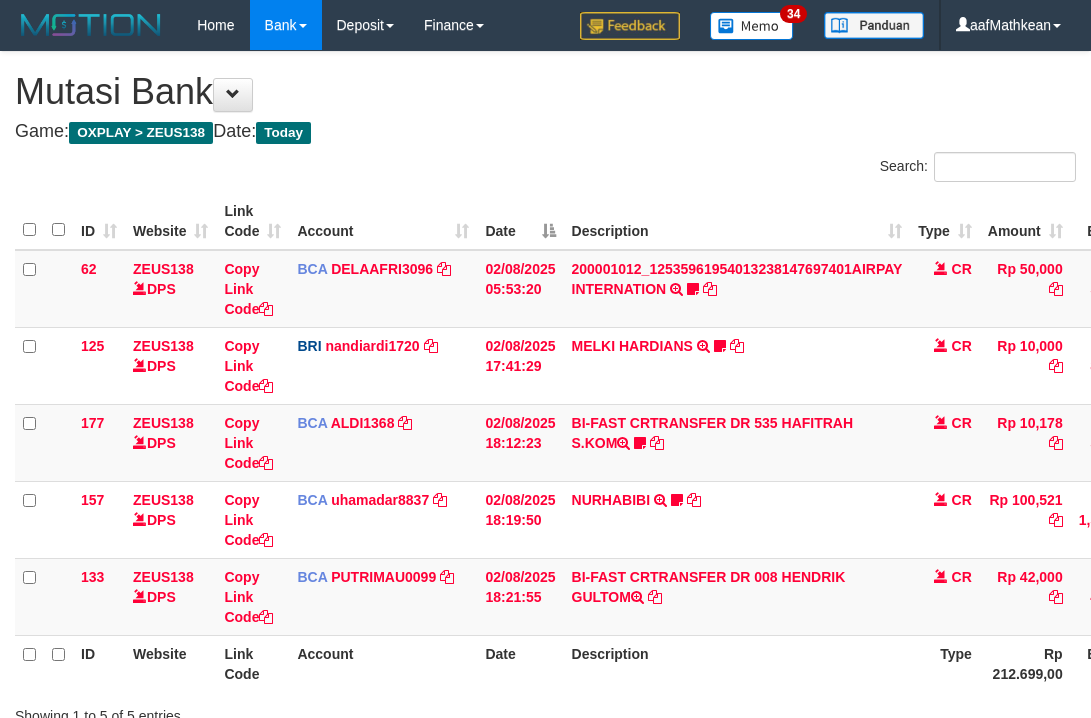 scroll, scrollTop: 148, scrollLeft: 198, axis: both 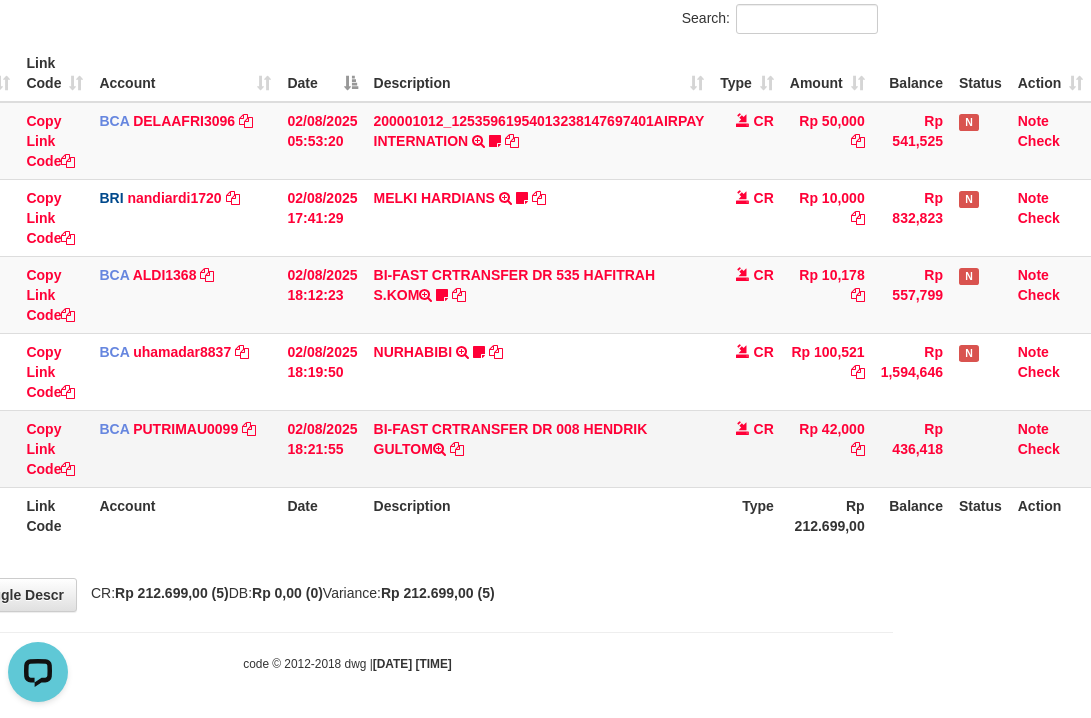 drag, startPoint x: 442, startPoint y: 465, endPoint x: 461, endPoint y: 476, distance: 21.954498 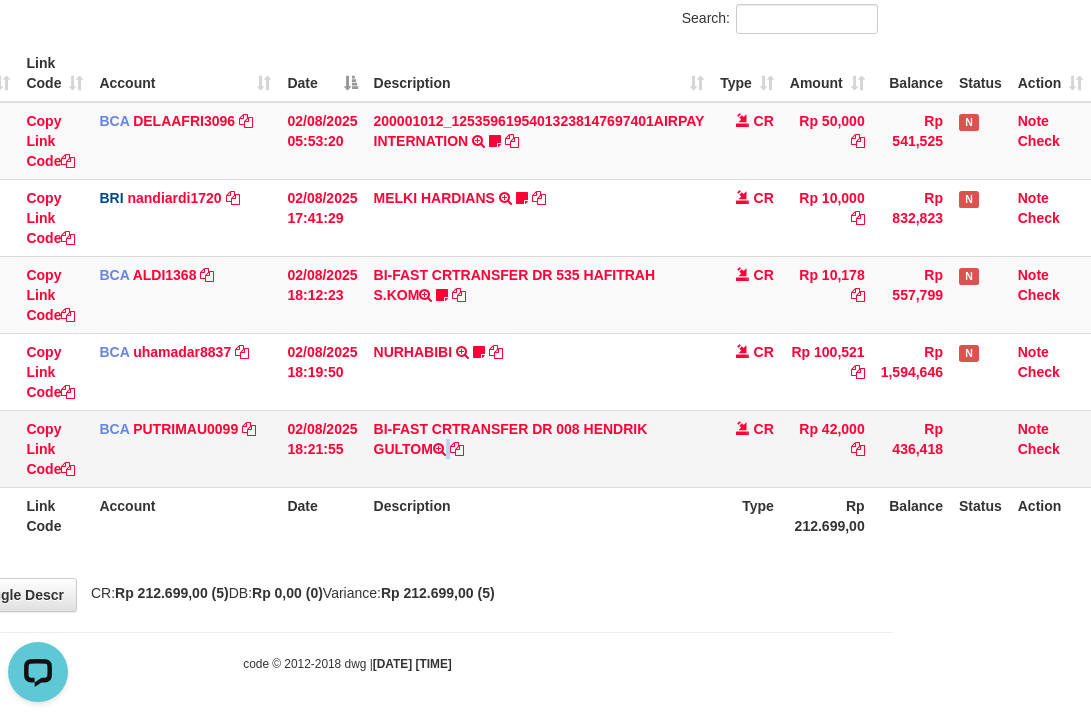click on "BI-FAST CRTRANSFER DR 008 HENDRIK GULTOM" at bounding box center [539, 448] 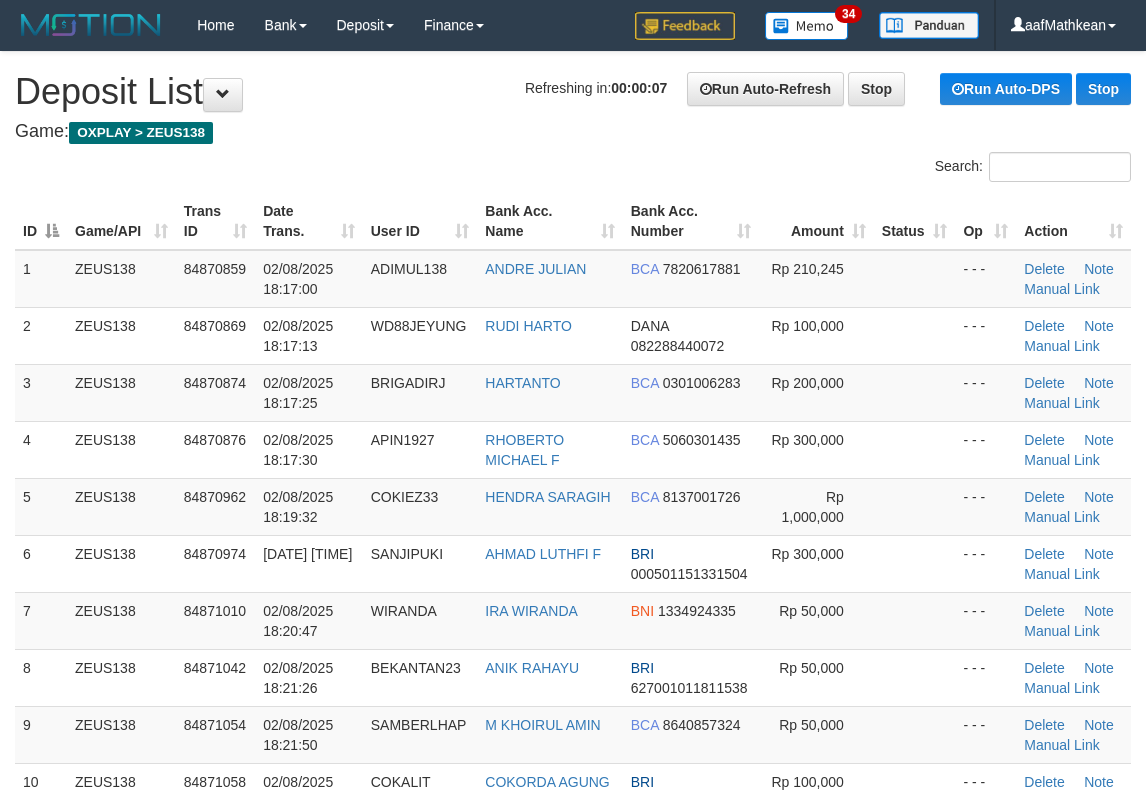 scroll, scrollTop: 0, scrollLeft: 0, axis: both 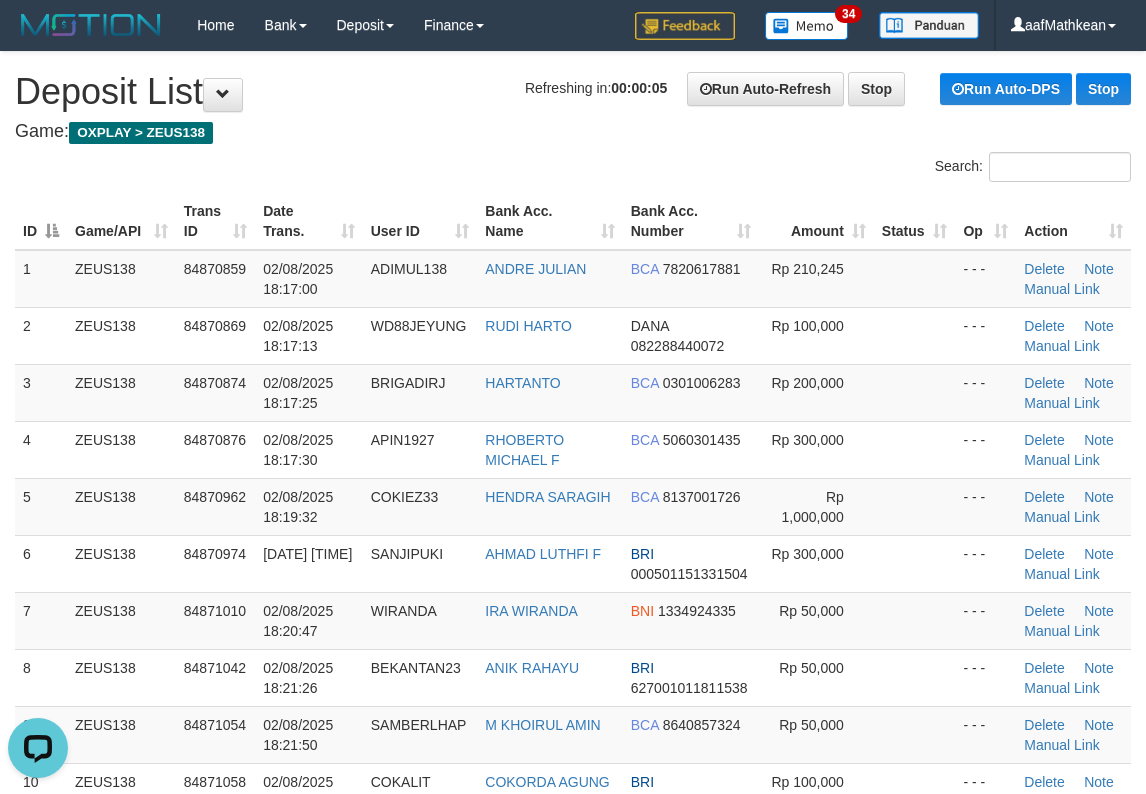 drag, startPoint x: 719, startPoint y: 244, endPoint x: 703, endPoint y: 245, distance: 16.03122 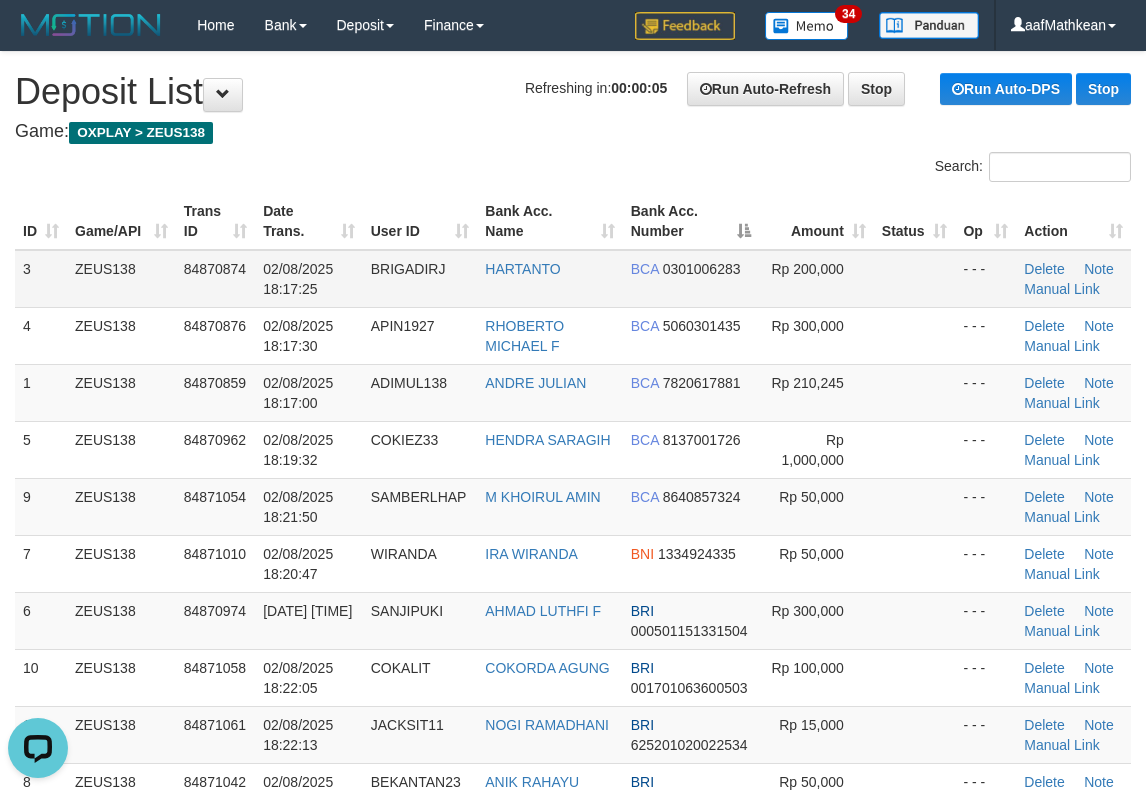 click on "BRIGADIRJ" at bounding box center [408, 269] 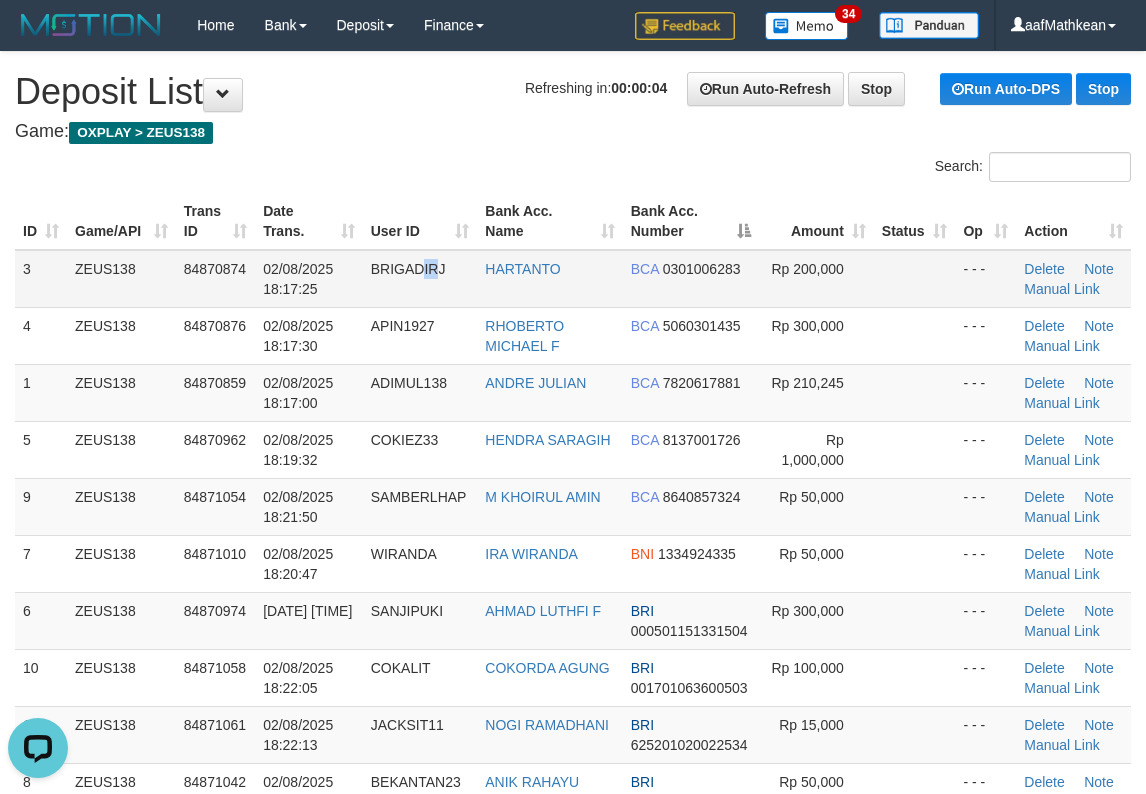drag, startPoint x: 426, startPoint y: 263, endPoint x: 443, endPoint y: 273, distance: 19.723083 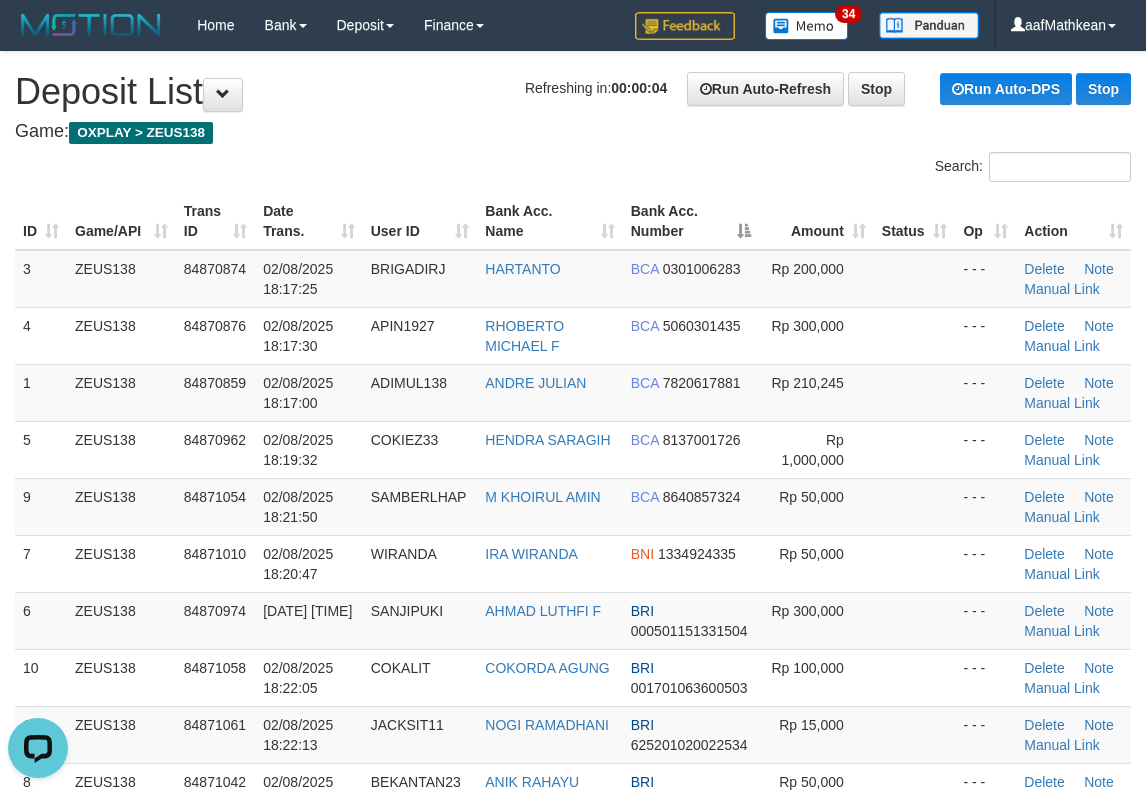 drag, startPoint x: 453, startPoint y: 282, endPoint x: 1153, endPoint y: 397, distance: 709.38354 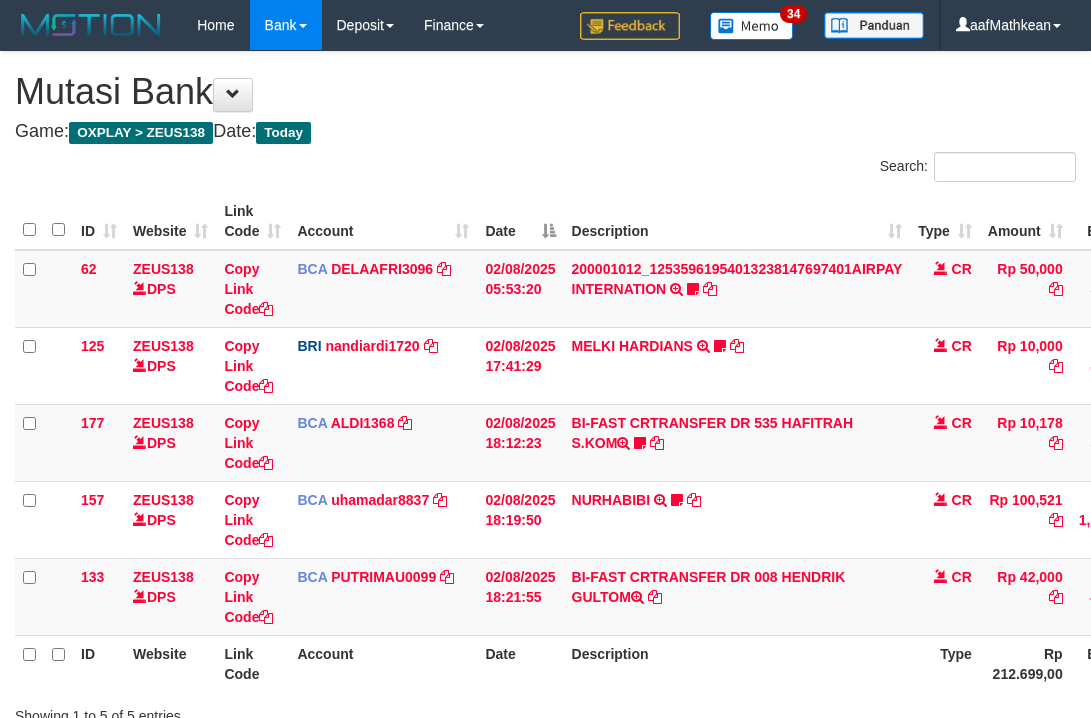 scroll, scrollTop: 148, scrollLeft: 198, axis: both 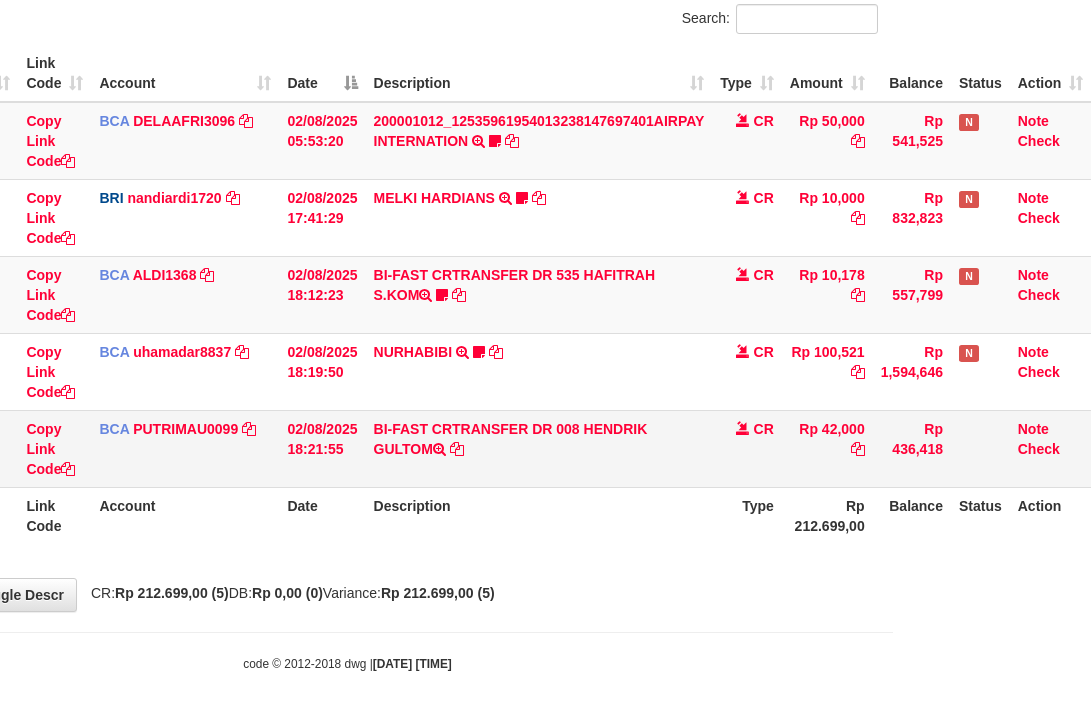 click on "BI-FAST CRTRANSFER DR 008 HENDRIK GULTOM" at bounding box center [539, 448] 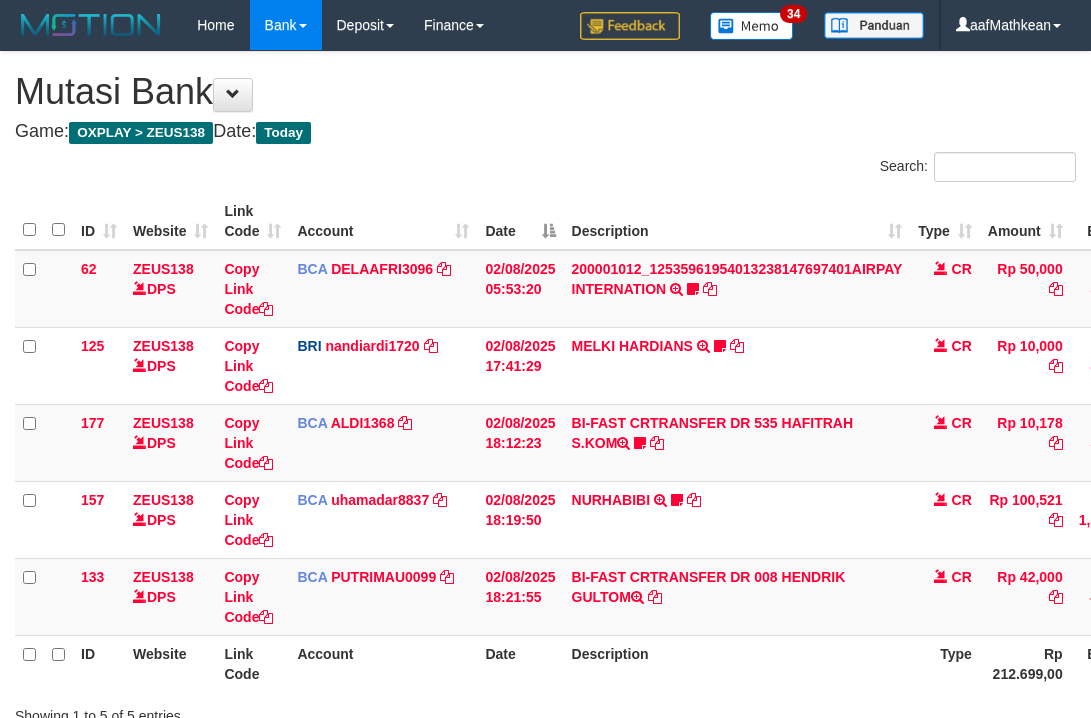 scroll, scrollTop: 148, scrollLeft: 198, axis: both 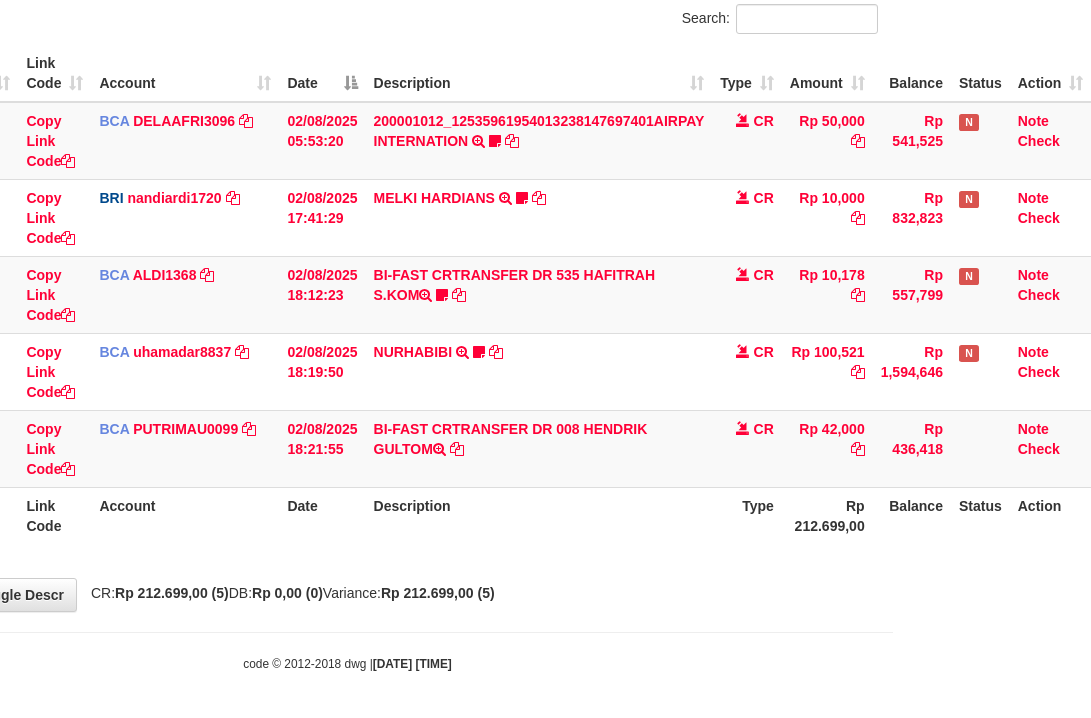 click on "Description" at bounding box center (539, 515) 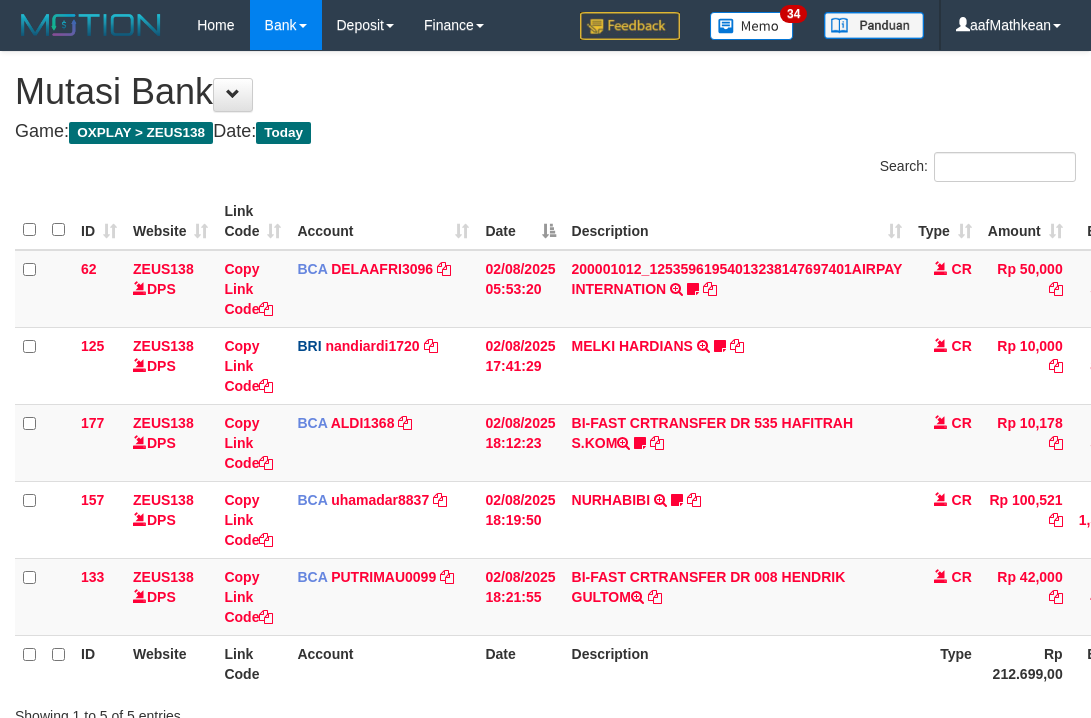 scroll, scrollTop: 148, scrollLeft: 198, axis: both 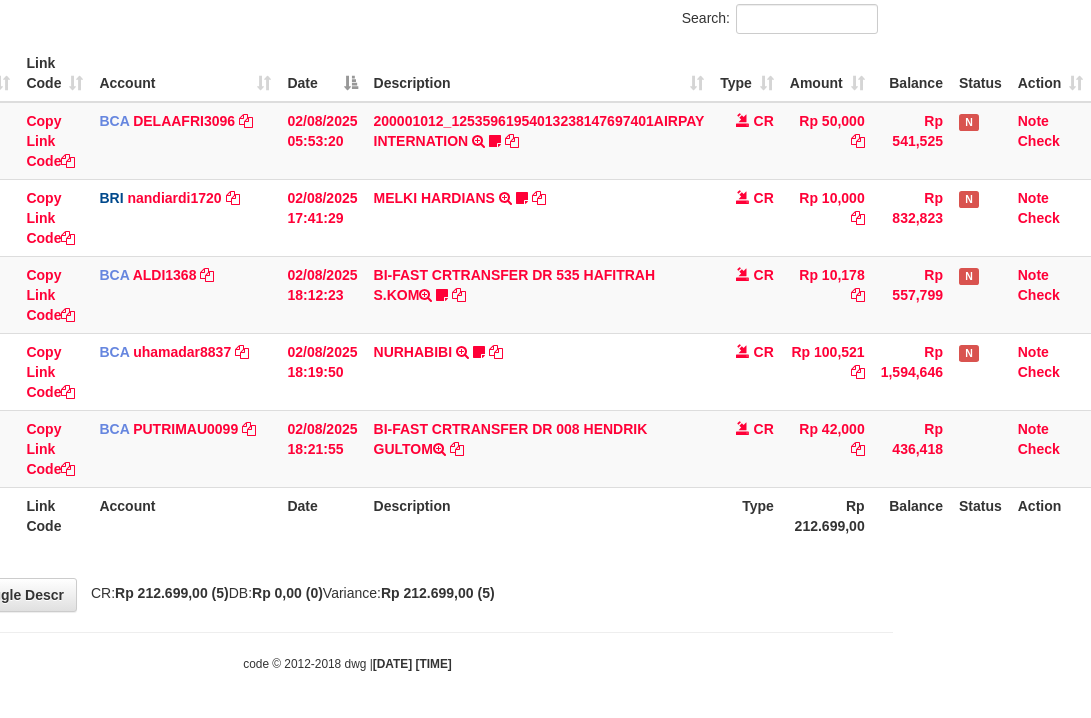 drag, startPoint x: 0, startPoint y: 0, endPoint x: 507, endPoint y: 498, distance: 710.67084 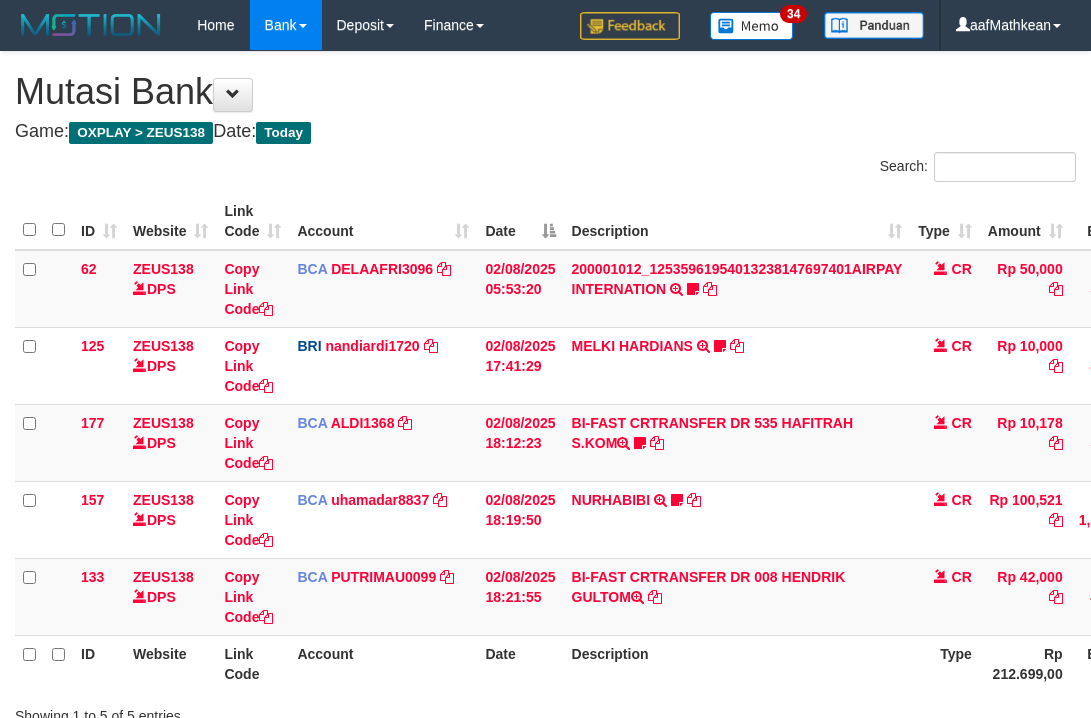 scroll, scrollTop: 148, scrollLeft: 198, axis: both 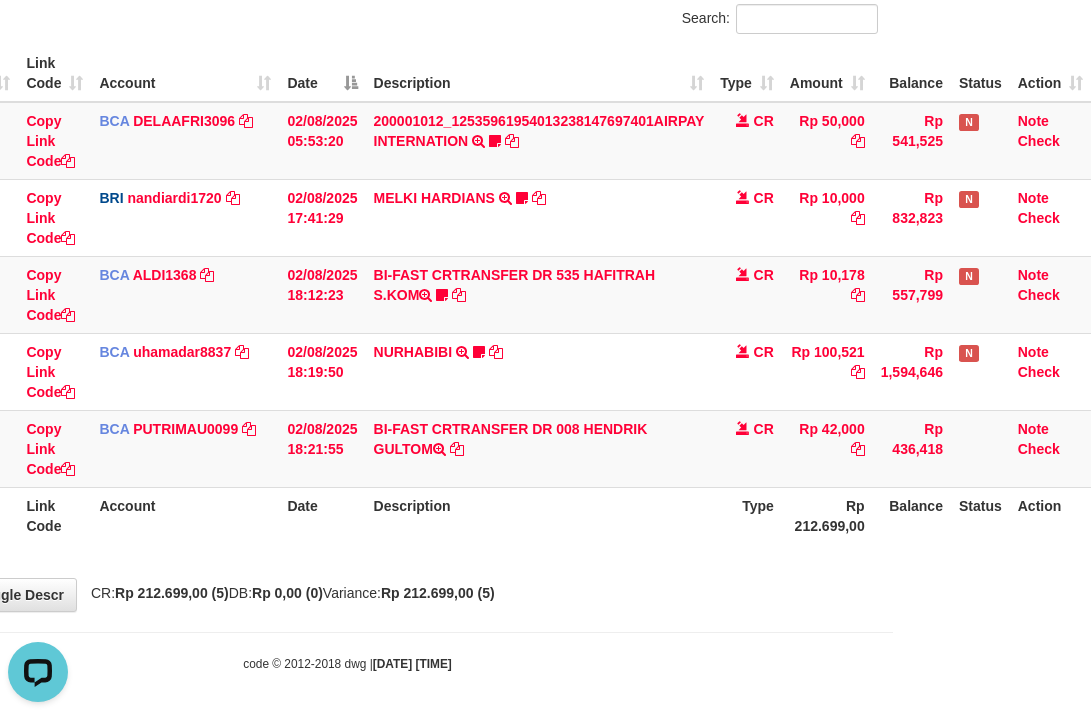 click on "Description" at bounding box center [539, 515] 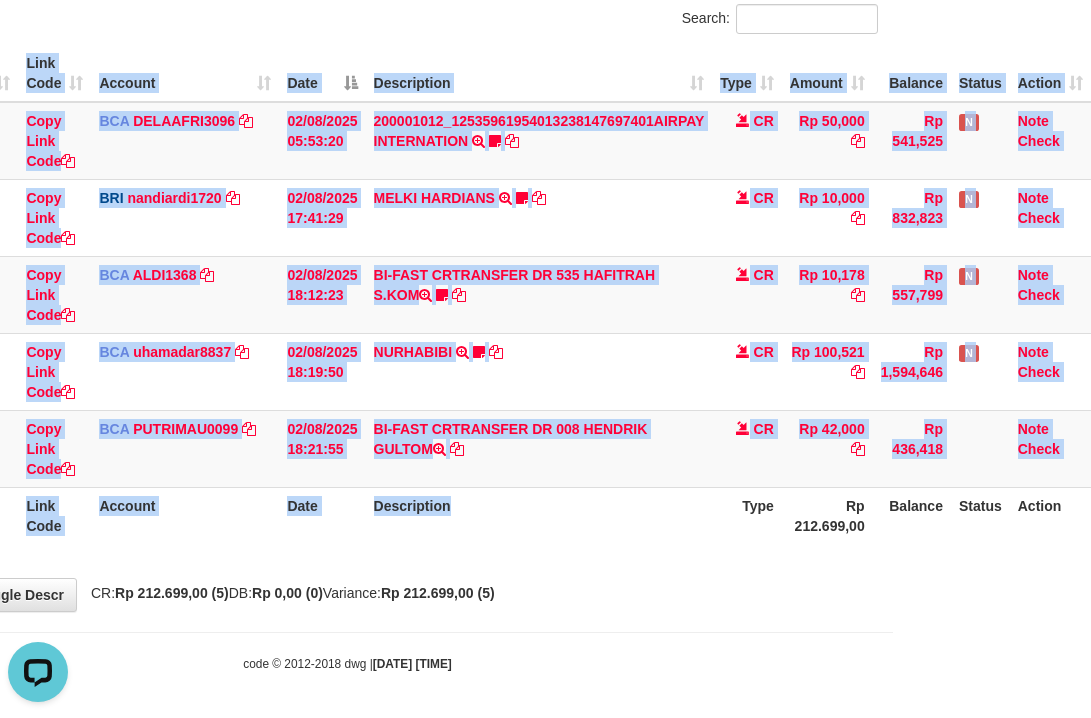click on "ID Website Link Code Account Date Description Type Amount Balance Status Action
62
ZEUS138    DPS
Copy Link Code
BCA
DELAAFRI3096
DPS
DELA AFRIANI
mutasi_20250802_3552 | 62
mutasi_20250802_3552 | 62
02/08/2025 05:53:20
200001012_12535961954013238147697401AIRPAY INTERNATION            TRSF E-BANKING CR 0208/FTSCY/WS95051
50000.00200001012_12535961954013238147697401AIRPAY INTERNATION    Labubutaiki
https://prnt.sc/l7T6Eus7w_Qi
CR
Rp 50,000
Rp 541,525
N
Note
Check
125
ZEUS138    DPS" at bounding box center [347, 294] 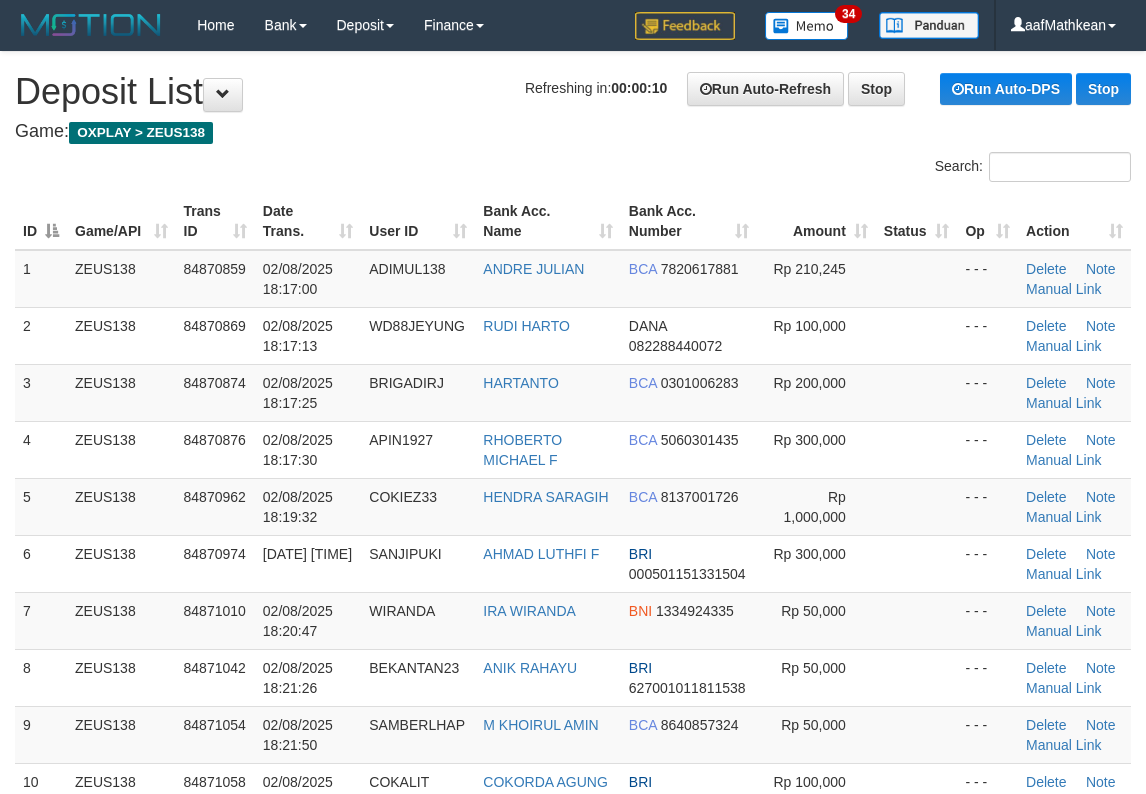 scroll, scrollTop: 0, scrollLeft: 0, axis: both 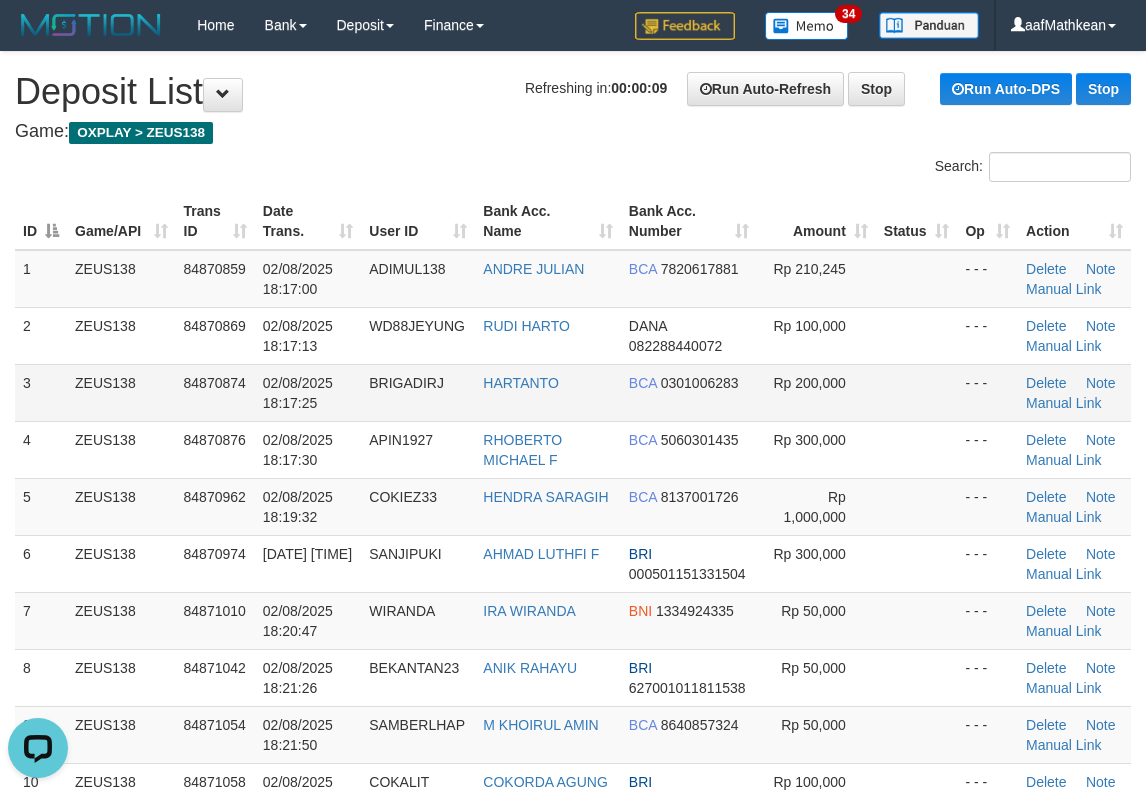 click on "3
ZEUS138
84870874
02/08/2025 18:17:25
BRIGADIRJ
HARTANTO
BCA
0301006283
Rp 200,000
- - -
Delete
Note
Manual Link" at bounding box center (573, 392) 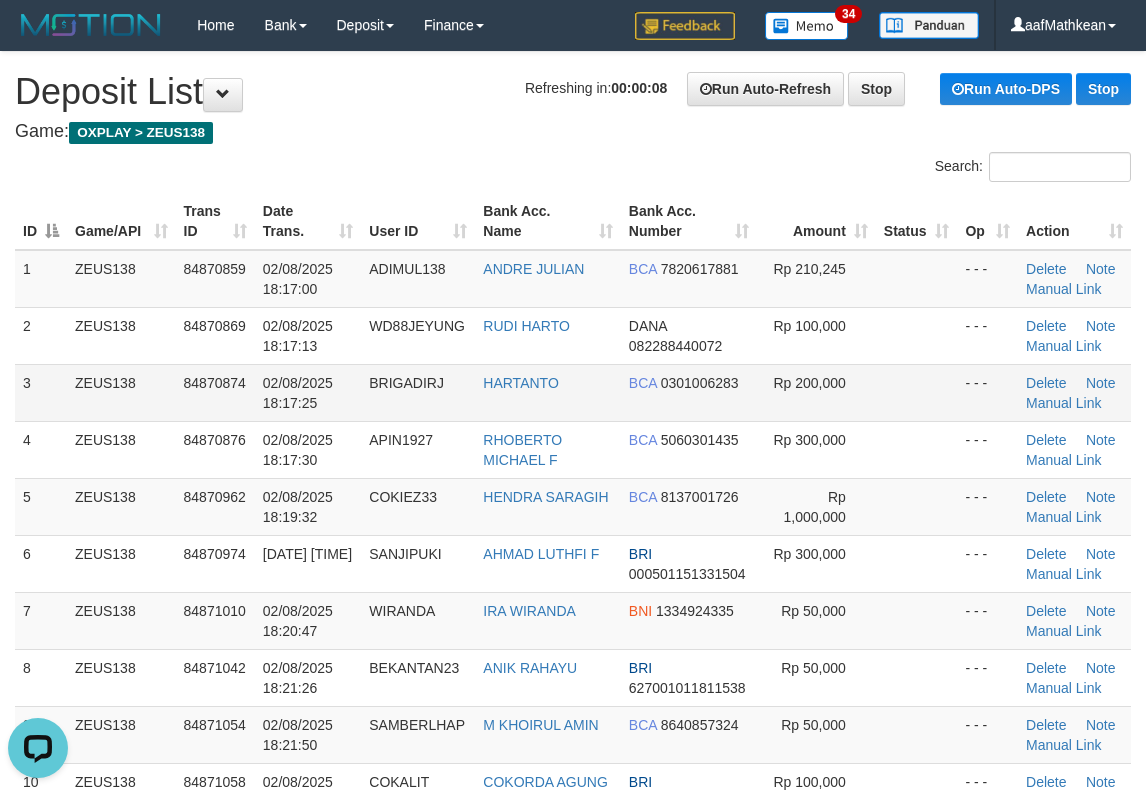 drag, startPoint x: 519, startPoint y: 366, endPoint x: 480, endPoint y: 384, distance: 42.953465 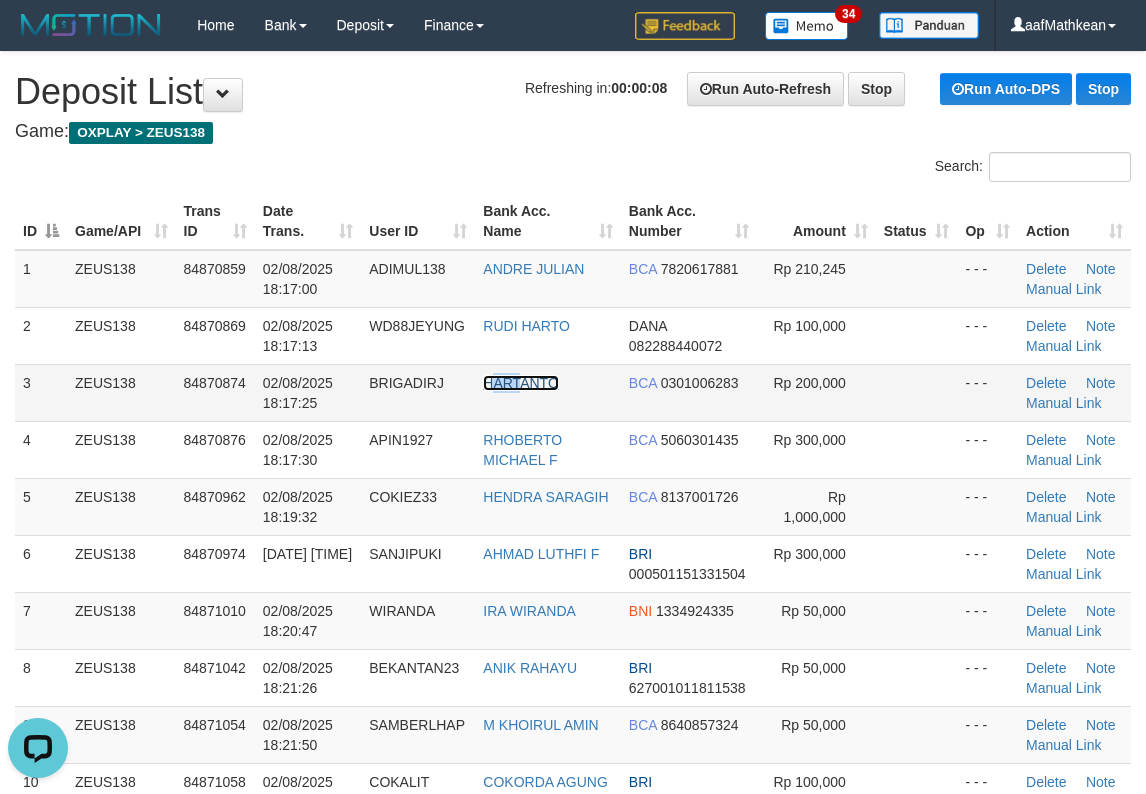 click on "HARTANTO" at bounding box center [520, 383] 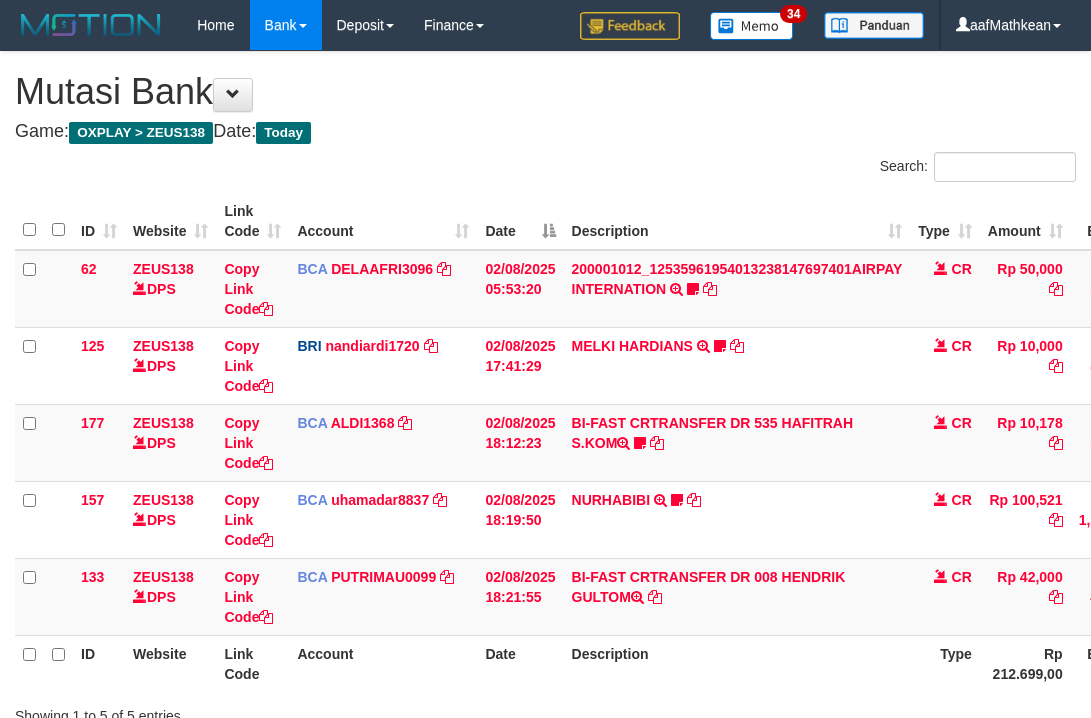 scroll, scrollTop: 148, scrollLeft: 198, axis: both 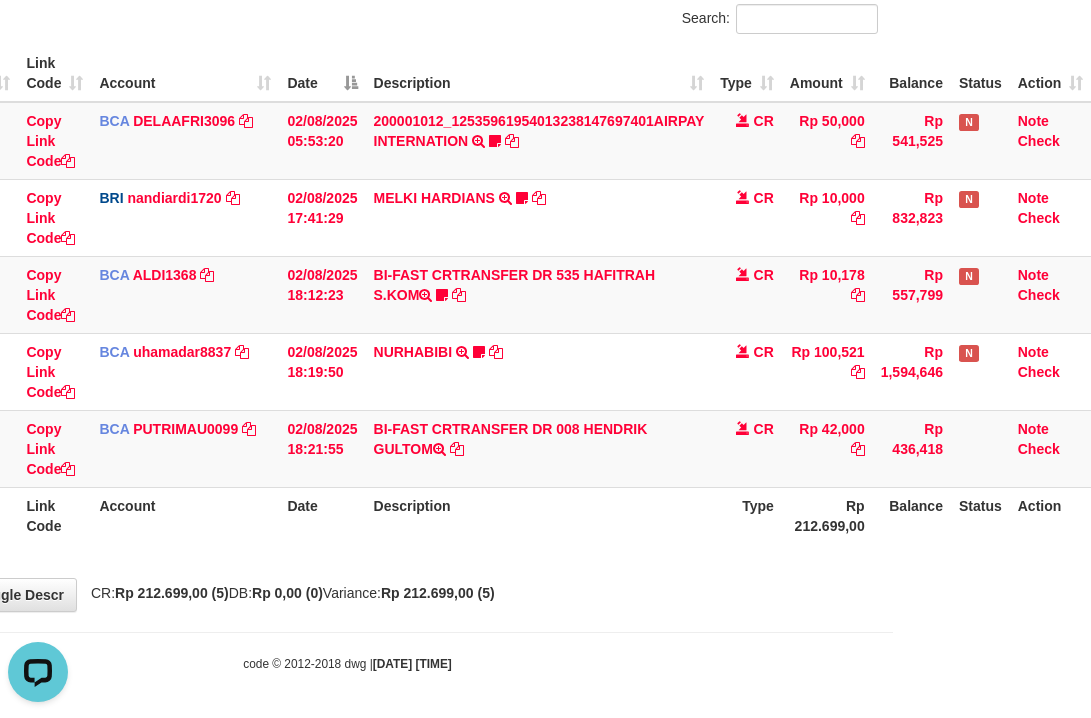 click on "Description" at bounding box center (539, 515) 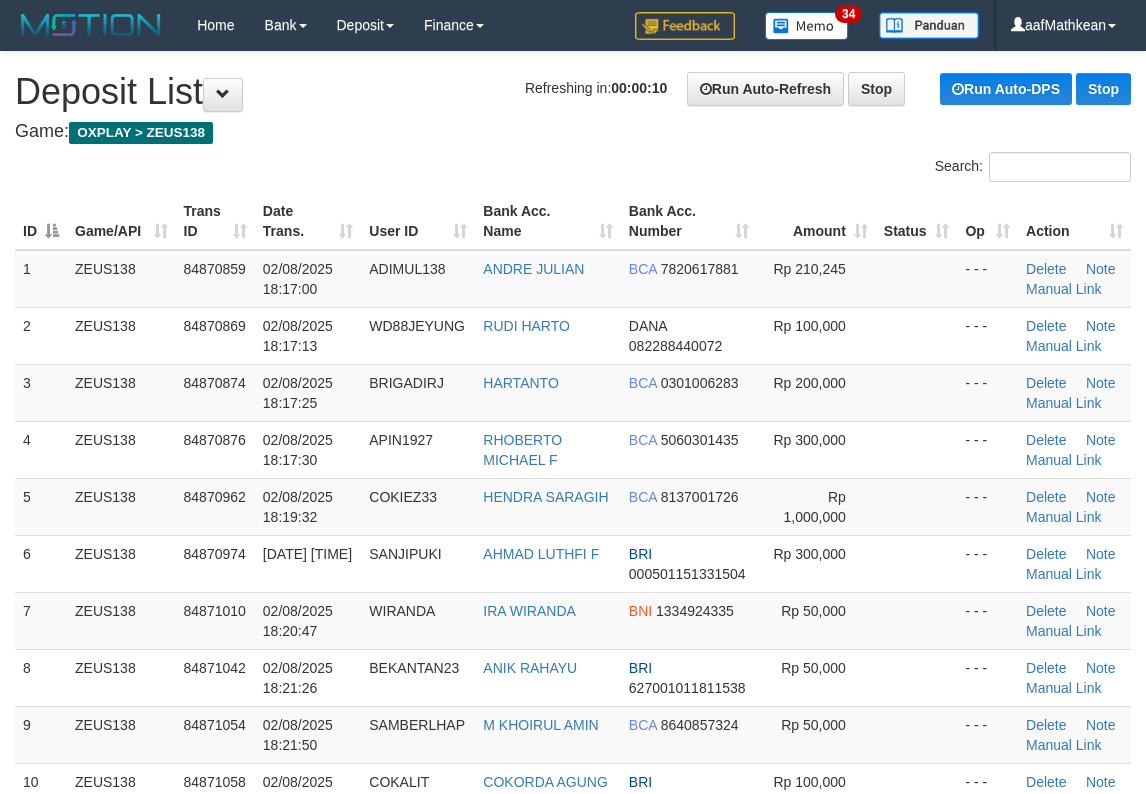 scroll, scrollTop: 0, scrollLeft: 0, axis: both 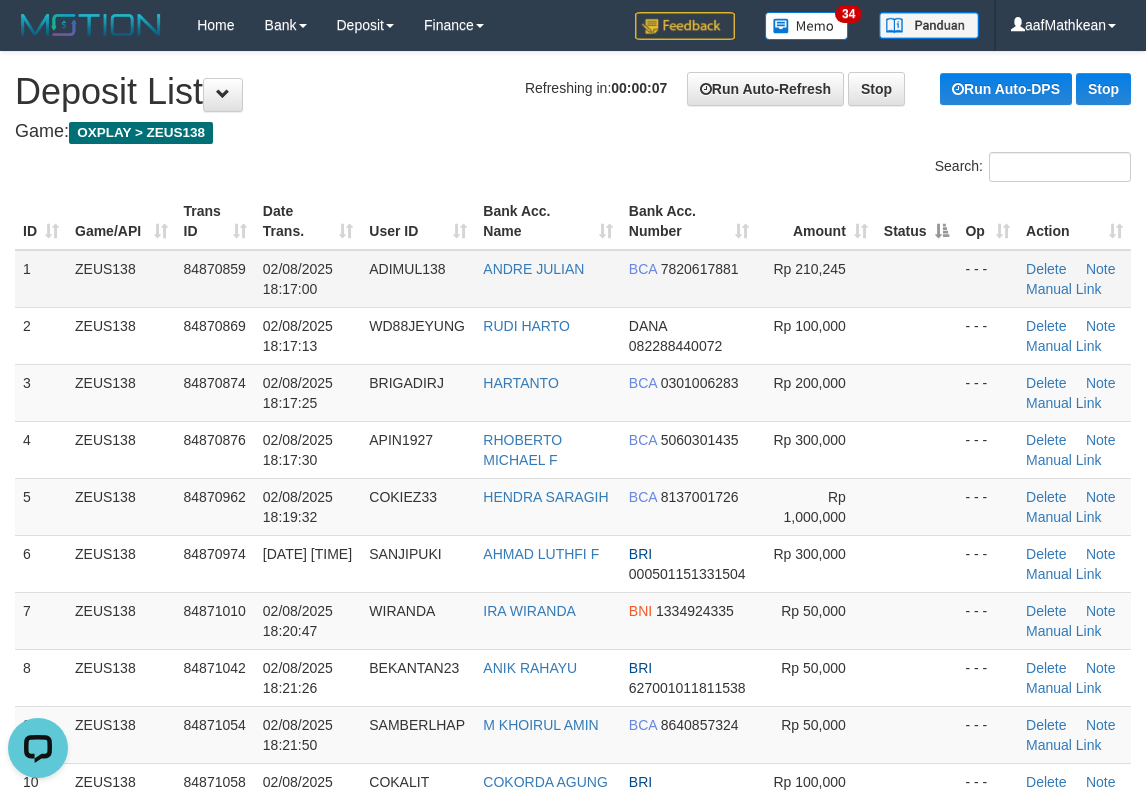 drag, startPoint x: 612, startPoint y: 248, endPoint x: 584, endPoint y: 258, distance: 29.732138 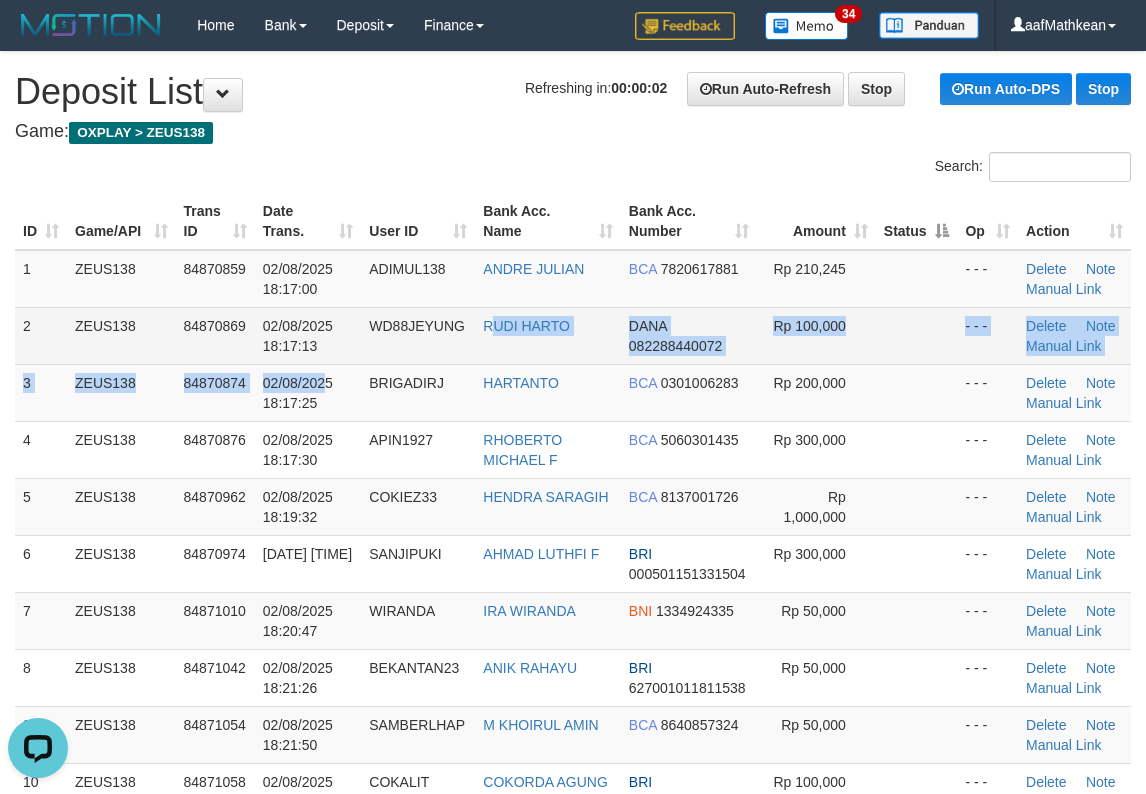 click on "1
ZEUS138
84870859
02/08/2025 18:17:00
ADIMUL138
ANDRE JULIAN
BCA
7820617881
Rp 210,245
- - -
Delete
Note
Manual Link
2
ZEUS138
84870869
02/08/2025 18:17:13
WD88JEYUNG
RUDI HARTO
DANA
082288440072
Rp 100,000
- - -
Delete
Note" at bounding box center [573, 631] 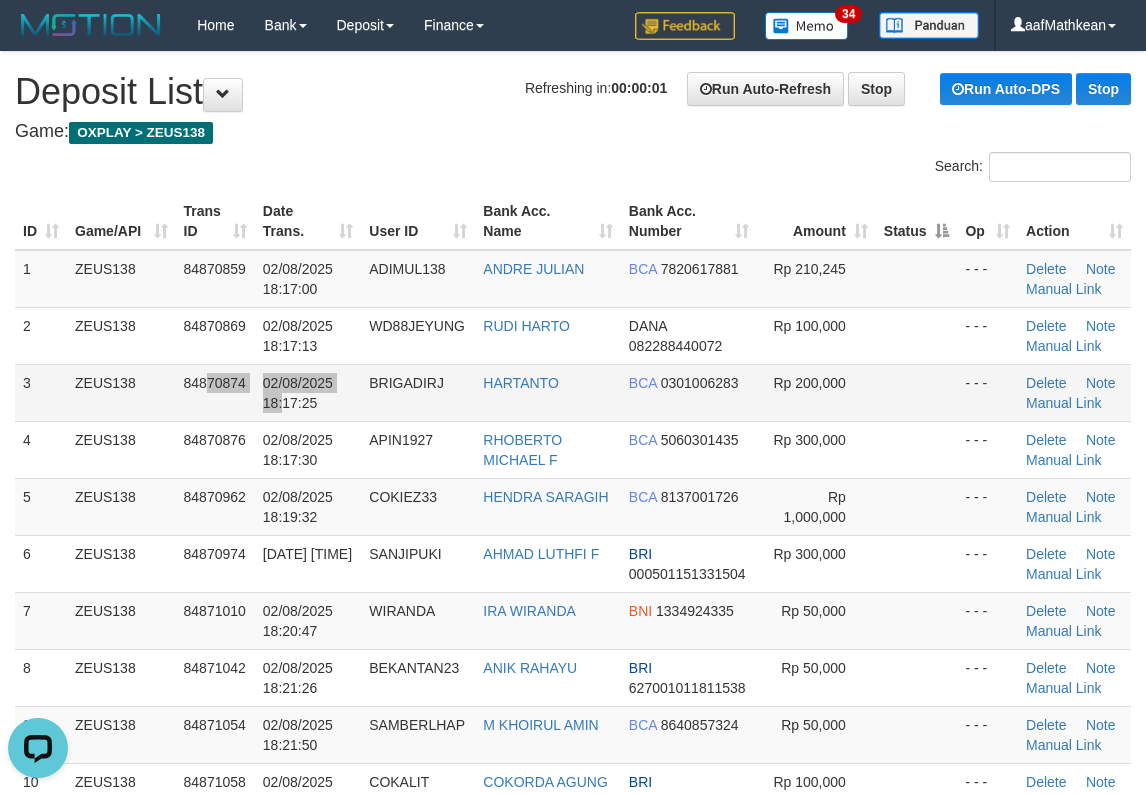 click on "3
ZEUS138
84870874
02/08/2025 18:17:25
BRIGADIRJ
HARTANTO
BCA
0301006283
Rp 200,000
- - -
Delete
Note
Manual Link" at bounding box center (573, 392) 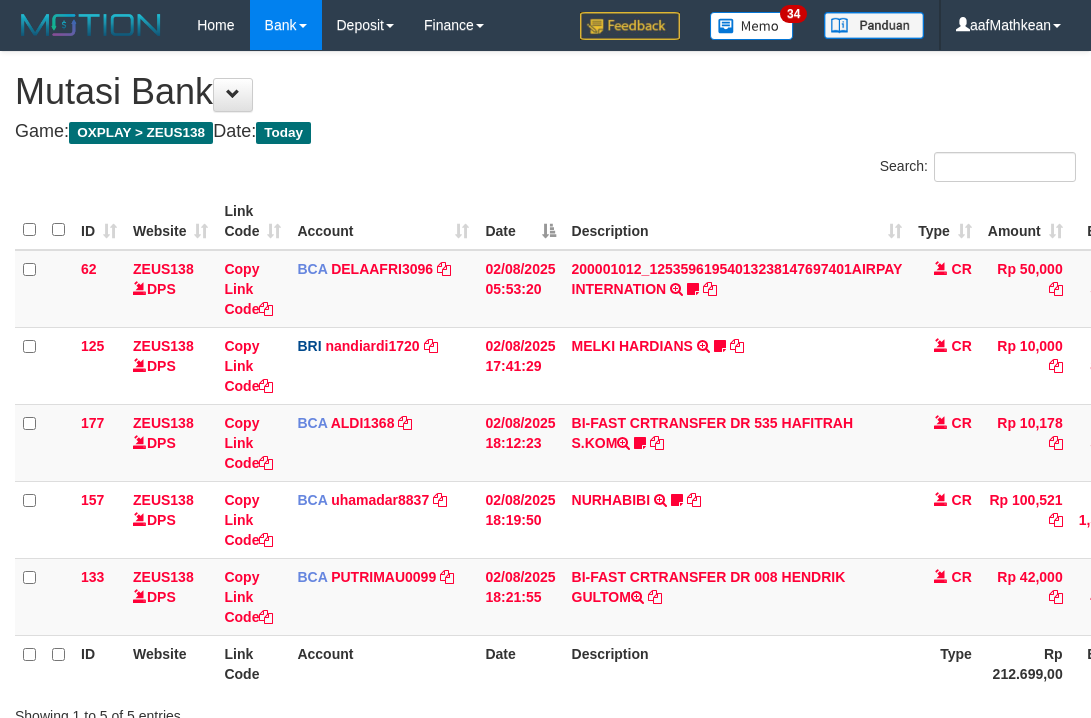 scroll, scrollTop: 148, scrollLeft: 198, axis: both 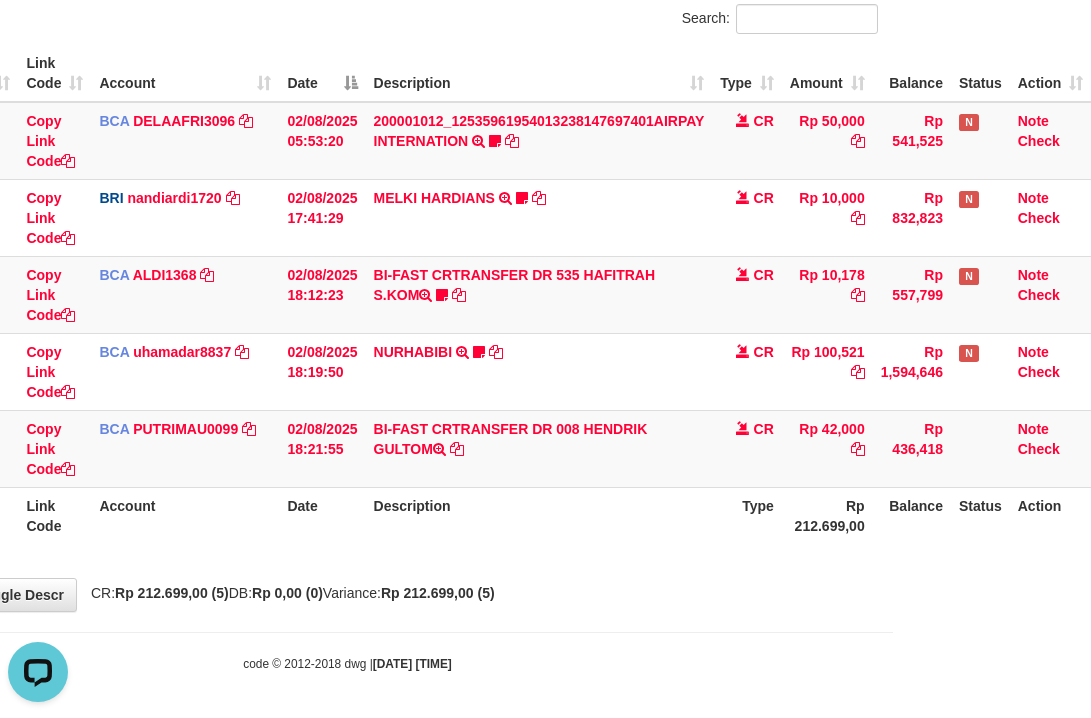 click on "**********" at bounding box center [347, 257] 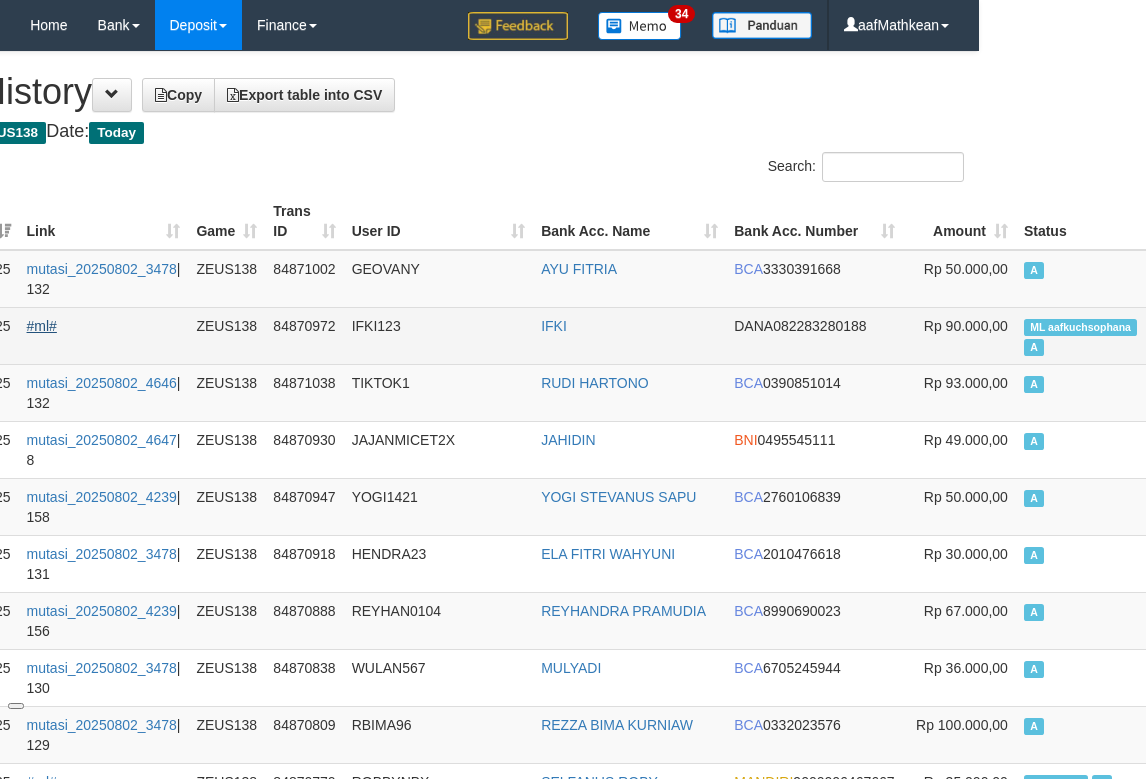 scroll, scrollTop: 0, scrollLeft: 167, axis: horizontal 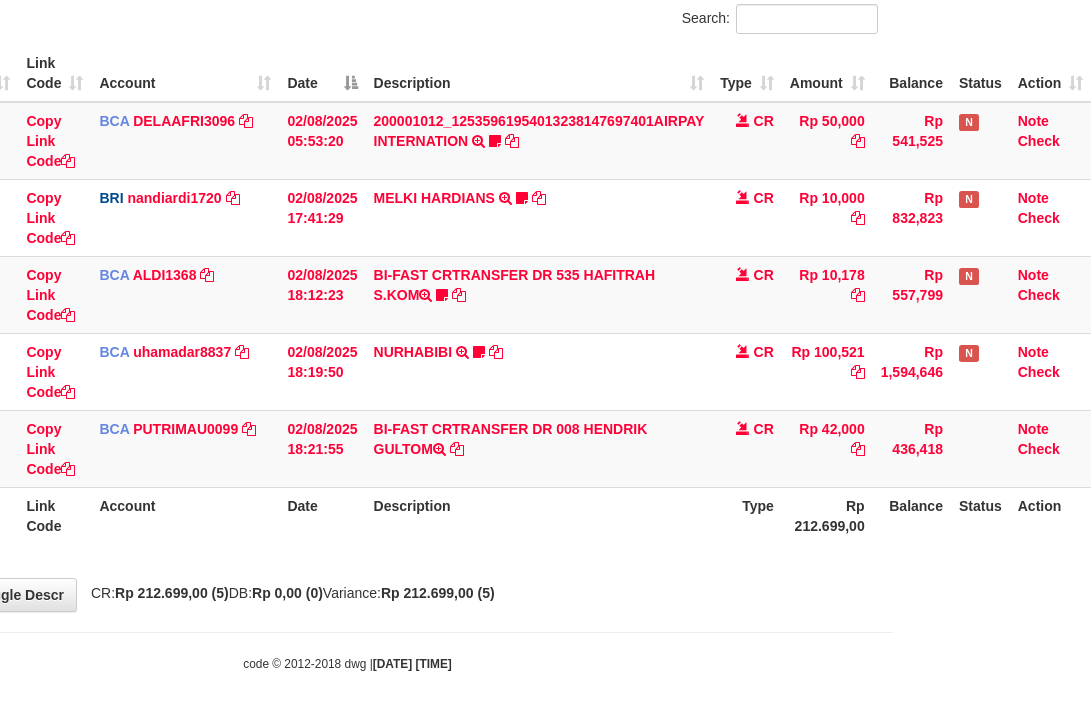 click on "**********" at bounding box center [347, 257] 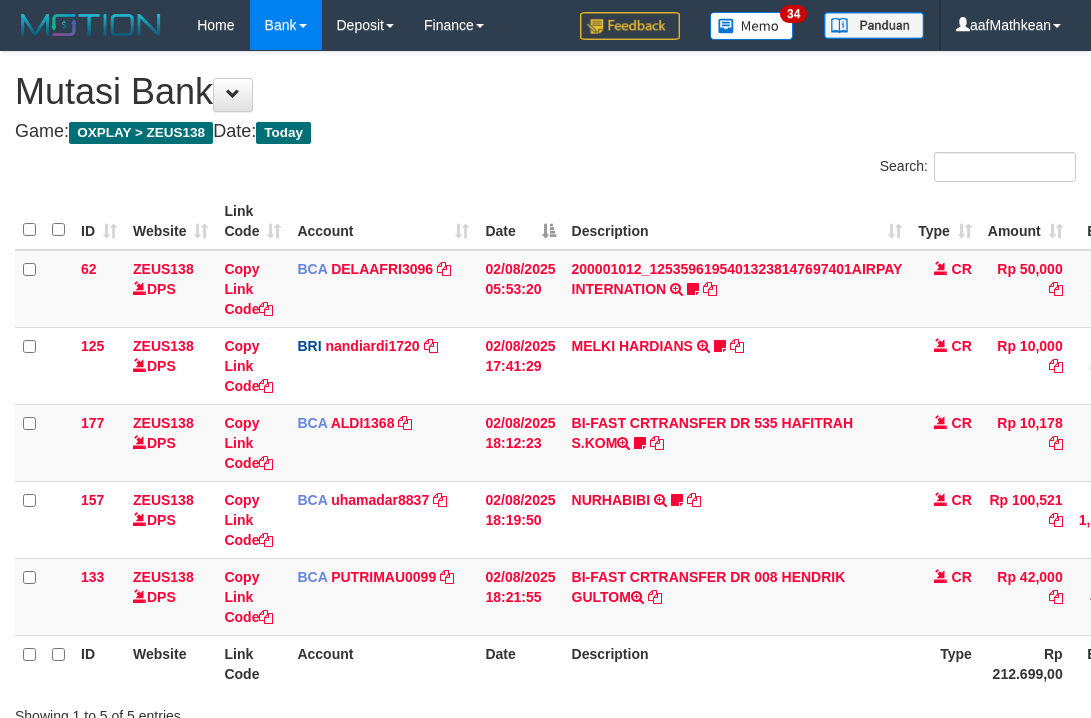 scroll, scrollTop: 148, scrollLeft: 198, axis: both 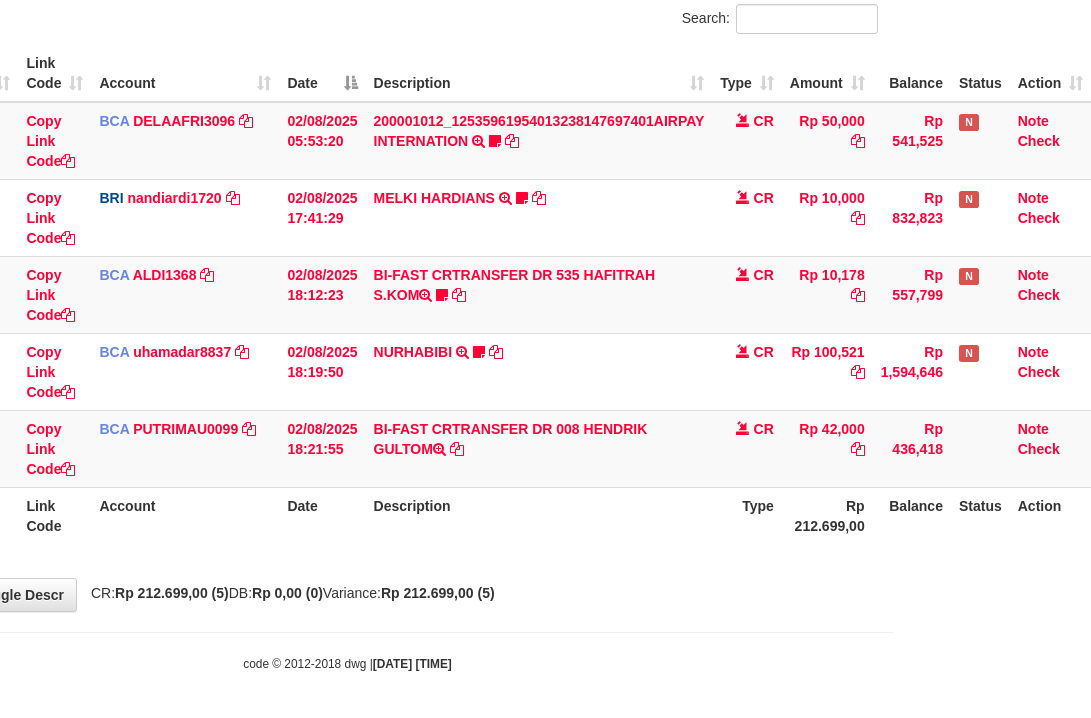 click on "**********" at bounding box center [347, 257] 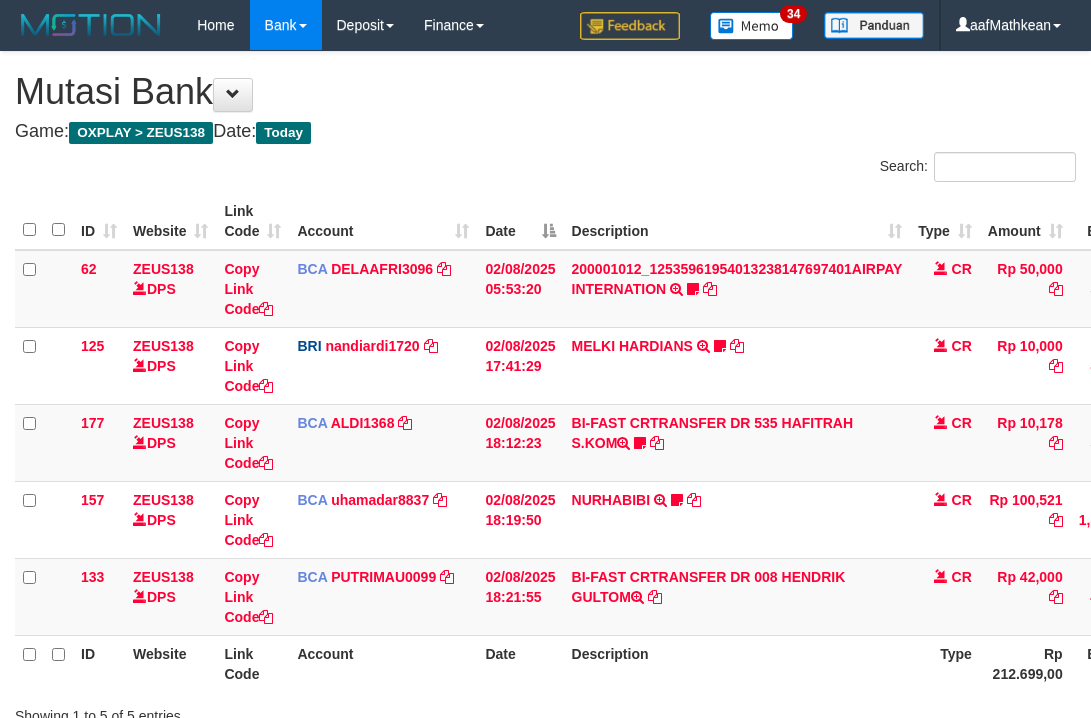 click on "Showing 1 to 5 of 5 entries" at bounding box center [545, 712] 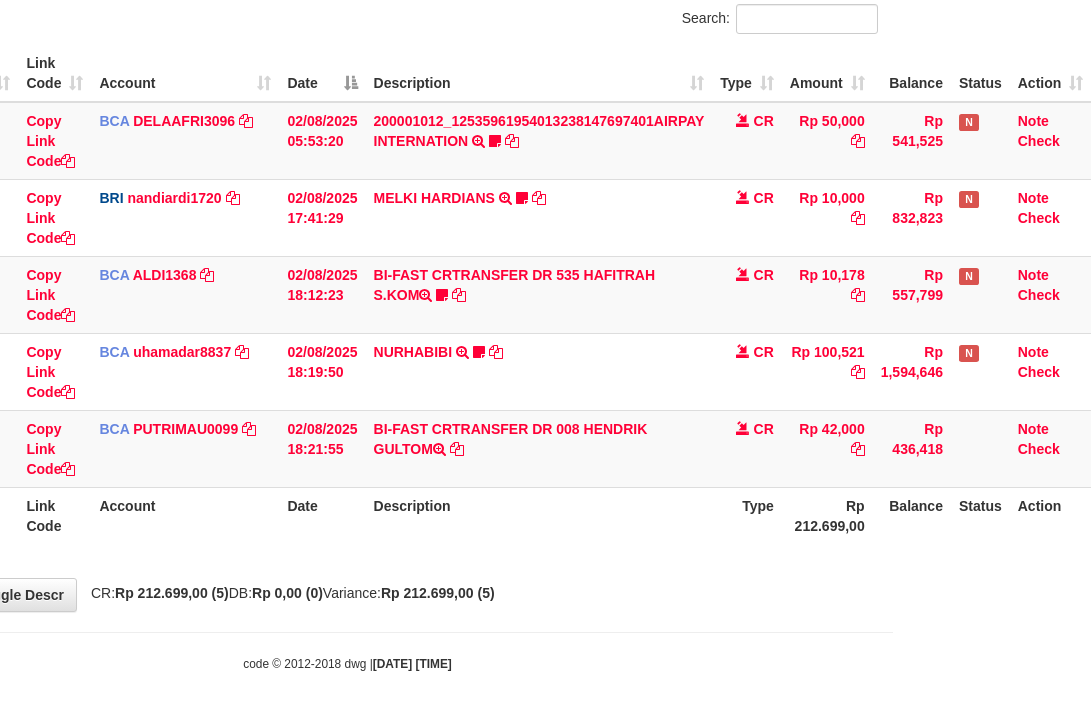 click on "Type" at bounding box center (747, 515) 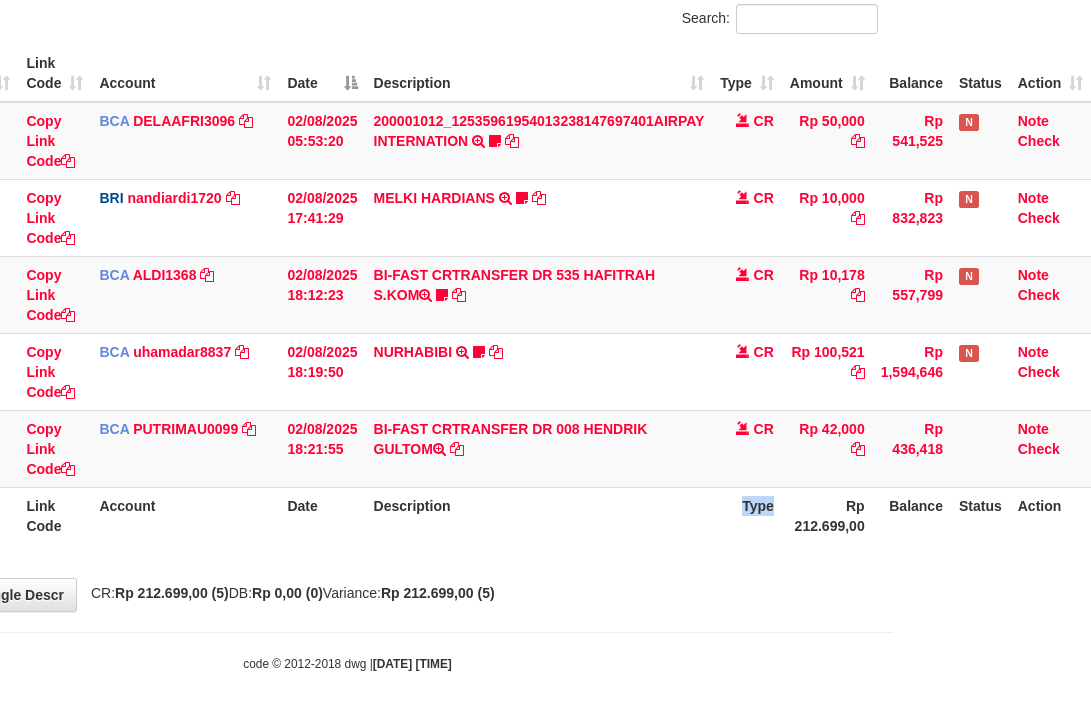 click on "Type" at bounding box center [747, 515] 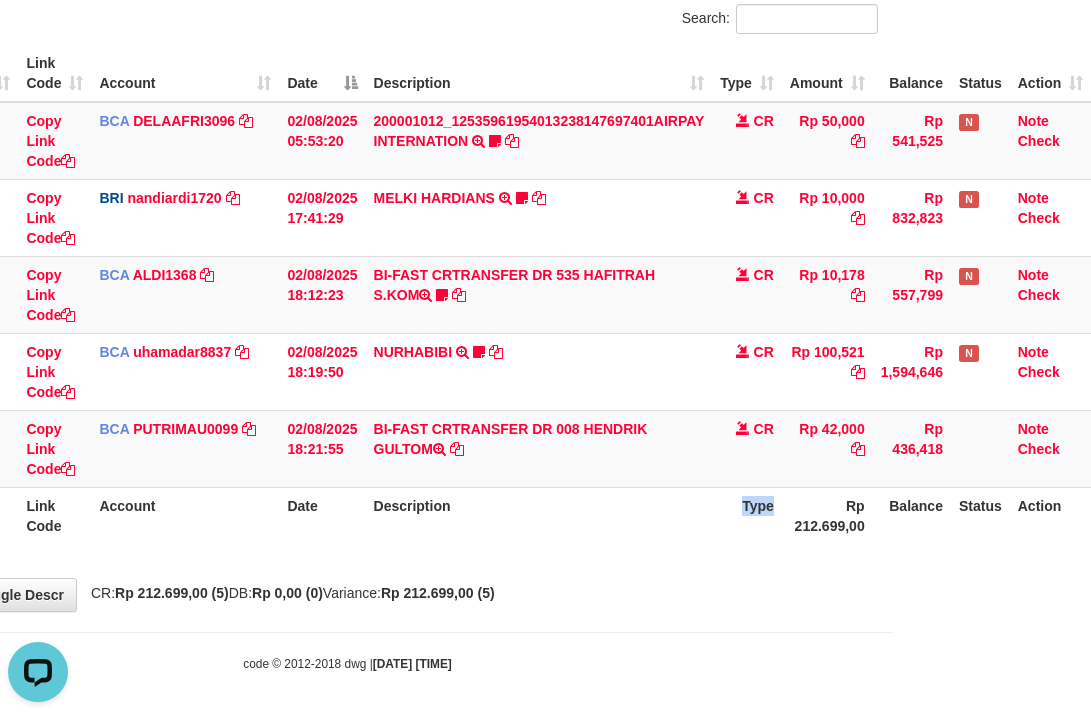 scroll, scrollTop: 0, scrollLeft: 0, axis: both 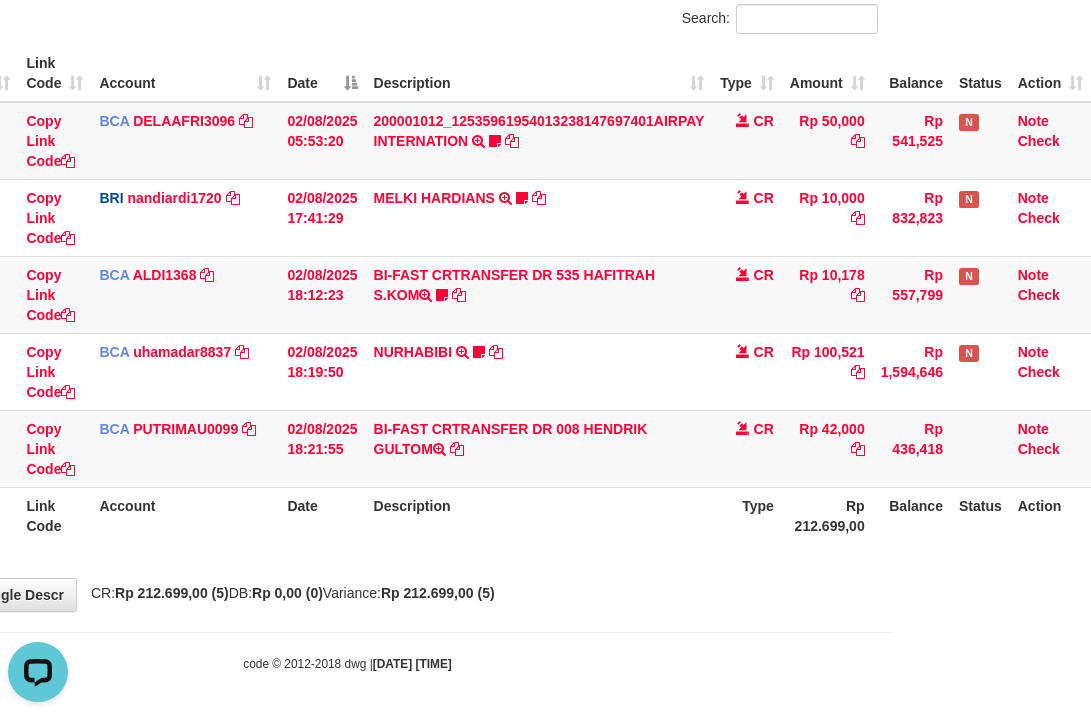 drag, startPoint x: 692, startPoint y: 534, endPoint x: 1102, endPoint y: 377, distance: 439.0319 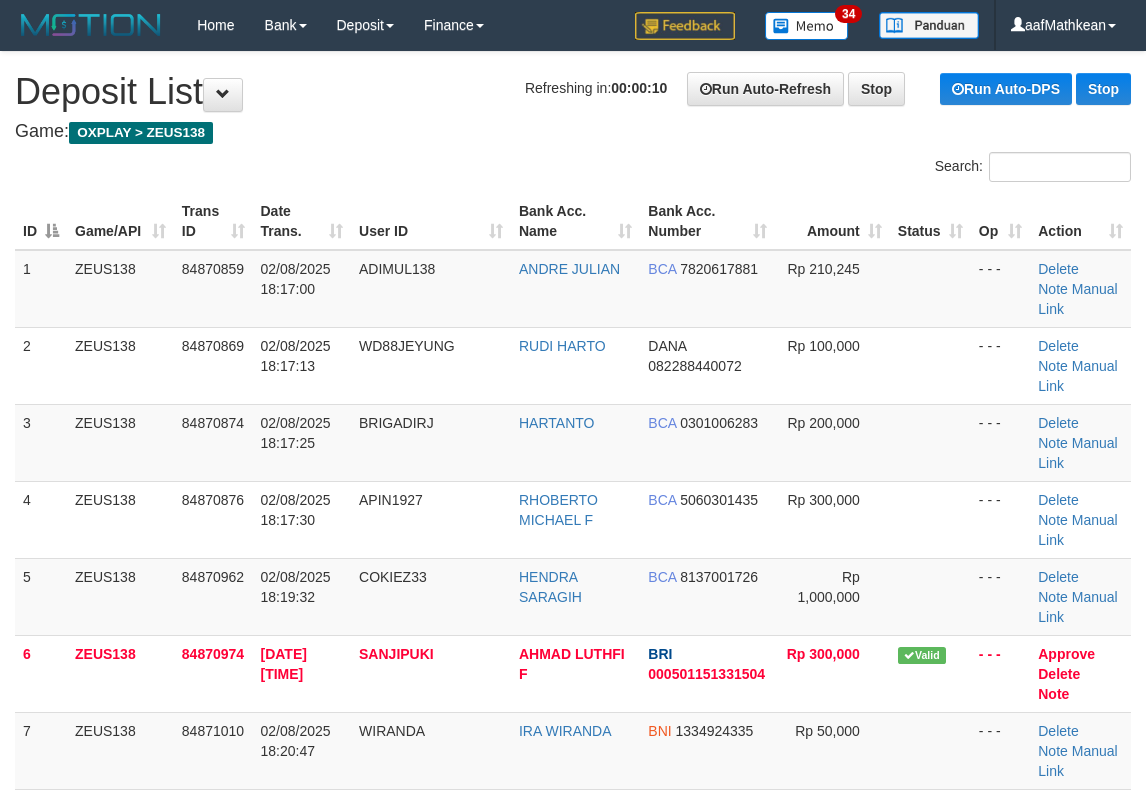 scroll, scrollTop: 0, scrollLeft: 0, axis: both 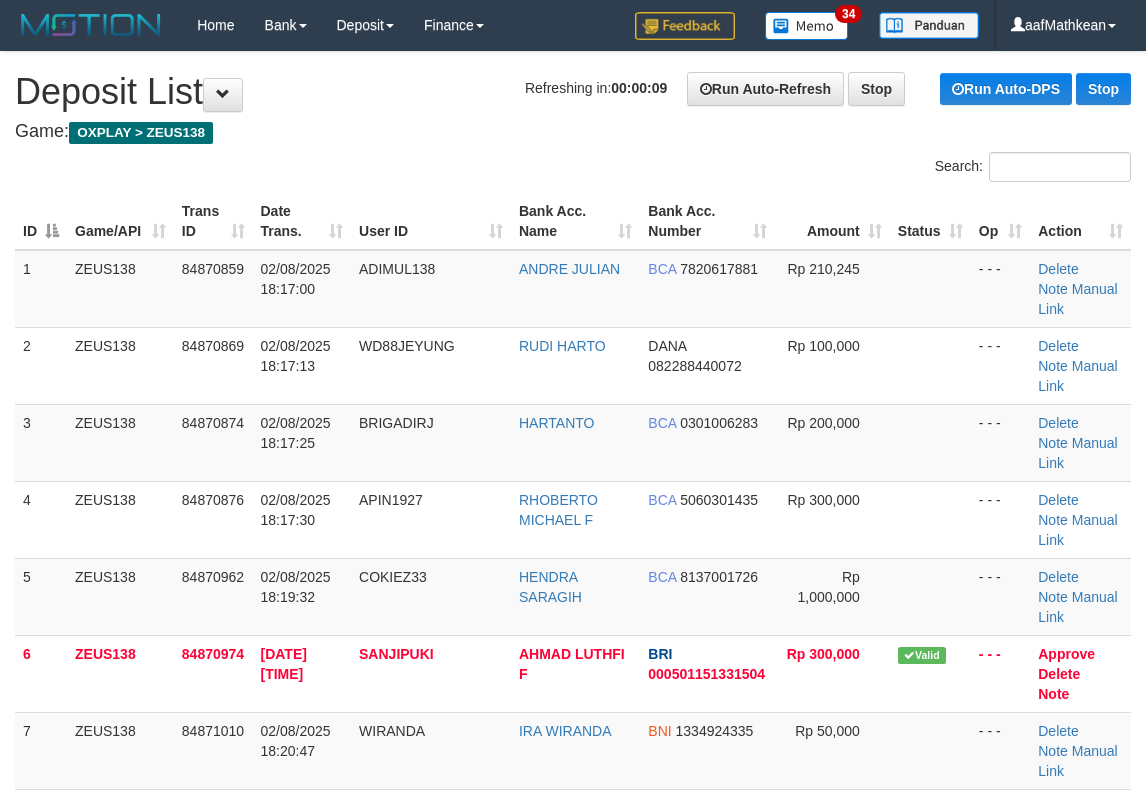 drag, startPoint x: 467, startPoint y: 220, endPoint x: 9, endPoint y: 363, distance: 479.80518 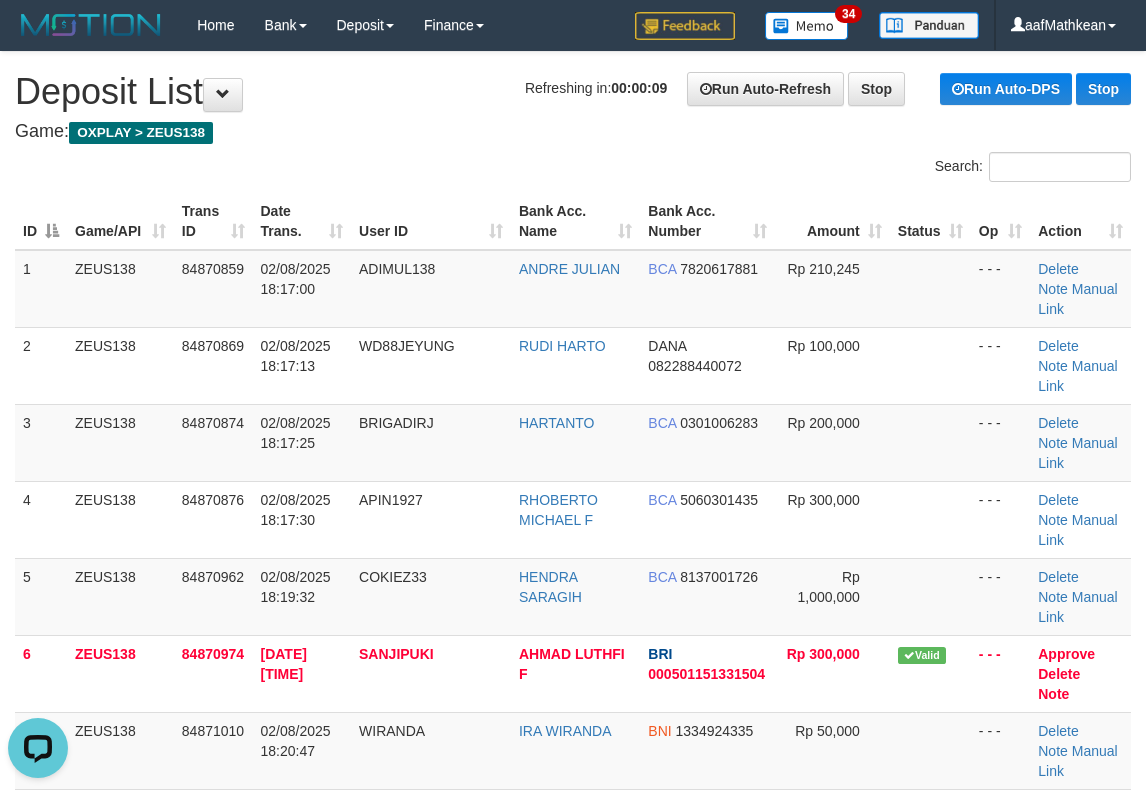 scroll, scrollTop: 0, scrollLeft: 0, axis: both 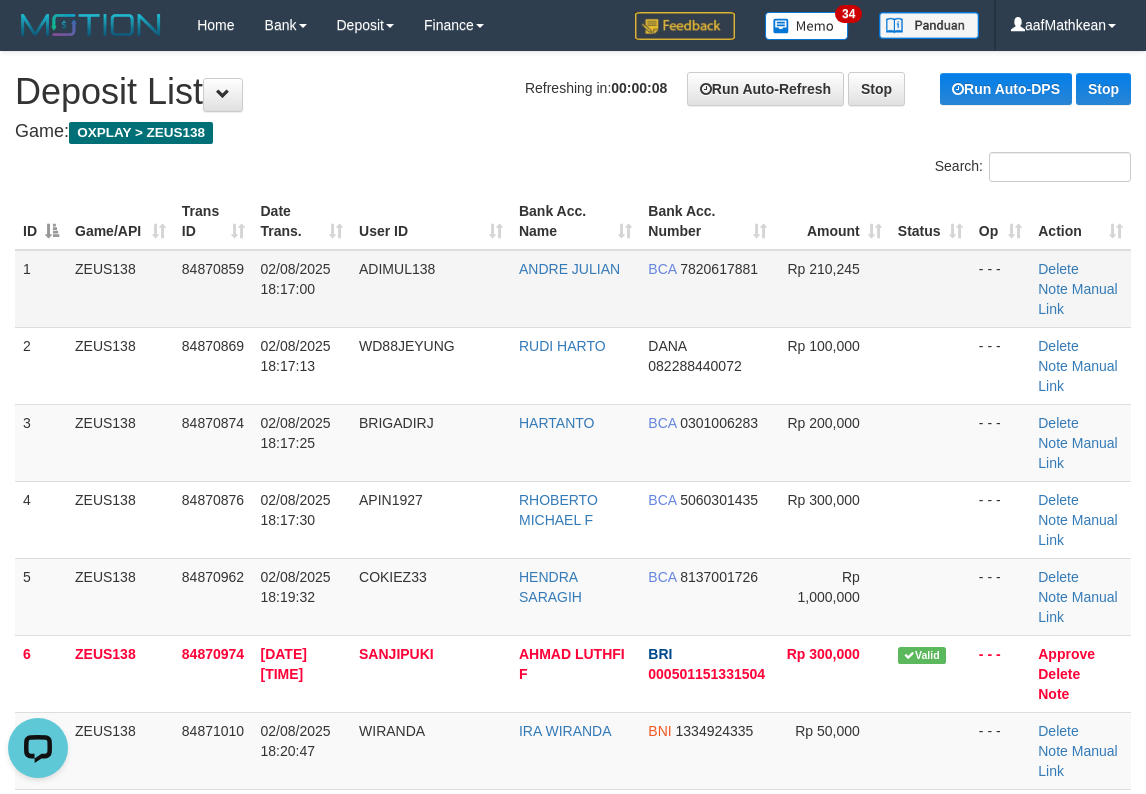 click on "1
ZEUS138
84870859
02/08/2025 18:17:00
ADIMUL138
ANDRE JULIAN
BCA
7820617881
Rp 210,245
- - -
Delete
Note
Manual Link" at bounding box center (573, 289) 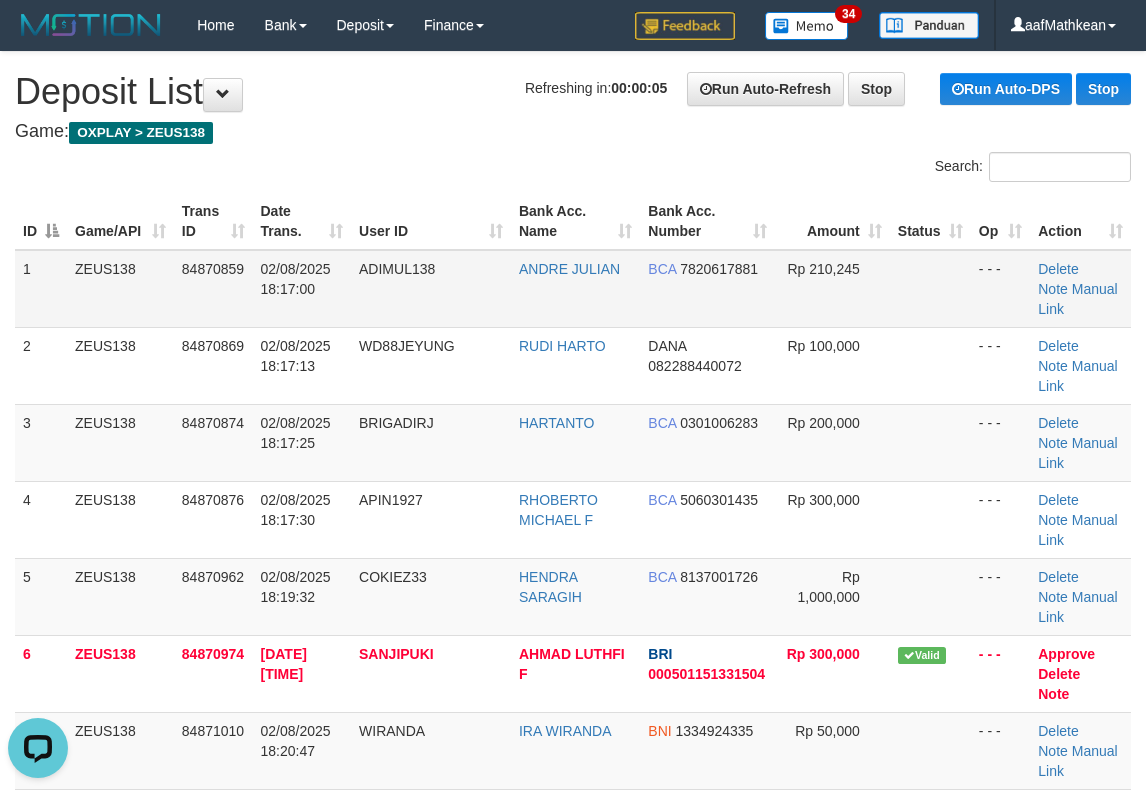 click on "84870859" at bounding box center (213, 289) 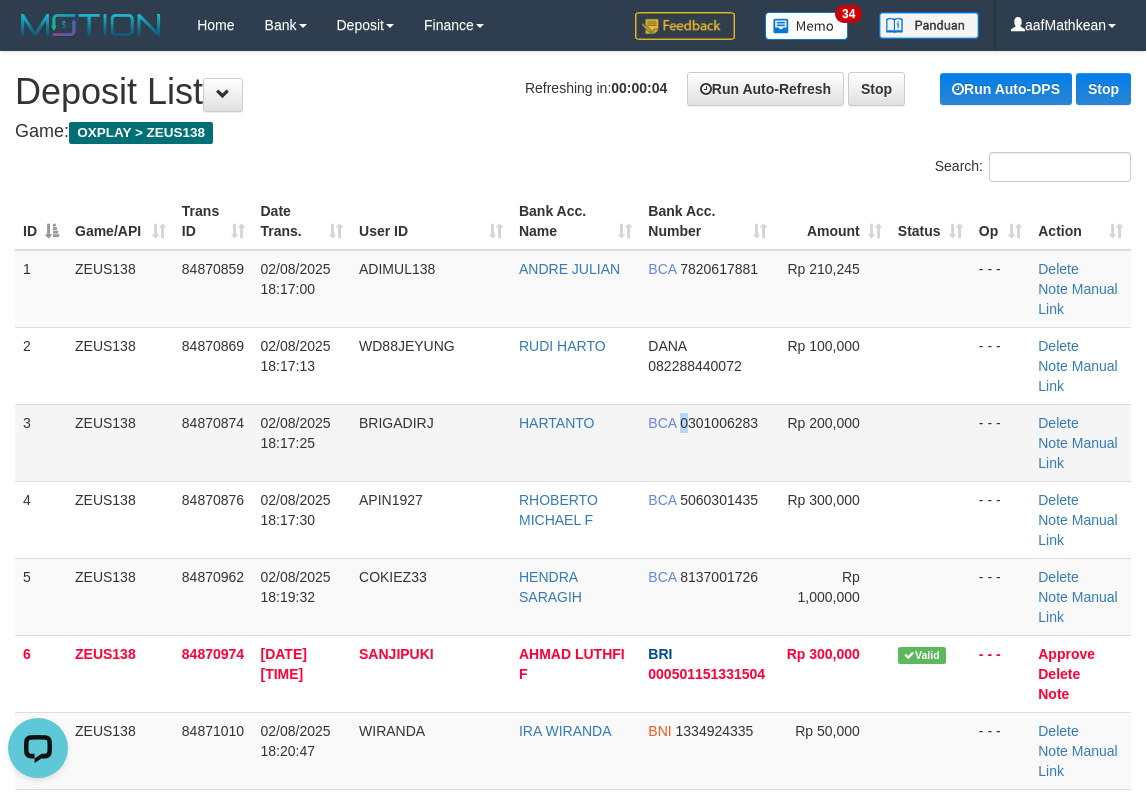 click on "BCA
0301006283" at bounding box center (707, 442) 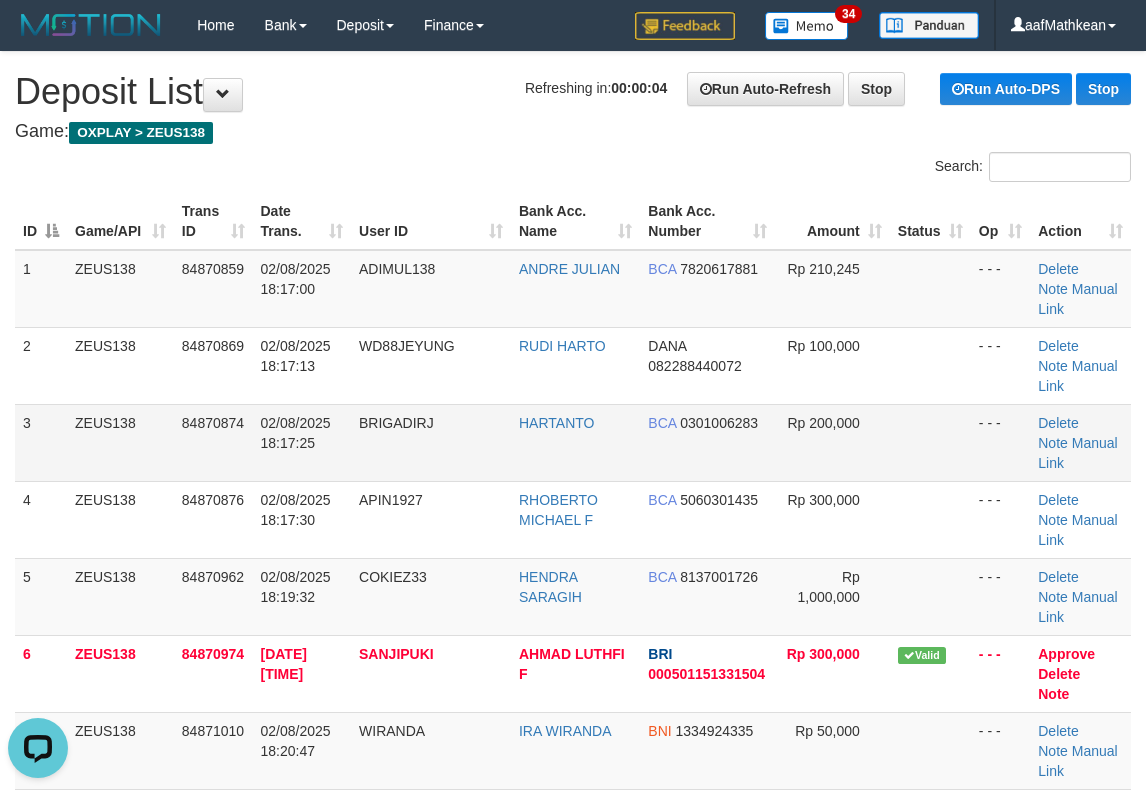 click on "HARTANTO" at bounding box center (575, 442) 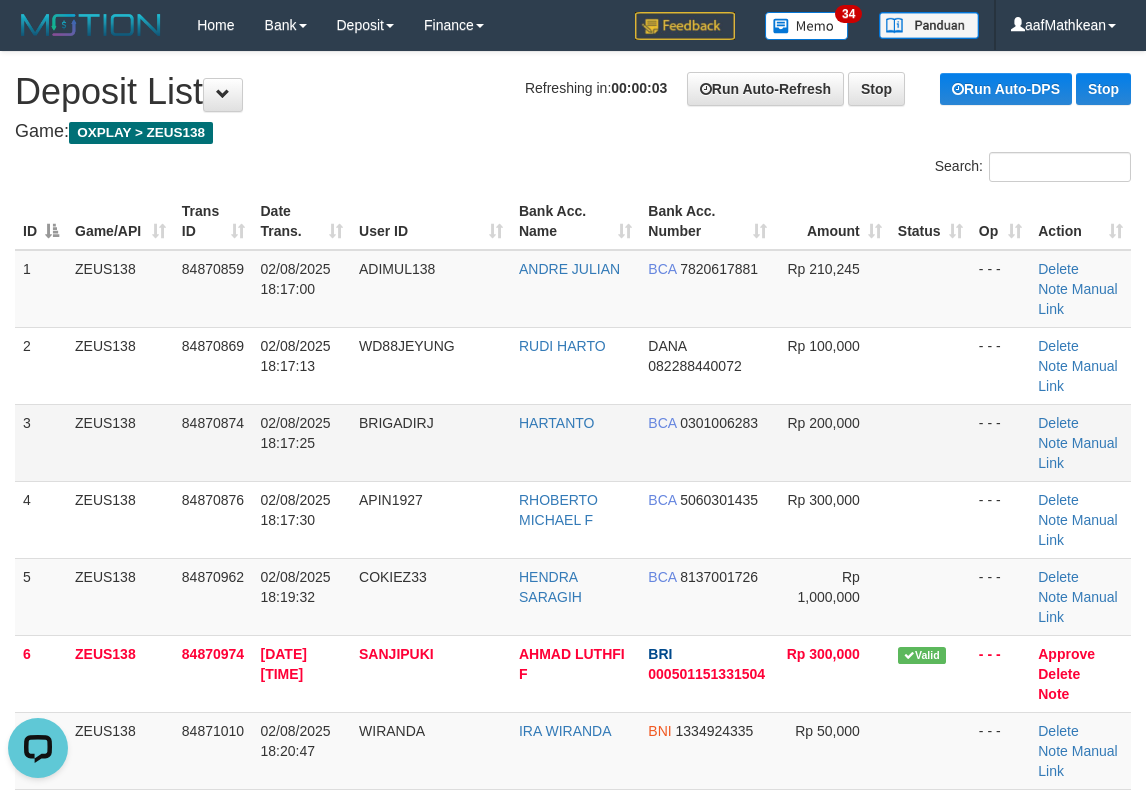 click on "3
ZEUS138
84870874
02/08/2025 18:17:25
BRIGADIRJ
HARTANTO
BCA
0301006283
Rp 200,000
- - -
Delete
Note
Manual Link" at bounding box center (573, 442) 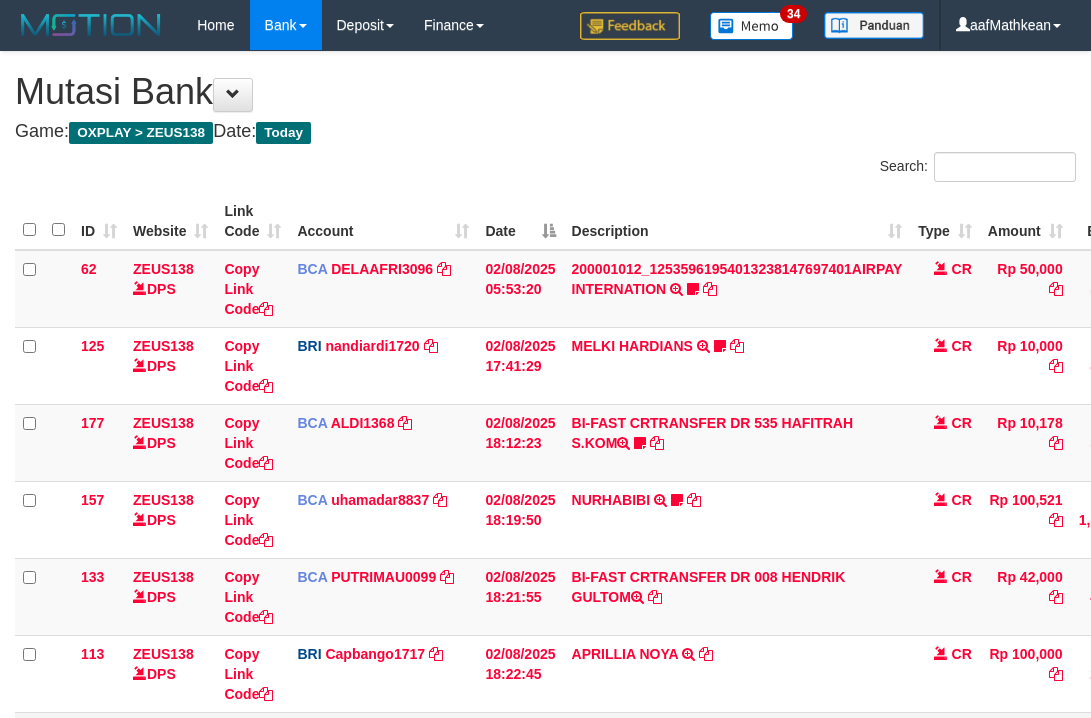scroll, scrollTop: 148, scrollLeft: 198, axis: both 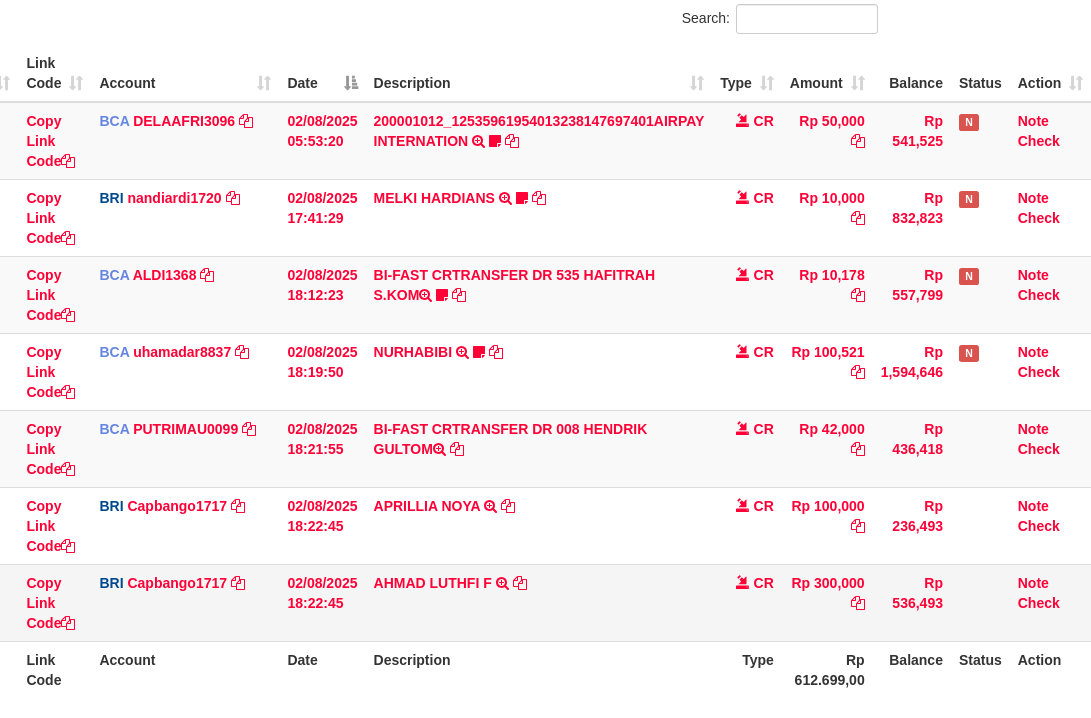 click on "TRANSFER NBMB [NAME] [NAME] TO [NAME] [NAME]" at bounding box center [539, 602] 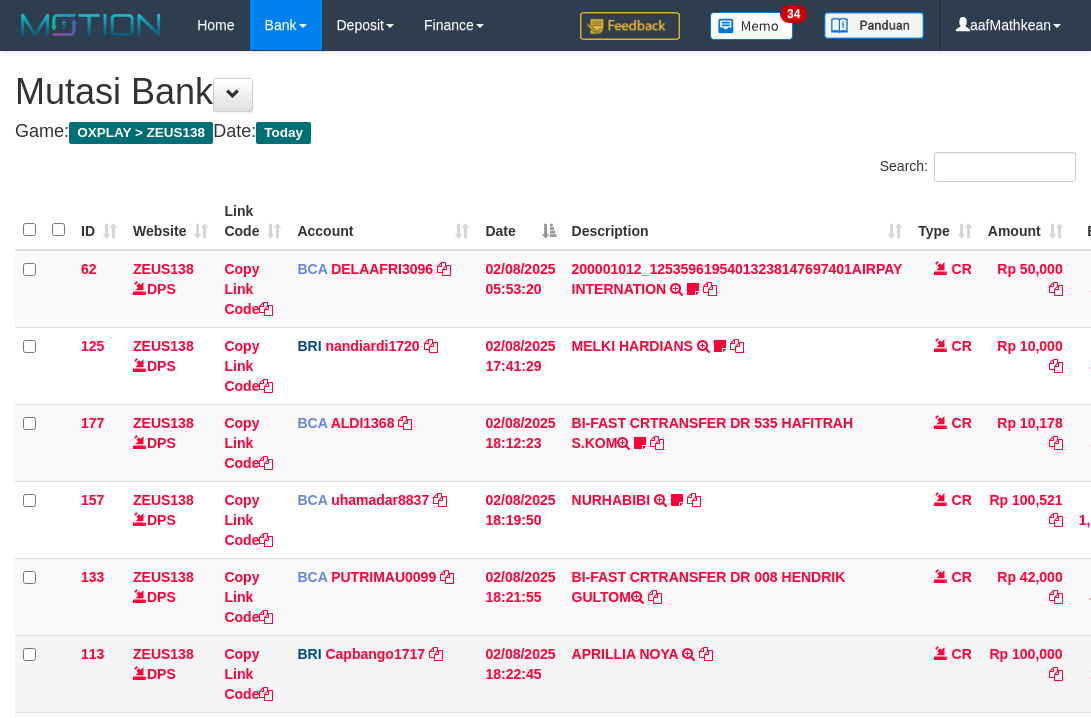 scroll, scrollTop: 148, scrollLeft: 198, axis: both 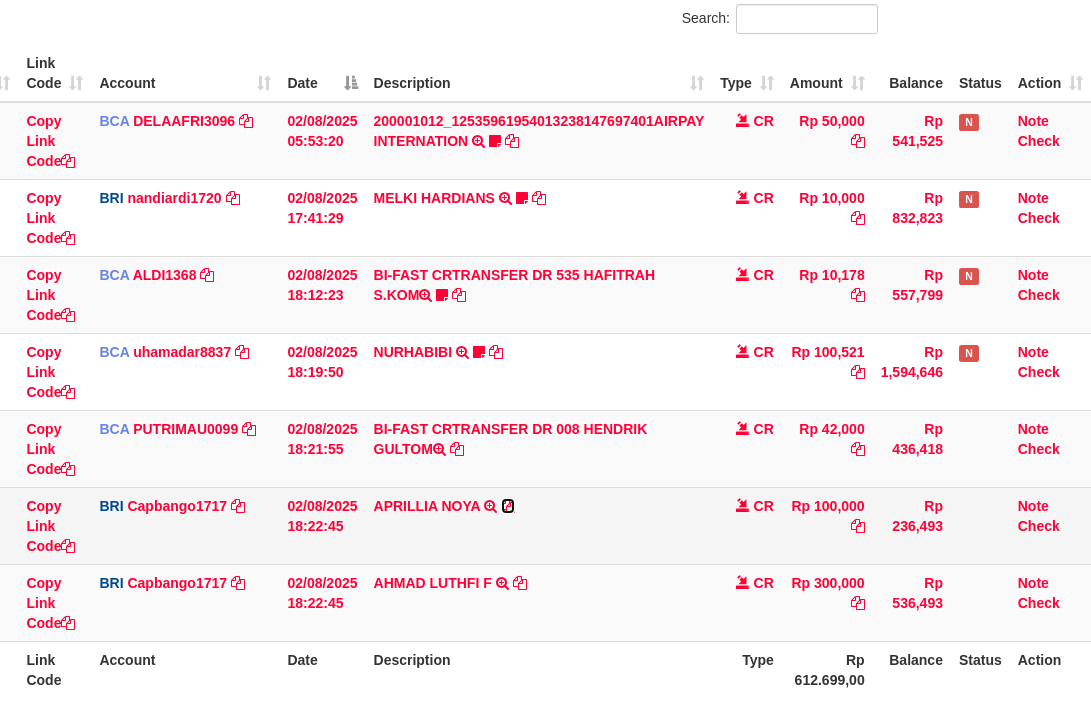 click at bounding box center [508, 506] 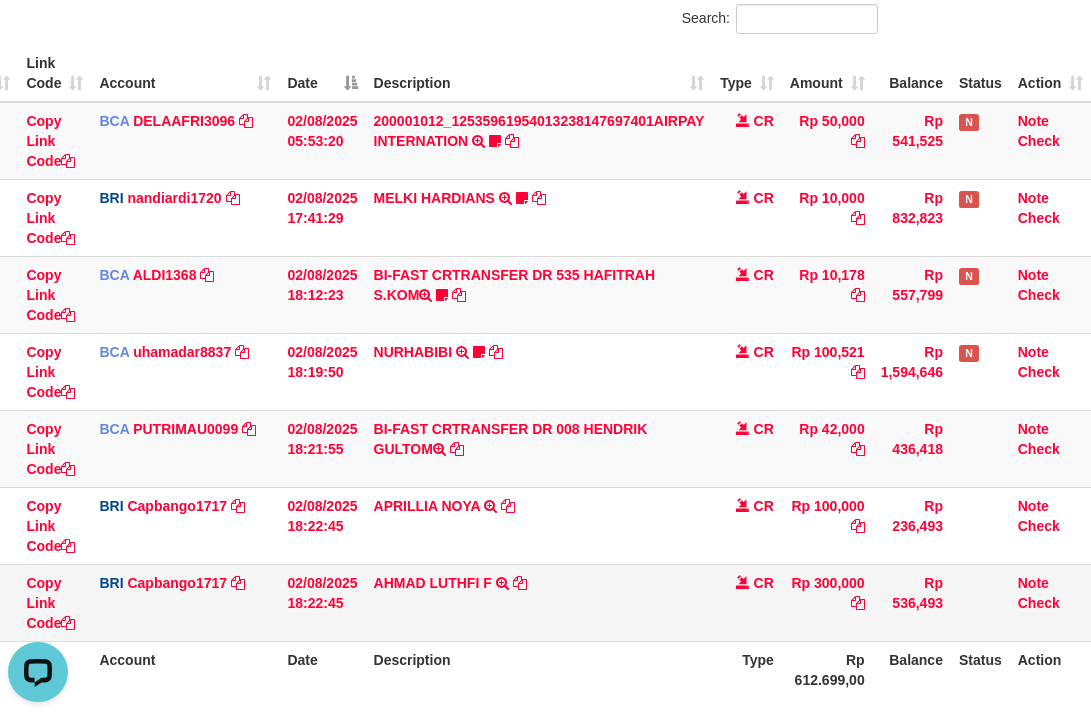 scroll, scrollTop: 0, scrollLeft: 0, axis: both 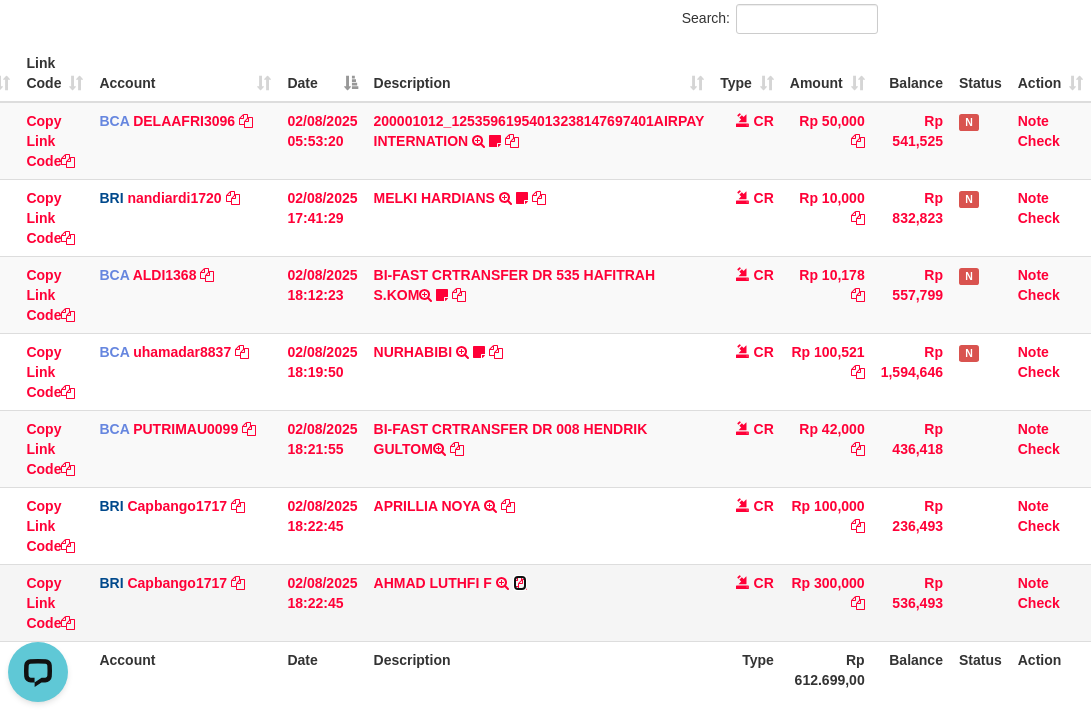 click at bounding box center (520, 583) 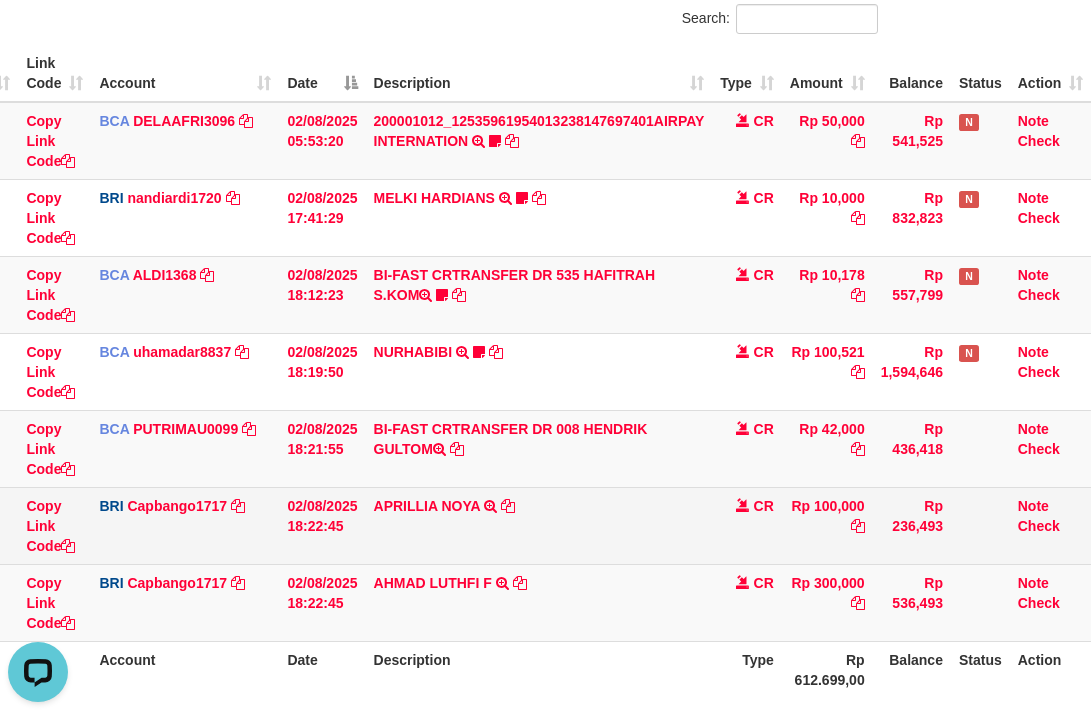 drag, startPoint x: 387, startPoint y: 538, endPoint x: 405, endPoint y: 559, distance: 27.658634 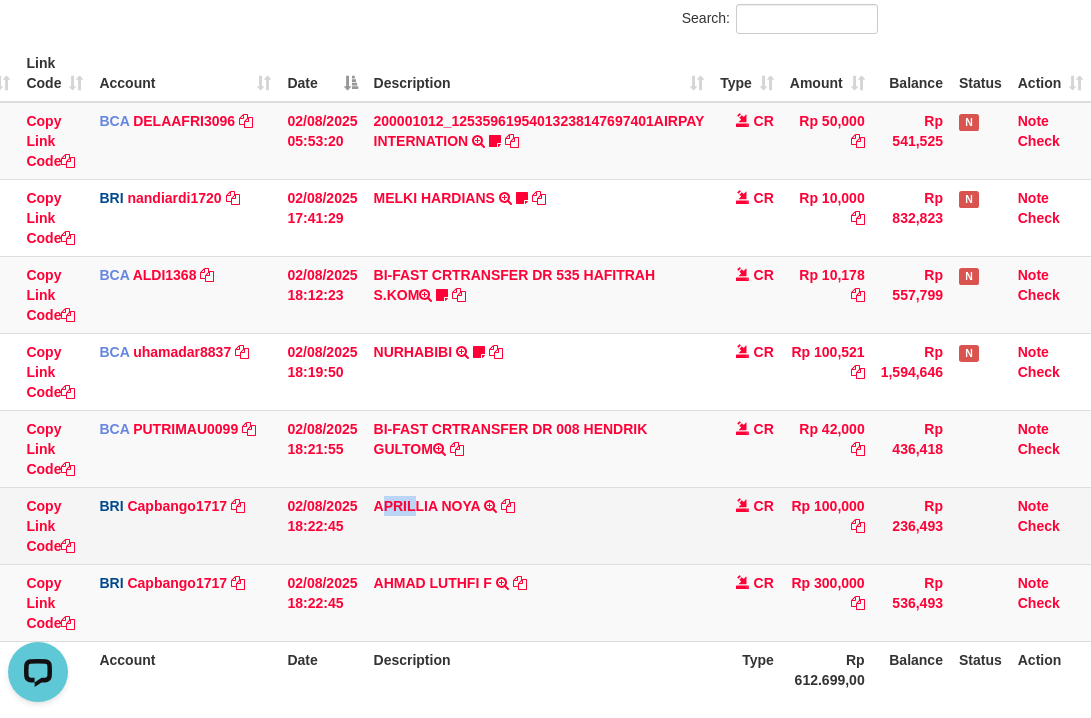 drag, startPoint x: 405, startPoint y: 559, endPoint x: 485, endPoint y: 506, distance: 95.96353 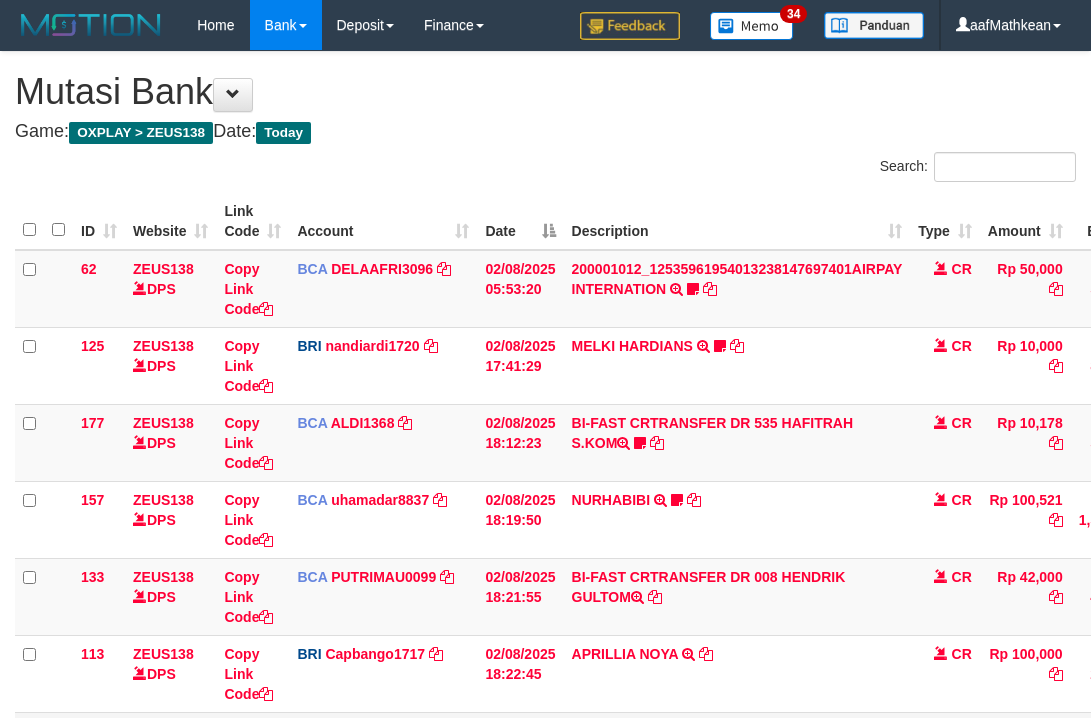 scroll, scrollTop: 307, scrollLeft: 198, axis: both 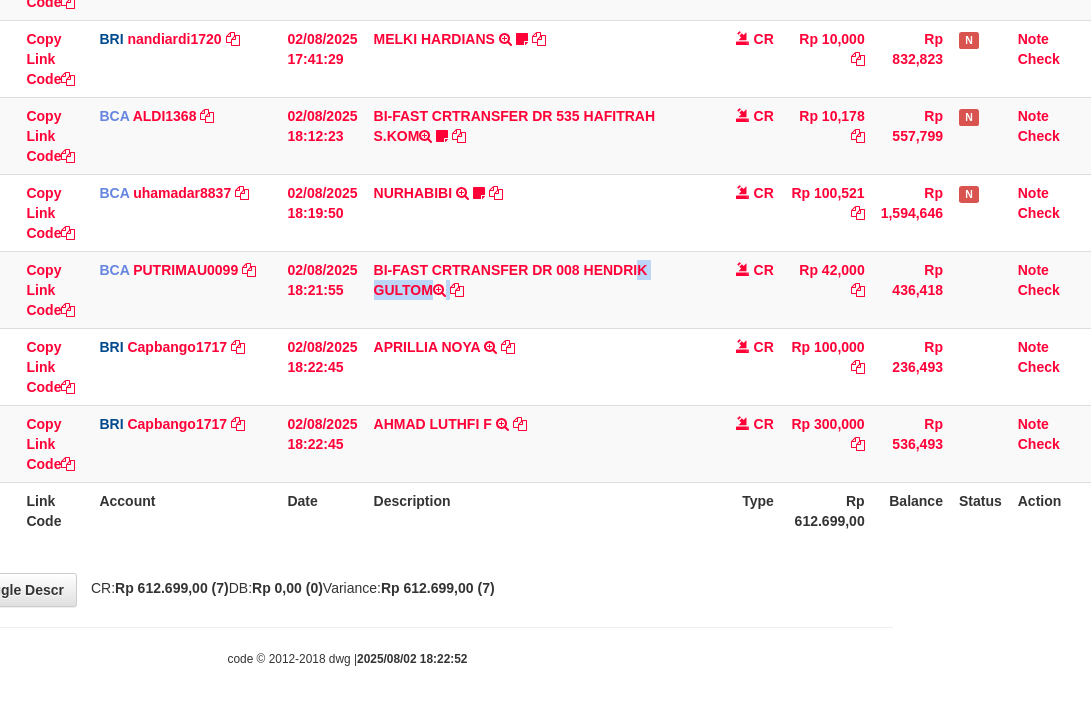 drag, startPoint x: 586, startPoint y: 273, endPoint x: 1092, endPoint y: 240, distance: 507.07495 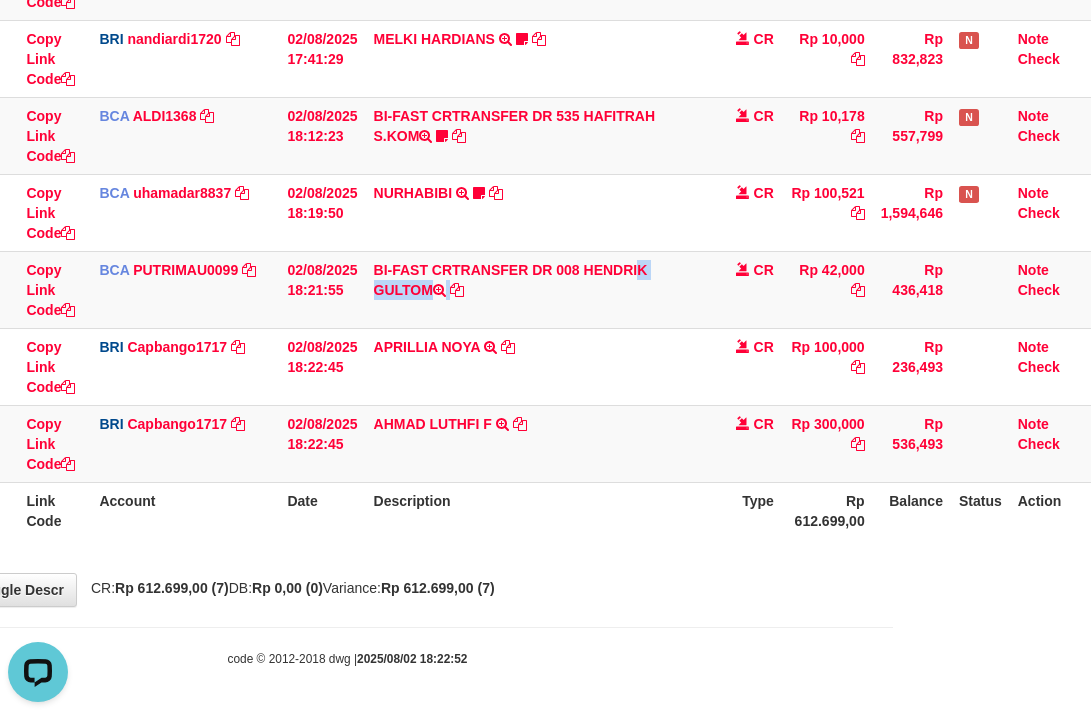 scroll, scrollTop: 0, scrollLeft: 0, axis: both 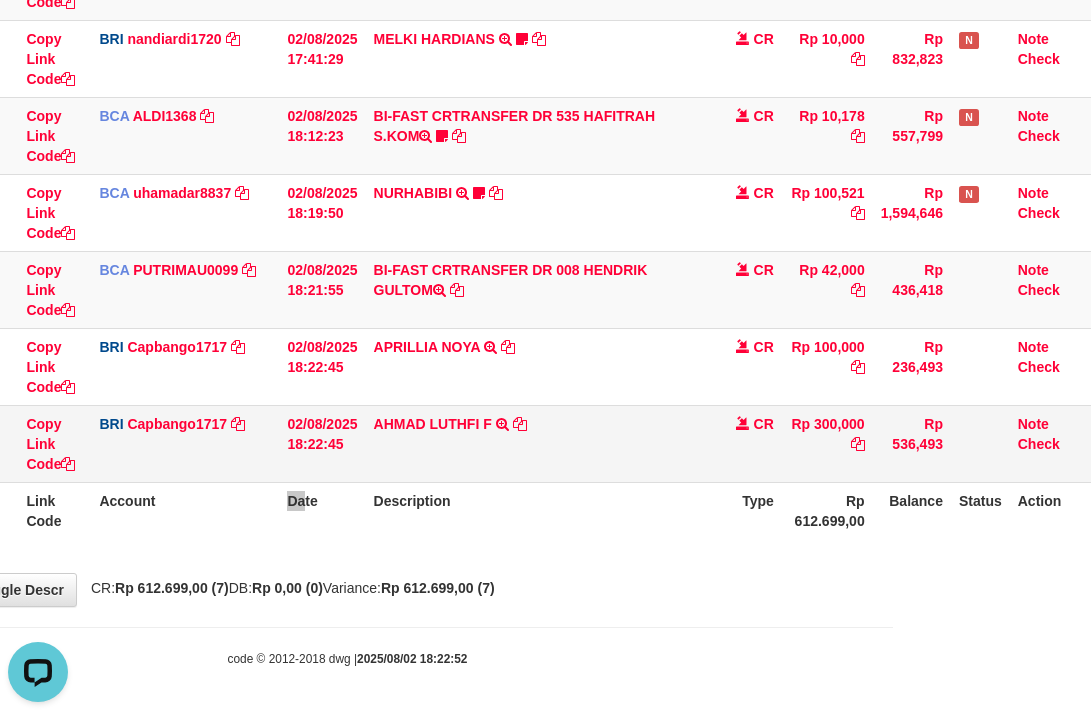 drag, startPoint x: 306, startPoint y: 482, endPoint x: 231, endPoint y: 469, distance: 76.11833 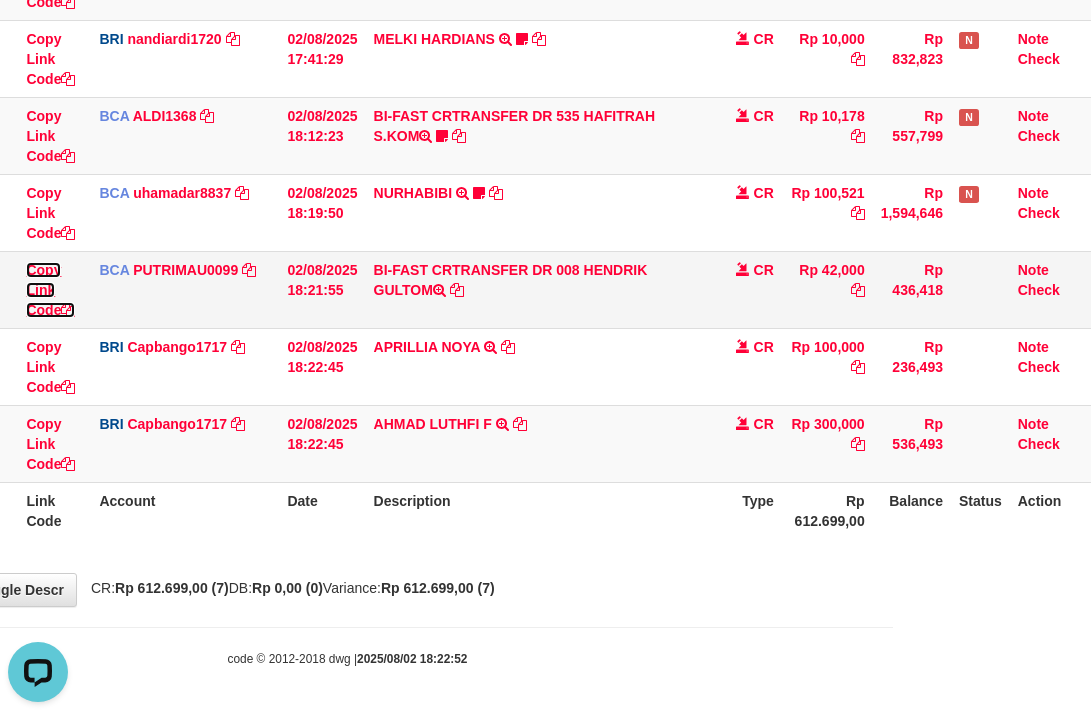 click on "Copy Link Code" at bounding box center (50, 290) 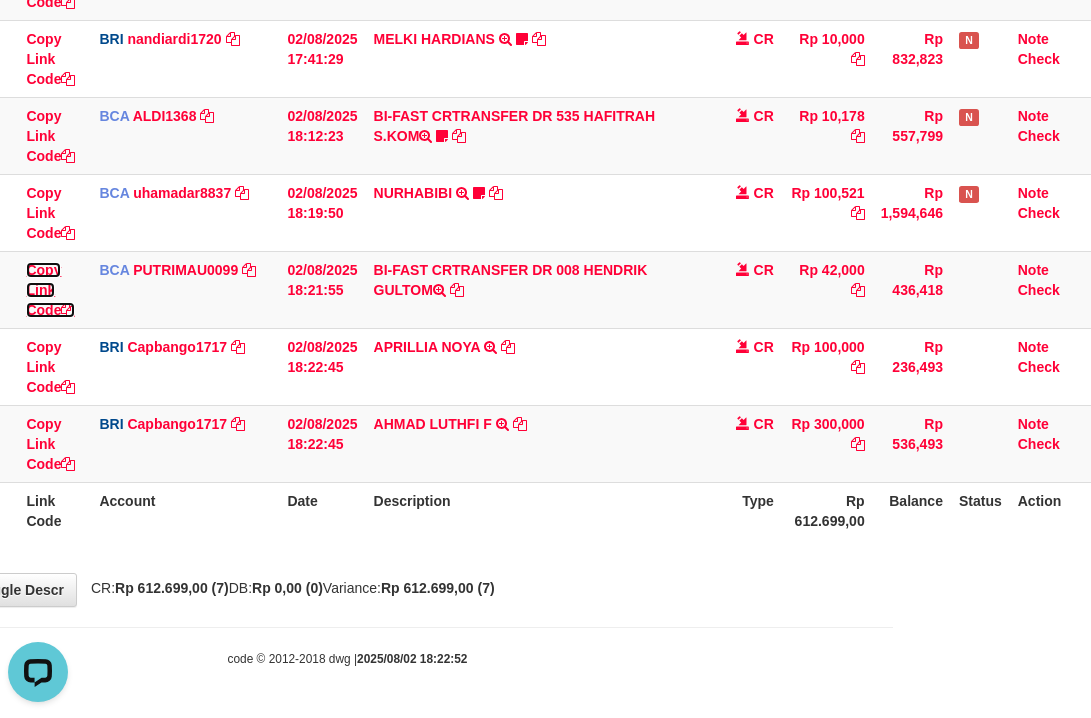 scroll, scrollTop: 297, scrollLeft: 0, axis: vertical 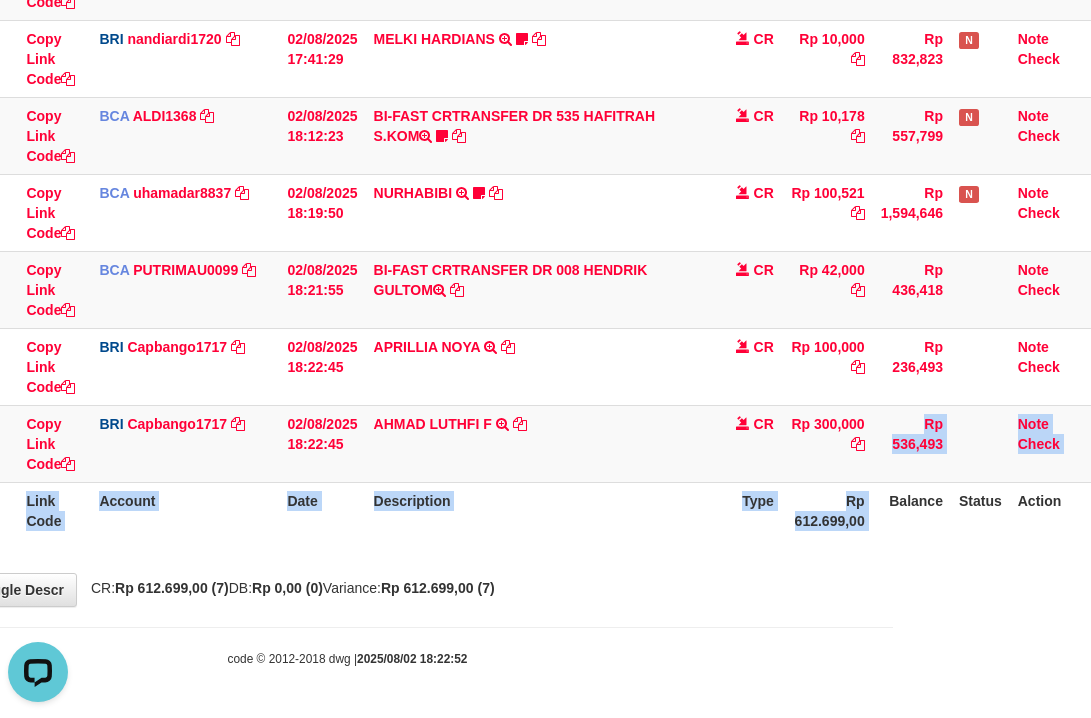 drag, startPoint x: 826, startPoint y: 481, endPoint x: 1059, endPoint y: 514, distance: 235.3253 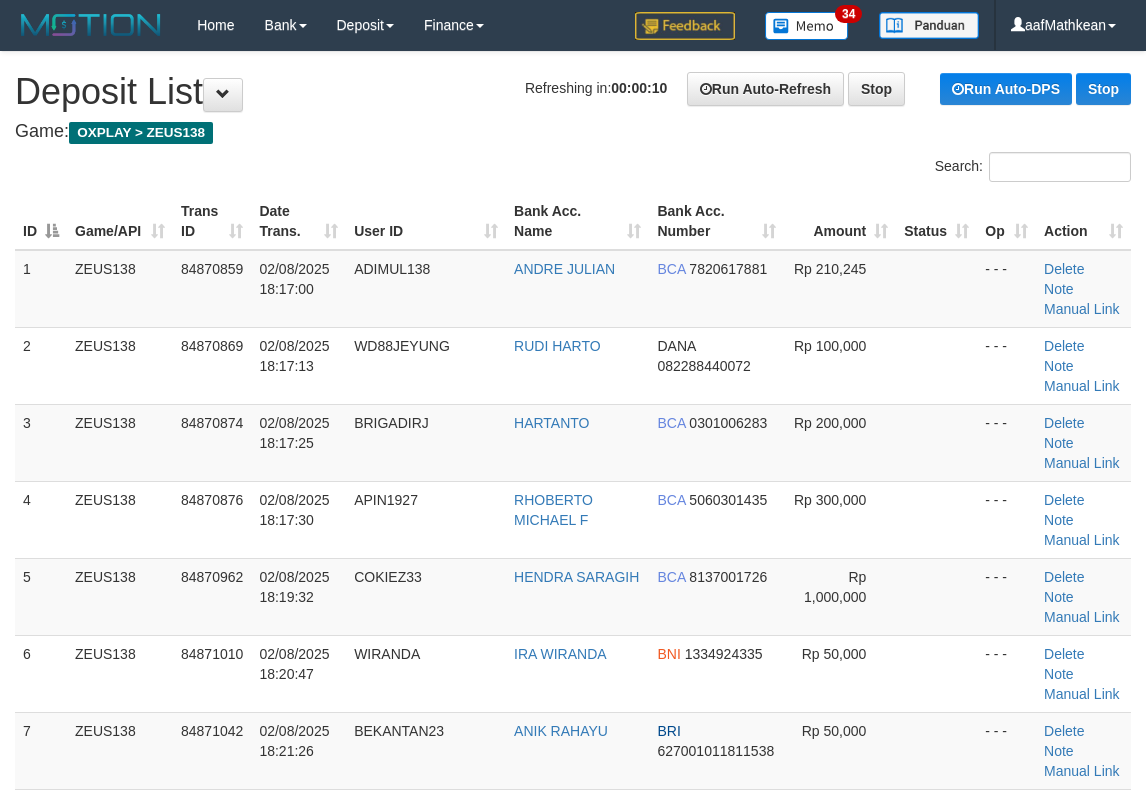 scroll, scrollTop: 950, scrollLeft: 0, axis: vertical 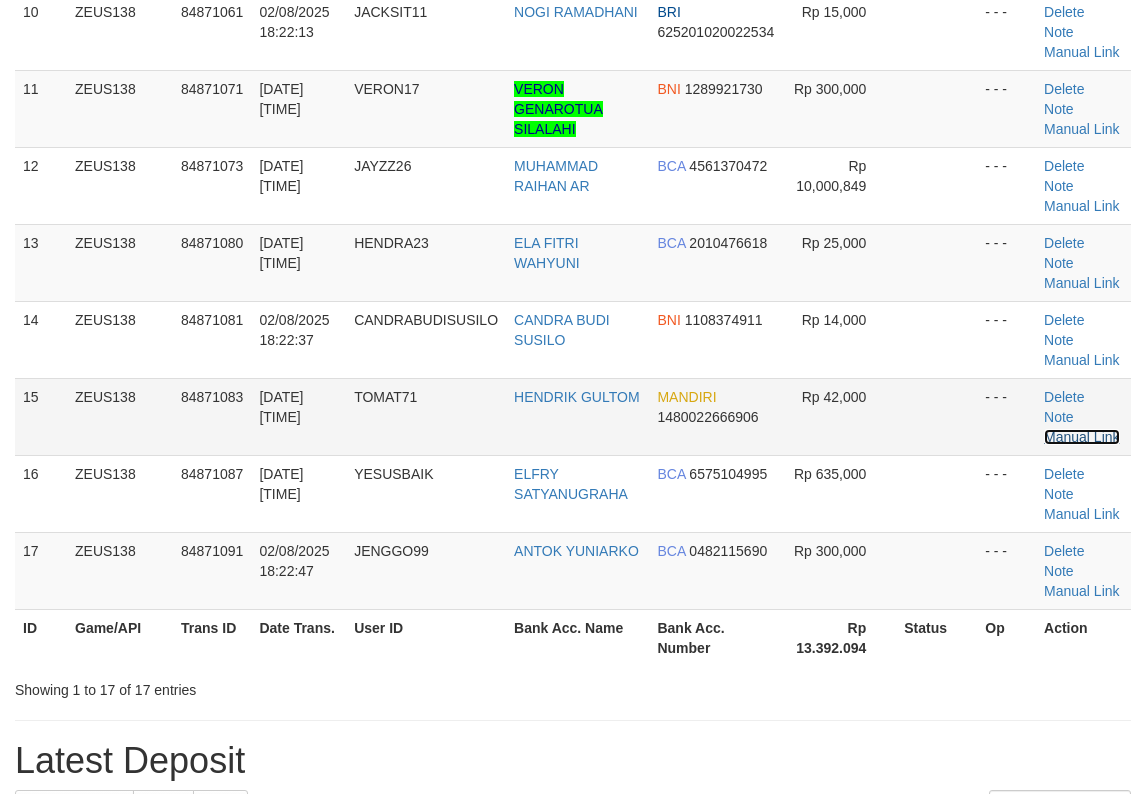 click on "Manual Link" at bounding box center (1082, 437) 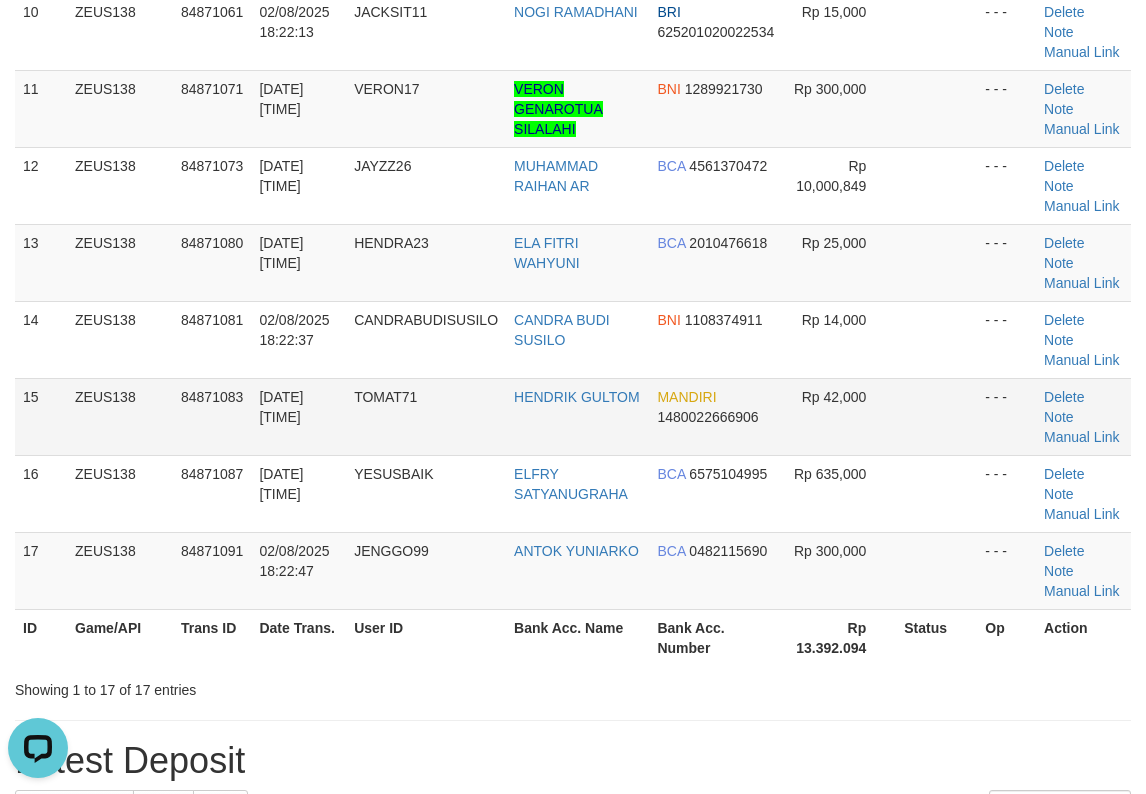 scroll, scrollTop: 0, scrollLeft: 0, axis: both 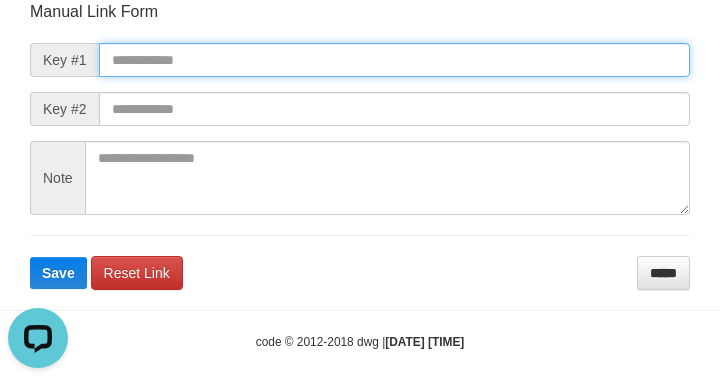 drag, startPoint x: 324, startPoint y: 52, endPoint x: 505, endPoint y: 97, distance: 186.51006 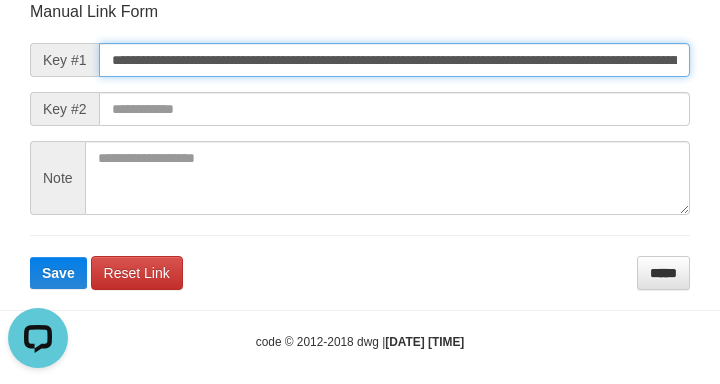 type on "**********" 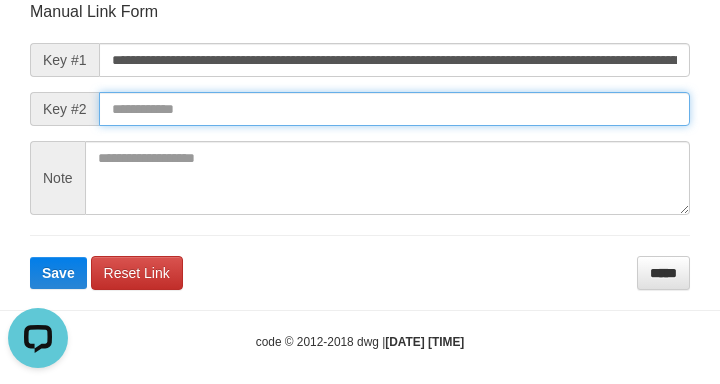 scroll, scrollTop: 0, scrollLeft: 0, axis: both 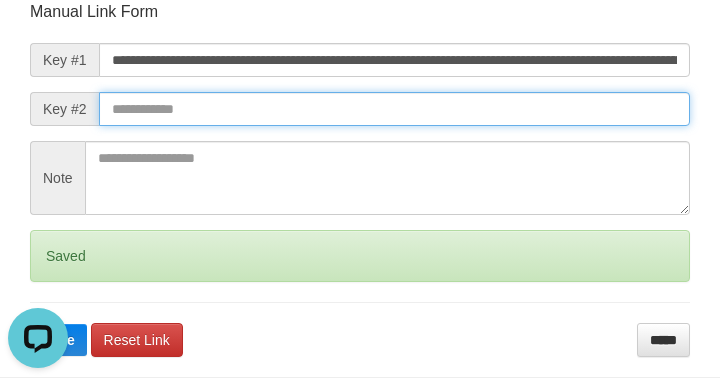 click at bounding box center [394, 109] 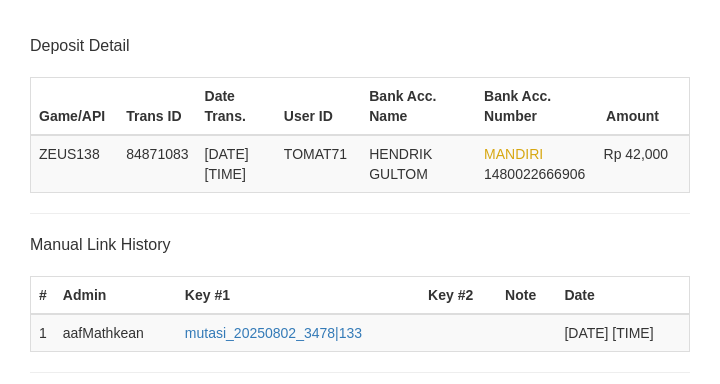 scroll, scrollTop: 392, scrollLeft: 0, axis: vertical 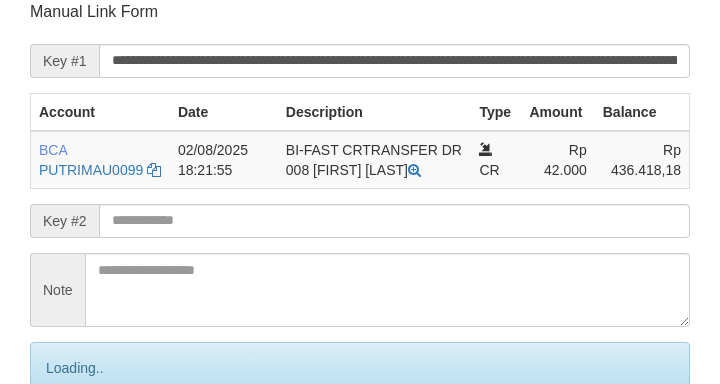 click at bounding box center (394, 221) 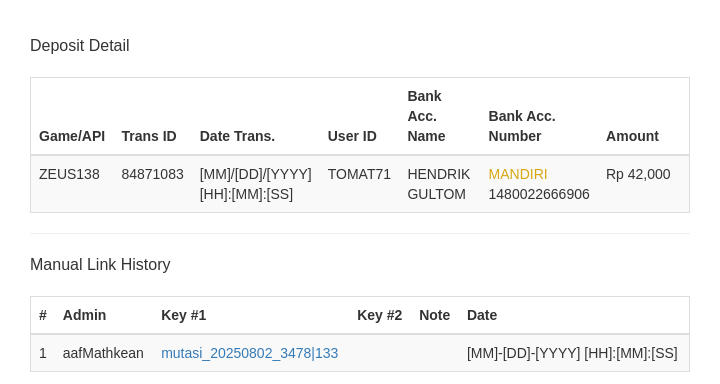 click on "Save" at bounding box center [58, 797] 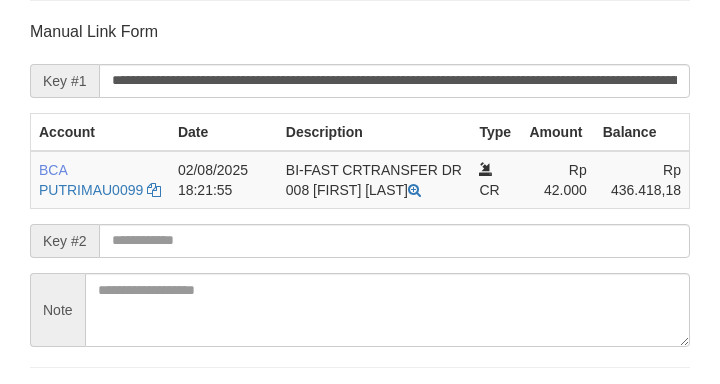 click at bounding box center [394, 241] 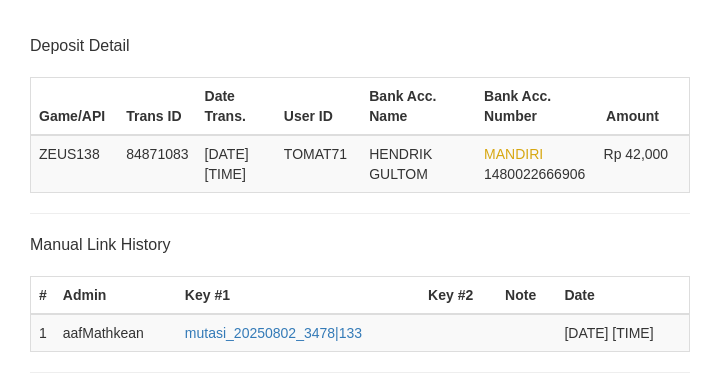 click at bounding box center [394, 613] 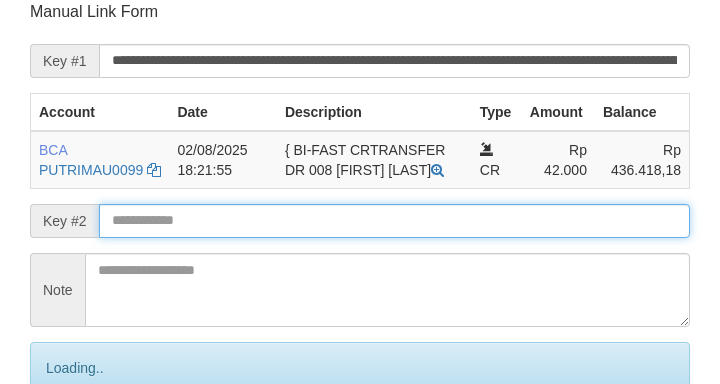 click at bounding box center [394, 221] 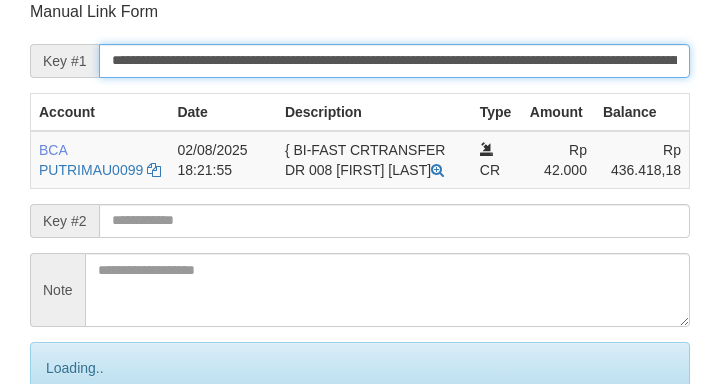 scroll, scrollTop: 233, scrollLeft: 0, axis: vertical 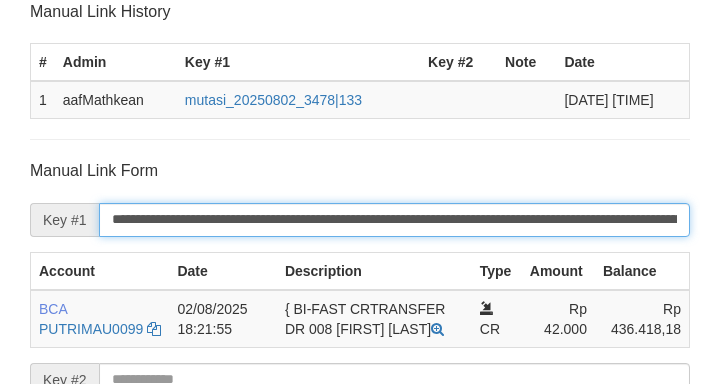 click on "**********" at bounding box center (360, 393) 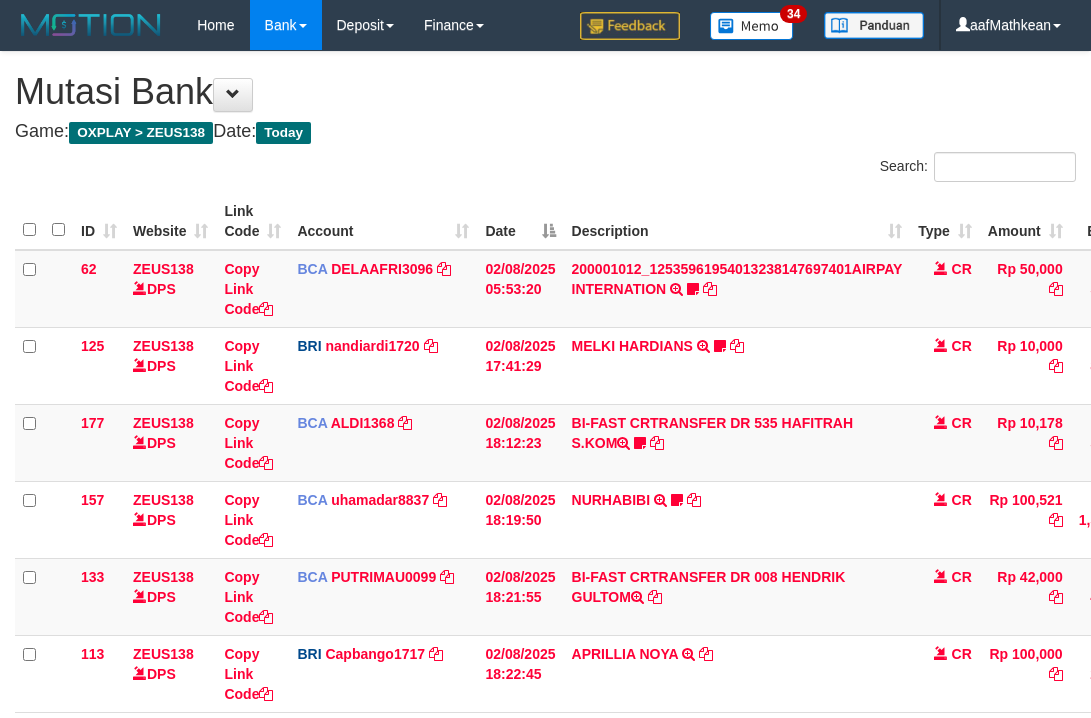 scroll, scrollTop: 0, scrollLeft: 0, axis: both 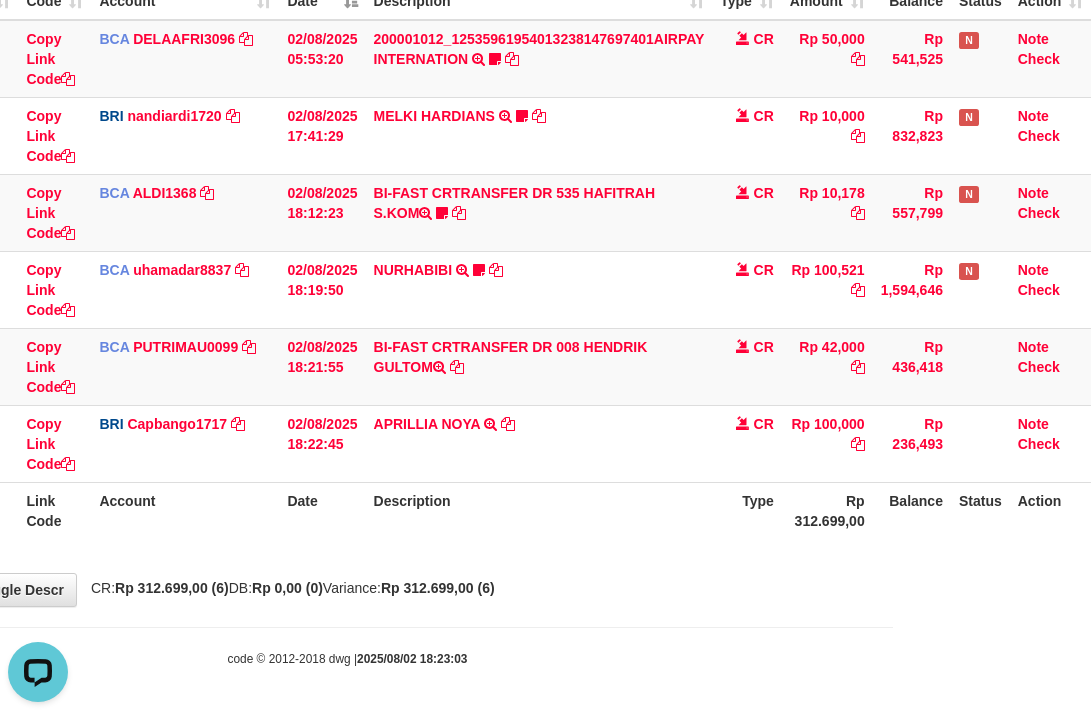 click on "Description" at bounding box center [539, 510] 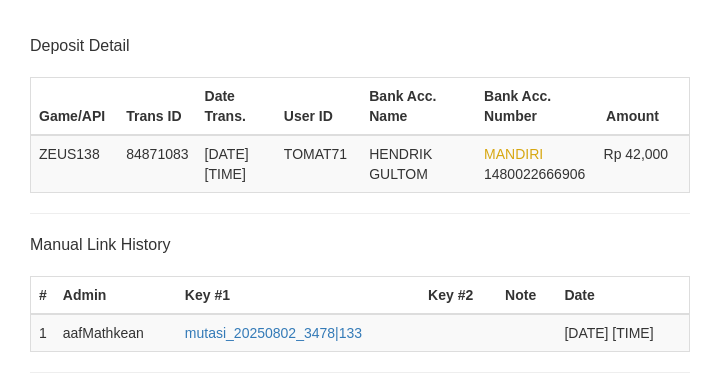 click at bounding box center [394, 613] 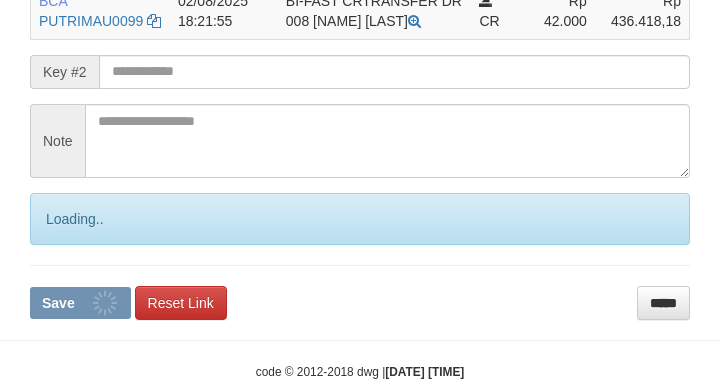 click on "Save" at bounding box center (80, 303) 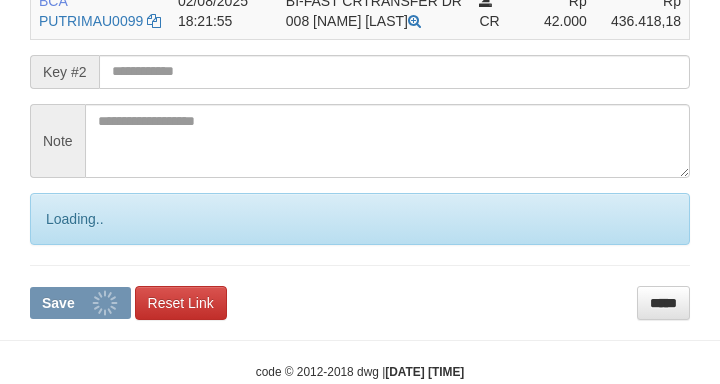 click at bounding box center [394, 72] 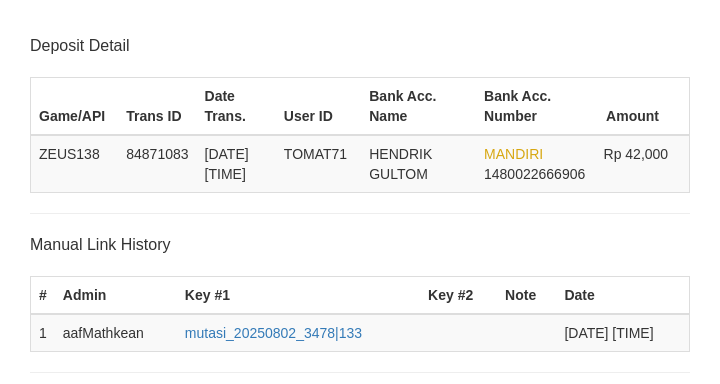 click at bounding box center [394, 613] 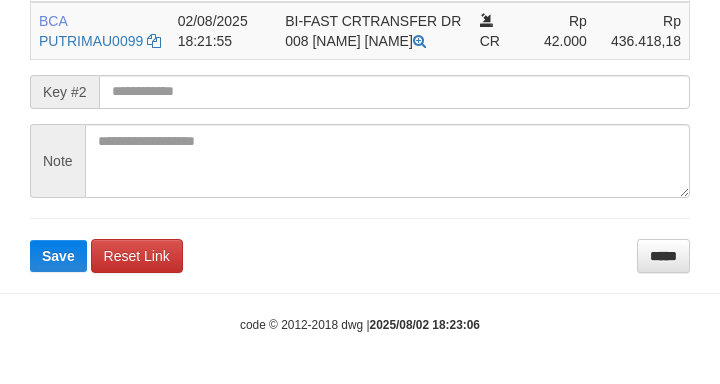 click on "Save" at bounding box center (58, 256) 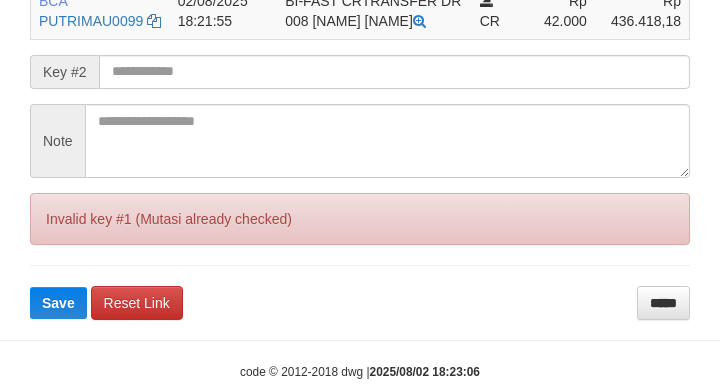 click at bounding box center (394, 72) 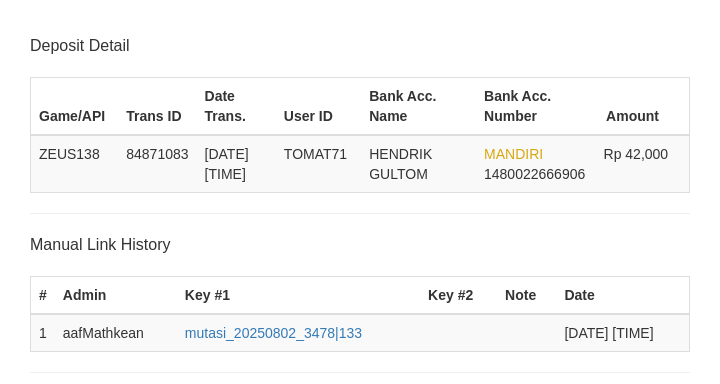 scroll, scrollTop: 541, scrollLeft: 0, axis: vertical 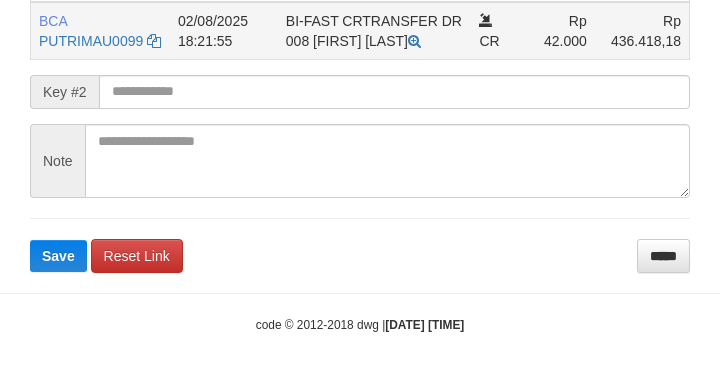 click on "BCA
PUTRIMAU0099
DPS
[FIRST] [LAST]
mutasi_20250802_3478 | 133
mutasi_20250802_3478 | 133" at bounding box center [100, 31] 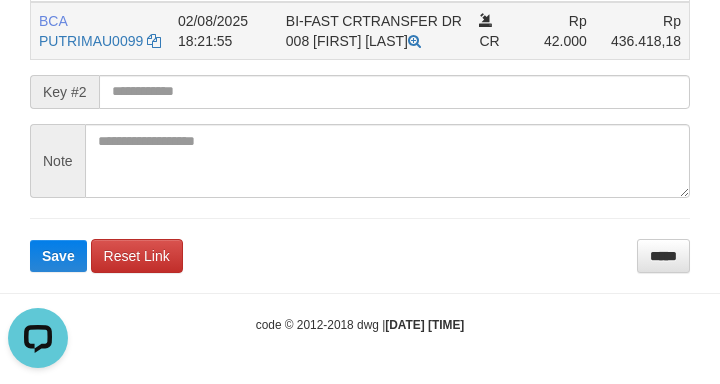 scroll, scrollTop: 0, scrollLeft: 0, axis: both 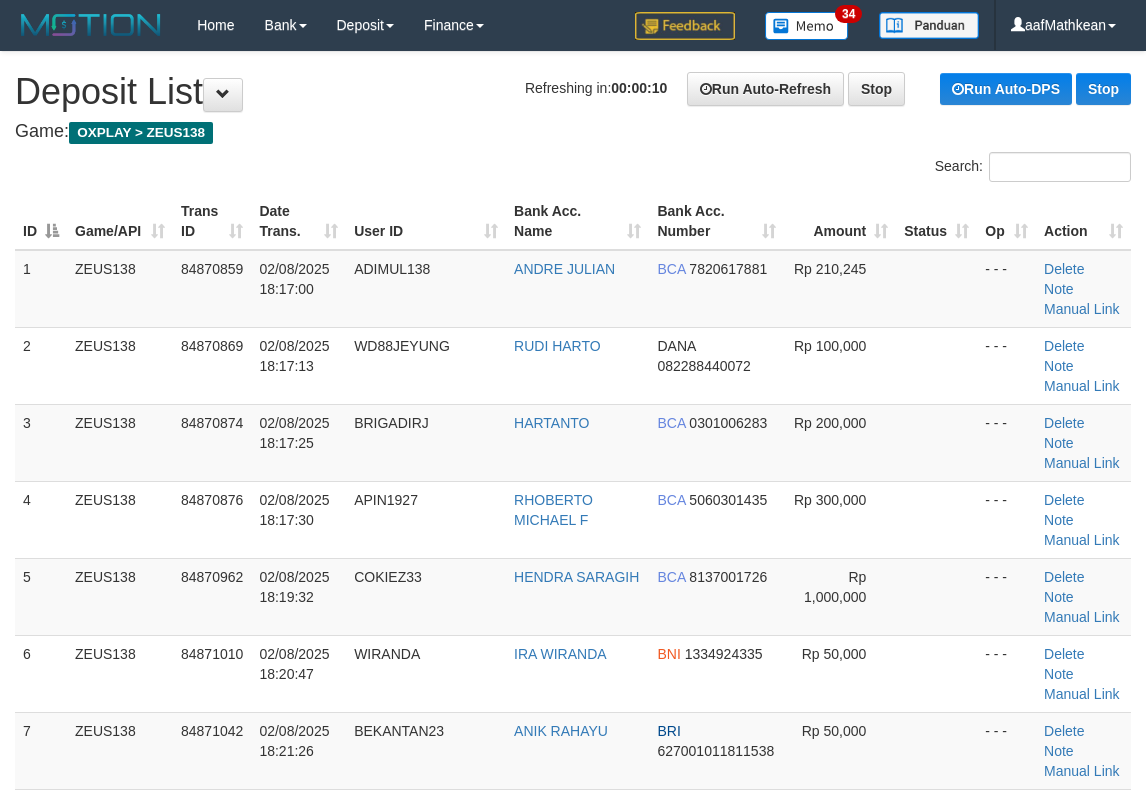 click on "Search:" at bounding box center [573, 169] 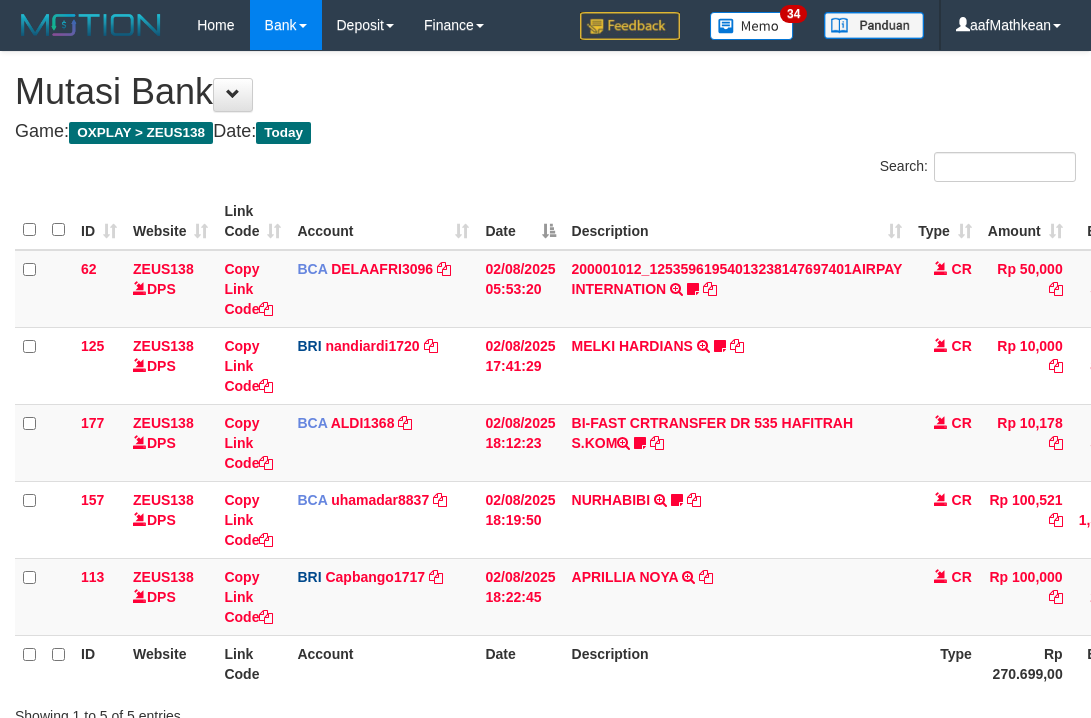 scroll, scrollTop: 153, scrollLeft: 129, axis: both 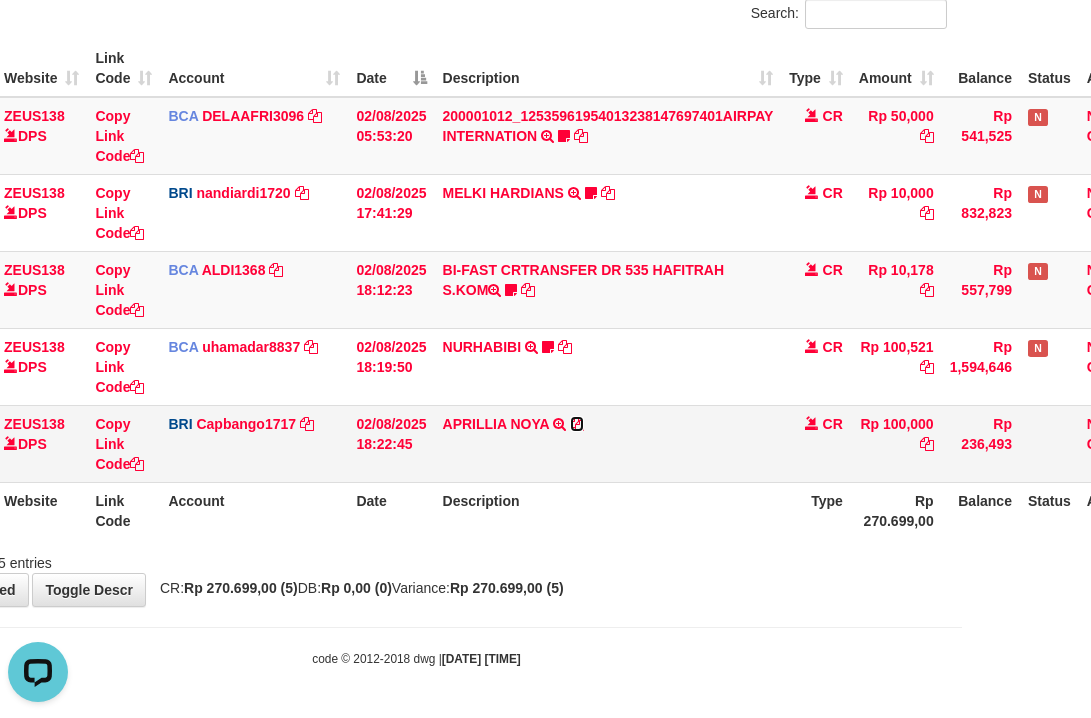 drag, startPoint x: 574, startPoint y: 423, endPoint x: 620, endPoint y: 412, distance: 47.296936 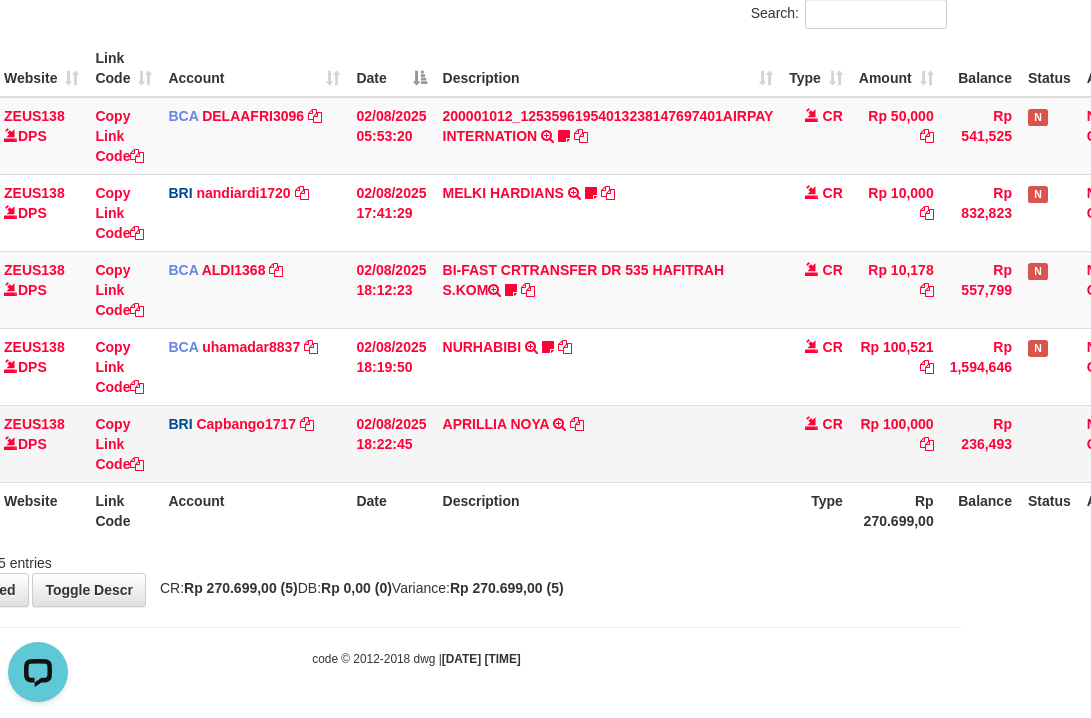 drag, startPoint x: 729, startPoint y: 379, endPoint x: 740, endPoint y: 419, distance: 41.484936 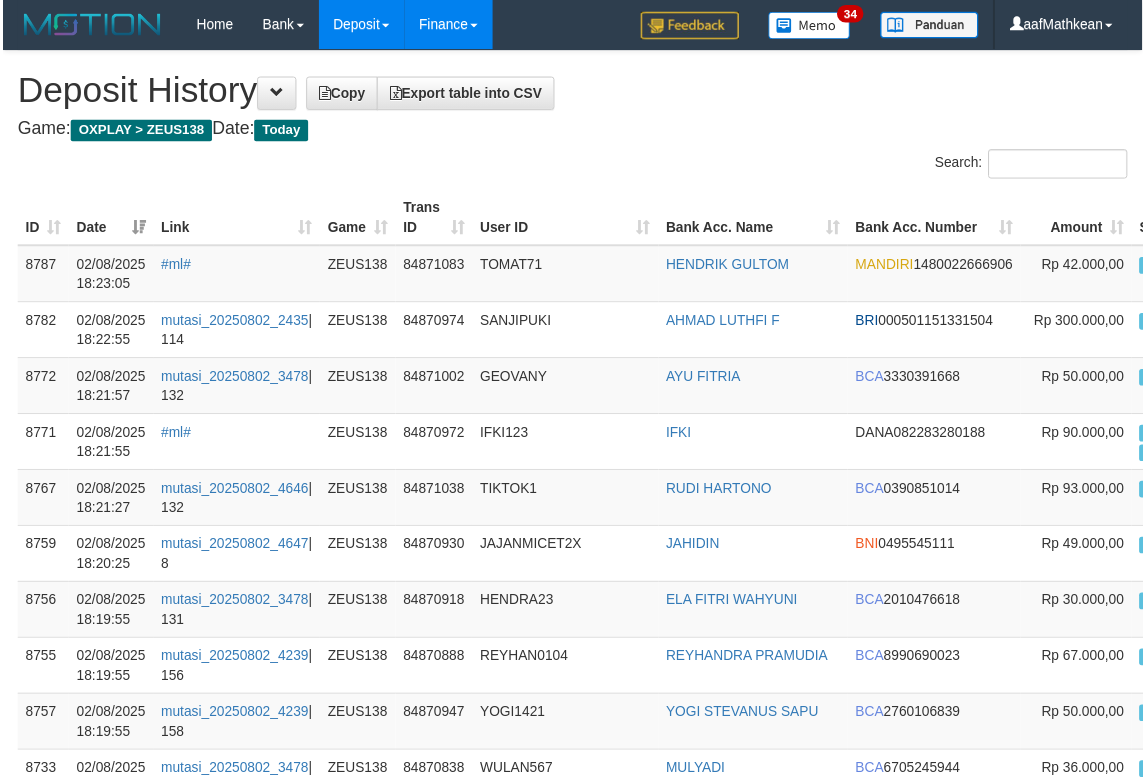 scroll, scrollTop: 0, scrollLeft: 167, axis: horizontal 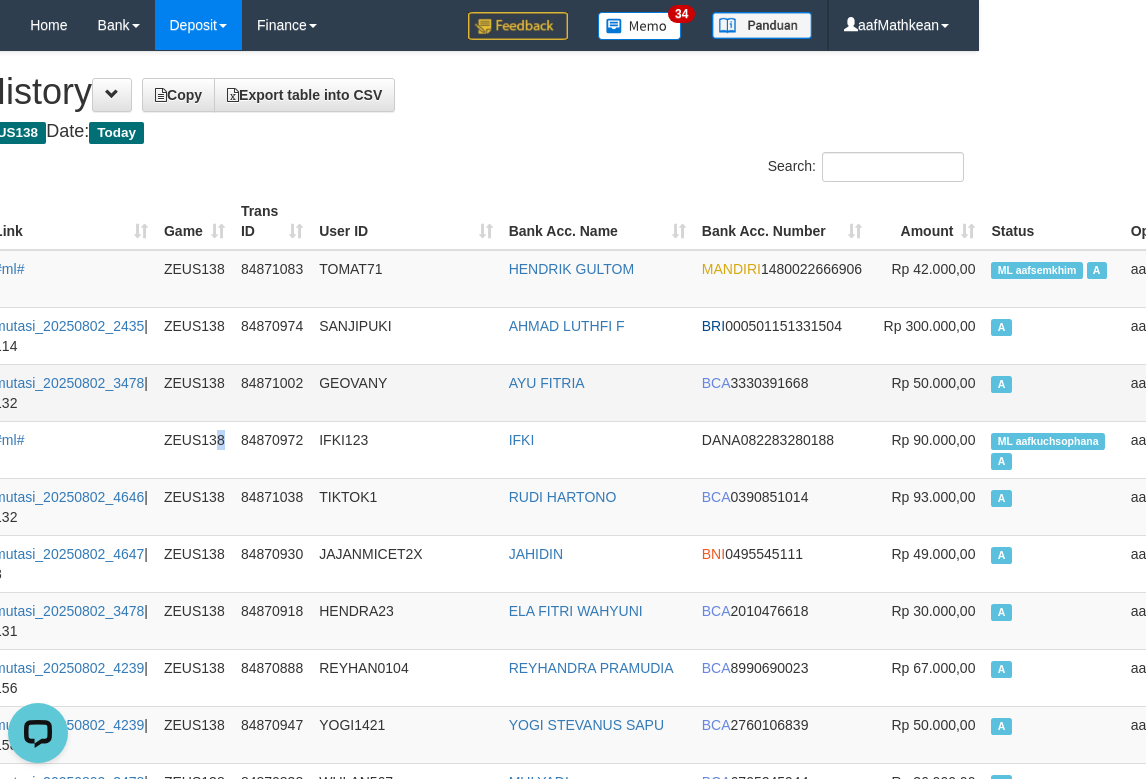 click on "8787 02/08/2025 18:23:05 #ml# ZEUS138 84871083 TOMAT71 HENDRIK GULTOM   MANDIRI  1480022666906 Rp 42.000,00 ML aafsemkhim   A   aafLOADBANKZEUS 8782 02/08/2025 18:22:55 mutasi_20250802_2435  | 114 ZEUS138 84870974 SANJIPUKI AHMAD LUTHFI F   BRI  000501151331504 Rp 300.000,00 A   aafLOADBANKZEUS 8772 02/08/2025 18:21:57 mutasi_20250802_3478  | 132 ZEUS138 84871002 GEOVANY AYU FITRIA   BCA  3330391668 Rp 50.000,00 A   aafLOADBANKZEUS 8771 02/08/2025 18:21:55 #ml# ZEUS138 84870972 IFKI123 IFKI   DANA  082283280188 Rp 90.000,00 ML aafkuchsophana   A   aafLOADBANKZEUS 8767 02/08/2025 18:21:27 mutasi_20250802_4646  | 132 ZEUS138 84871038 TIKTOK1 RUDI HARTONO   BCA  0390851014 Rp 93.000,00 A   aafLOADBANKZEUS 8759 02/08/2025 18:20:25 mutasi_20250802_4647  | 8 ZEUS138 84870930 JAJANMICET2X JAHIDIN   BNI  0495545111 Rp 49.000,00 A   aafLOADBANKZEUS 8756 02/08/2025 18:19:55 mutasi_20250802_3478  | 131 ZEUS138 84870918 HENDRA23 ELA FITRI WAHYUNI   BCA  2010476618 Rp 30.000,00 A   aafLOADBANKZEUS 8755 02/08/2025 18:19:55" at bounding box center (560, 67948) 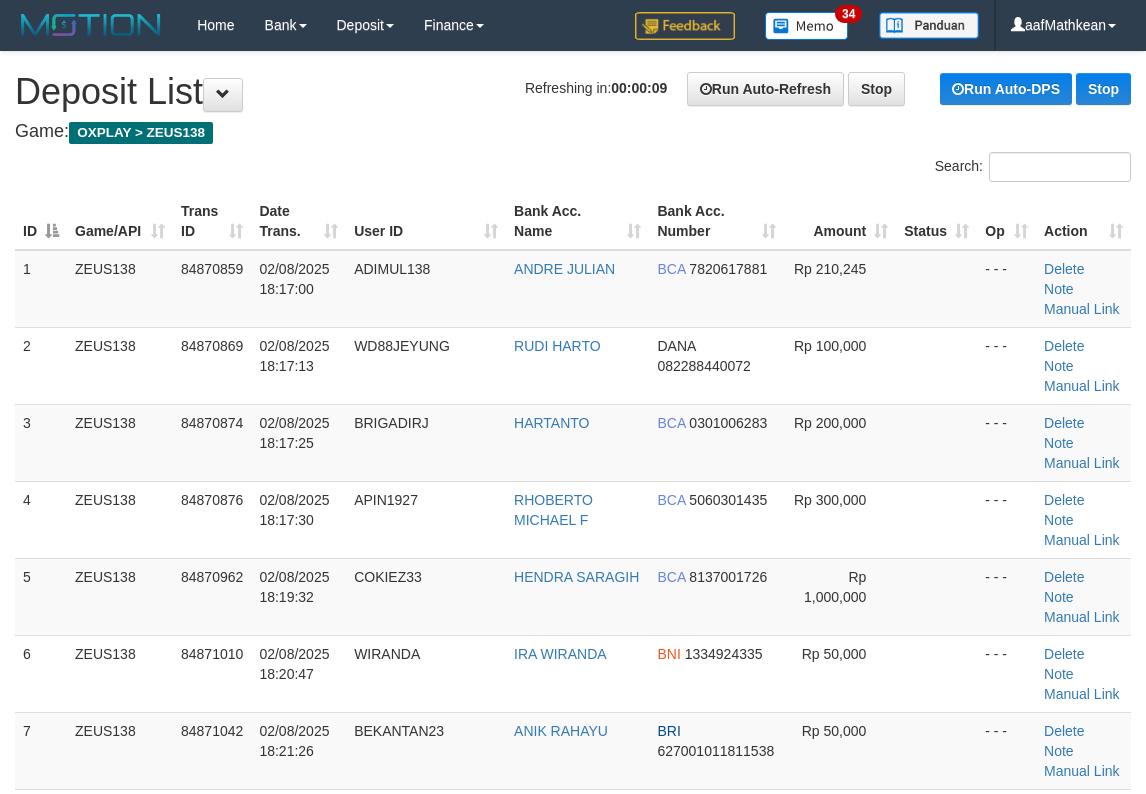 scroll, scrollTop: 0, scrollLeft: 0, axis: both 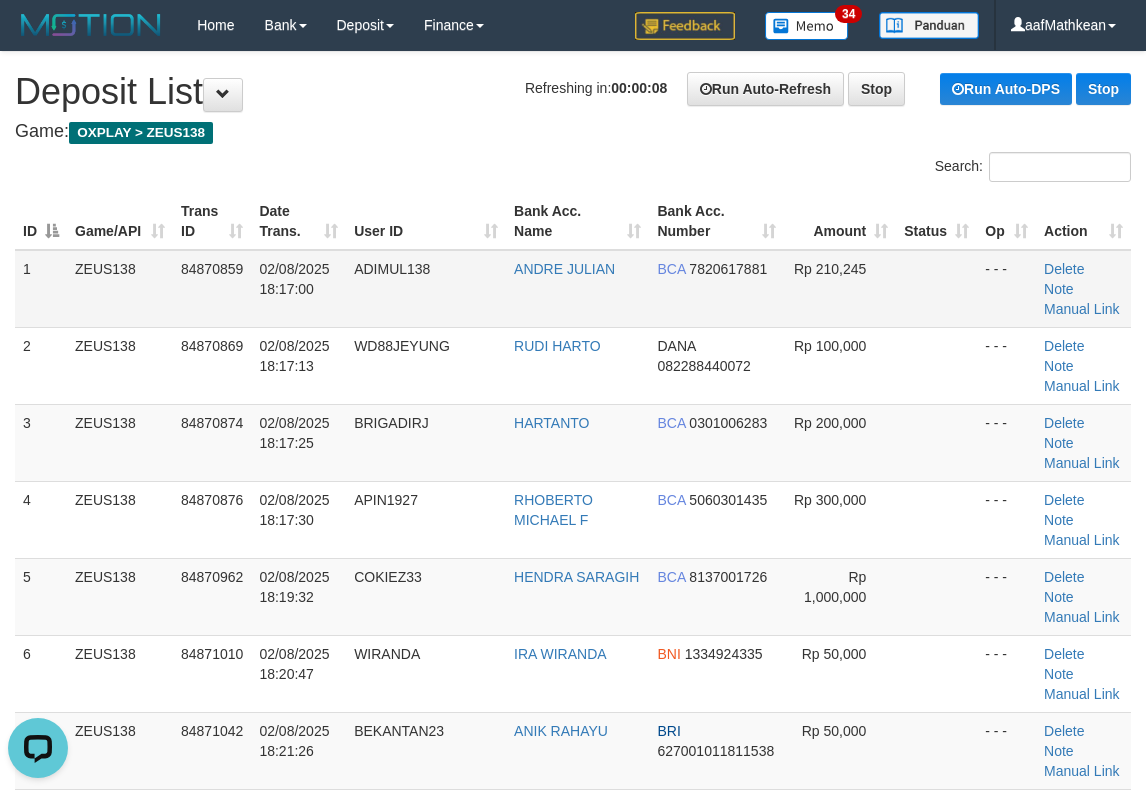 click on "1
ZEUS138
84870859
[DATE] [TIME]
ADIMUL138
[FIRST] [LAST]
BCA
7820617881
Rp 210,245
- - -
Delete
Note
Manual Link" at bounding box center [573, 289] 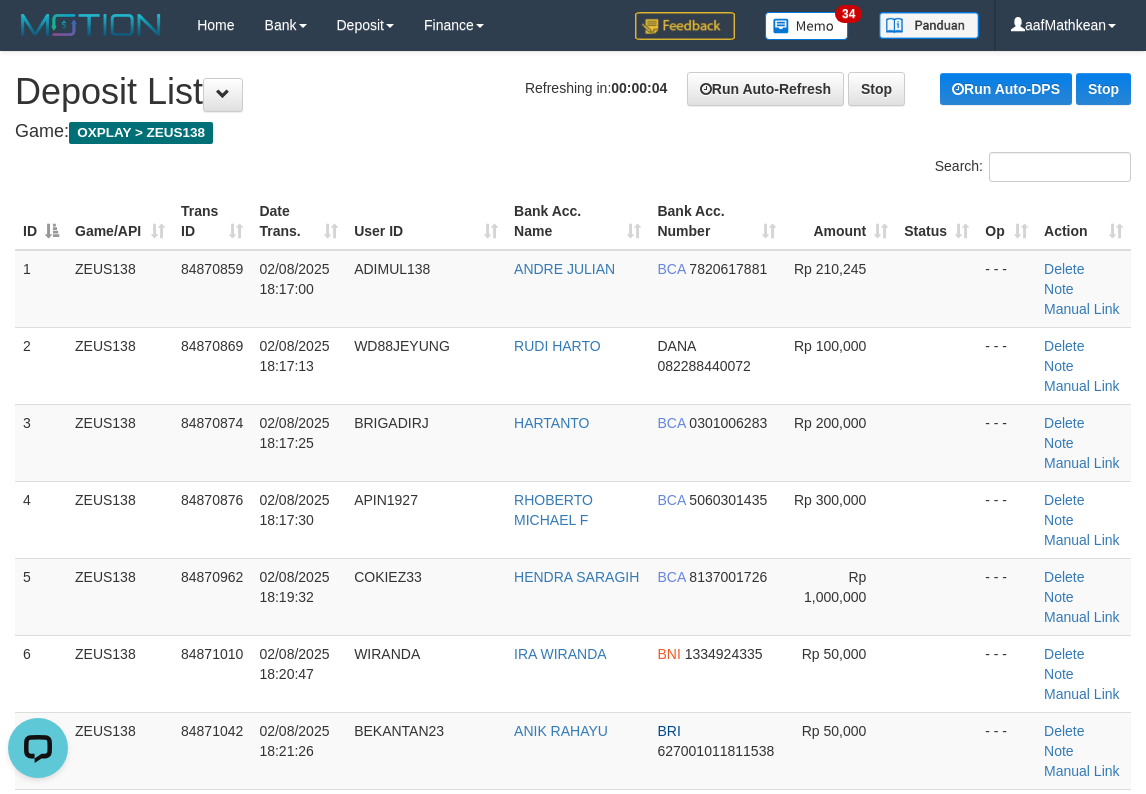 click on "Search:
ID Game/API Trans ID Date Trans. User ID Bank Acc. Name Bank Acc. Number Amount Status Op Action
1
ZEUS138
84870859
[DATE] [TIME]
ADIMUL138
[FIRST] [LAST]
BCA
7820617881
Rp 210,245
- - -
Delete
Note
Manual Link
2
ZEUS138
84870869
[DATE] [TIME]
WD88JEYUNG
[FIRST] [LAST]
DANA
[PHONE]
Rp 100,000
BCA" at bounding box center (573, 862) 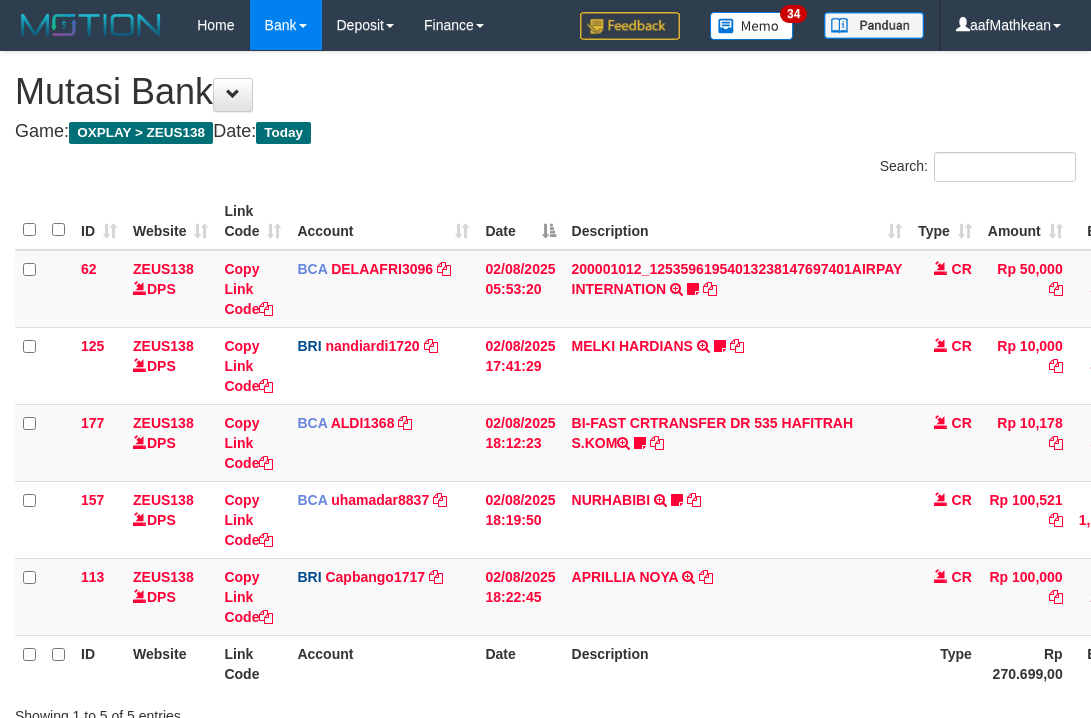 scroll, scrollTop: 148, scrollLeft: 129, axis: both 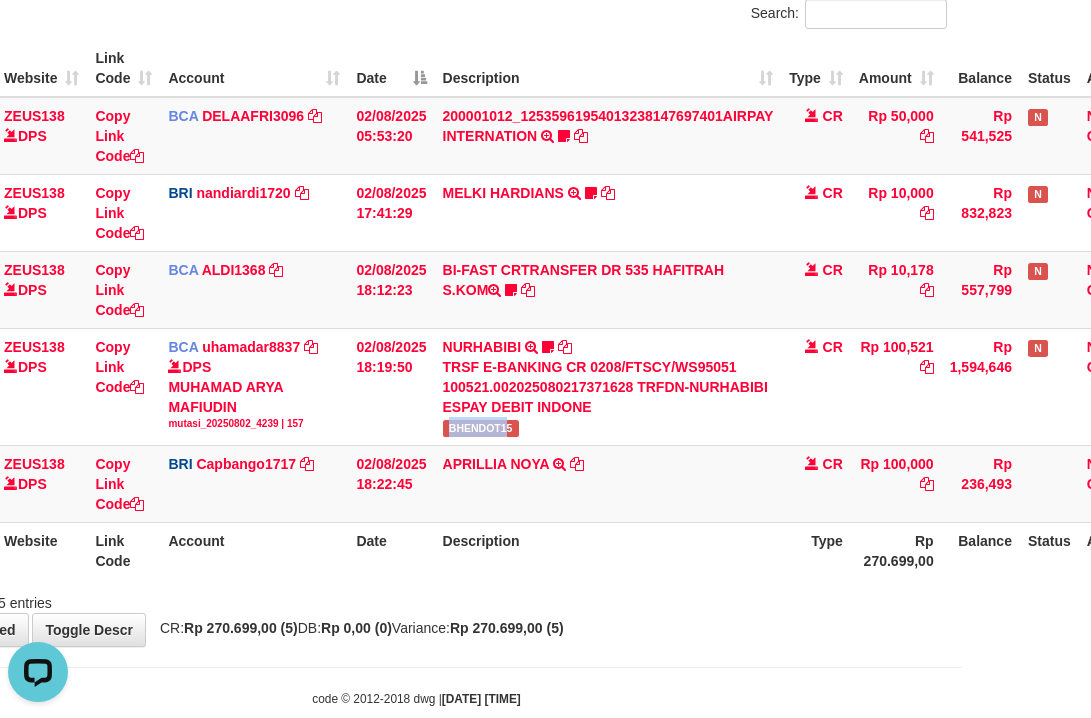 drag, startPoint x: 436, startPoint y: 419, endPoint x: 1095, endPoint y: 272, distance: 675.1963 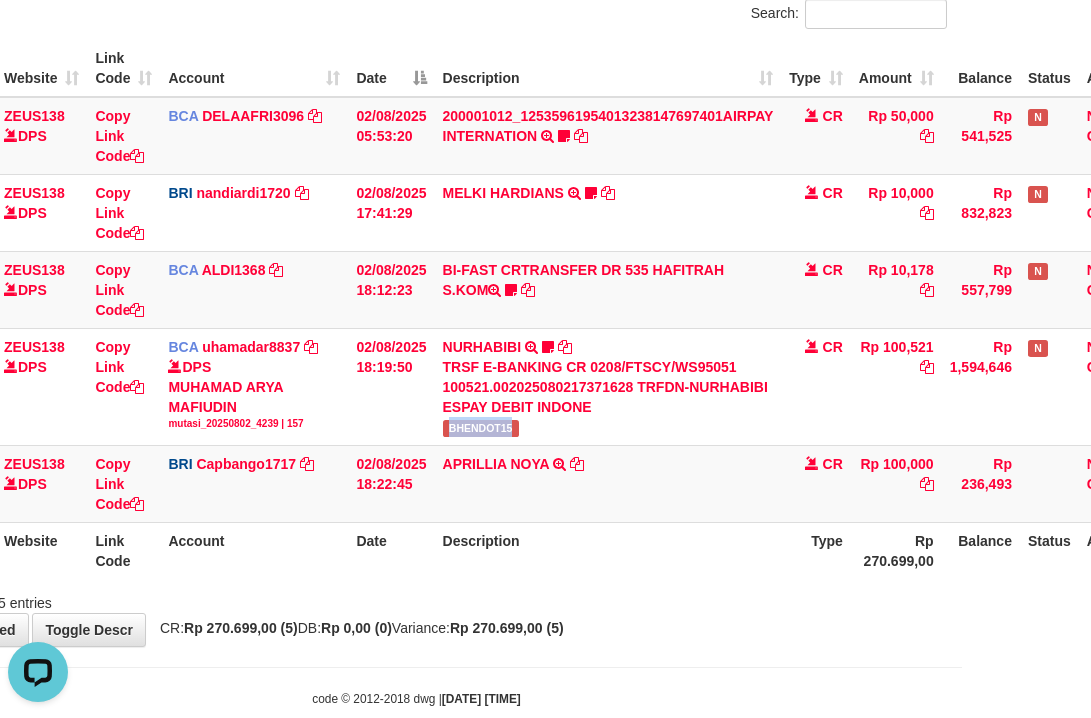 click on "Date" at bounding box center [391, 550] 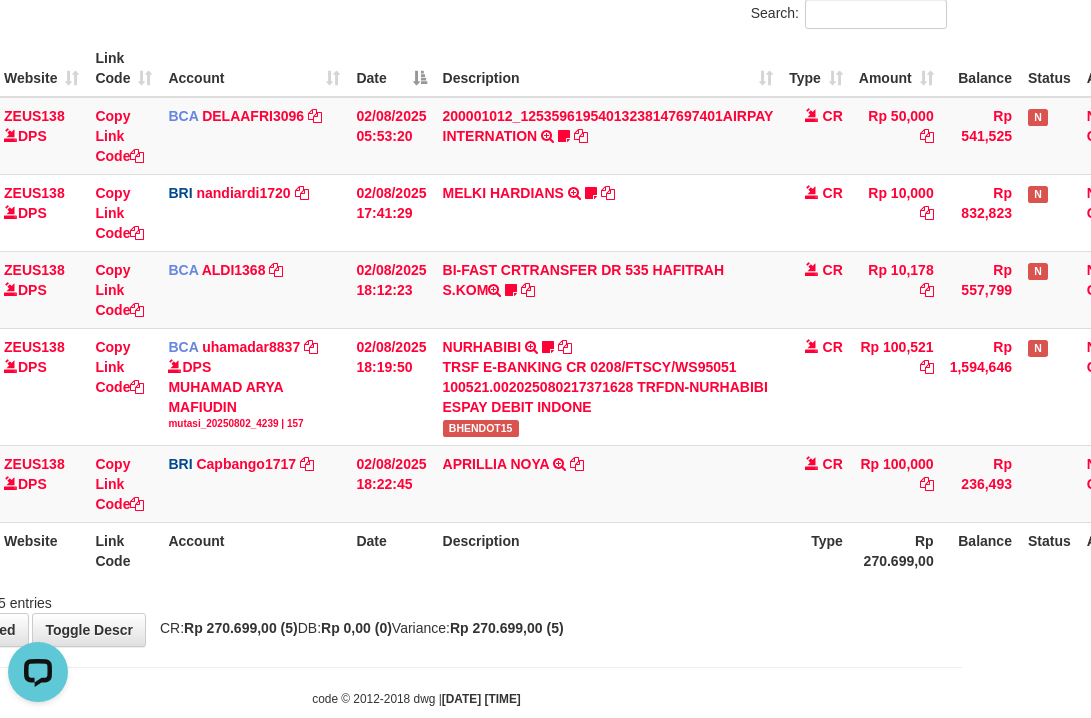 drag, startPoint x: 397, startPoint y: 563, endPoint x: 411, endPoint y: 550, distance: 19.104973 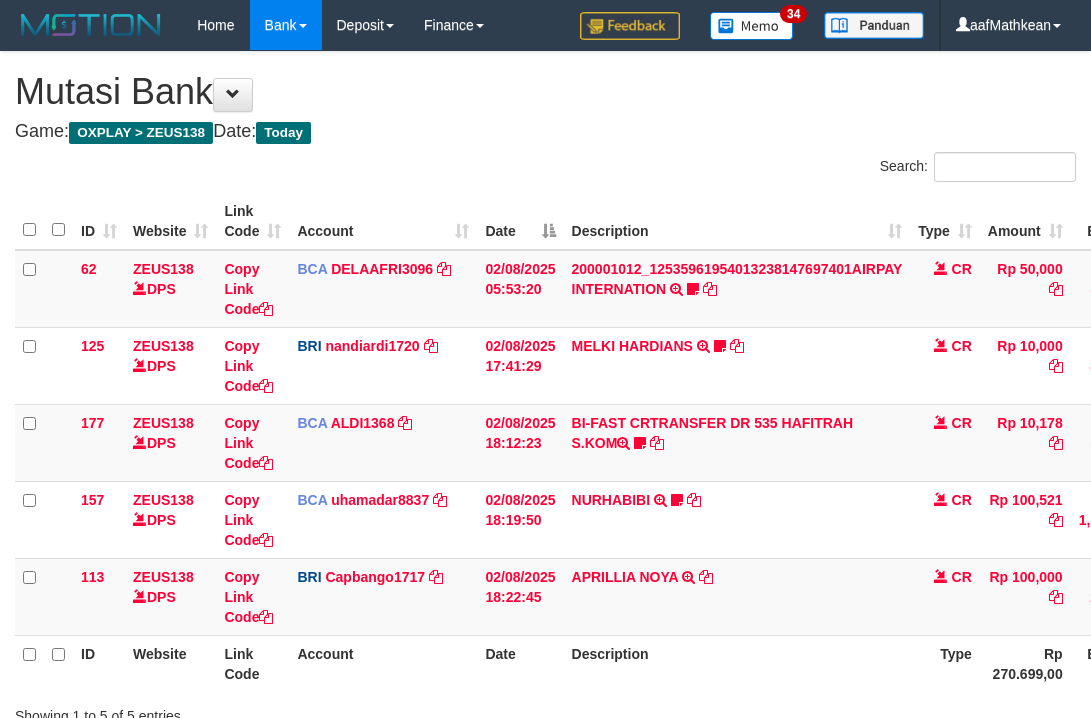 scroll, scrollTop: 148, scrollLeft: 129, axis: both 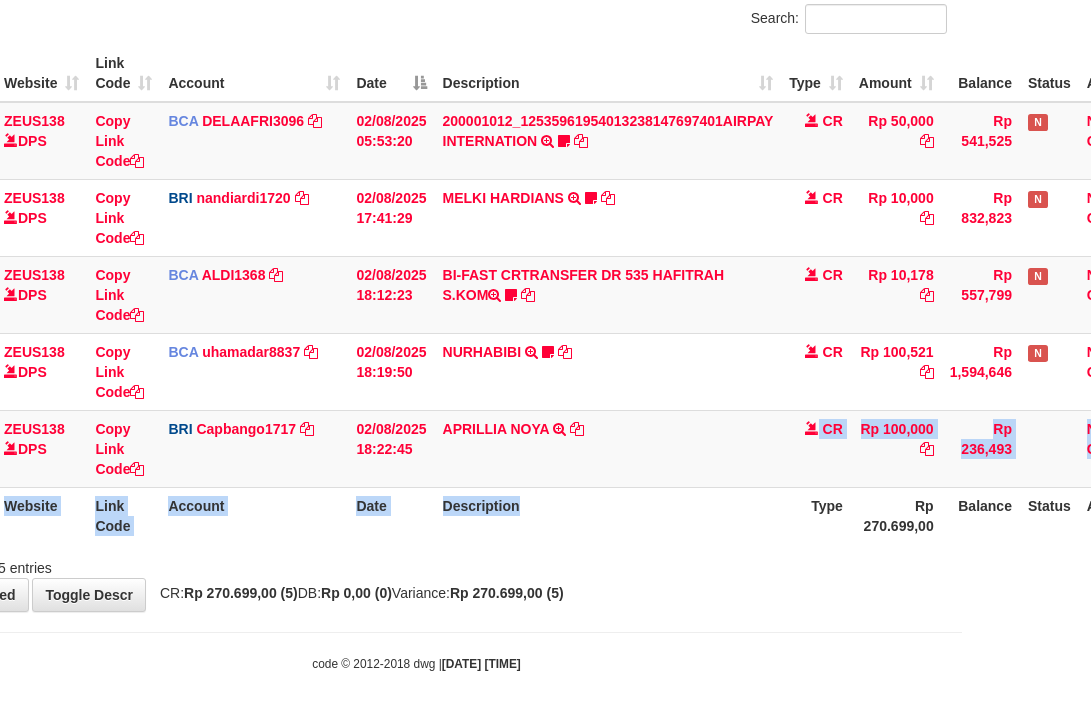 click on "ID Website Link Code Account Date Description Type Amount Balance Status Action
62
ZEUS138    DPS
Copy Link Code
BCA
DELAAFRI3096
DPS
DELA AFRIANI
mutasi_20250802_3552 | 62
mutasi_20250802_3552 | 62
02/08/2025 05:53:20
200001012_12535961954013238147697401AIRPAY INTERNATION            TRSF E-BANKING CR 0208/FTSCY/WS95051
50000.00200001012_12535961954013238147697401AIRPAY INTERNATION    Labubutaiki
https://prnt.sc/l7T6Eus7w_Qi
CR
Rp 50,000
Rp 541,525
N
Note
Check
125
ZEUS138    DPS" at bounding box center [523, 294] 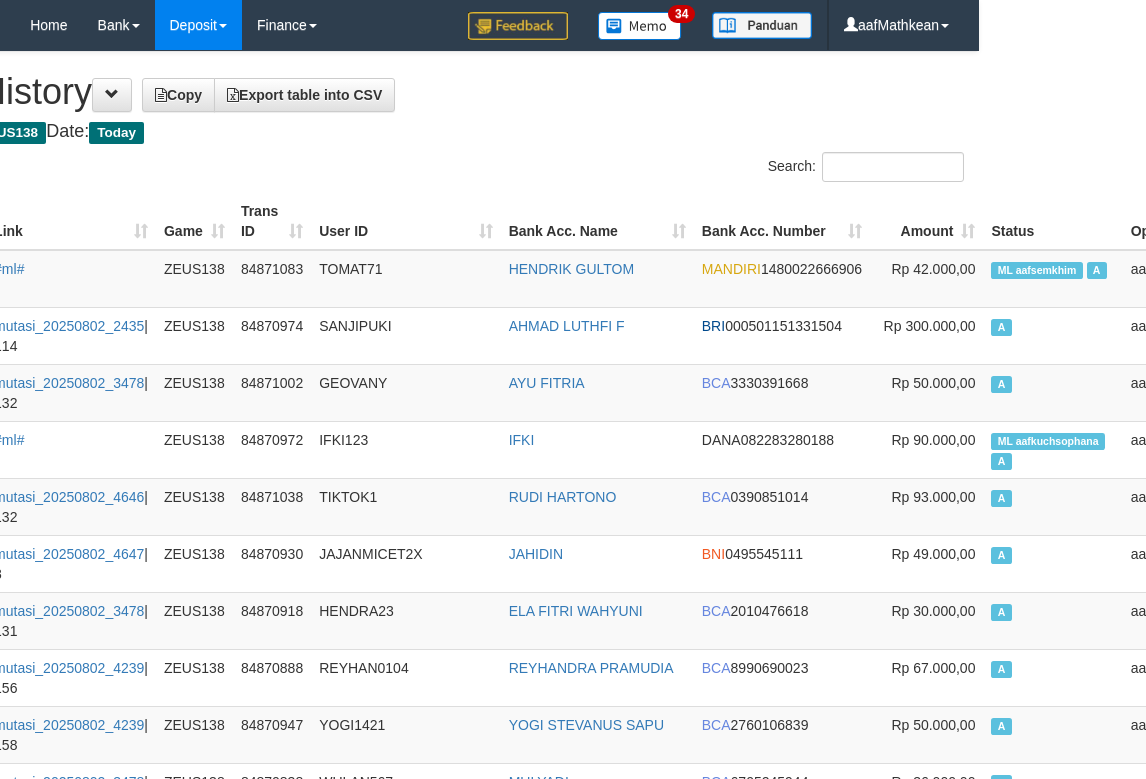 scroll, scrollTop: 0, scrollLeft: 167, axis: horizontal 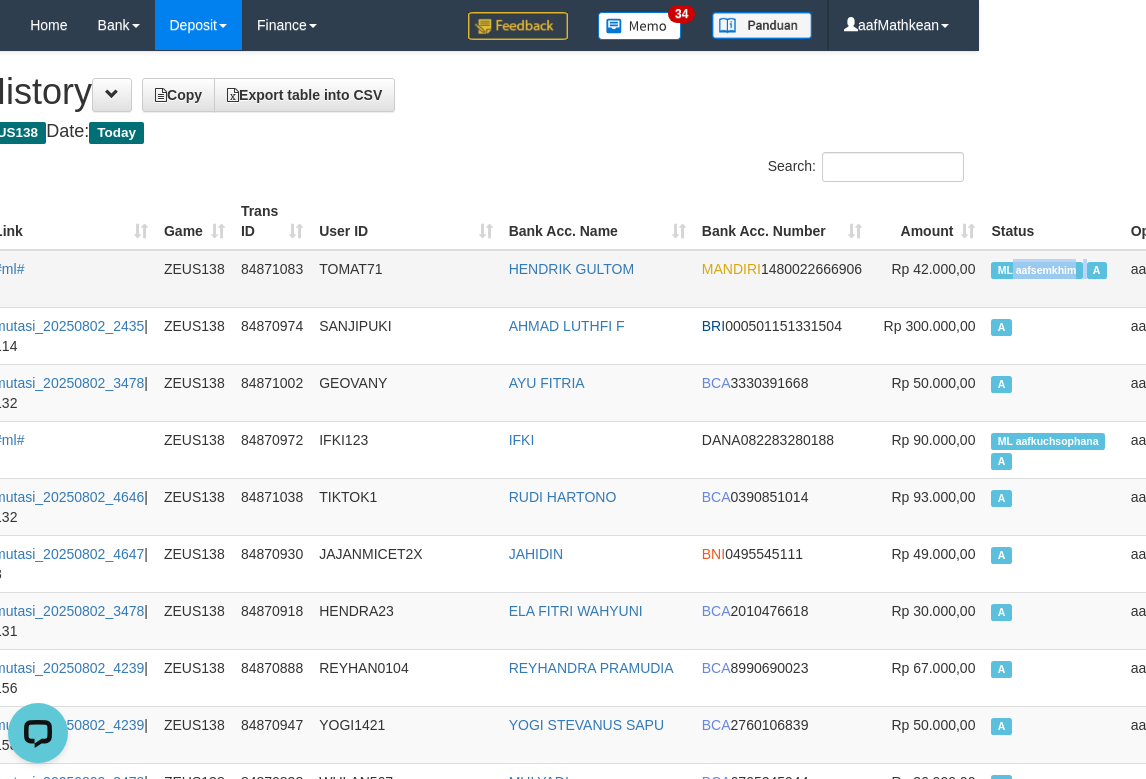 drag, startPoint x: 965, startPoint y: 261, endPoint x: 1038, endPoint y: 272, distance: 73.82411 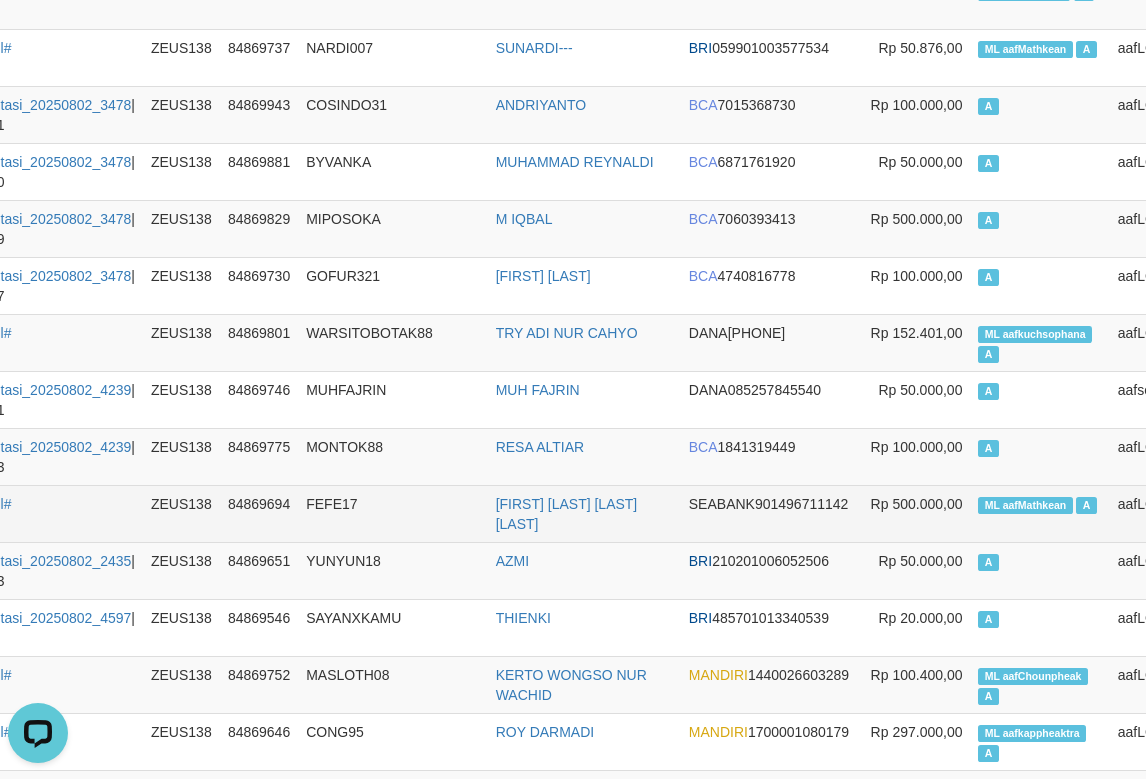 scroll, scrollTop: 5238, scrollLeft: 180, axis: both 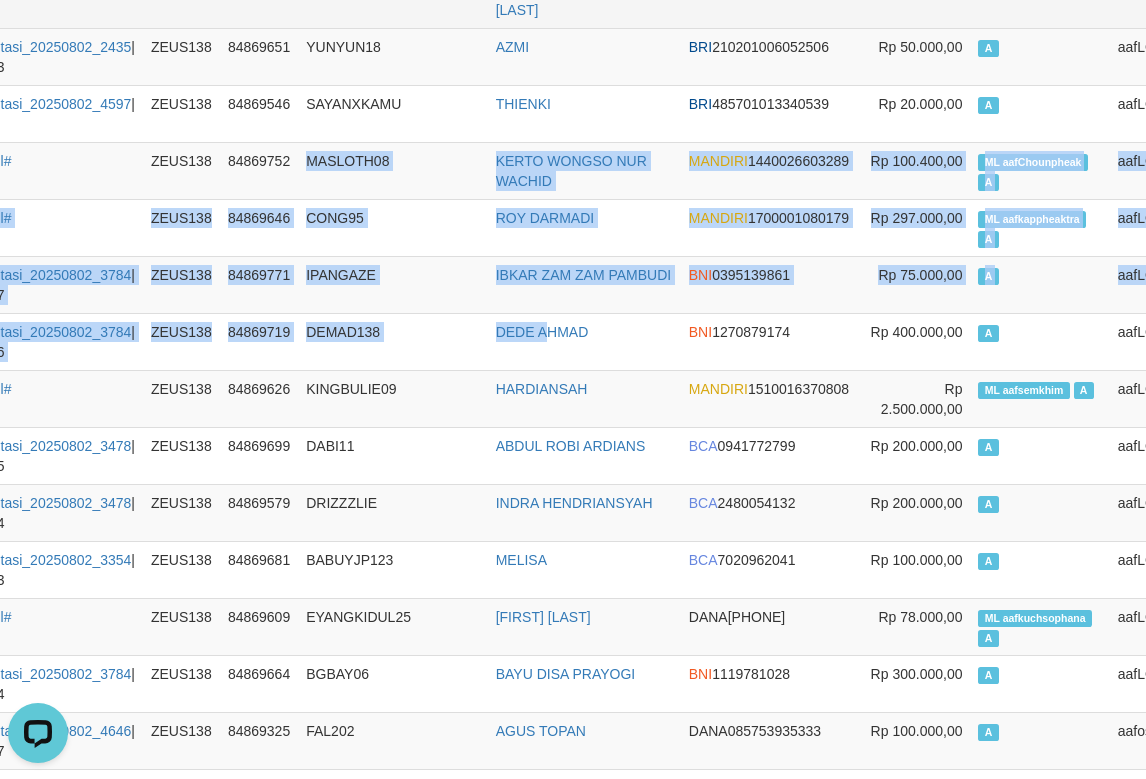 drag, startPoint x: 369, startPoint y: 216, endPoint x: 153, endPoint y: 0, distance: 305.47012 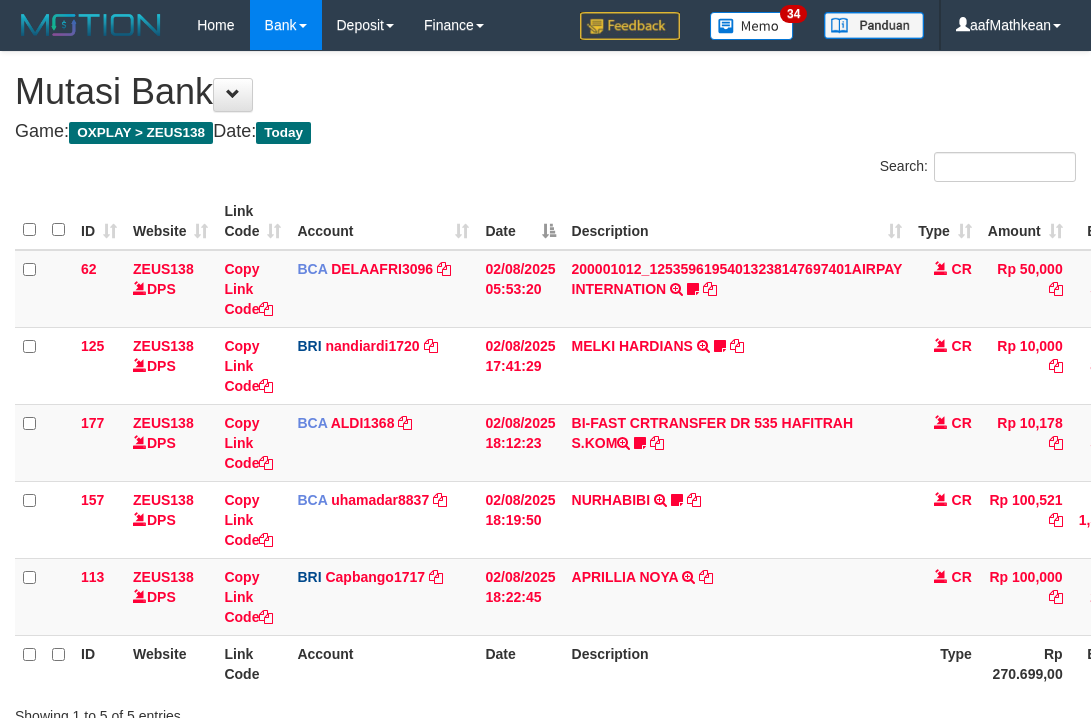 scroll, scrollTop: 148, scrollLeft: 198, axis: both 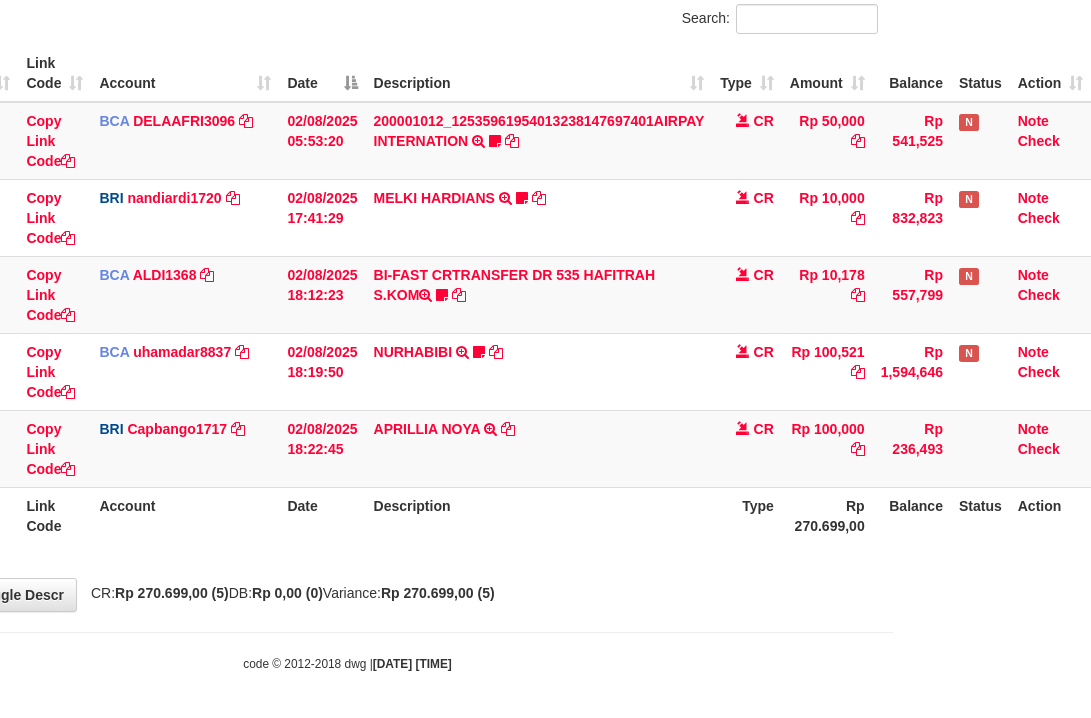 click on "Description" at bounding box center (539, 515) 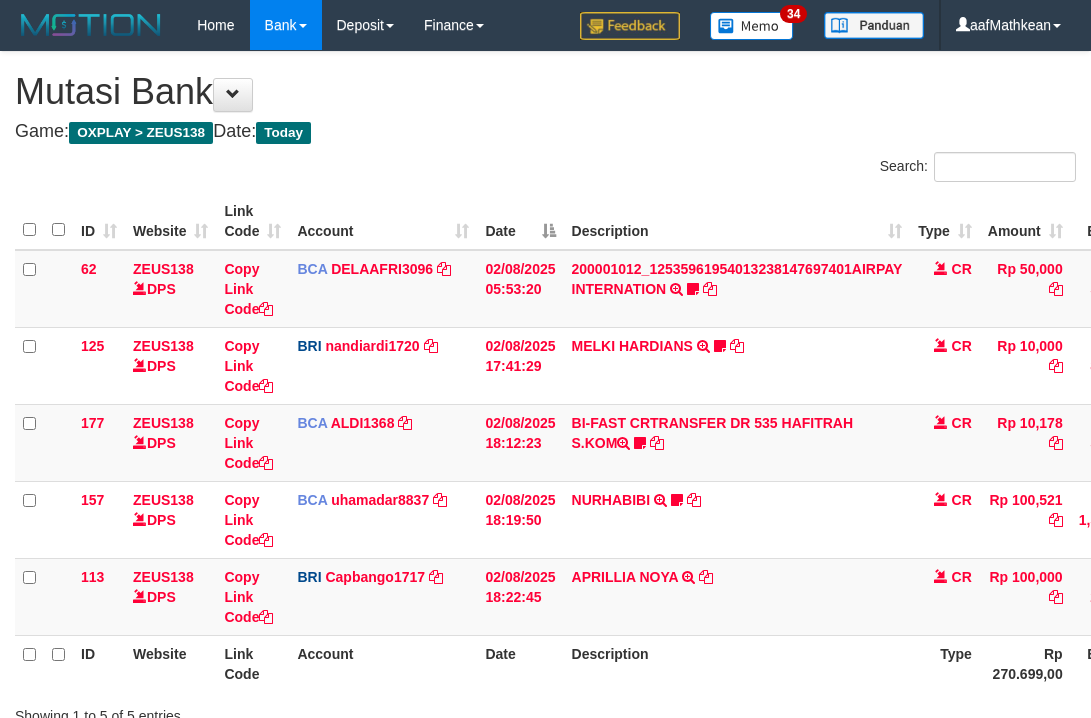 scroll, scrollTop: 148, scrollLeft: 198, axis: both 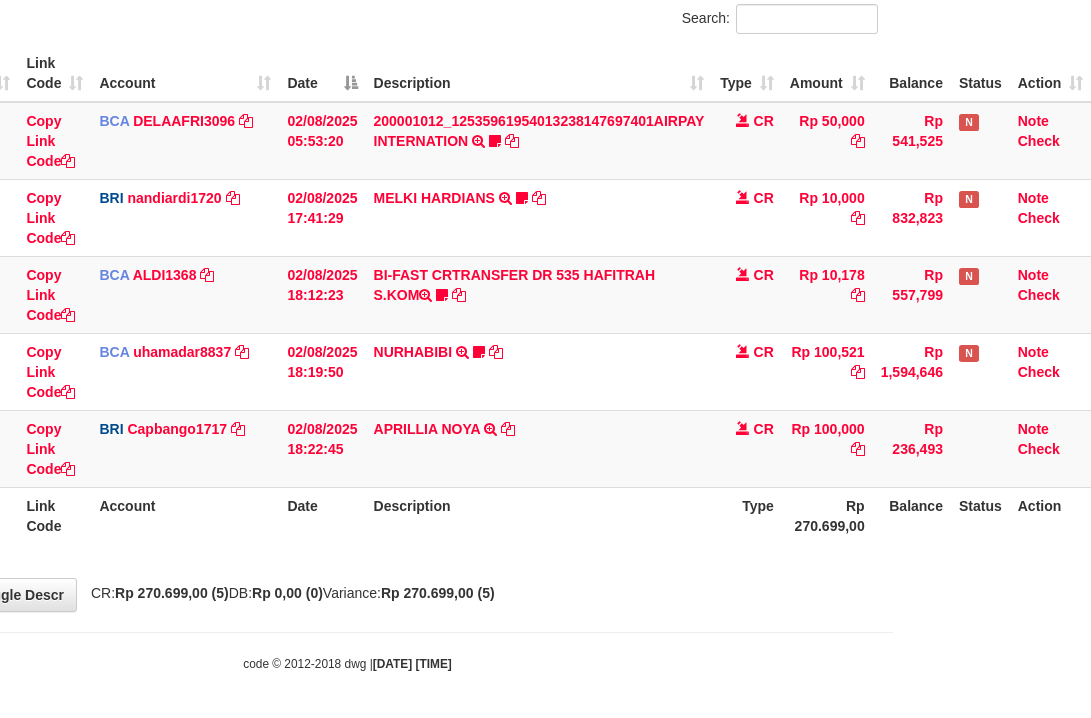 click on "Description" at bounding box center [539, 515] 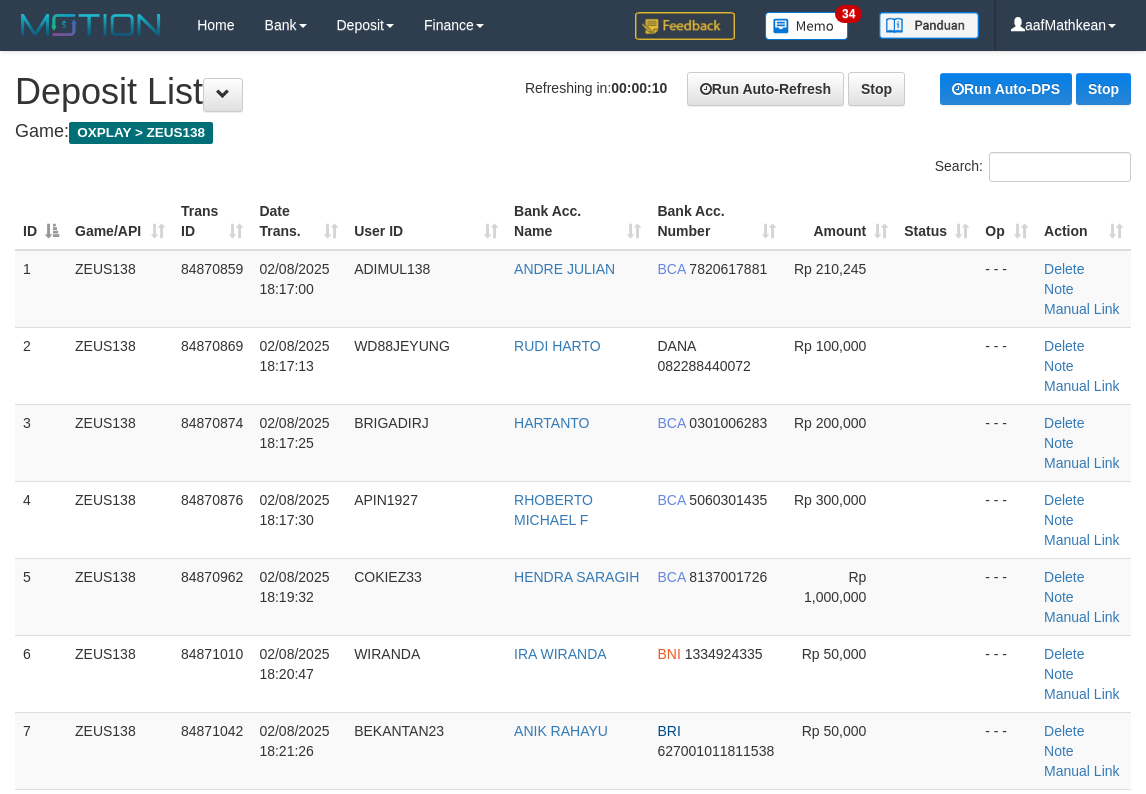 scroll, scrollTop: 0, scrollLeft: 0, axis: both 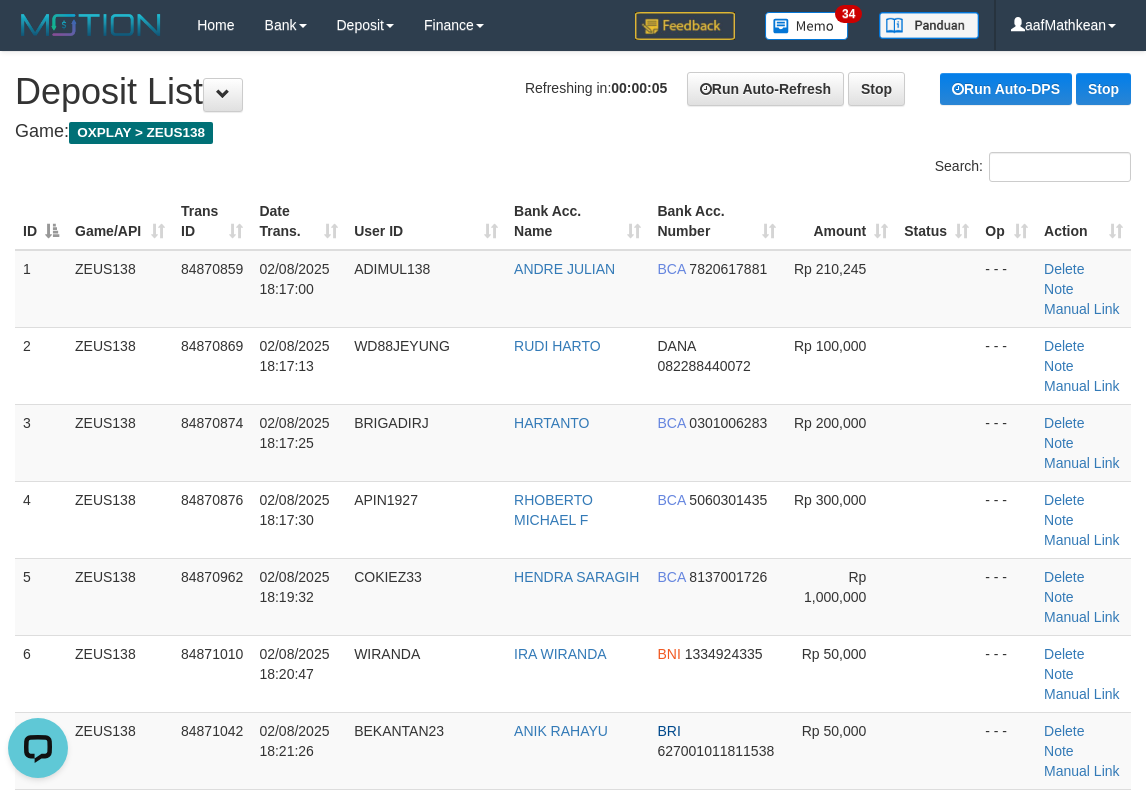 click on "**********" at bounding box center [573, 1706] 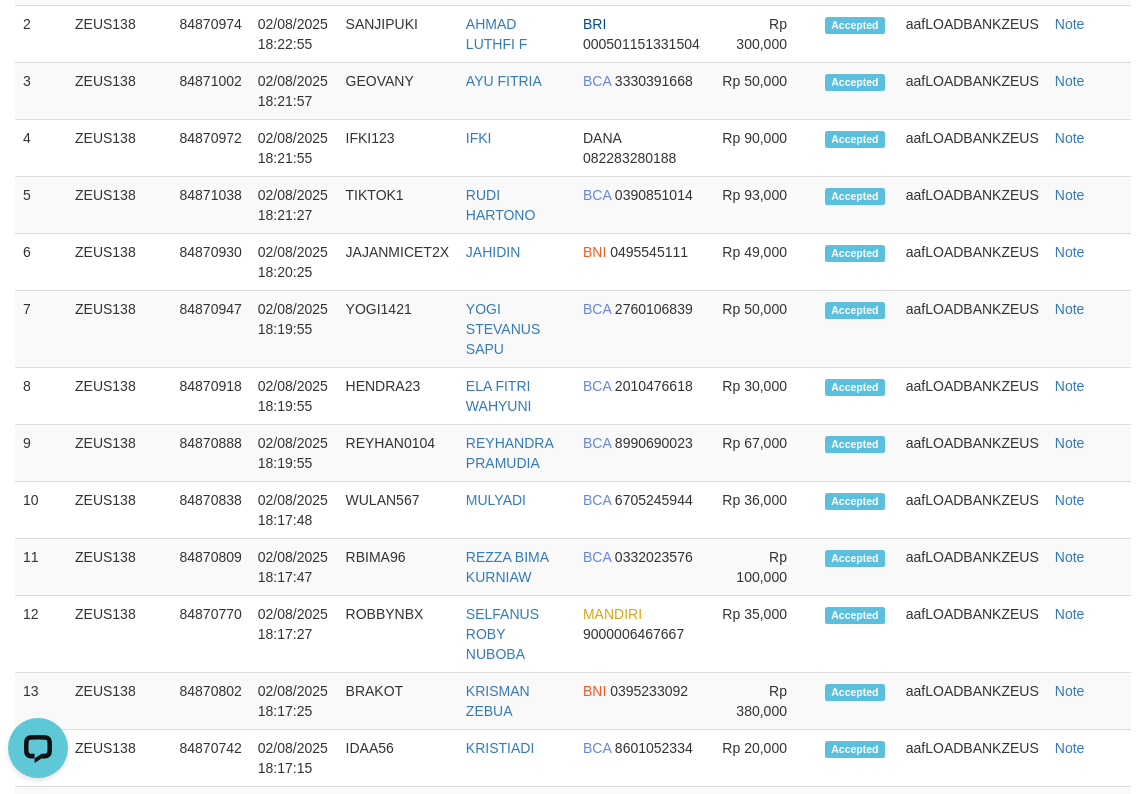 scroll, scrollTop: 806, scrollLeft: 0, axis: vertical 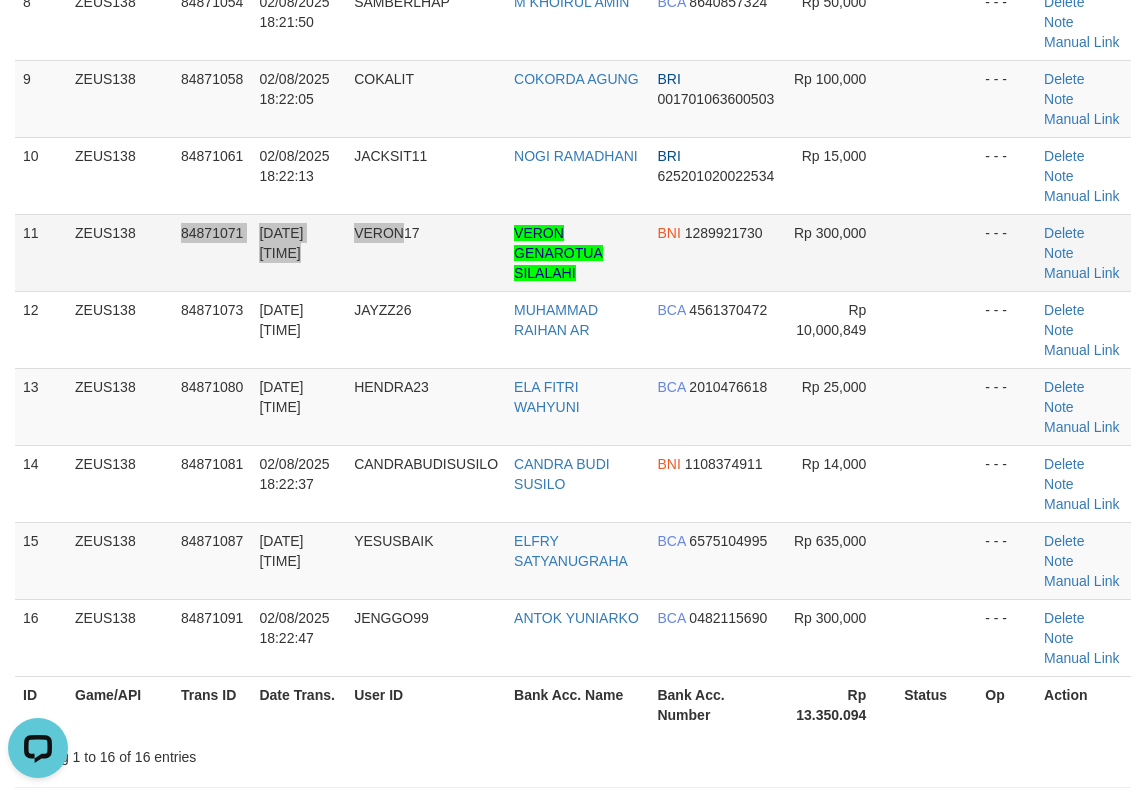 click on "11
ZEUS138
84871071
[DATE] [TIME]
VERON17
[FIRST] [LAST]
BNI
1289921730
Rp 300,000
- - -
Delete
Note
Manual Link" at bounding box center (573, 252) 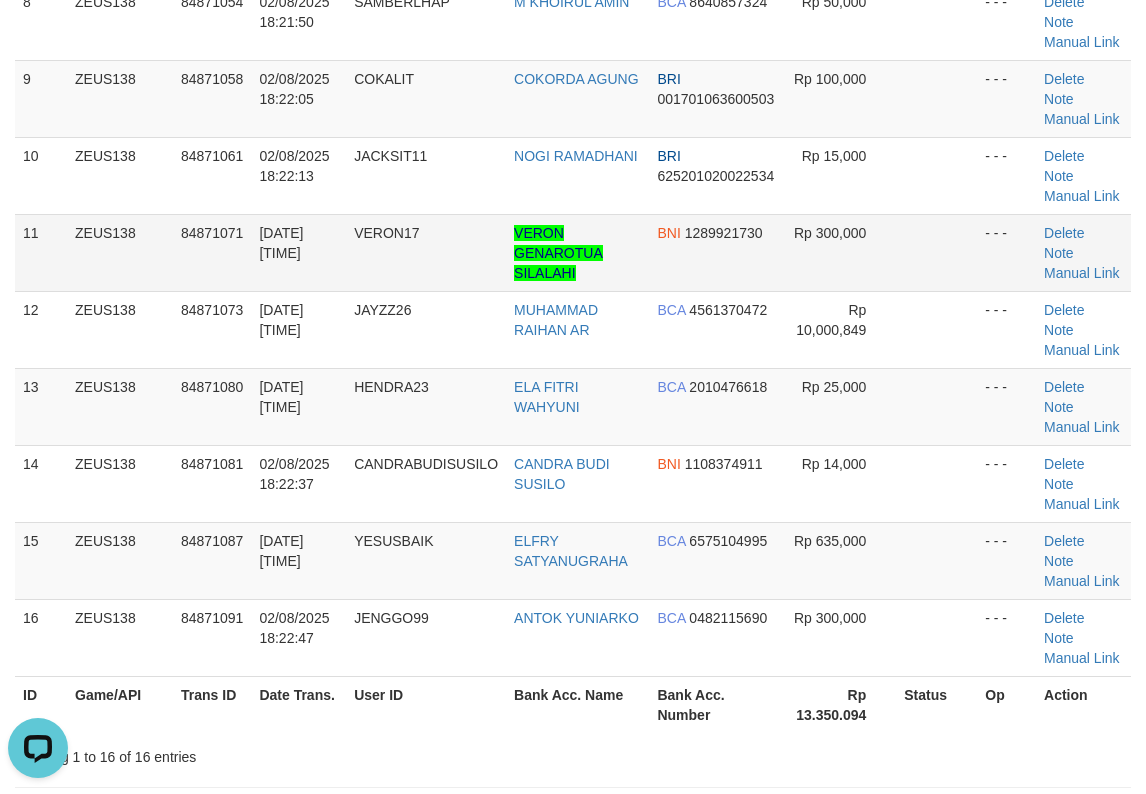 click on "84871071" at bounding box center (212, 252) 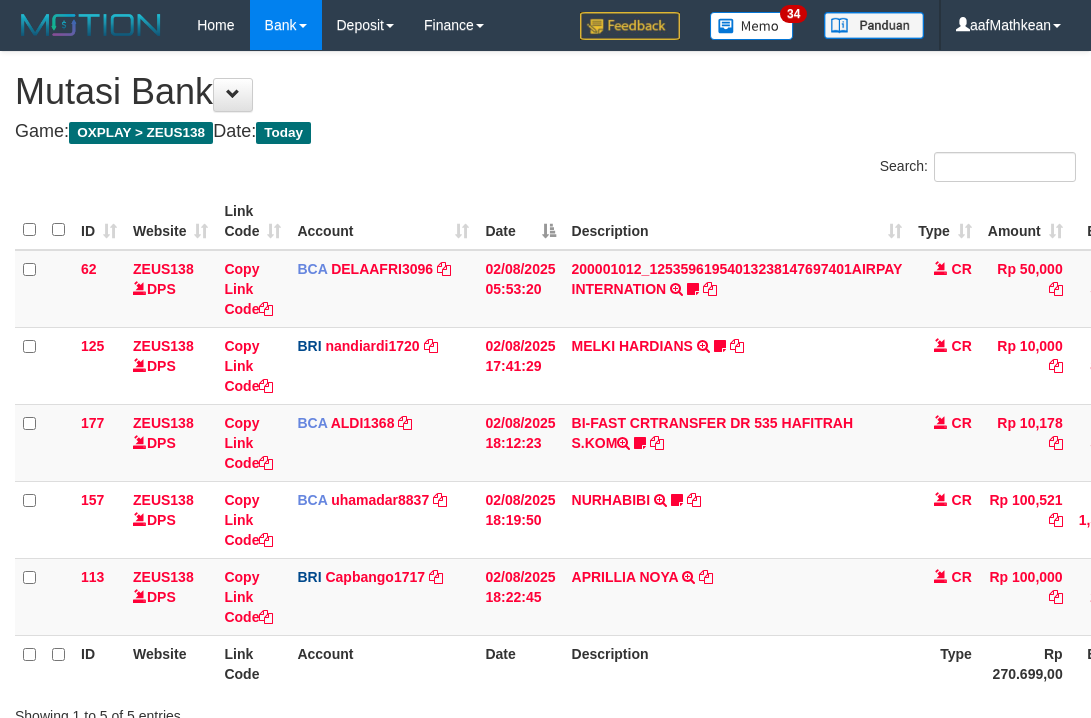 scroll, scrollTop: 148, scrollLeft: 198, axis: both 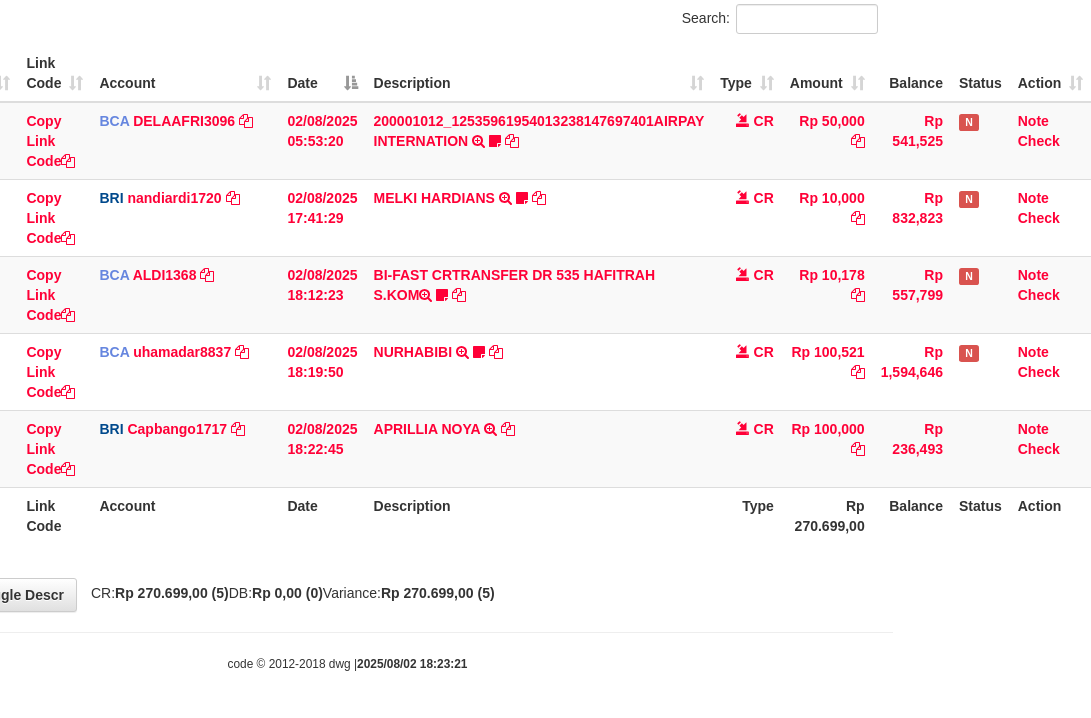 click on "Description" at bounding box center [539, 515] 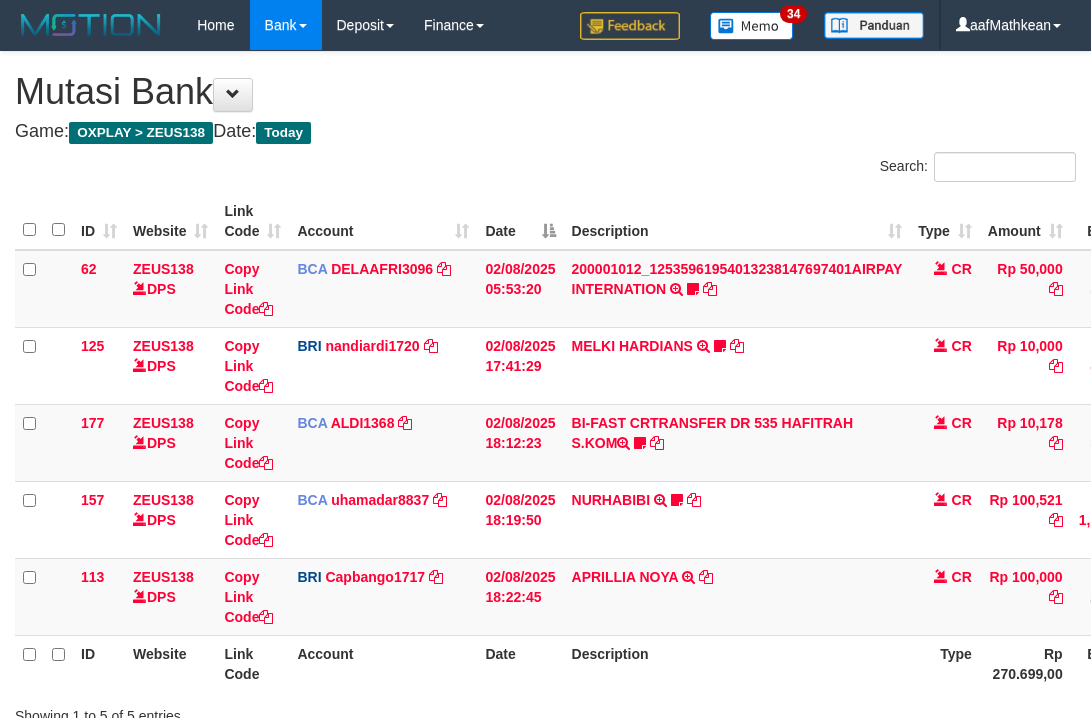 click on "Description" at bounding box center (737, 663) 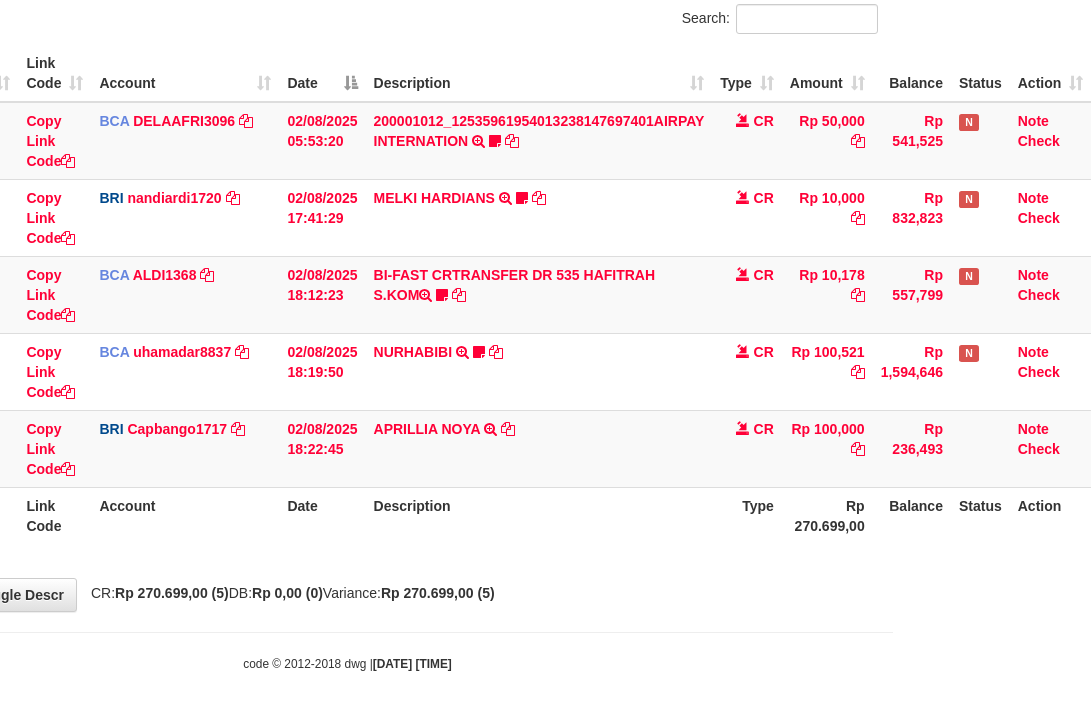 drag, startPoint x: 586, startPoint y: 528, endPoint x: 598, endPoint y: 530, distance: 12.165525 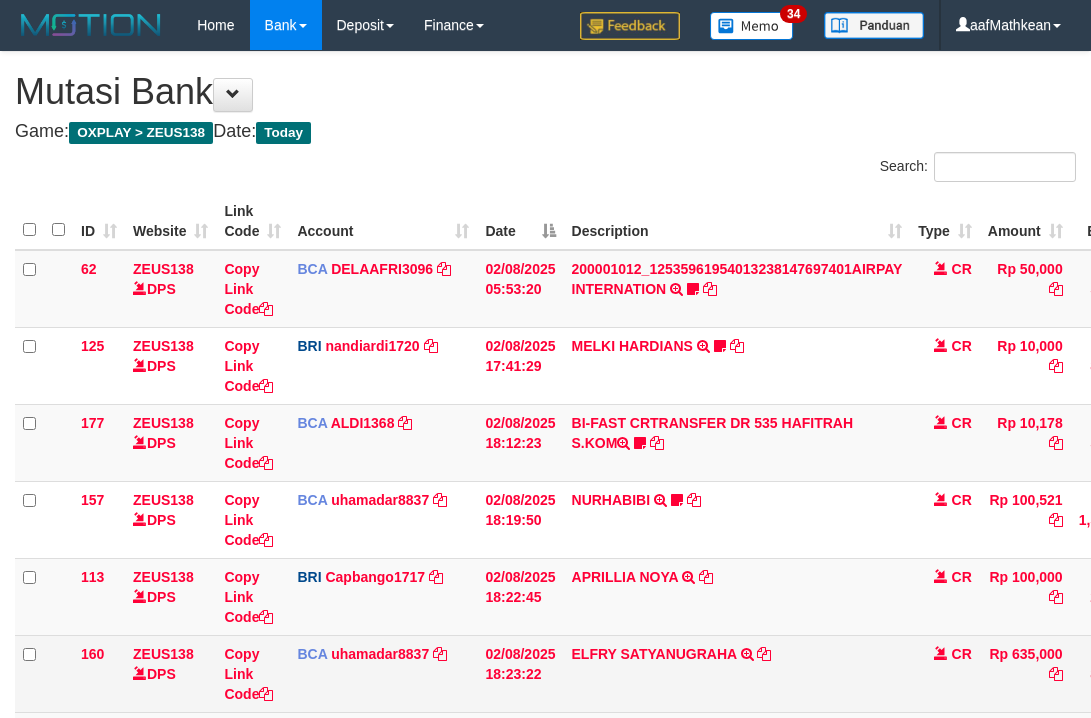 scroll, scrollTop: 148, scrollLeft: 198, axis: both 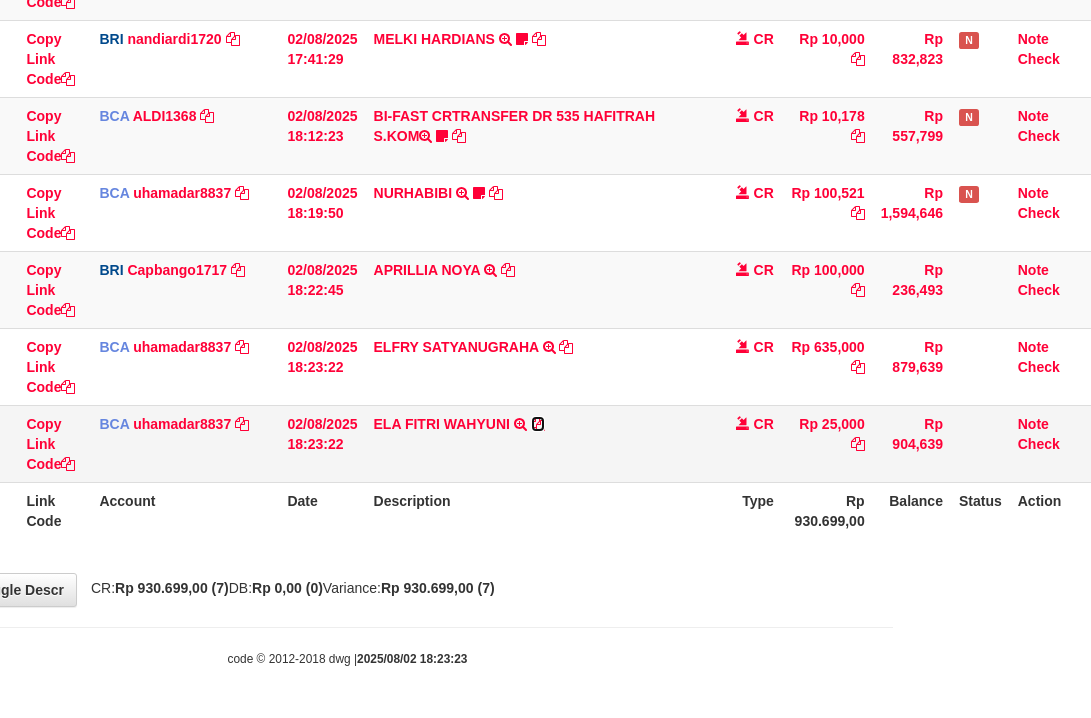 click at bounding box center (538, 424) 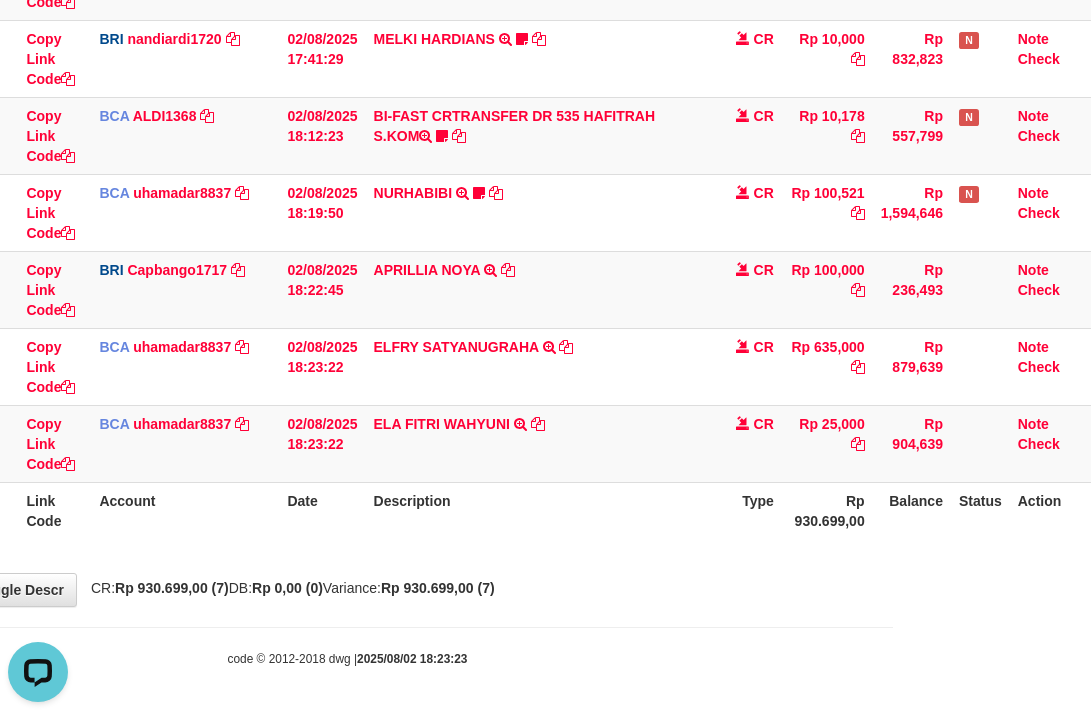 scroll, scrollTop: 0, scrollLeft: 0, axis: both 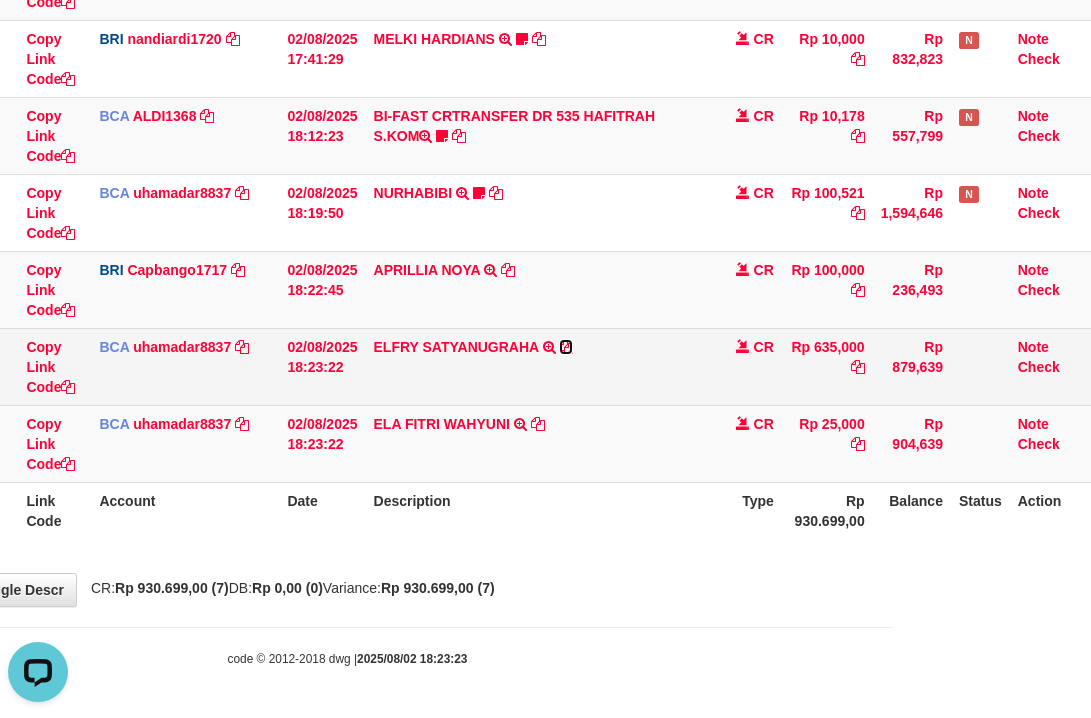 drag, startPoint x: 571, startPoint y: 341, endPoint x: 581, endPoint y: 340, distance: 10.049875 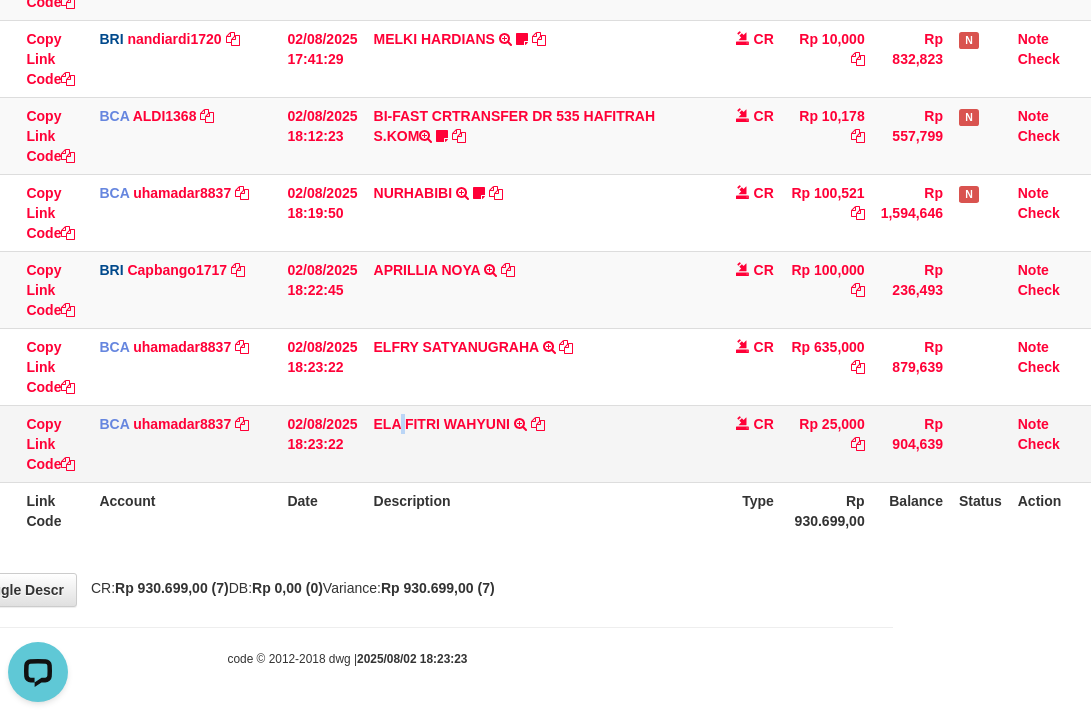 click on "ELA FITRI WAHYUNI         TRSF E-BANKING CR 0208/FTSCY/WS95031
25000.00ELA FITRI WAHYUNI" at bounding box center (539, 443) 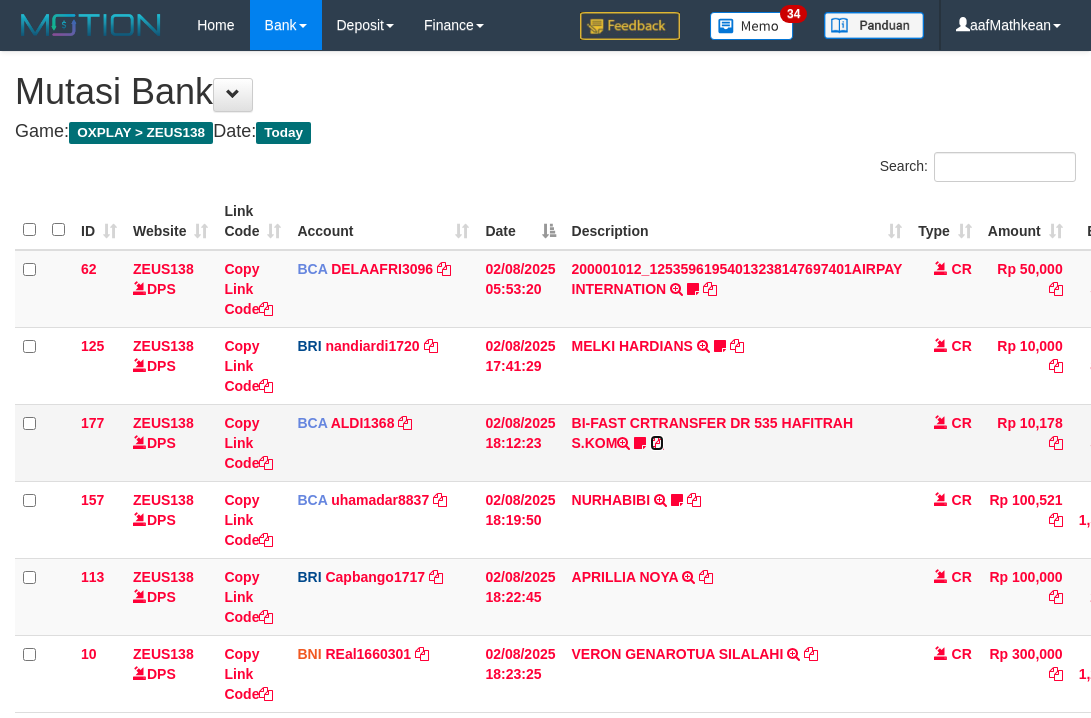 scroll, scrollTop: 230, scrollLeft: 198, axis: both 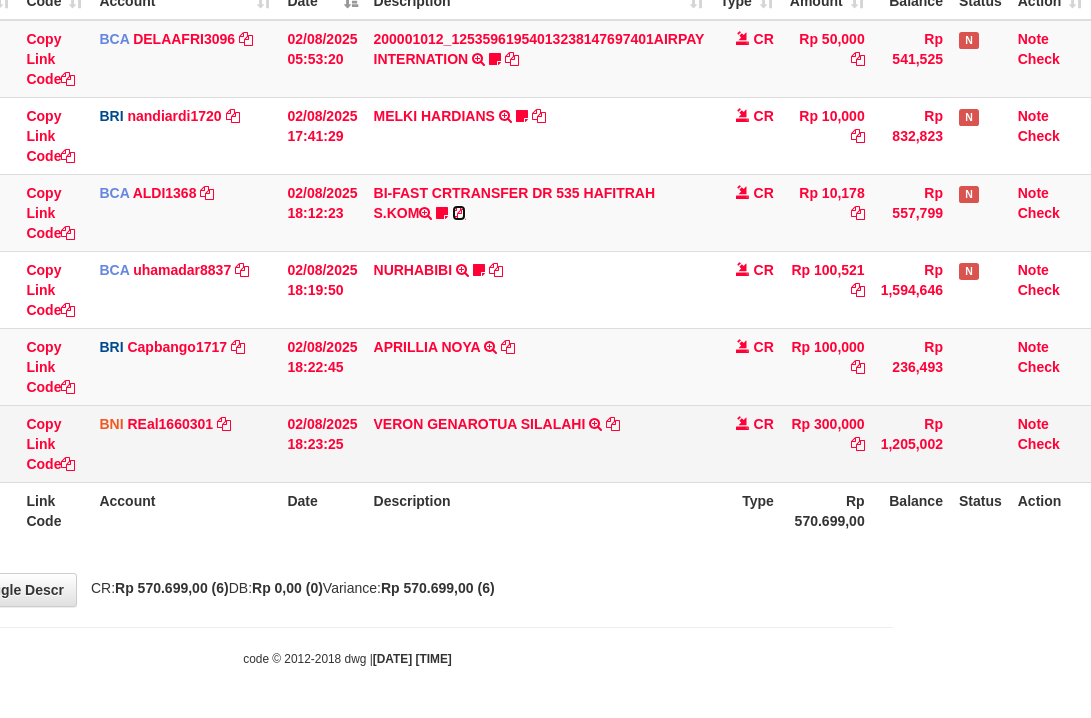 click at bounding box center (459, 213) 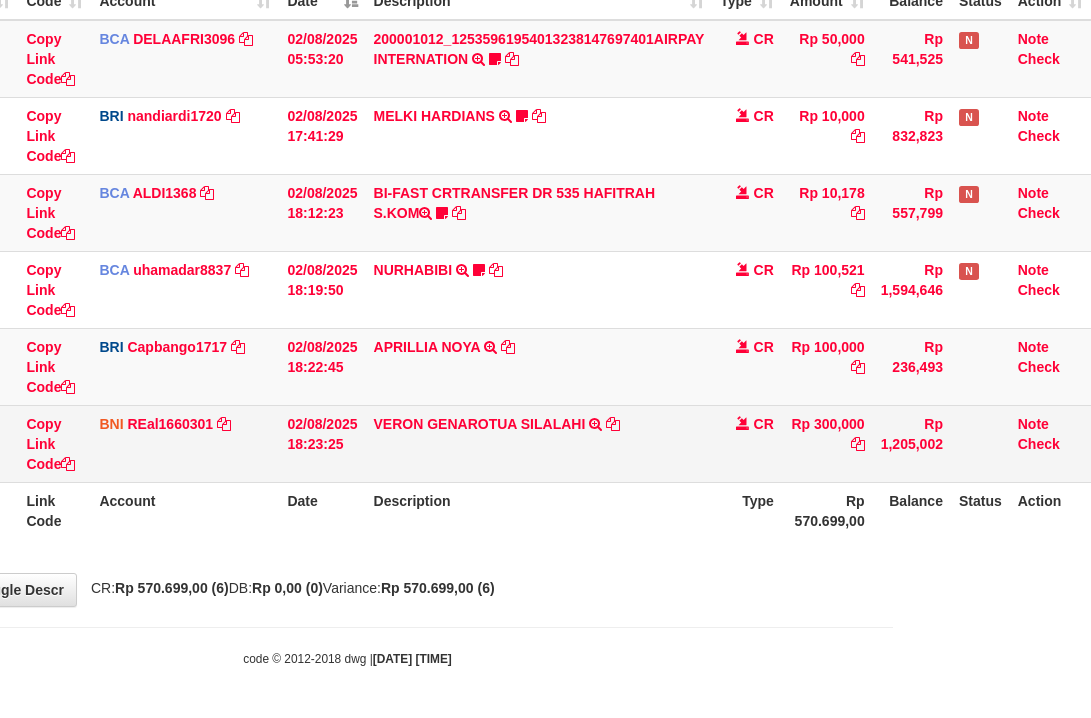 scroll, scrollTop: 45, scrollLeft: 0, axis: vertical 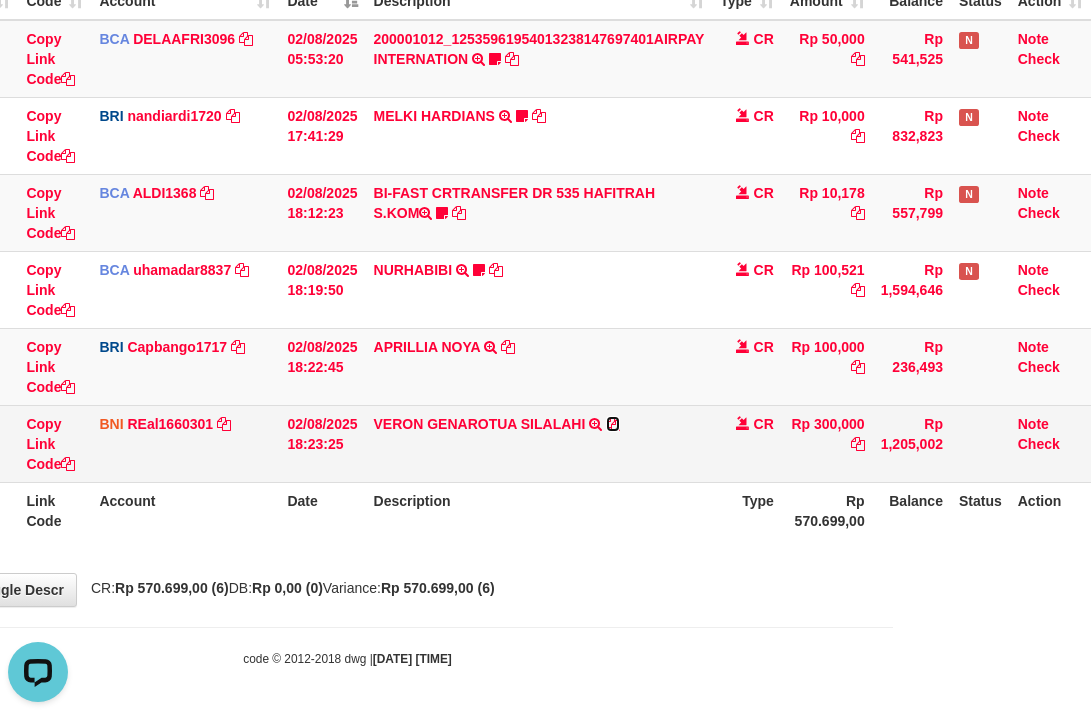 click at bounding box center [613, 424] 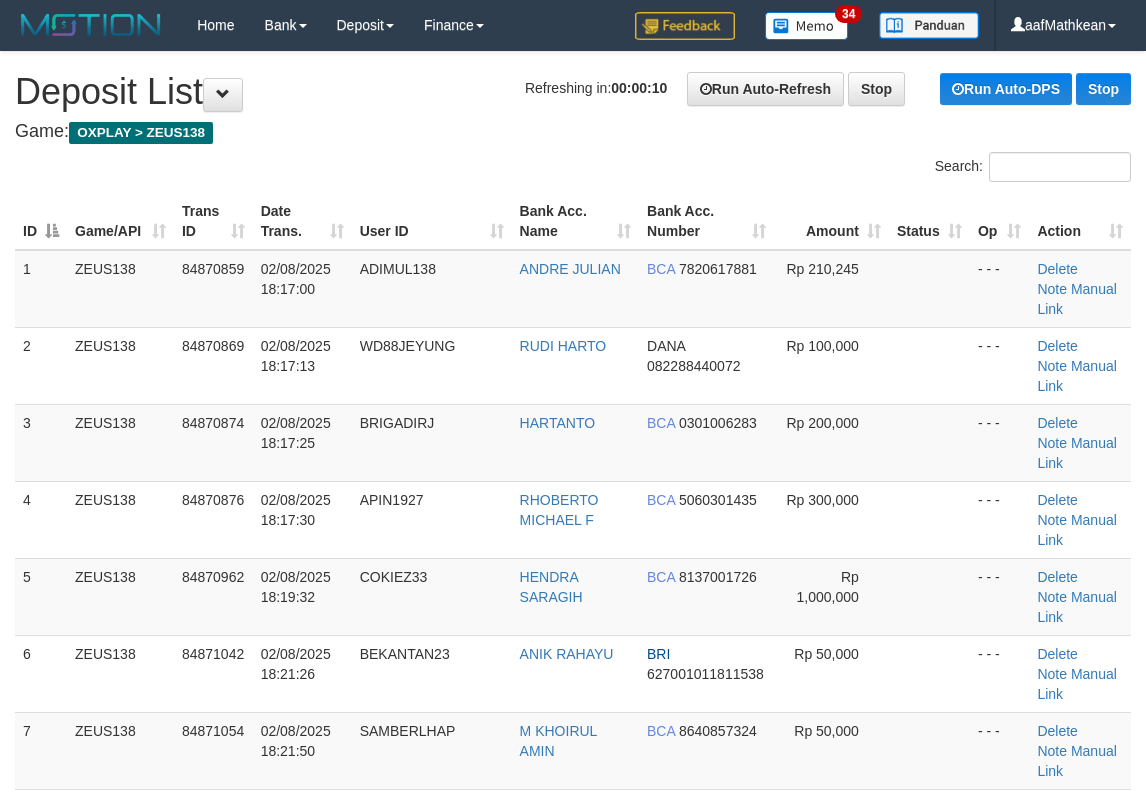 scroll, scrollTop: 0, scrollLeft: 0, axis: both 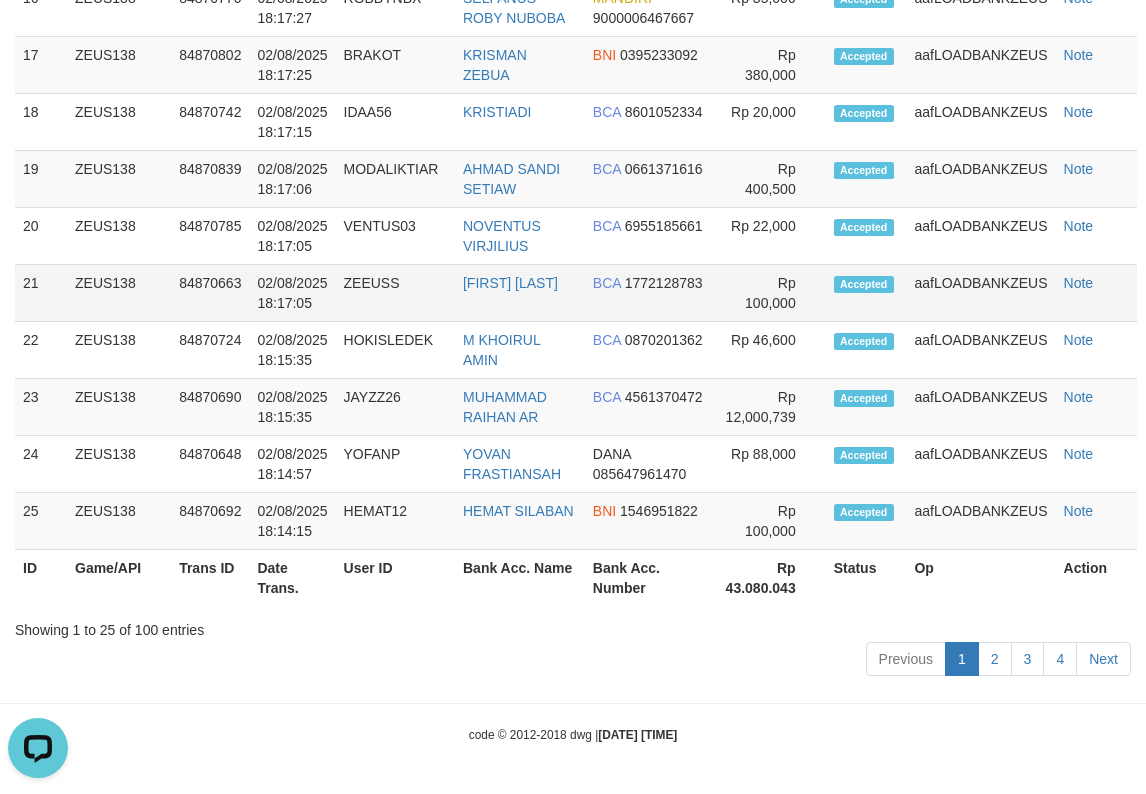 click on "1
ZEUS138
84871071
[DATE] [TIME]
VERON17
[FIRST] [LAST]
BNI
1289921730" at bounding box center (576, -173) 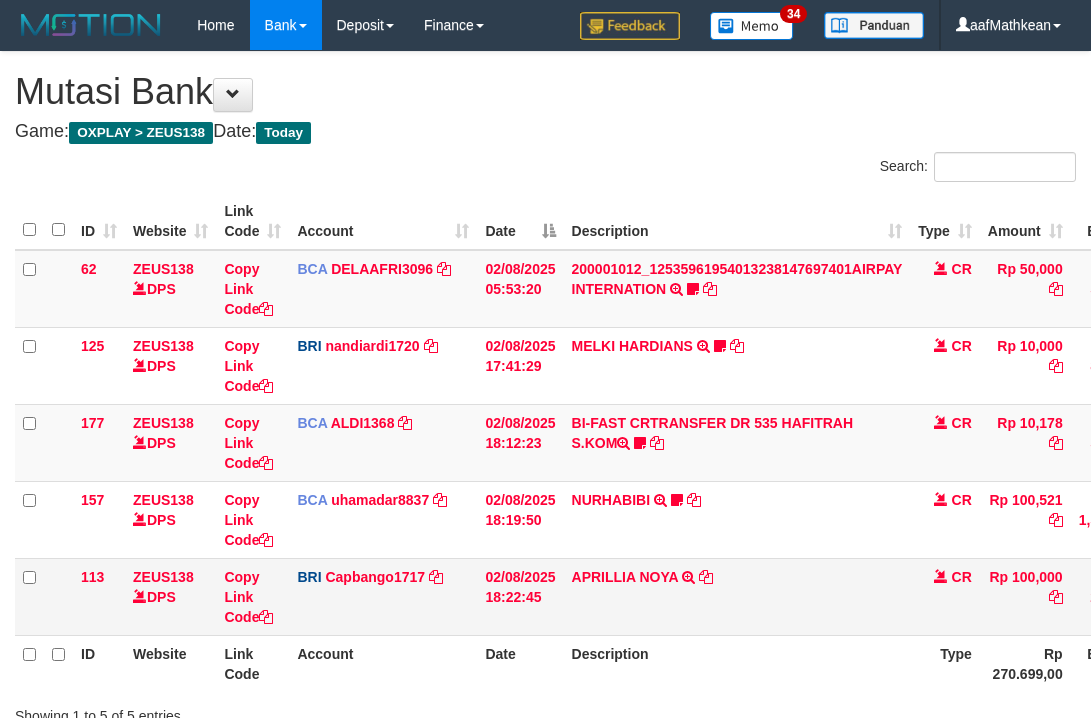 click on "62
ZEUS138    DPS
Copy Link Code
BCA
DELAAFRI3096
DPS
DELA AFRIANI
mutasi_20250802_3552 | 62
mutasi_20250802_3552 | 62
02/08/2025 05:53:20
200001012_12535961954013238147697401AIRPAY INTERNATION            TRSF E-BANKING CR 0208/FTSCY/WS95051
50000.00200001012_12535961954013238147697401AIRPAY INTERNATION    Labubutaiki
https://prnt.sc/l7T6Eus7w_Qi
CR
Rp 50,000
Rp 541,525
N
Note
Check
125
ZEUS138    DPS
Copy Link Code
BRI
nandiardi1720" at bounding box center (652, 443) 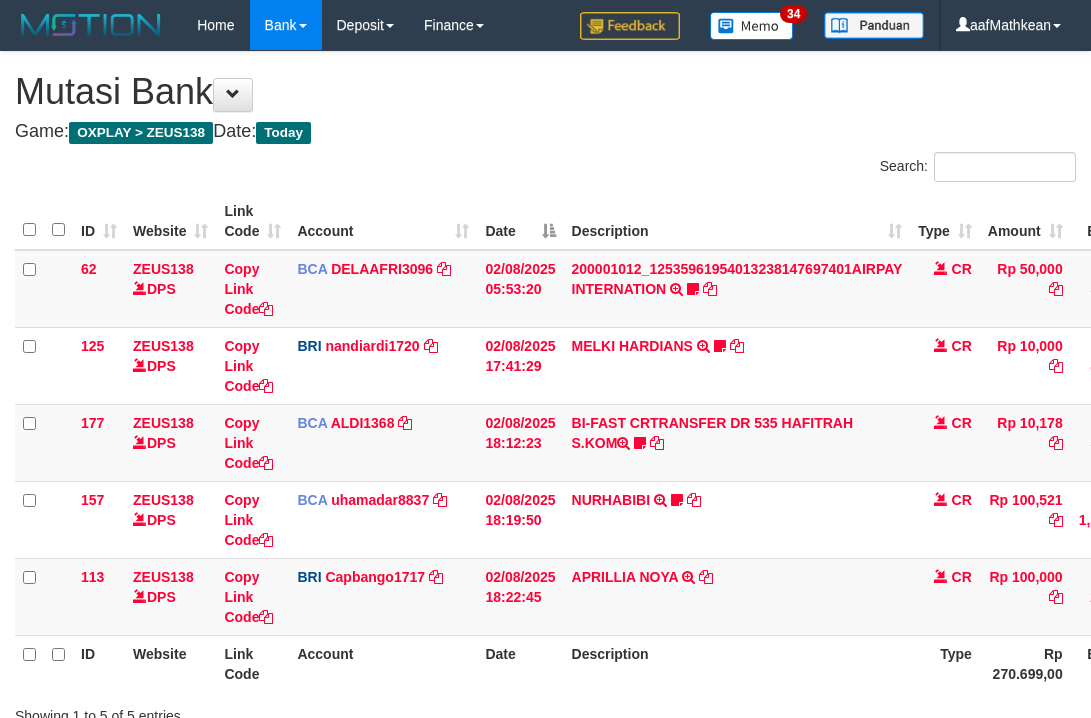 scroll, scrollTop: 148, scrollLeft: 198, axis: both 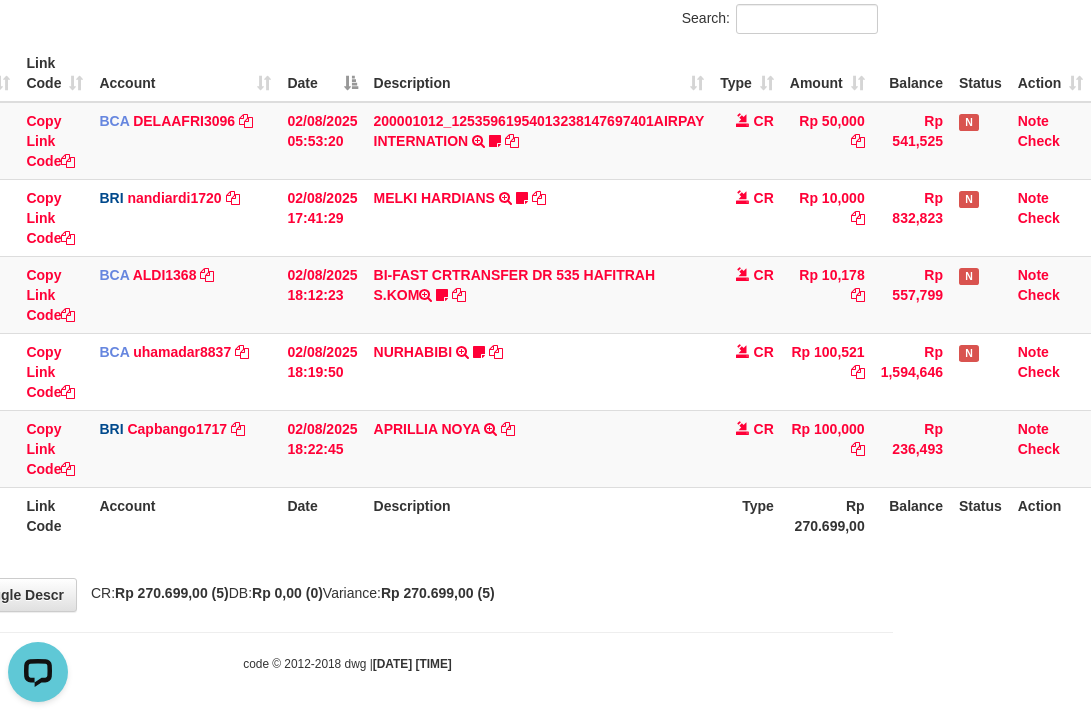 click on "Showing 1 to 5 of 5 entries" at bounding box center (347, 564) 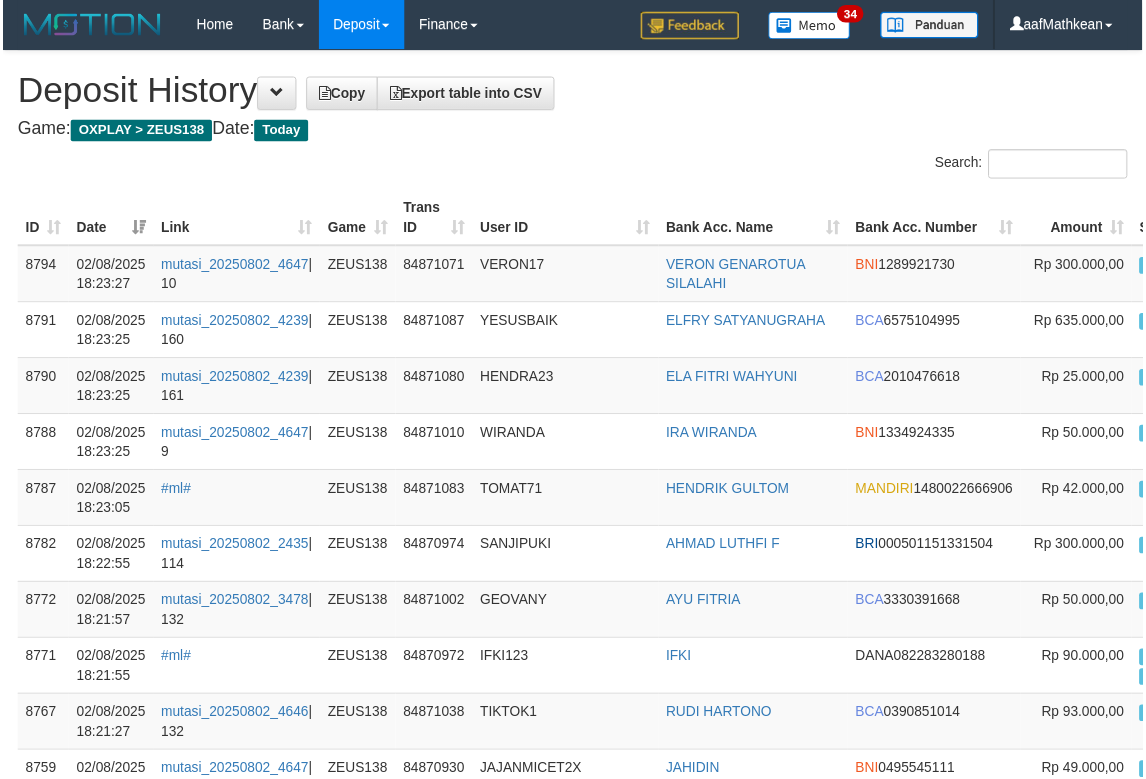 scroll, scrollTop: 5238, scrollLeft: 180, axis: both 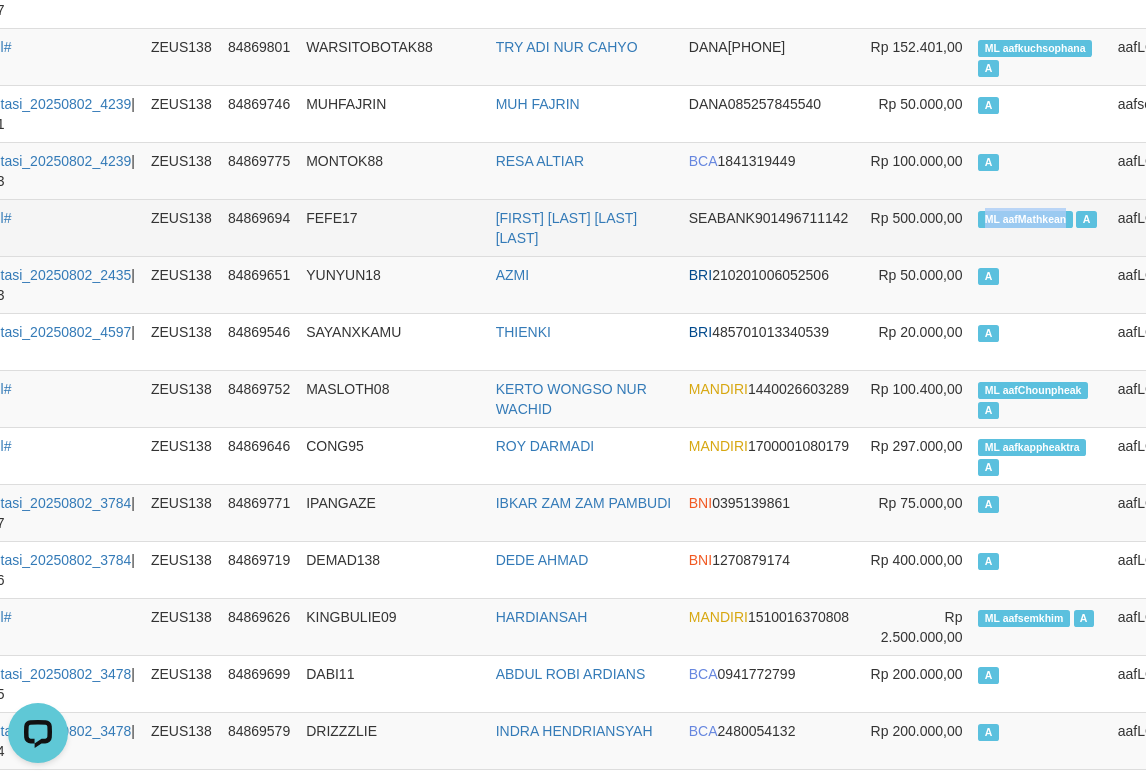drag, startPoint x: 949, startPoint y: 219, endPoint x: 1020, endPoint y: 226, distance: 71.34424 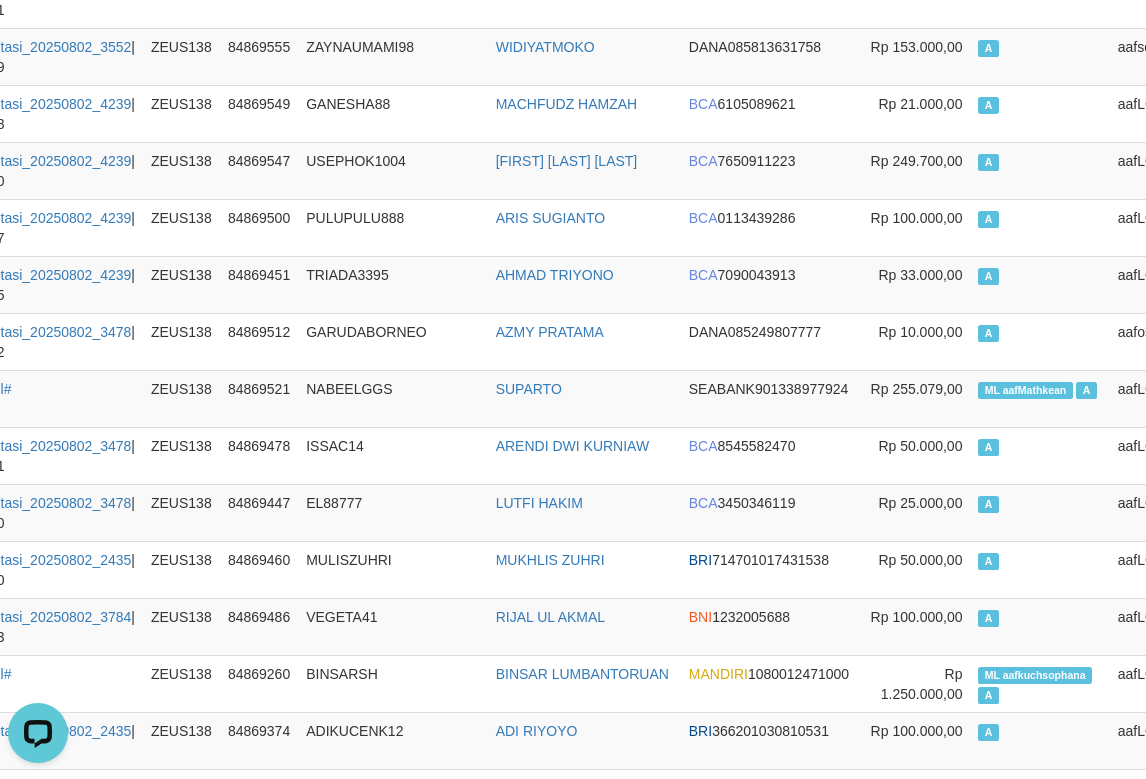 scroll, scrollTop: 15974, scrollLeft: 180, axis: both 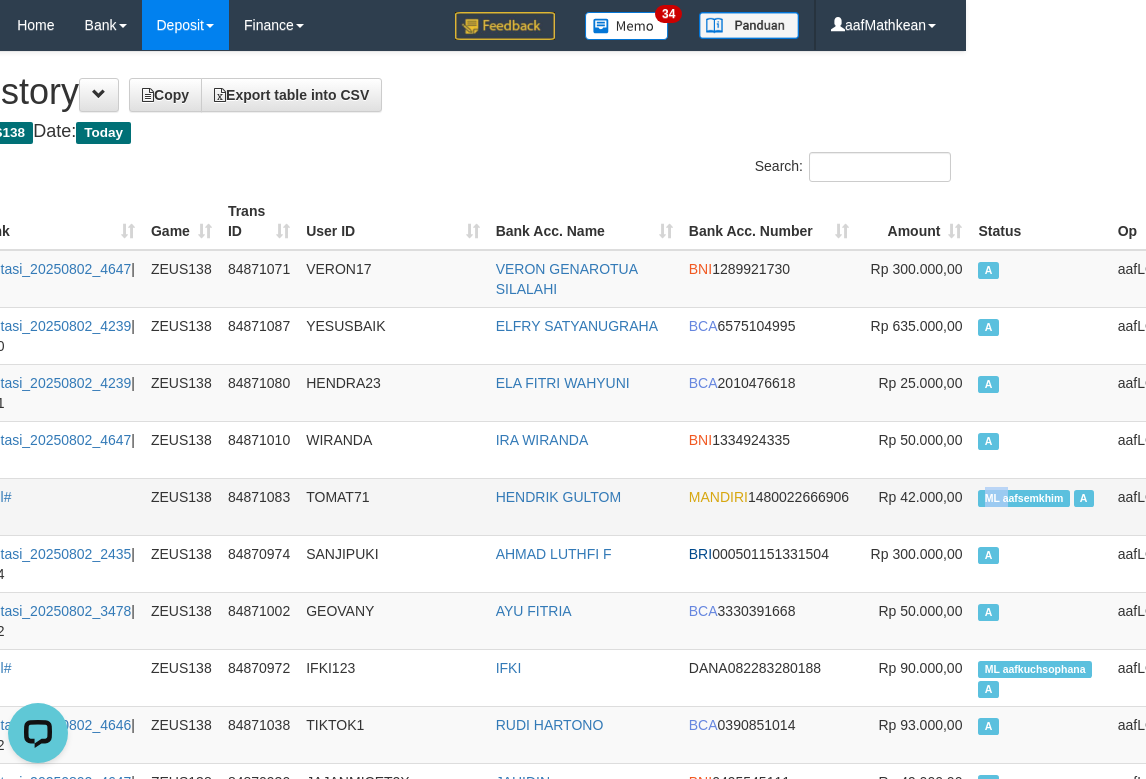 drag, startPoint x: 928, startPoint y: 495, endPoint x: 964, endPoint y: 499, distance: 36.221542 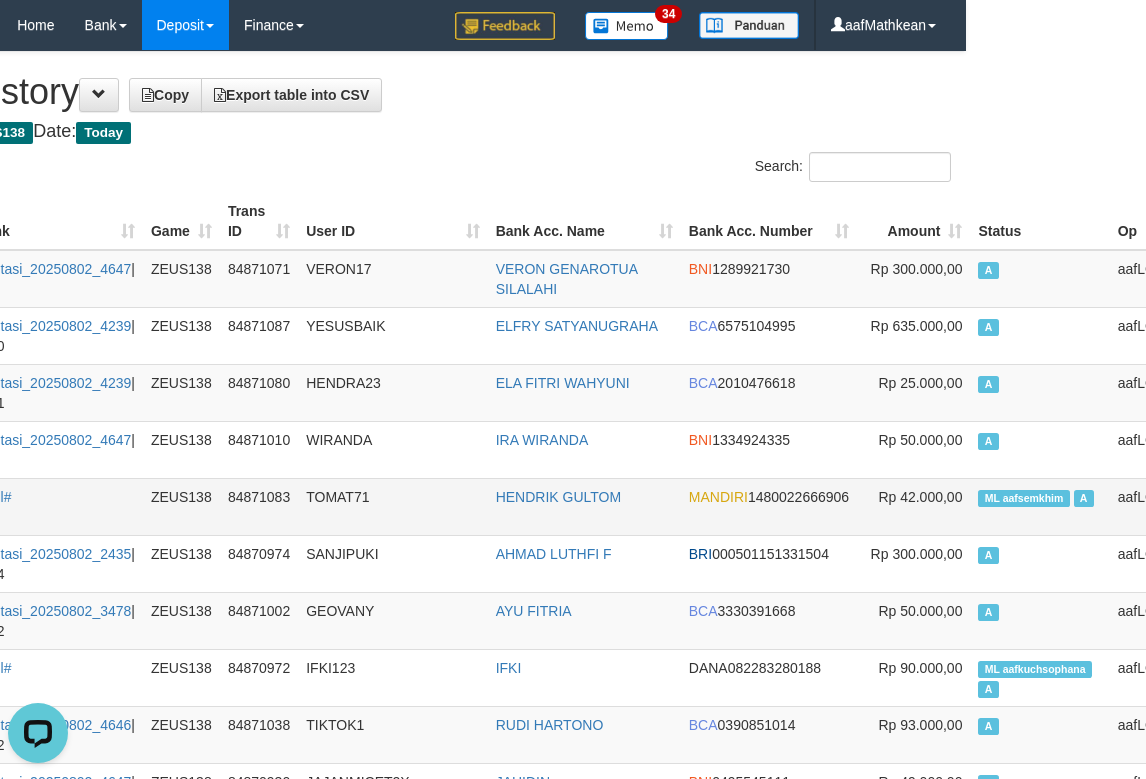 click on "ML aafsemkhim" at bounding box center [1023, 498] 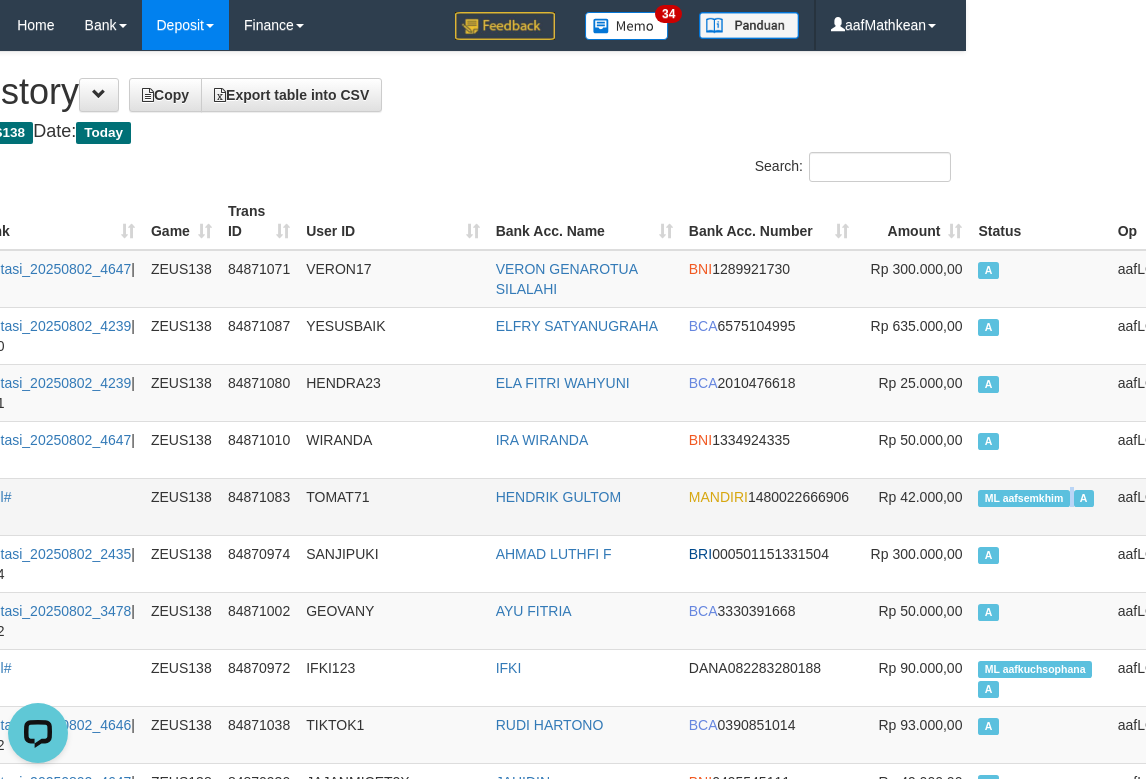 click on "ML aafsemkhim" at bounding box center (1023, 498) 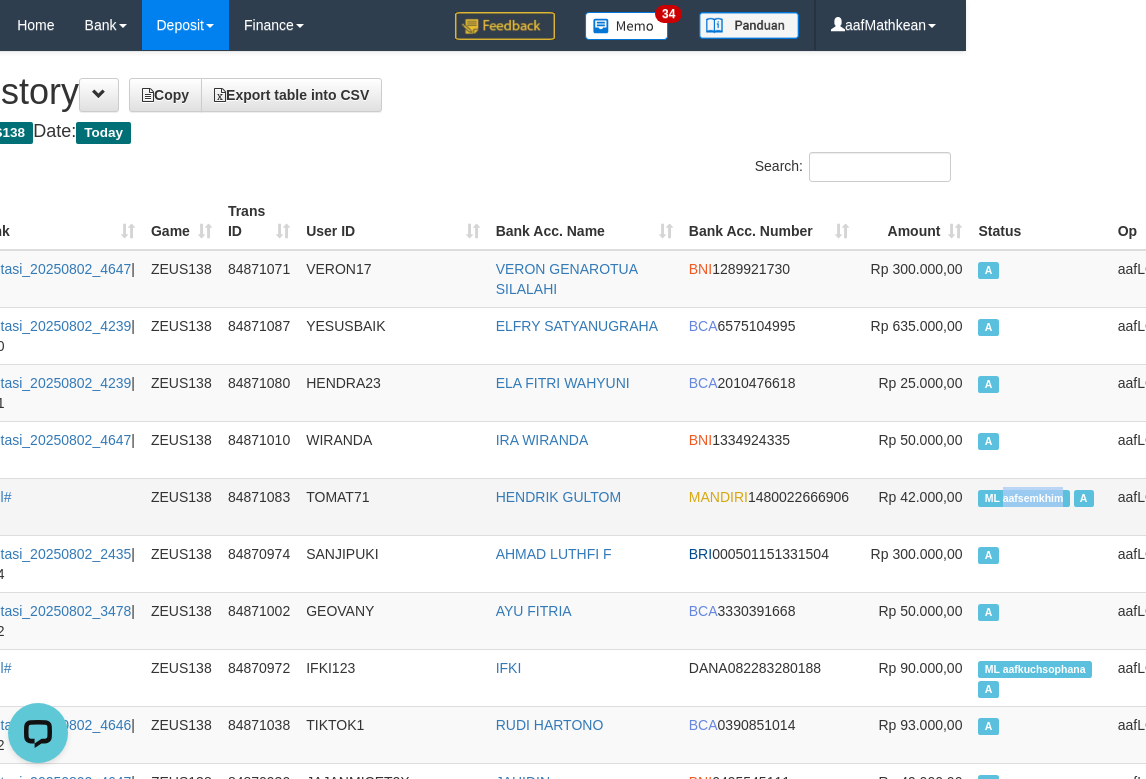 drag, startPoint x: 954, startPoint y: 490, endPoint x: 1021, endPoint y: 498, distance: 67.47592 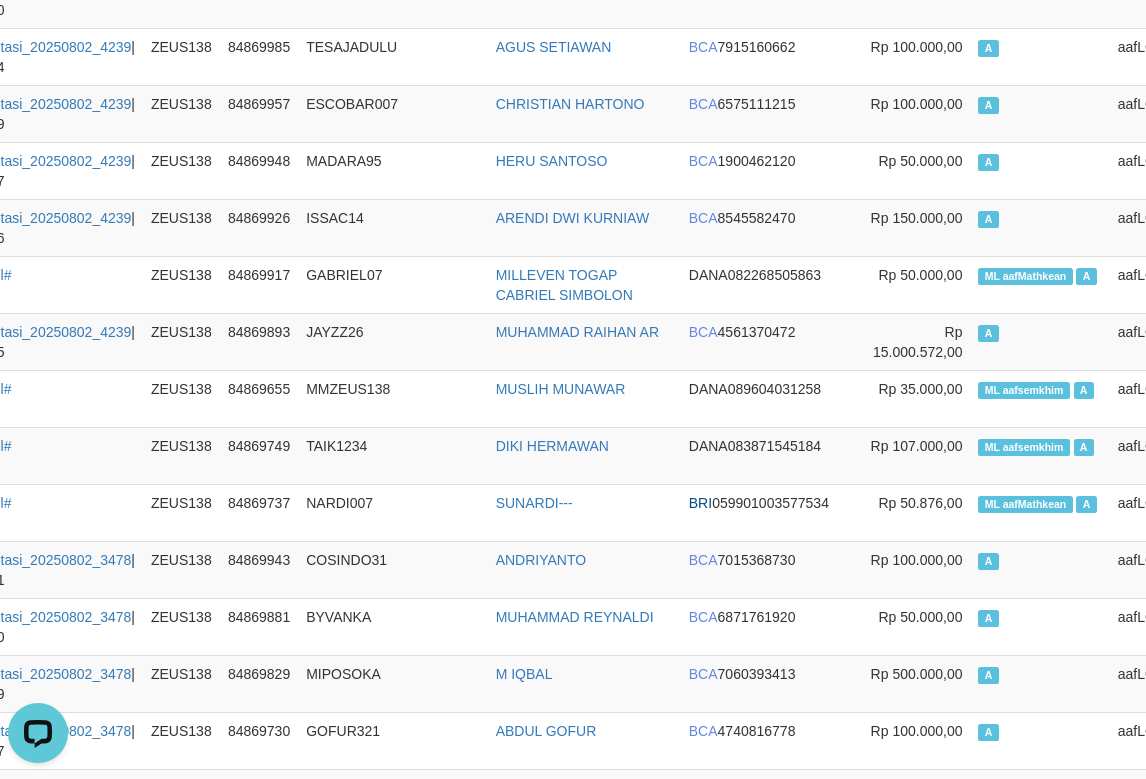 scroll, scrollTop: 4952, scrollLeft: 180, axis: both 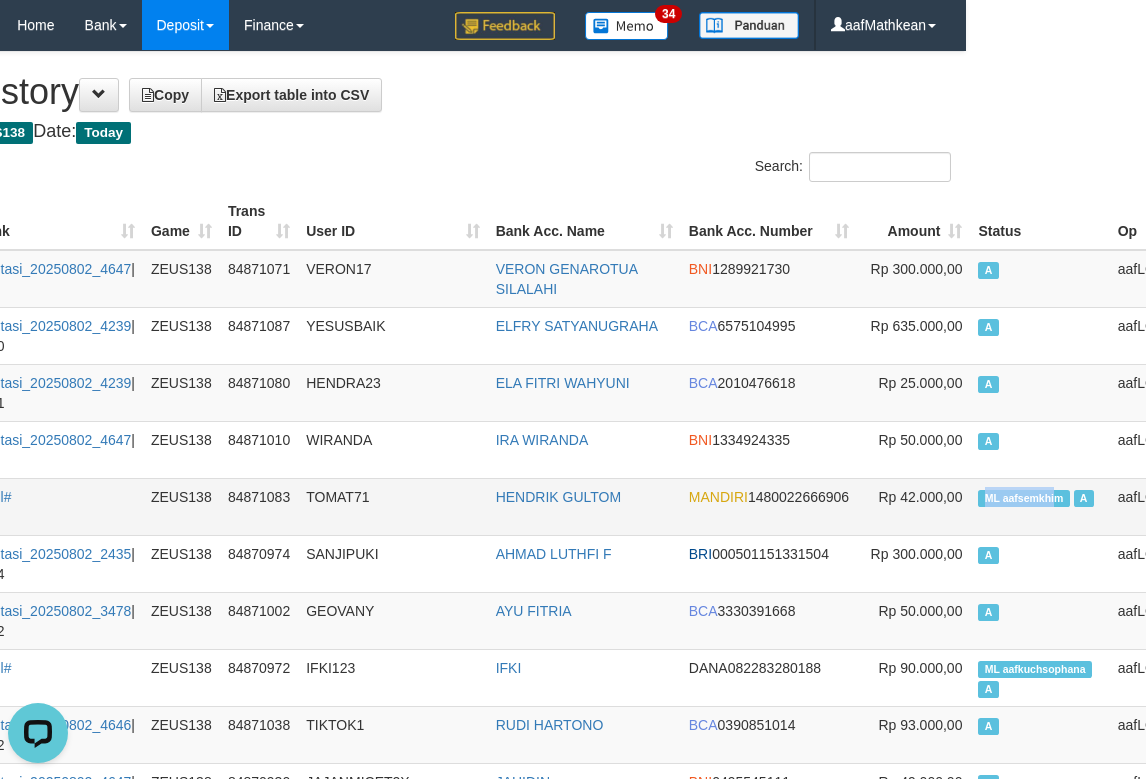 copy on "ML aafsemkhi" 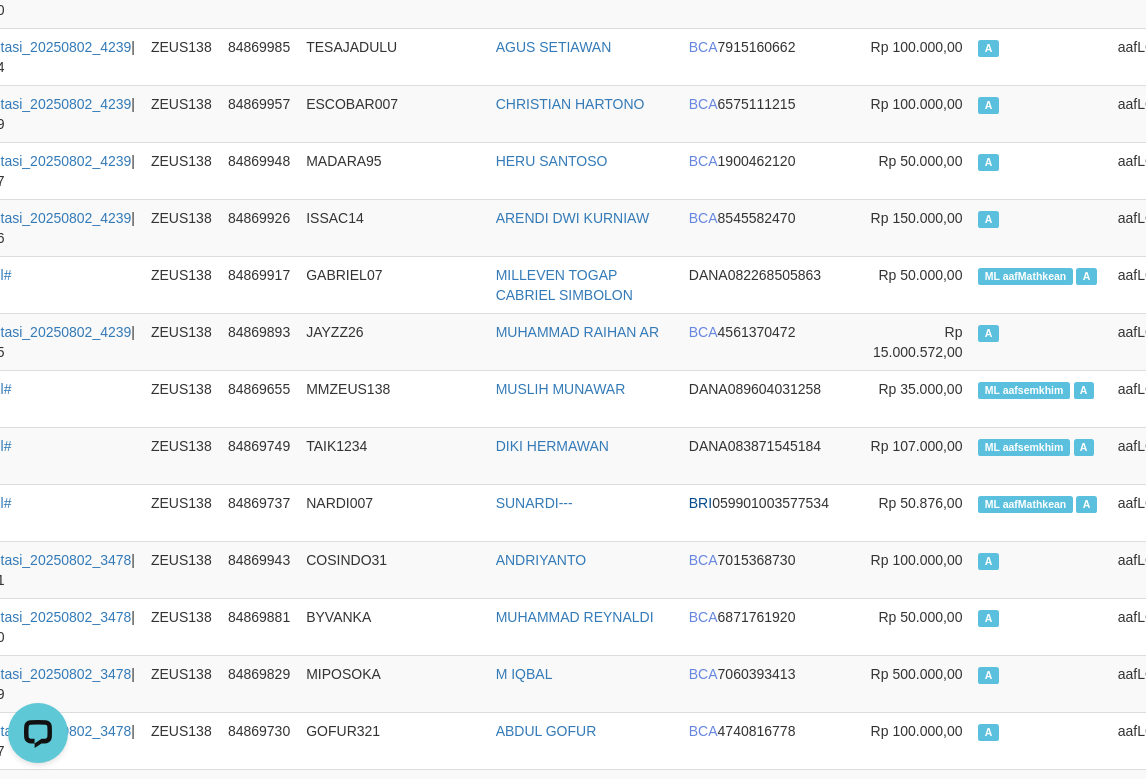 scroll, scrollTop: 13389, scrollLeft: 180, axis: both 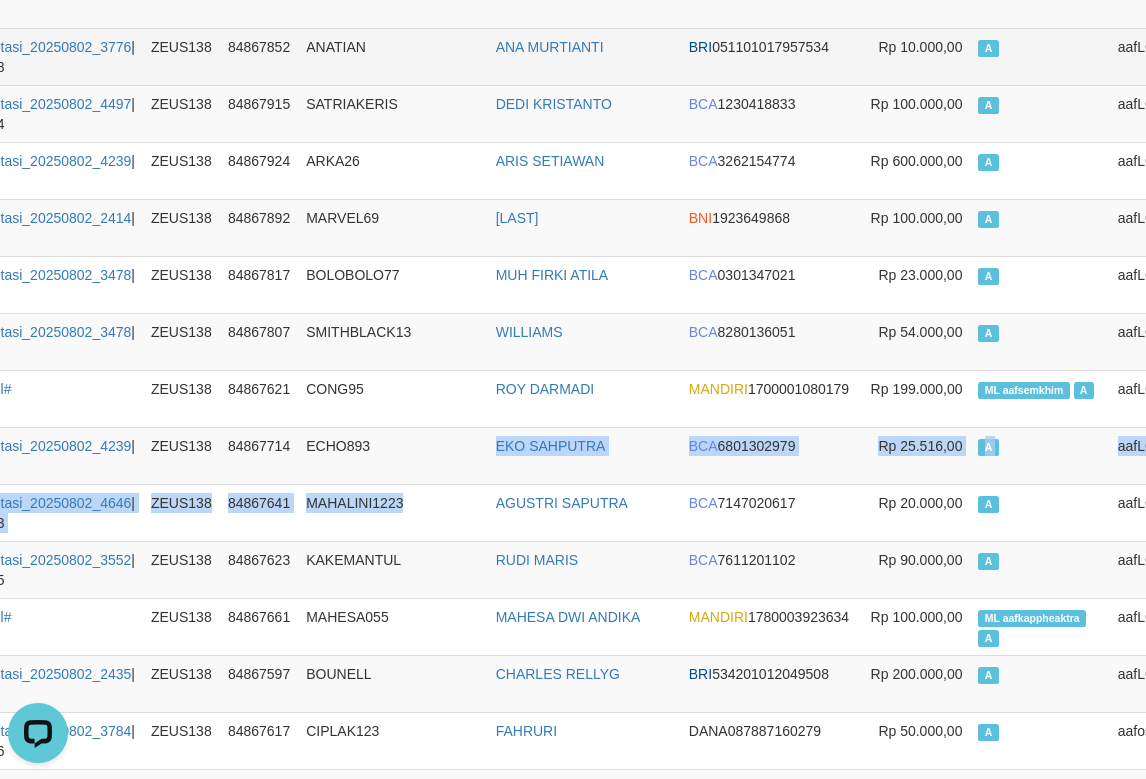 drag, startPoint x: 404, startPoint y: 406, endPoint x: 224, endPoint y: 71, distance: 380.29593 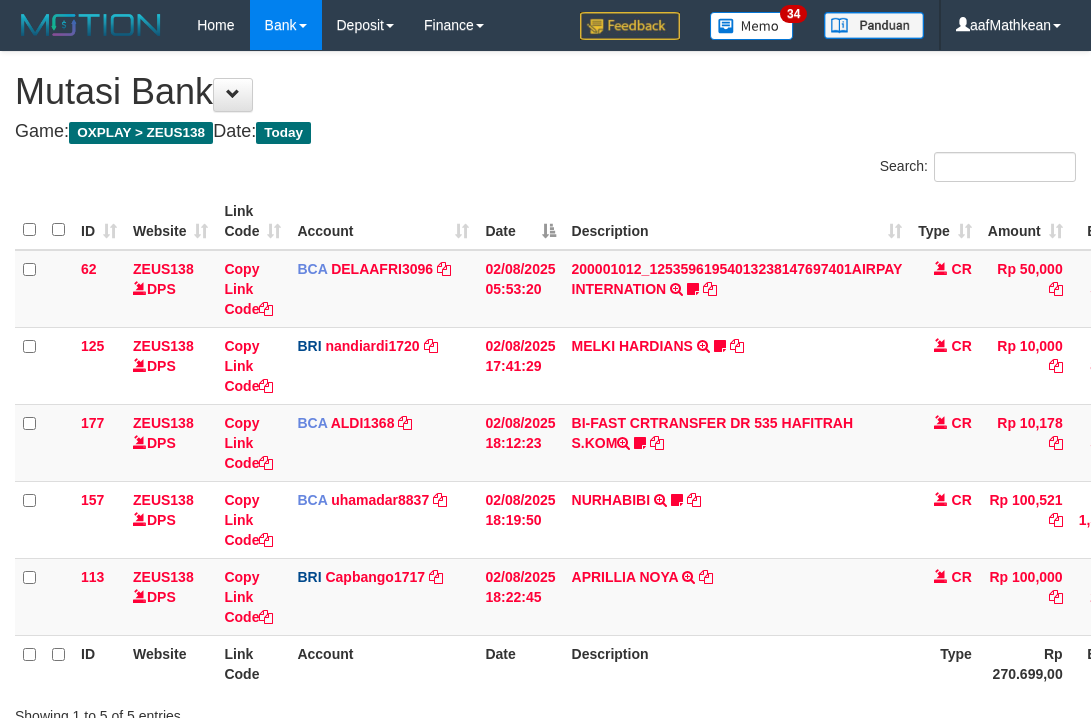 scroll, scrollTop: 148, scrollLeft: 198, axis: both 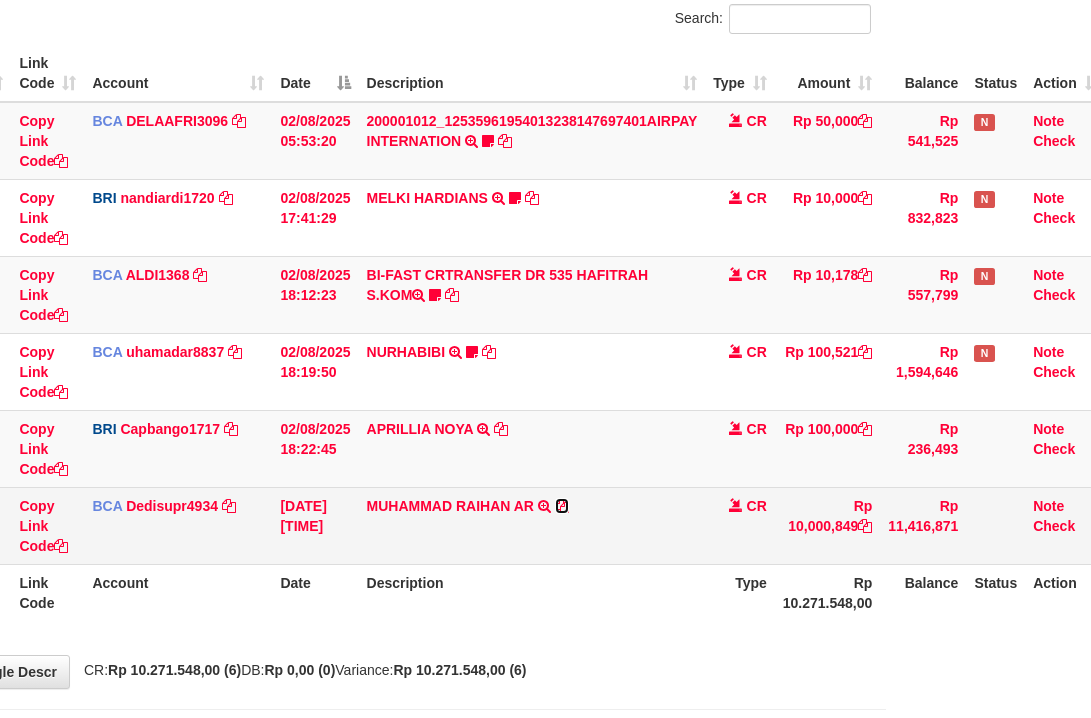click at bounding box center (562, 506) 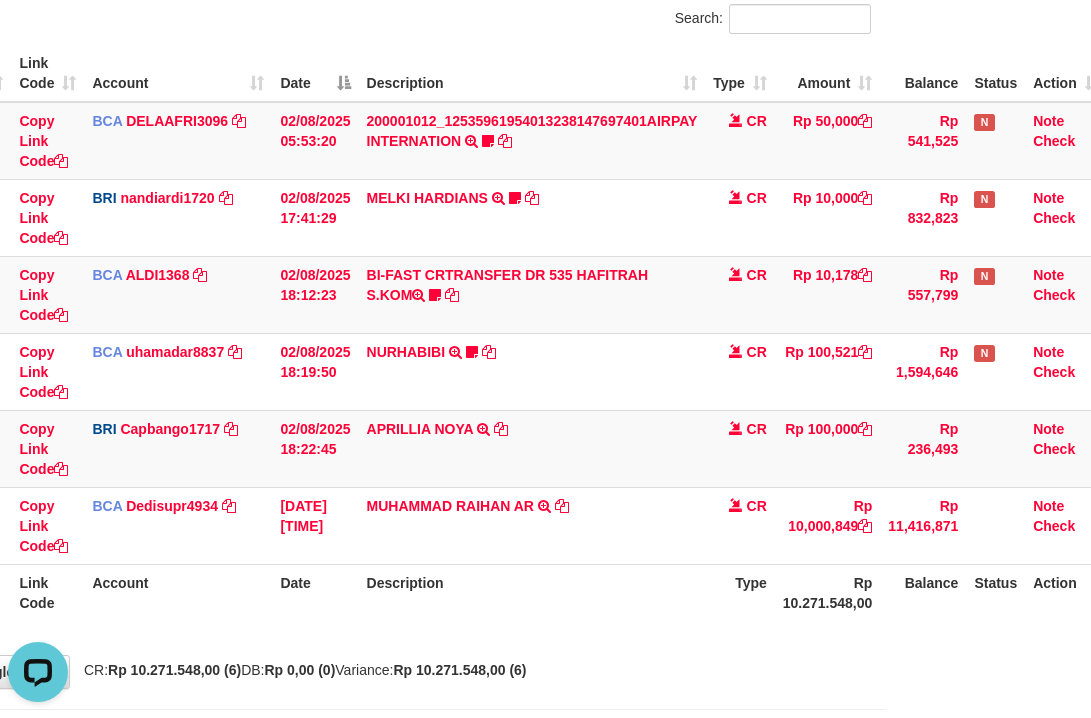 scroll, scrollTop: 0, scrollLeft: 0, axis: both 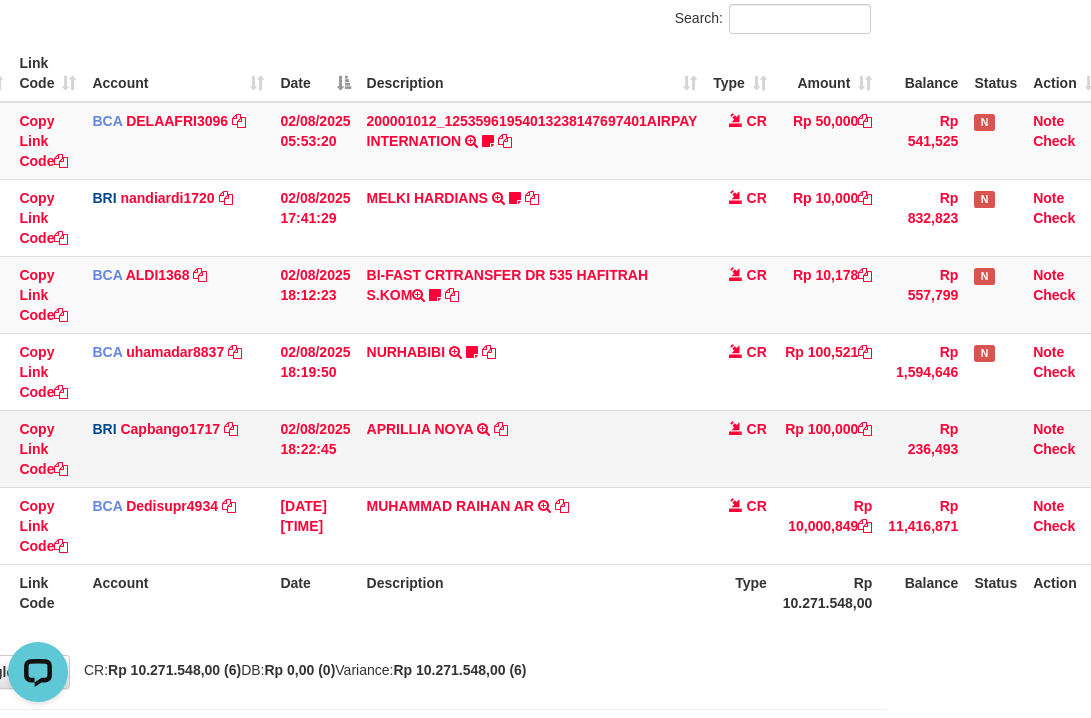 click on "[FIRST] [LAST] TRANSFER NBMB [FIRST] [LAST] TO [FIRST]" at bounding box center (532, 448) 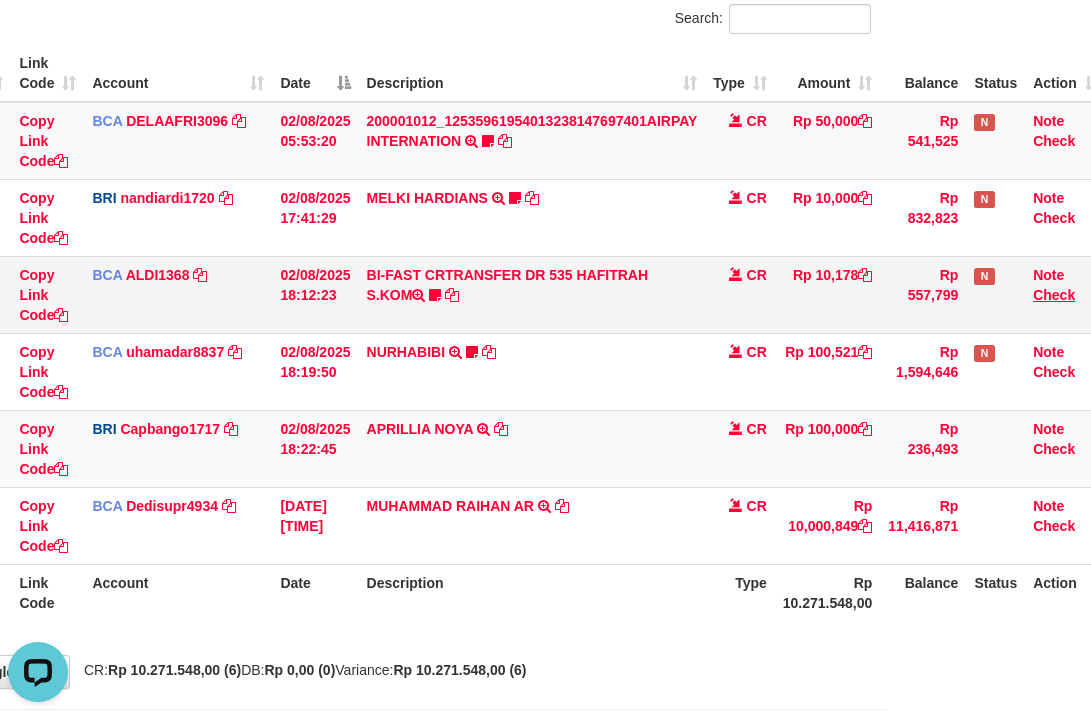 drag, startPoint x: 557, startPoint y: 452, endPoint x: 1049, endPoint y: 286, distance: 519.24945 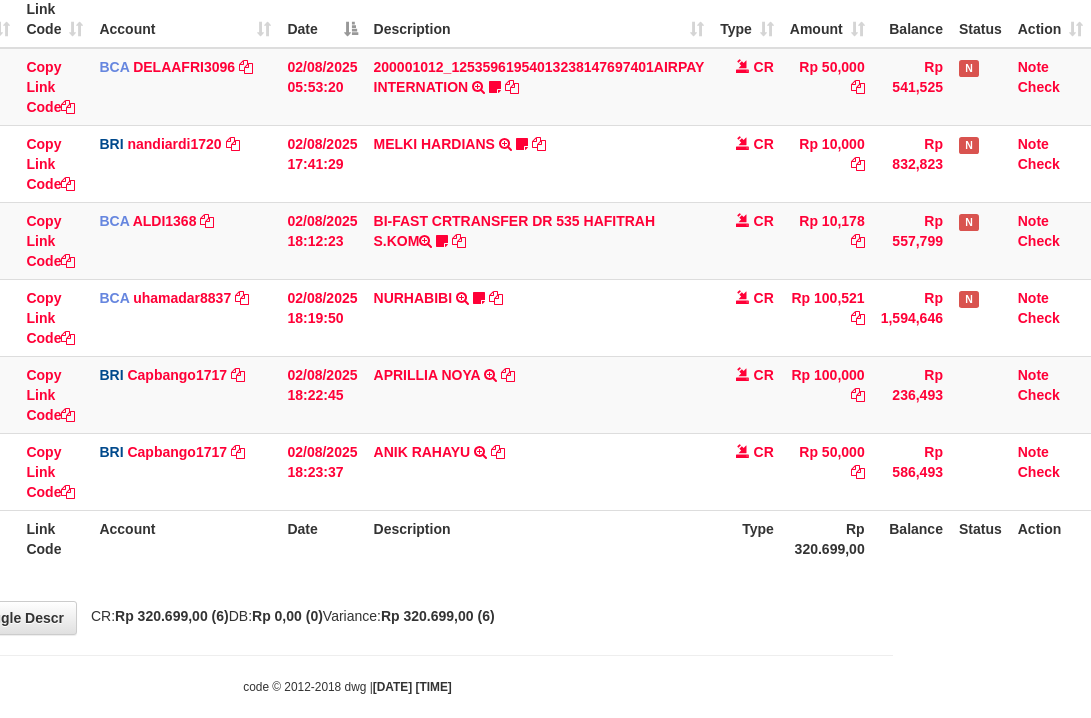 scroll, scrollTop: 230, scrollLeft: 198, axis: both 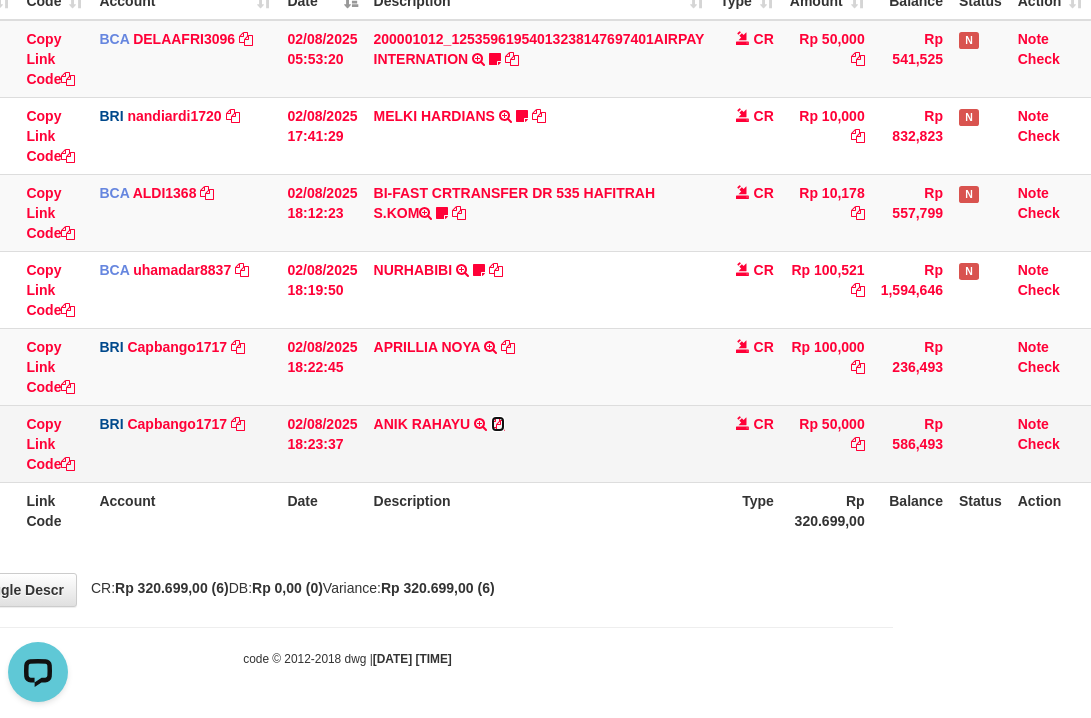 click at bounding box center [498, 424] 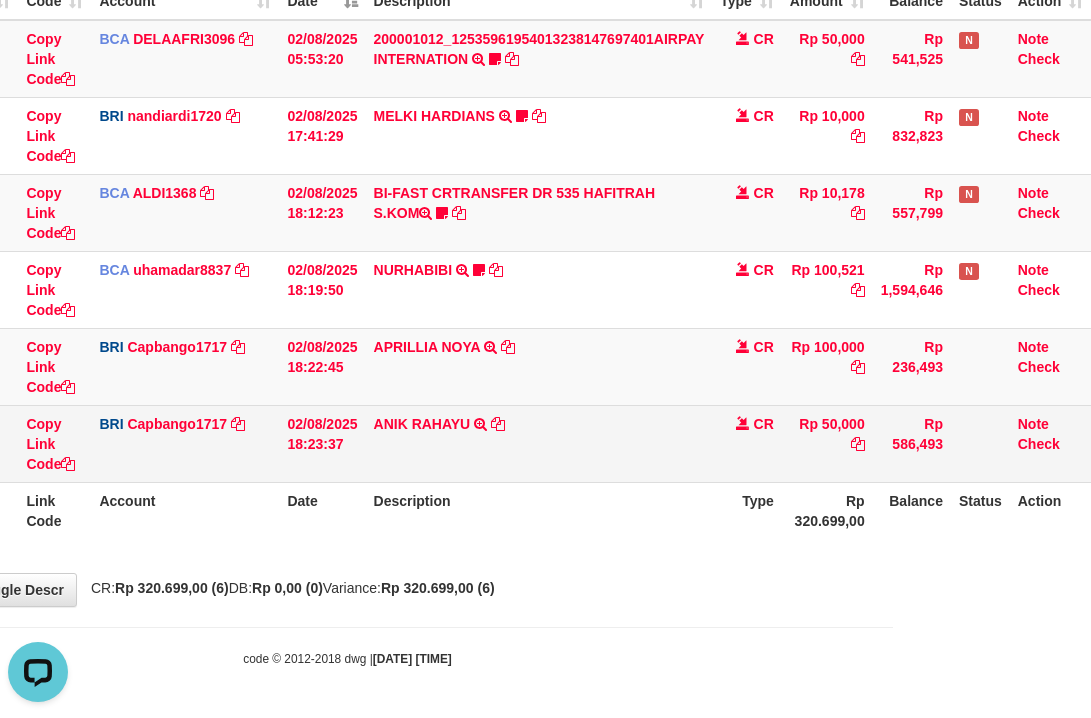 click on "[FIRST] [LAST] TRANSFER NBMB [FIRST] [LAST] TO [FIRST]" at bounding box center (539, 443) 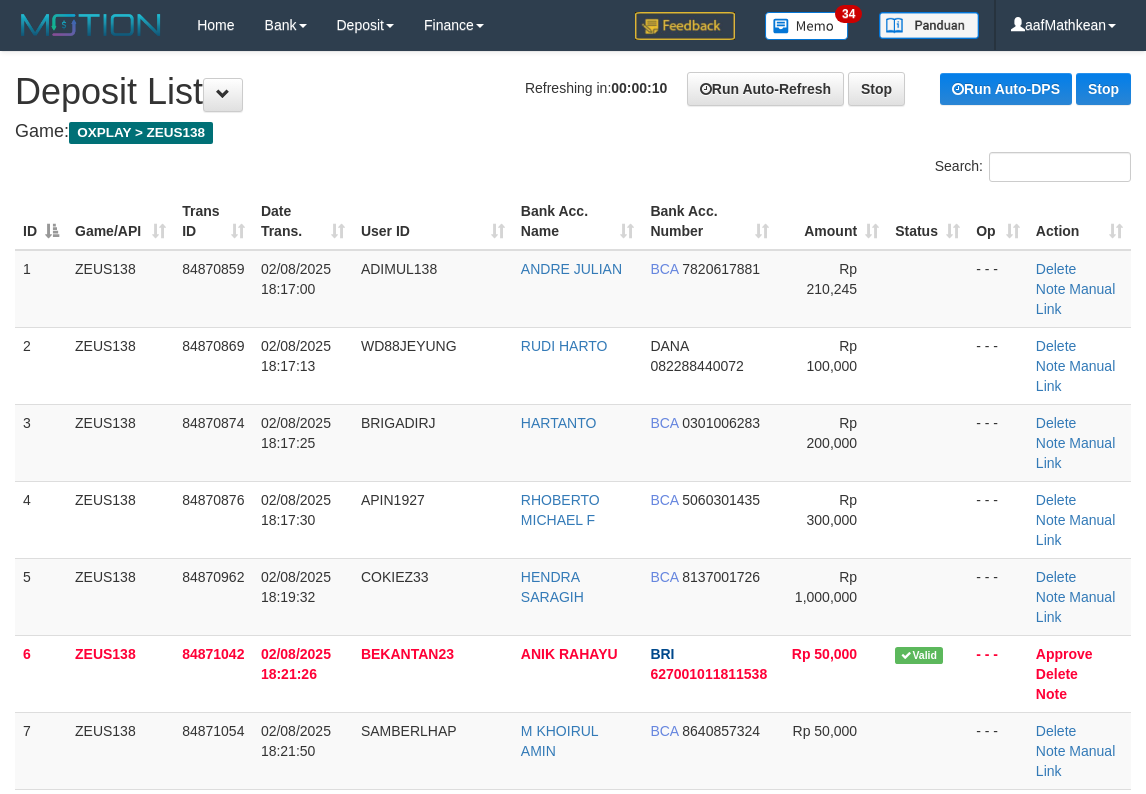 scroll, scrollTop: 0, scrollLeft: 0, axis: both 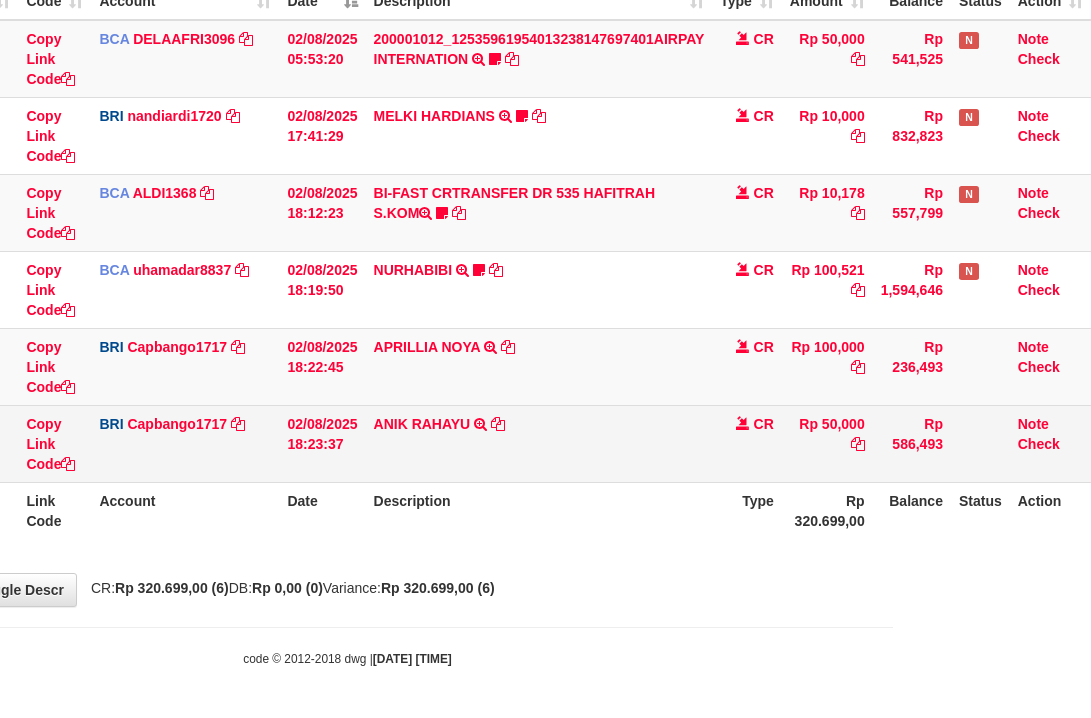 drag, startPoint x: 601, startPoint y: 424, endPoint x: 596, endPoint y: 434, distance: 11.18034 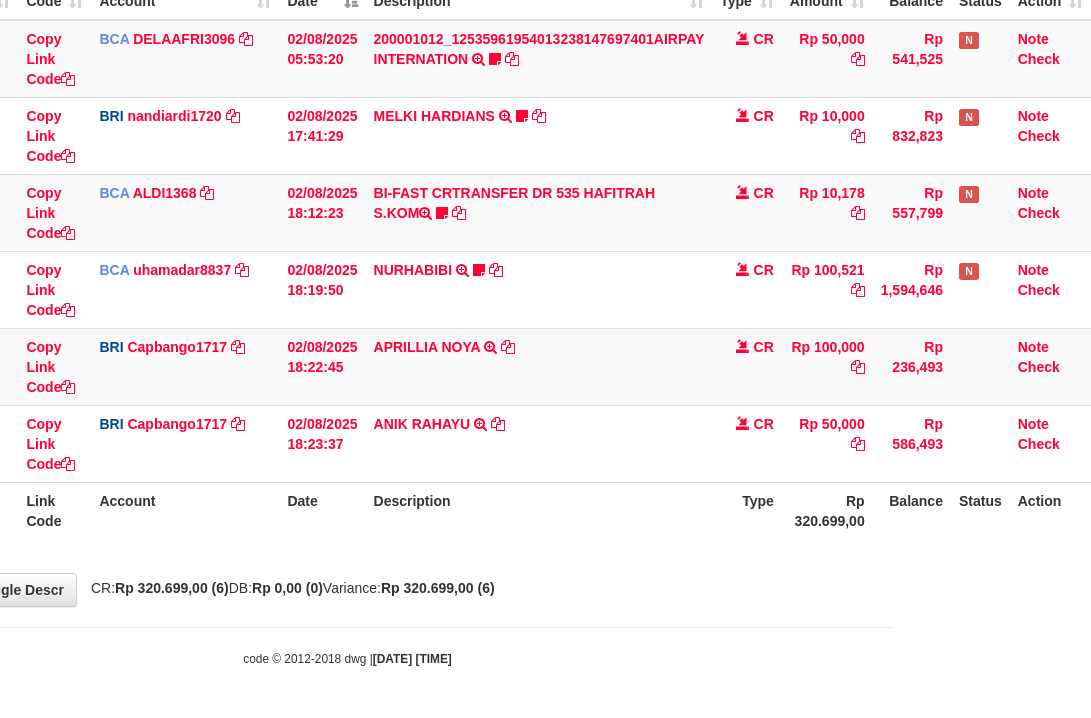 drag, startPoint x: 579, startPoint y: 445, endPoint x: 1104, endPoint y: 437, distance: 525.061 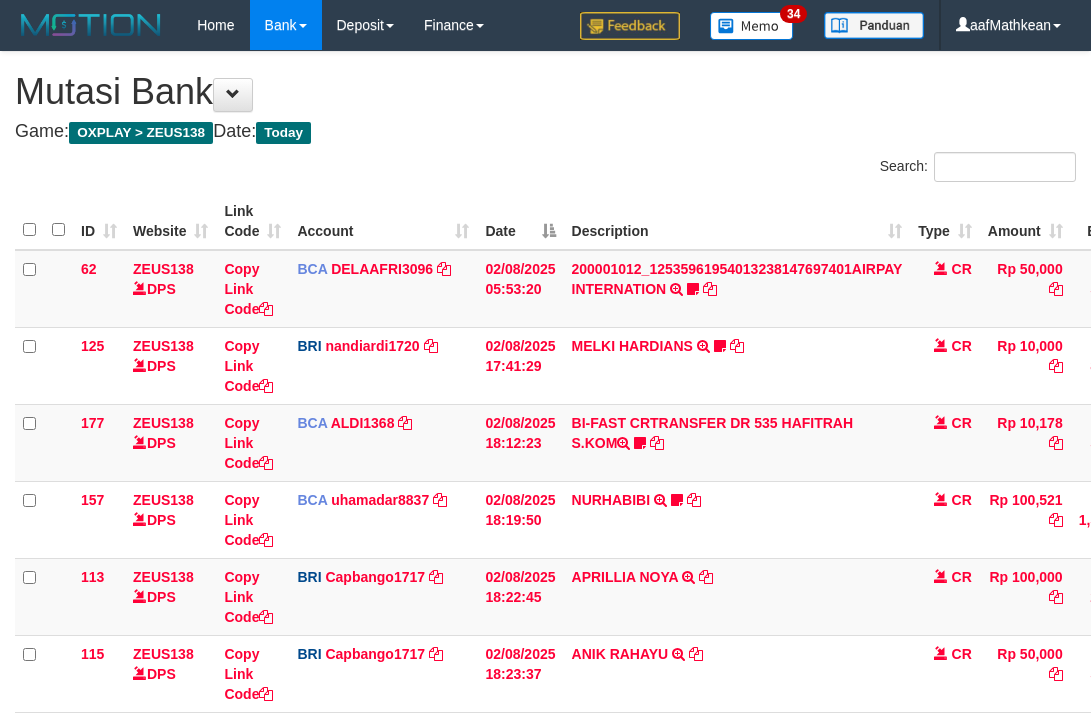 scroll, scrollTop: 230, scrollLeft: 198, axis: both 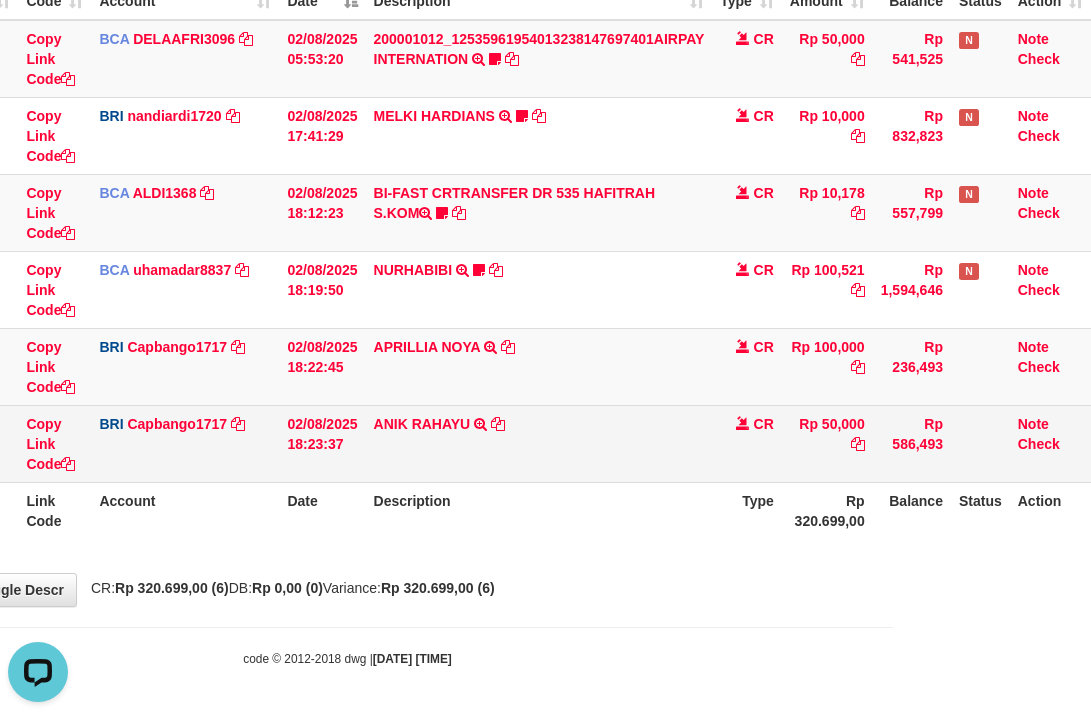 click on "[FIRST] [LAST]         TRANSFER NBMB [FIRST] [LAST] TO [FIRST]" at bounding box center [539, 443] 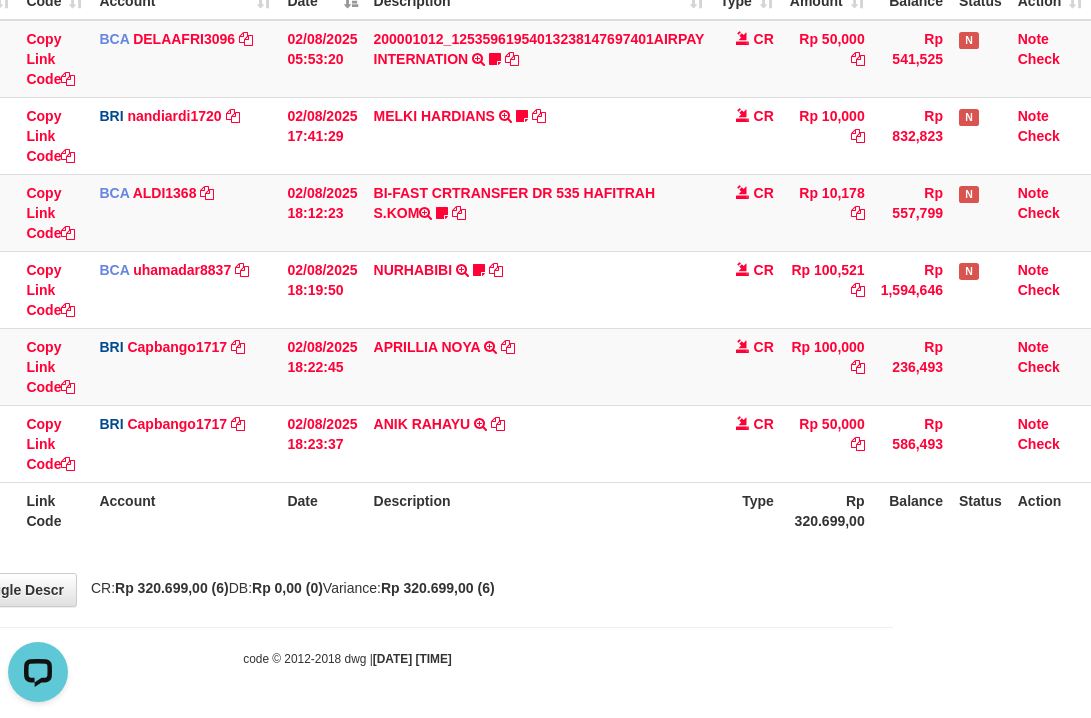 drag, startPoint x: 543, startPoint y: 486, endPoint x: 607, endPoint y: 486, distance: 64 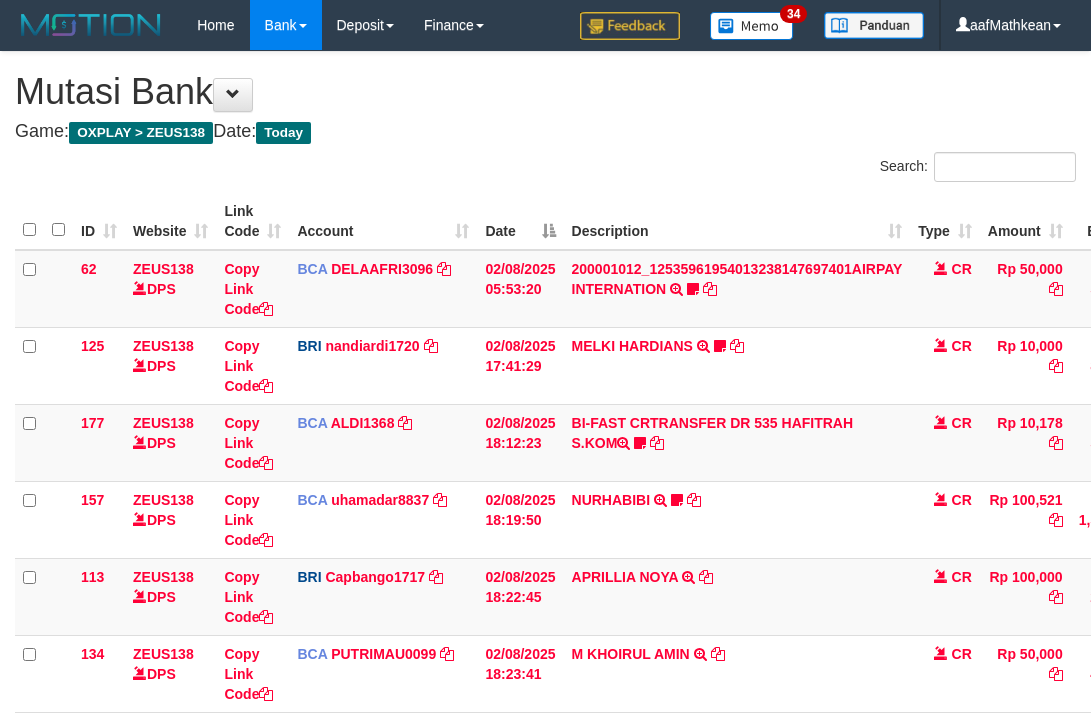 scroll, scrollTop: 230, scrollLeft: 198, axis: both 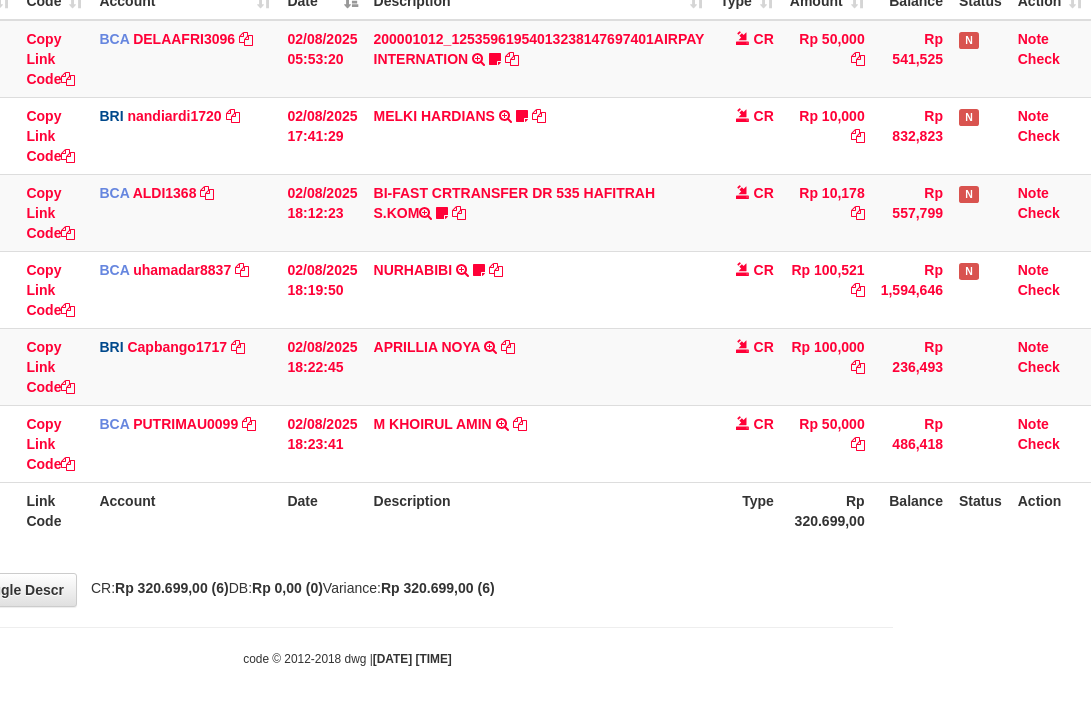 click on "M [LAST]         TRSF E-BANKING CR 0208/FTSCY/WS95031
50000.00M [LAST]" at bounding box center (539, 443) 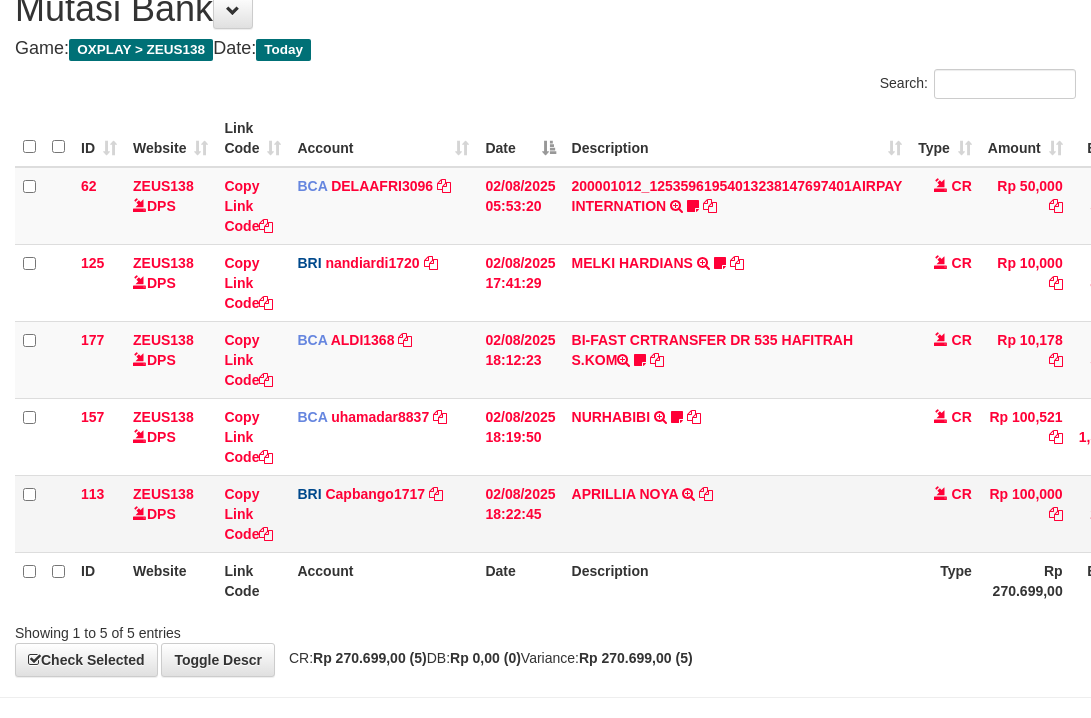 scroll, scrollTop: 153, scrollLeft: 0, axis: vertical 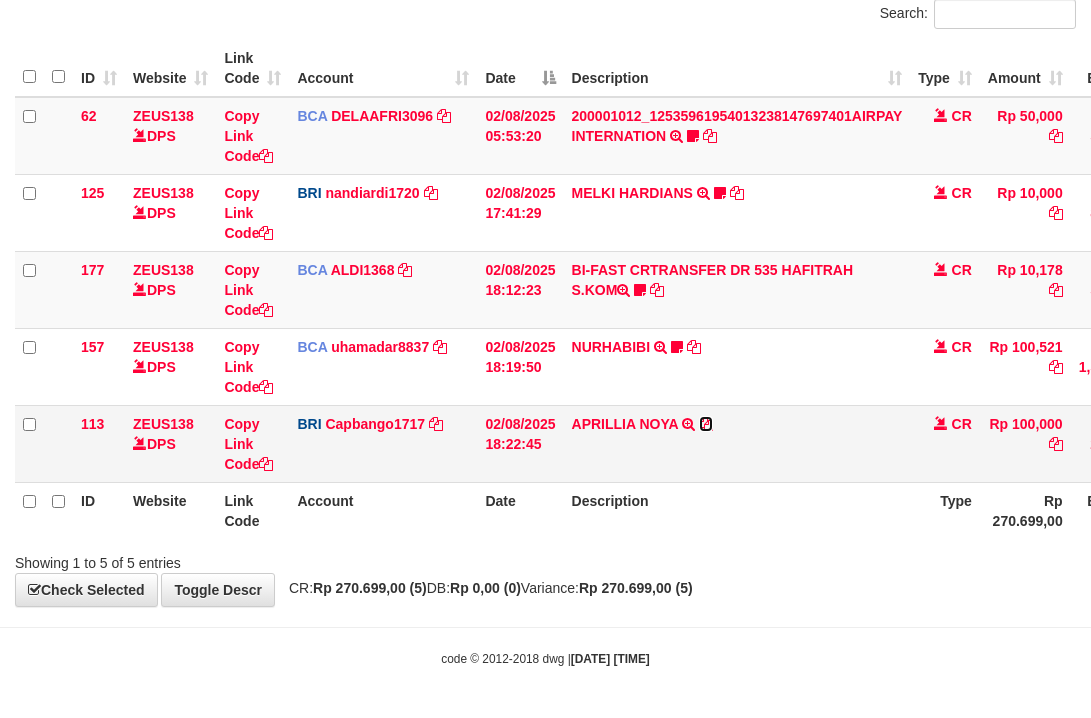 click at bounding box center [706, 424] 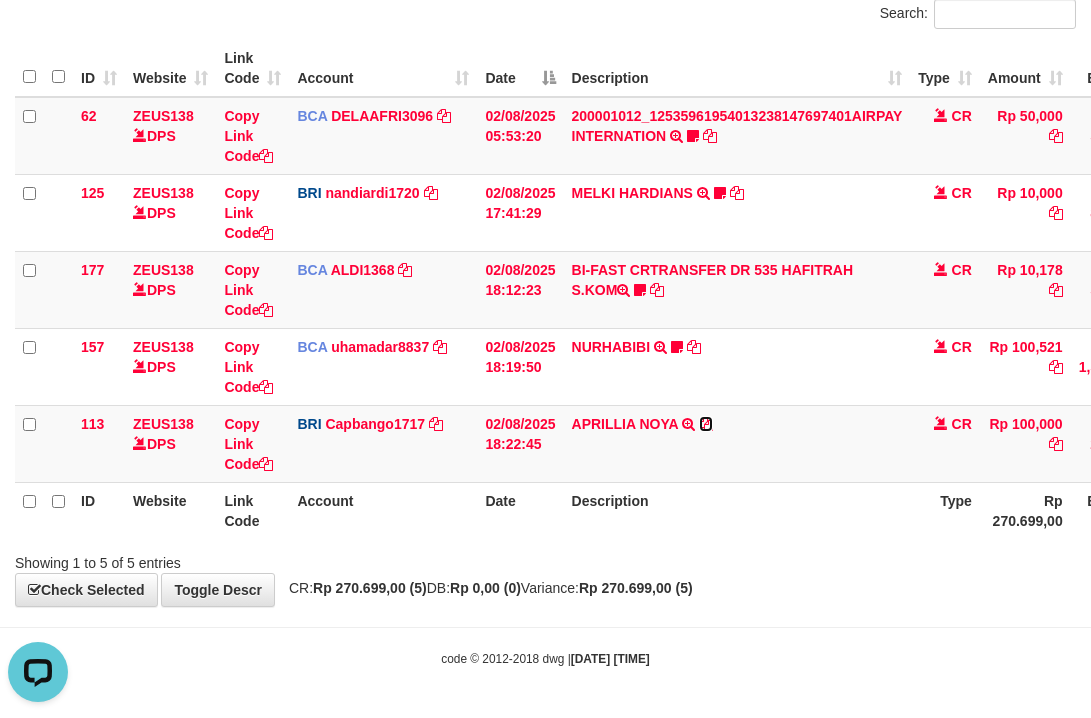 drag, startPoint x: 701, startPoint y: 421, endPoint x: 1099, endPoint y: 211, distance: 450.00446 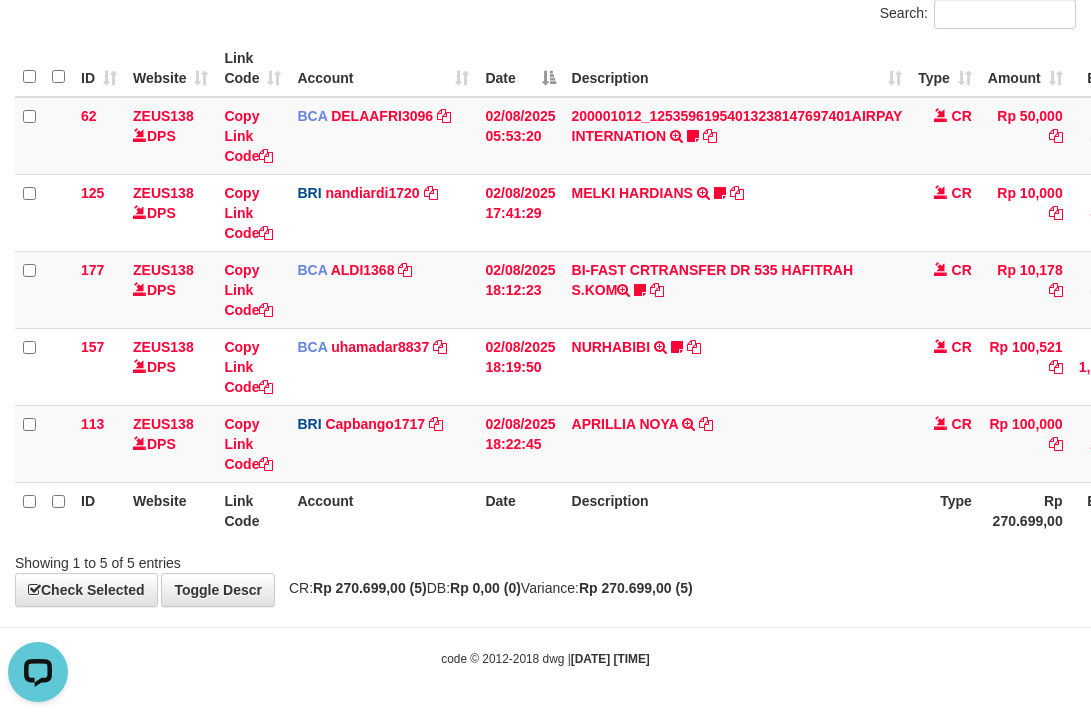 click on "BRI
Capbango1717
DPS
HELMI
mutasi_20250802_2435 | 113
mutasi_20250802_2435 | 113" at bounding box center [383, 443] 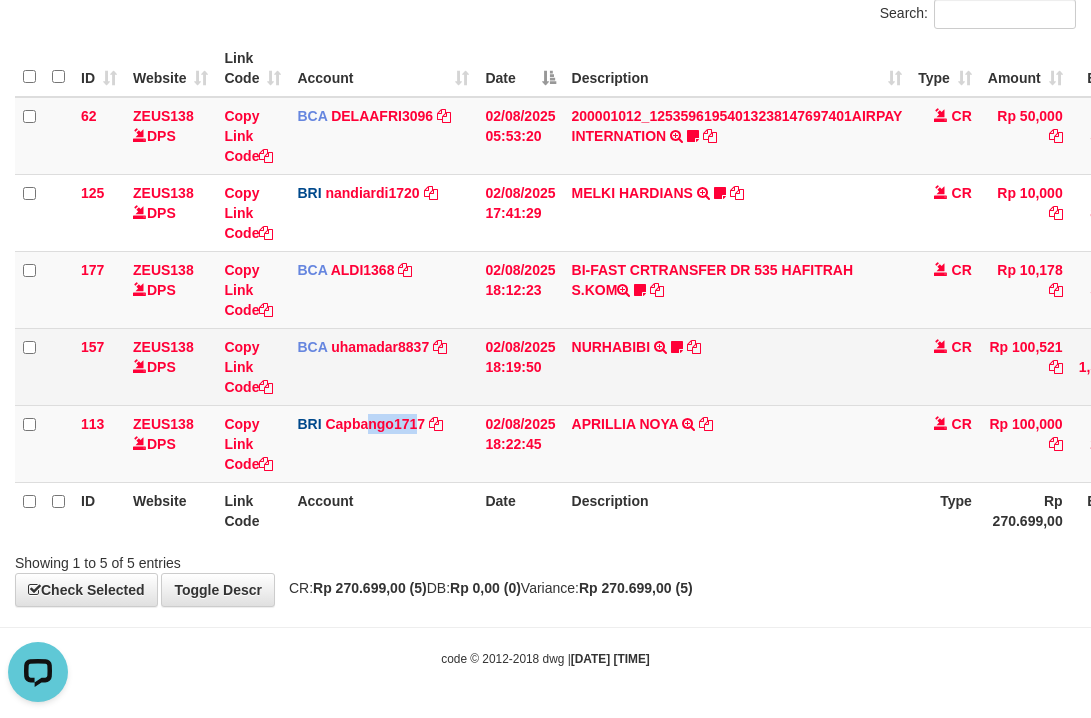 click on "157
ZEUS138    DPS
Copy Link Code
BCA
uhamadar8837
DPS
MUHAMAD ARYA MAFIUDIN
mutasi_20250802_4239 | 157
mutasi_20250802_4239 | 157
02/08/2025 18:19:50
NURHABIBI            TRSF E-BANKING CR 0208/FTSCY/WS95051
100521.002025080217371628 TRFDN-NURHABIBI ESPAY DEBIT INDONE    BHENDOT15
CR
Rp 100,521
Rp 1,594,646
N
Note
Check" at bounding box center (652, 366) 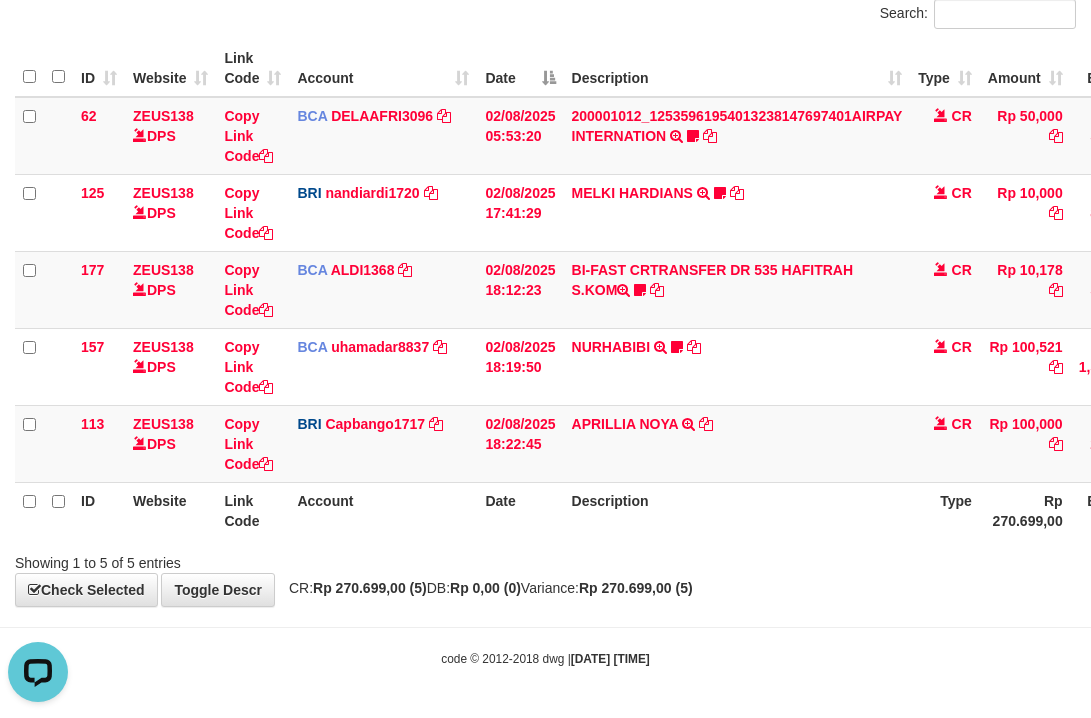 click on "Date" at bounding box center [520, 510] 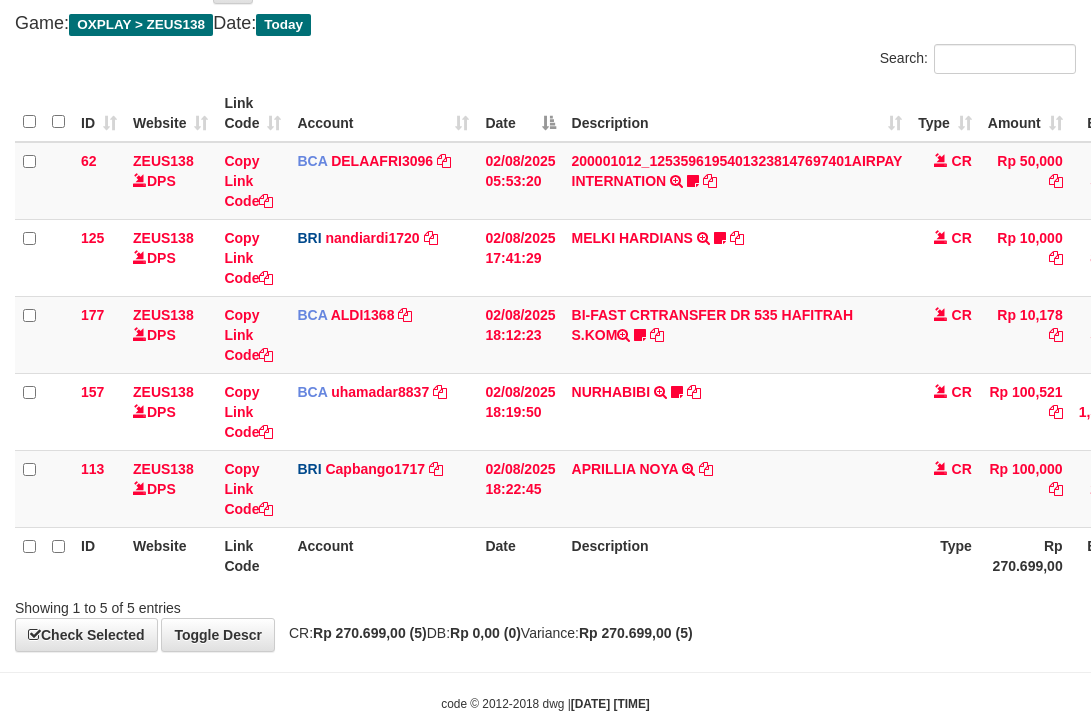 scroll, scrollTop: 153, scrollLeft: 0, axis: vertical 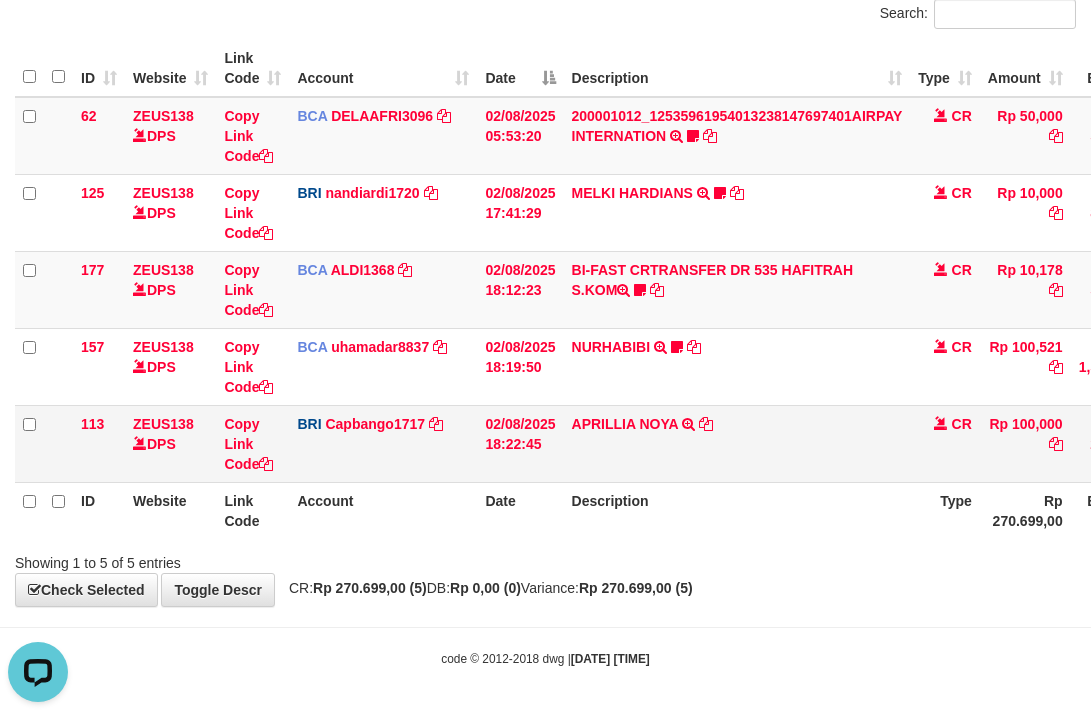 click on "APRILLIA NOYA         TRANSFER NBMB APRILLIA NOYA TO HELMI" at bounding box center (737, 443) 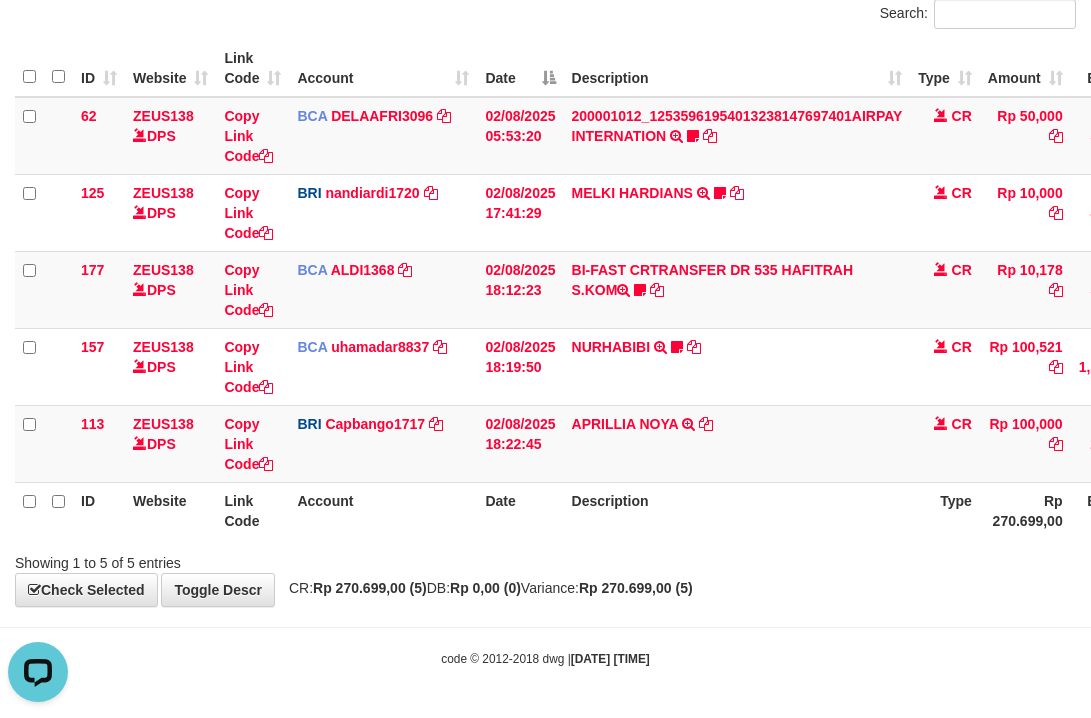 drag, startPoint x: 741, startPoint y: 456, endPoint x: 727, endPoint y: 517, distance: 62.58594 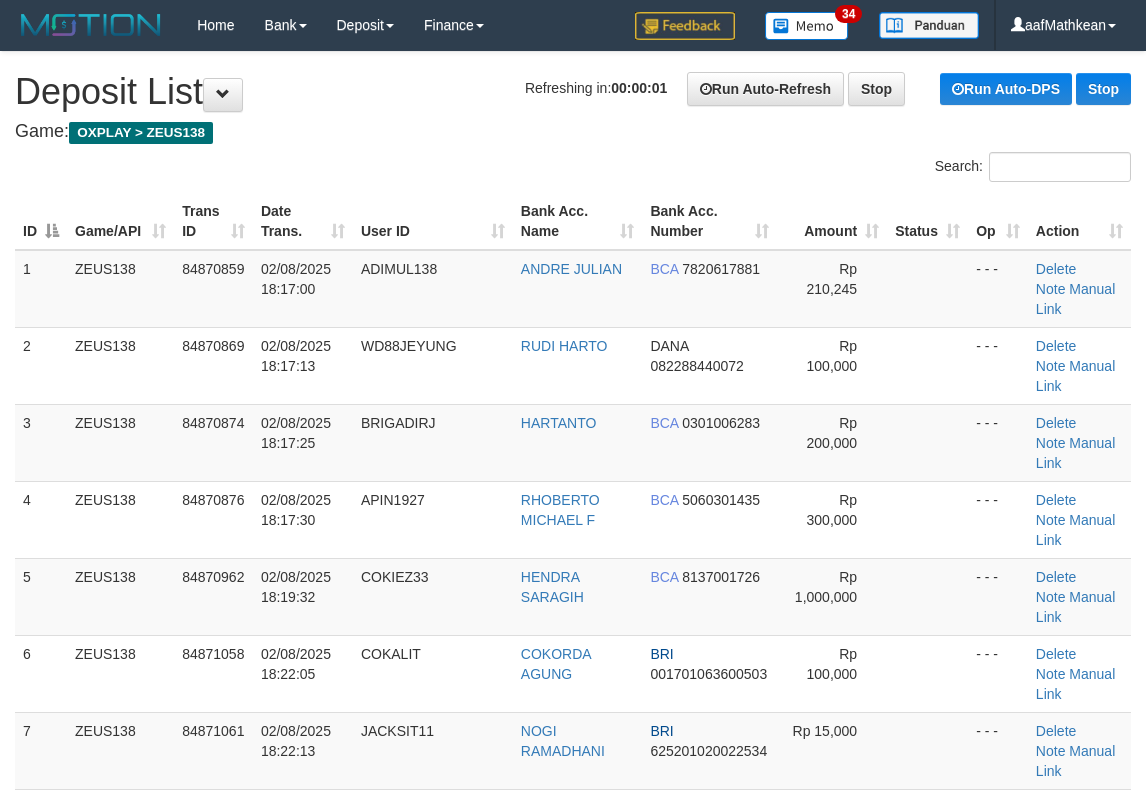 scroll, scrollTop: 0, scrollLeft: 0, axis: both 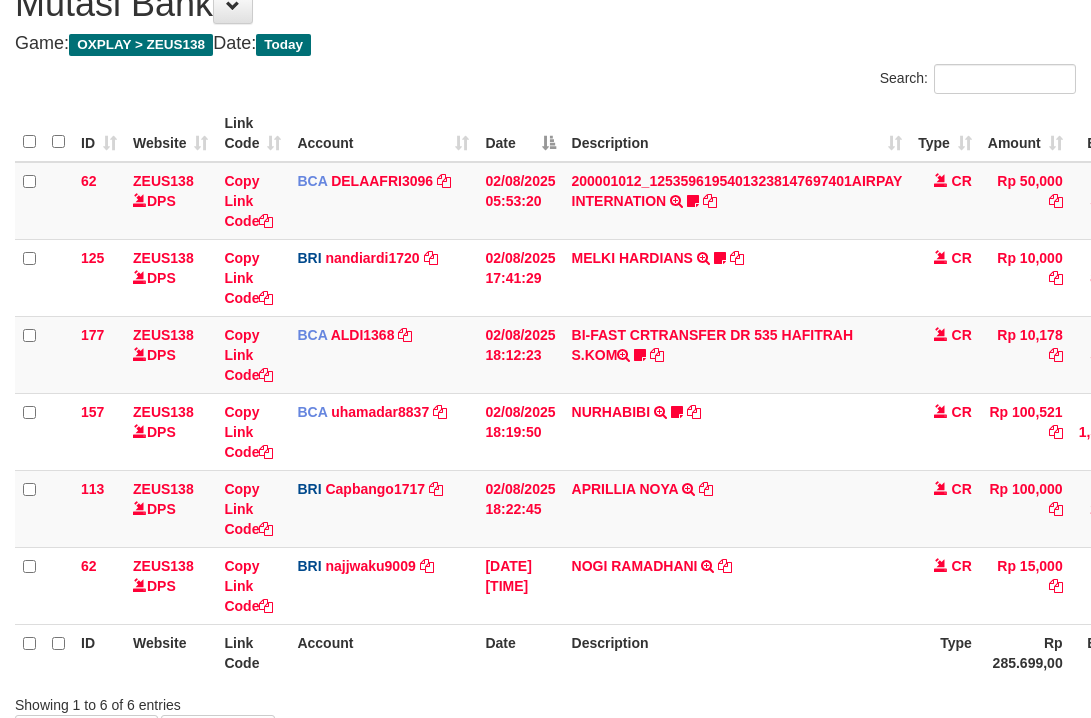click on "NOGI RAMADHANI         TRANSFER NBMB NOGI RAMADHANI TO SITI KURNIA NINGSIH" at bounding box center (737, 585) 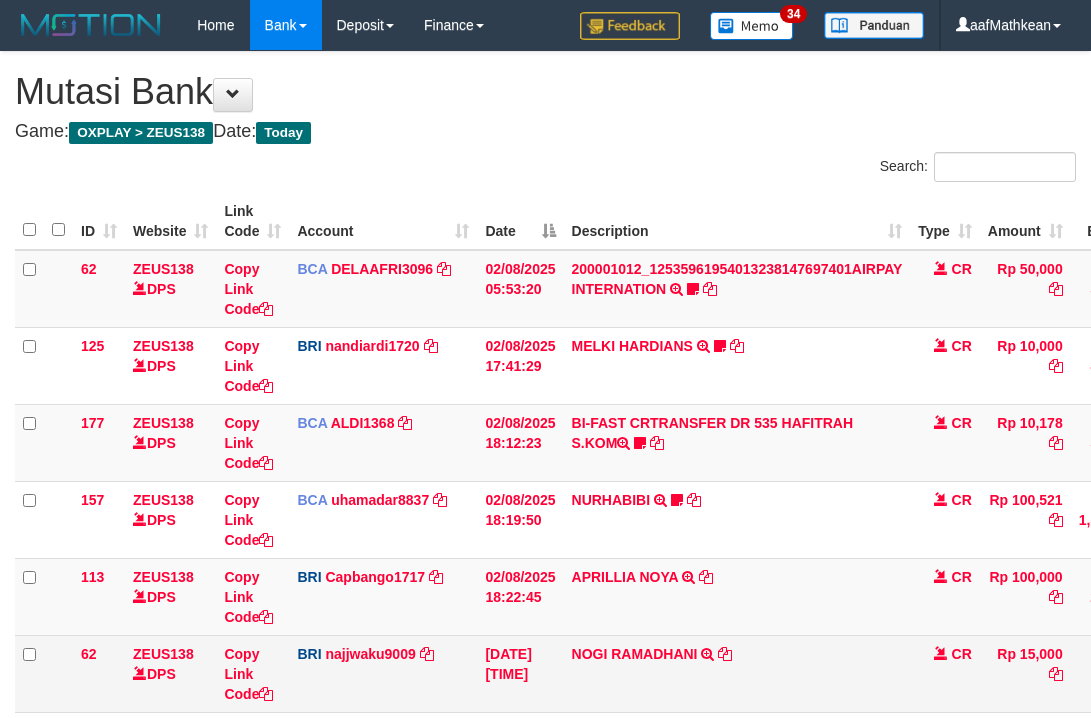 scroll, scrollTop: 230, scrollLeft: 0, axis: vertical 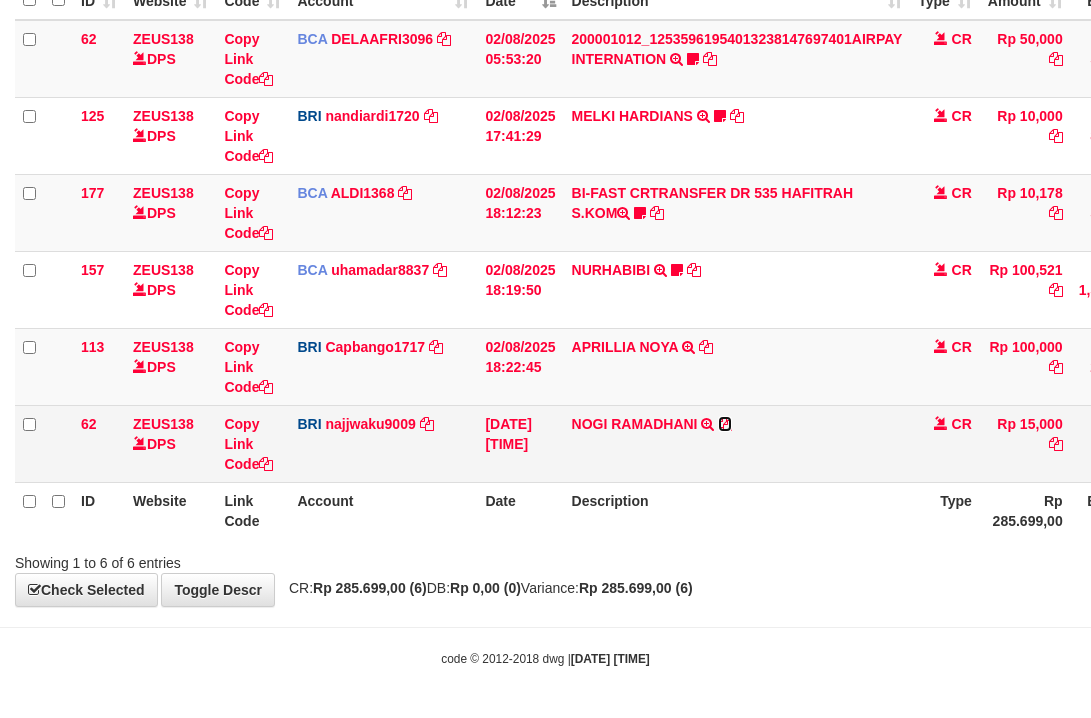 click at bounding box center (725, 424) 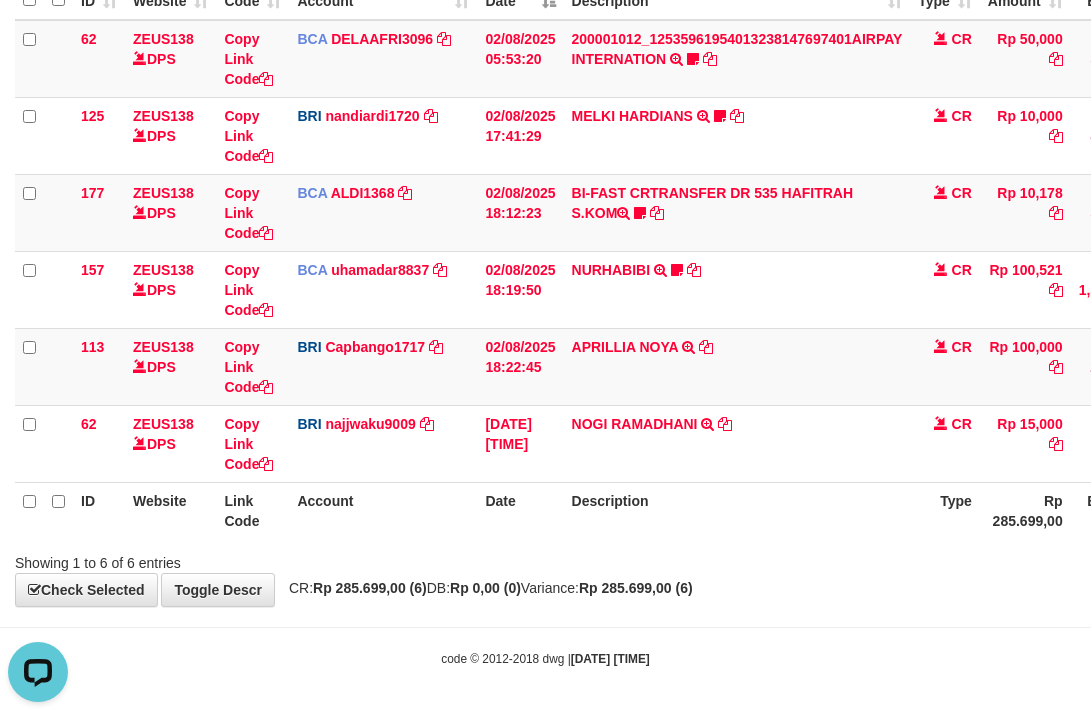 scroll, scrollTop: 0, scrollLeft: 0, axis: both 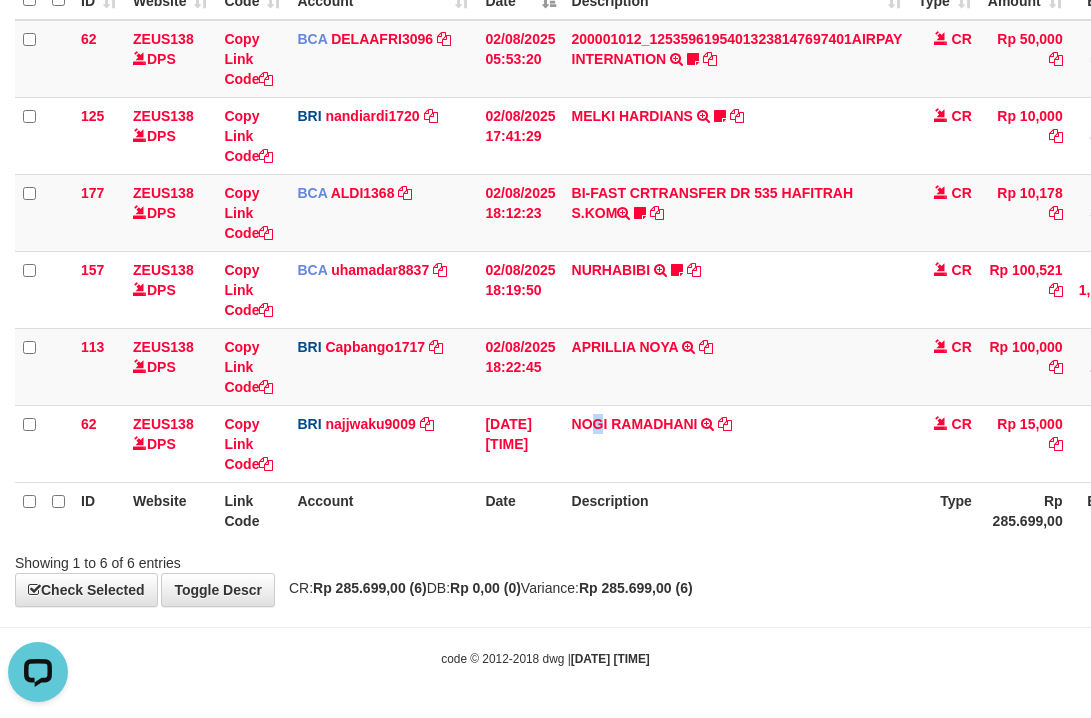 drag, startPoint x: 608, startPoint y: 480, endPoint x: 636, endPoint y: 490, distance: 29.732138 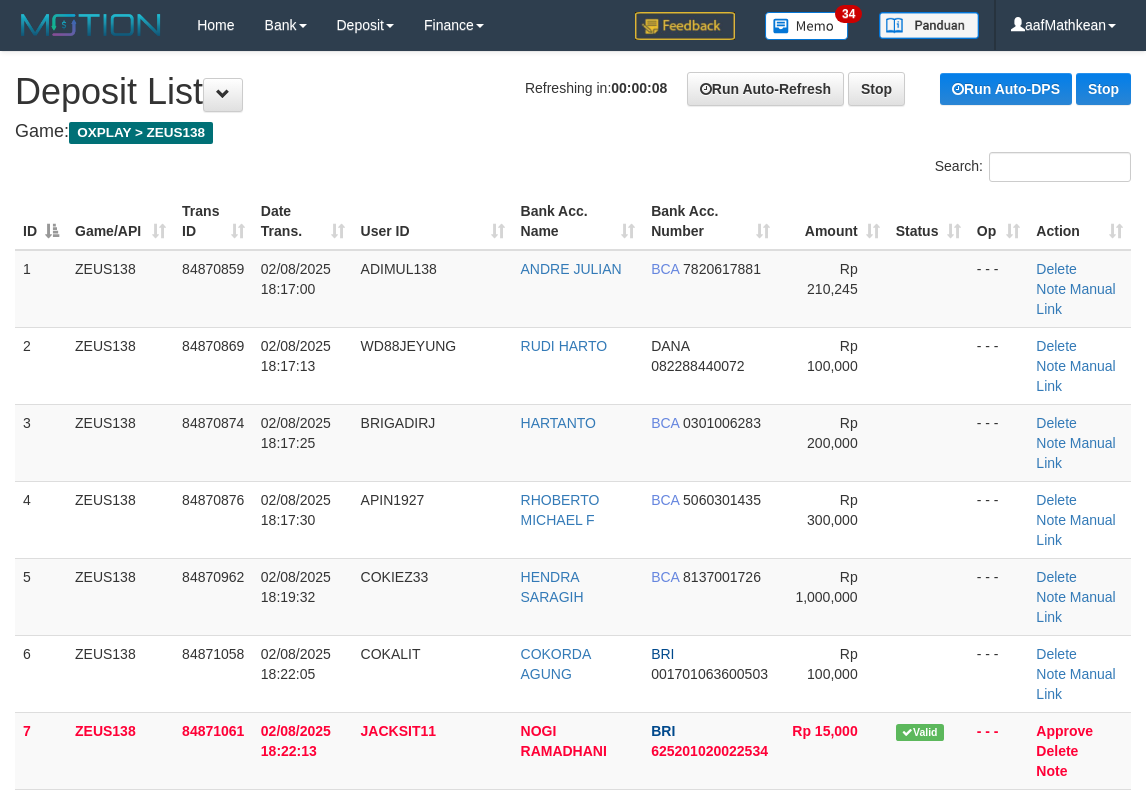 scroll, scrollTop: 0, scrollLeft: 0, axis: both 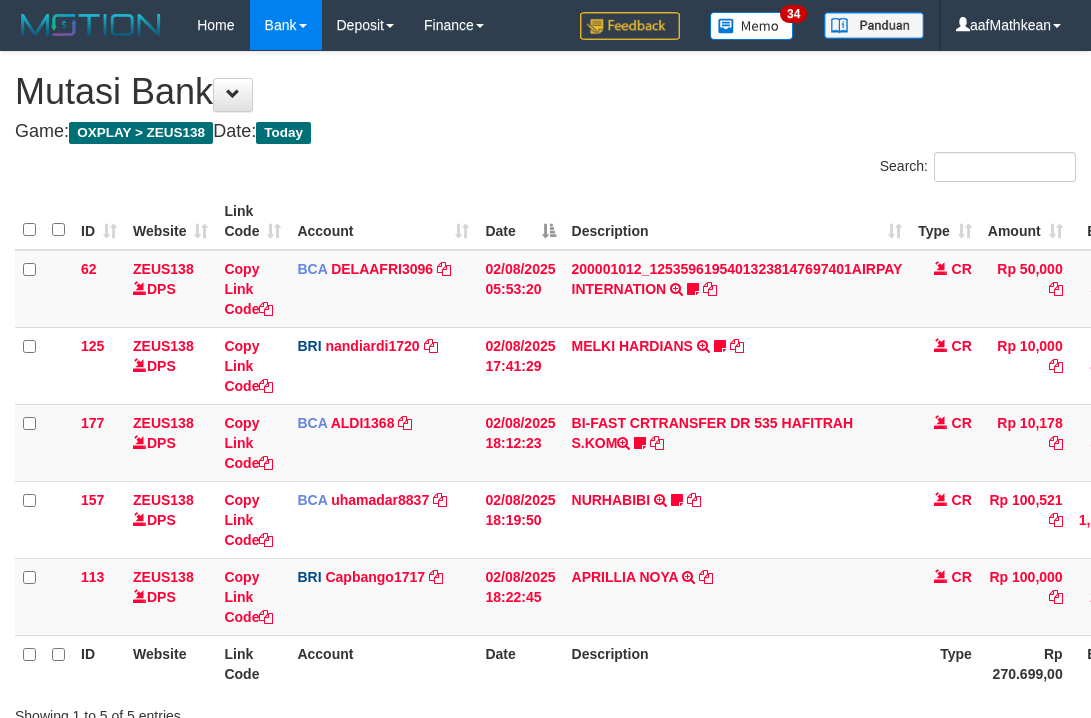 click on "NURHABIBI            TRSF E-BANKING CR 0208/FTSCY/WS95051
100521.002025080217371628 TRFDN-NURHABIBI ESPAY DEBIT INDONE    BHENDOT15" at bounding box center (737, 519) 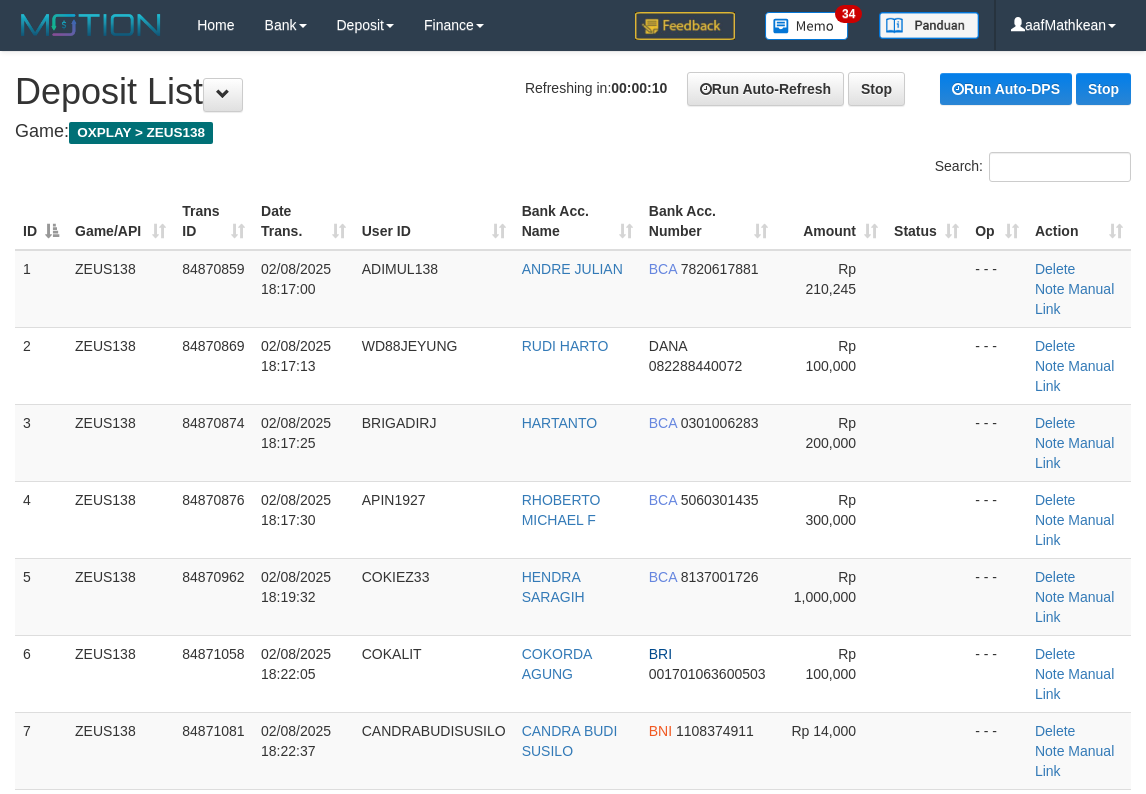 scroll, scrollTop: 0, scrollLeft: 0, axis: both 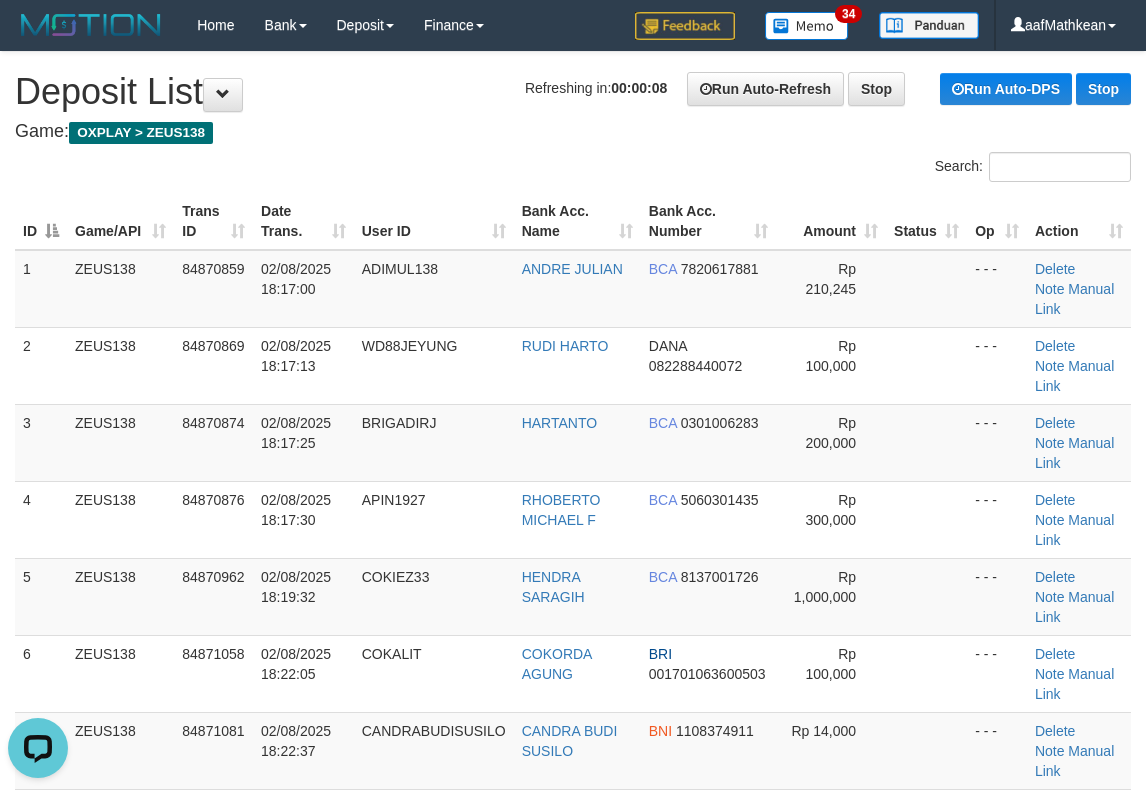 click on "ID Game/API Trans ID Date Trans. User ID Bank Acc. Name Bank Acc. Number Amount Status Op Action" at bounding box center (573, 221) 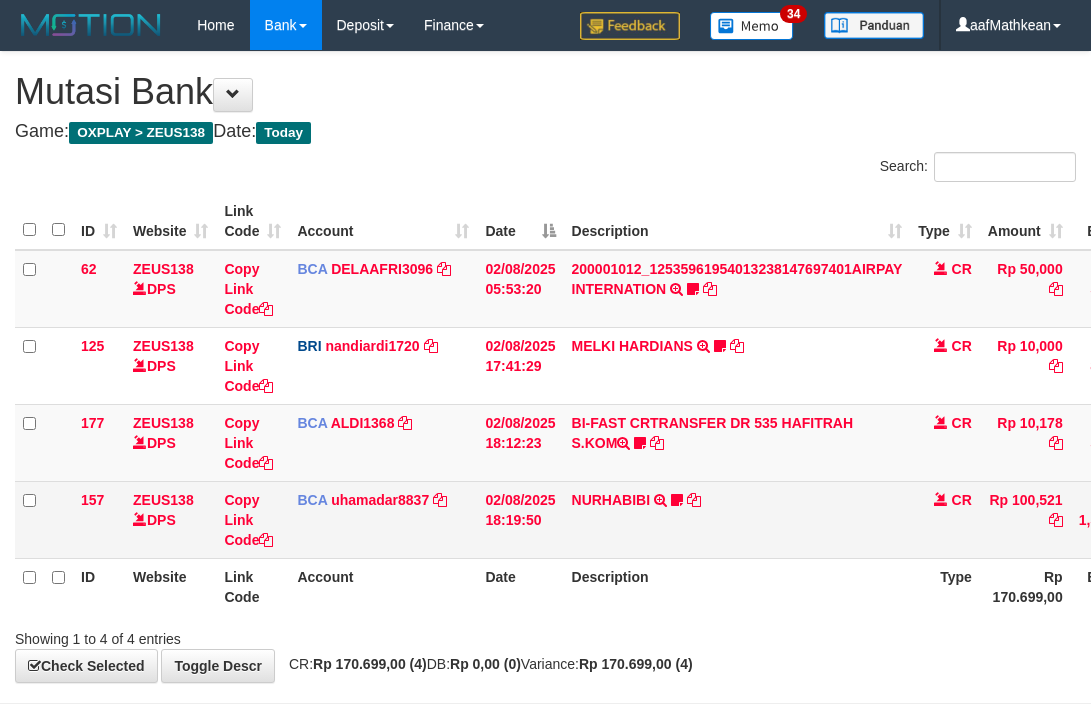 scroll, scrollTop: 76, scrollLeft: 0, axis: vertical 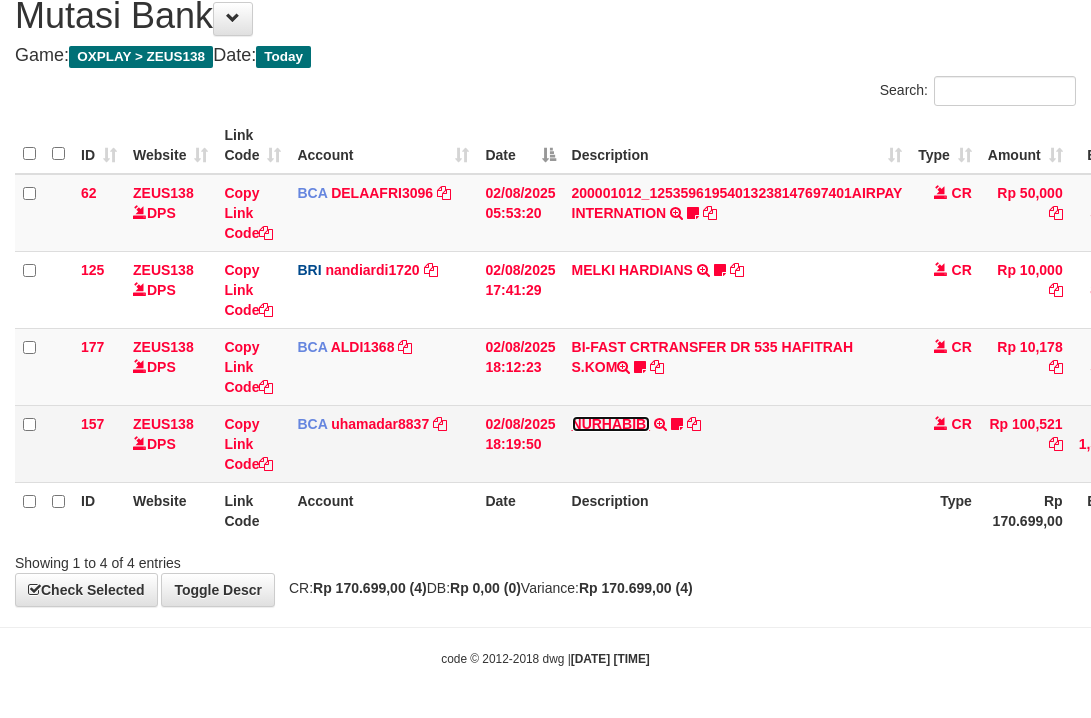 click on "NURHABIBI" at bounding box center (611, 424) 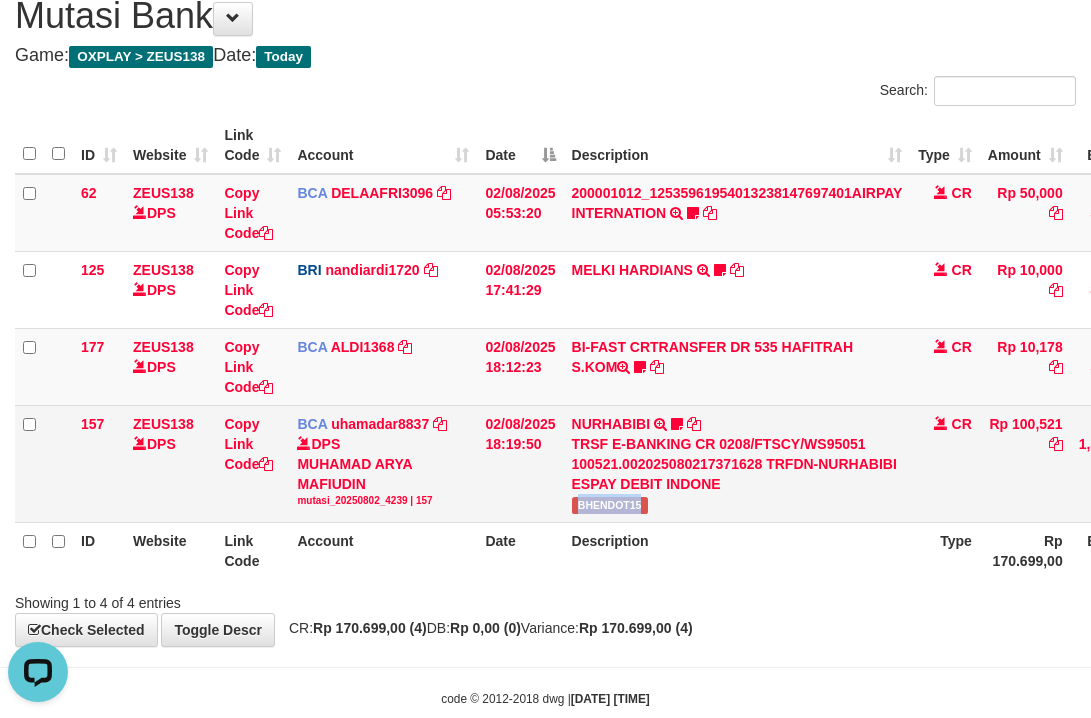 scroll, scrollTop: 0, scrollLeft: 0, axis: both 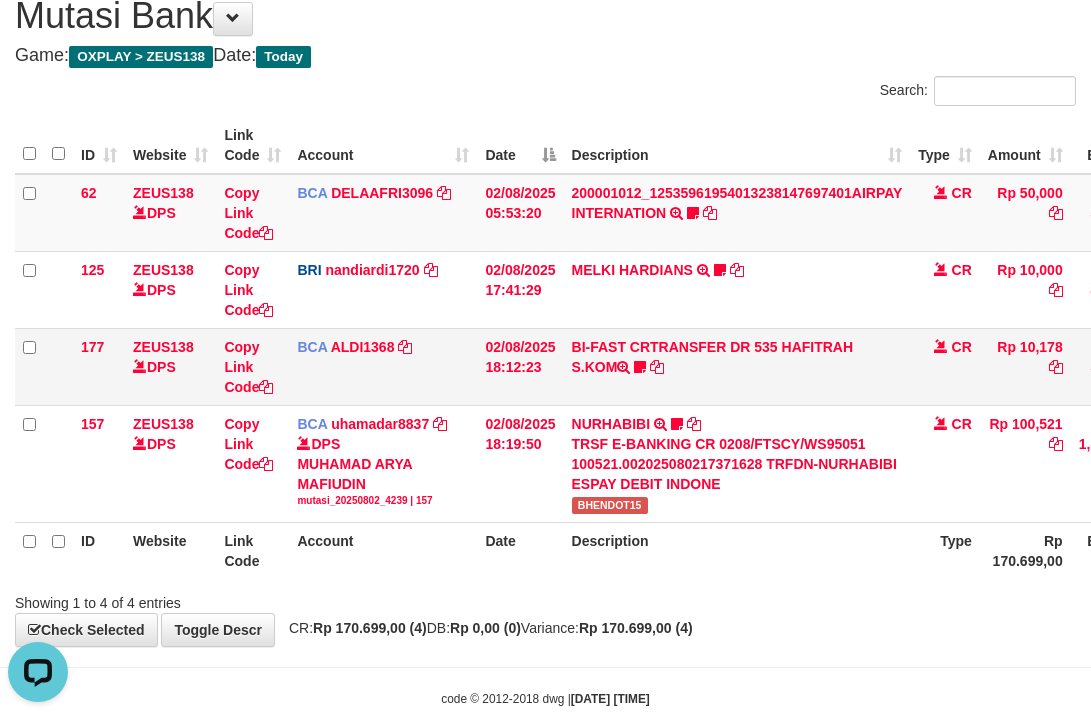 drag, startPoint x: 464, startPoint y: 440, endPoint x: 466, endPoint y: 398, distance: 42.047592 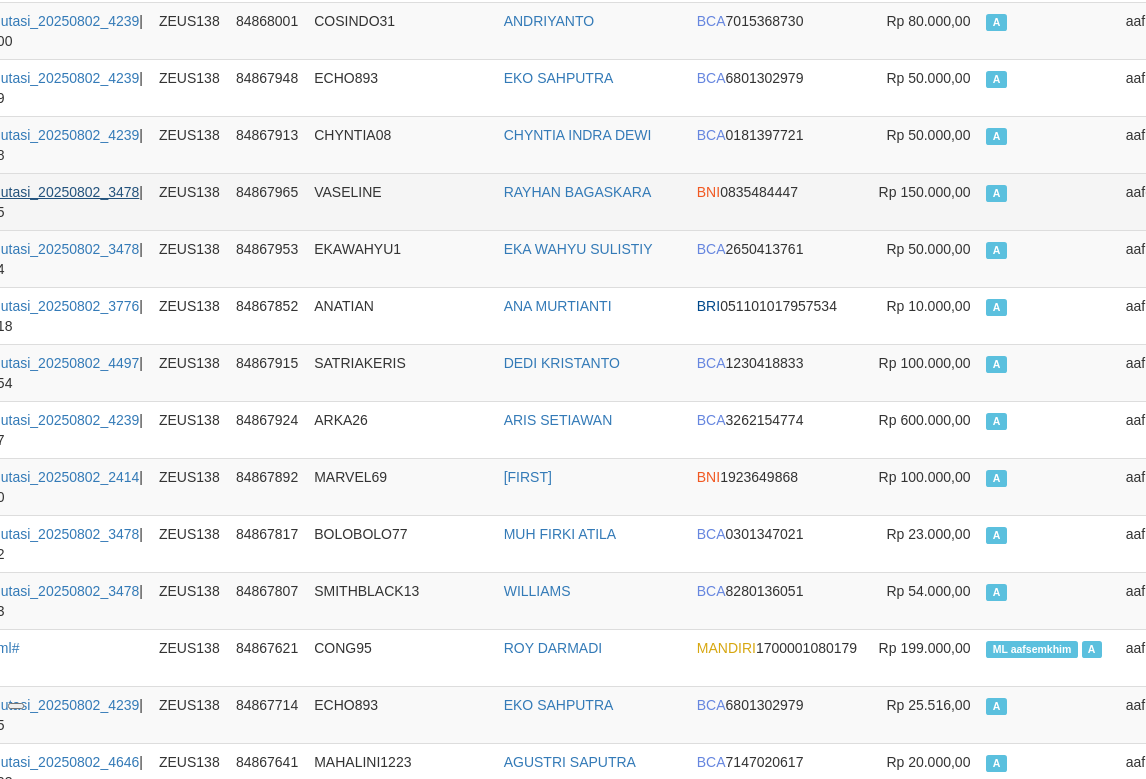 scroll, scrollTop: 13358, scrollLeft: 172, axis: both 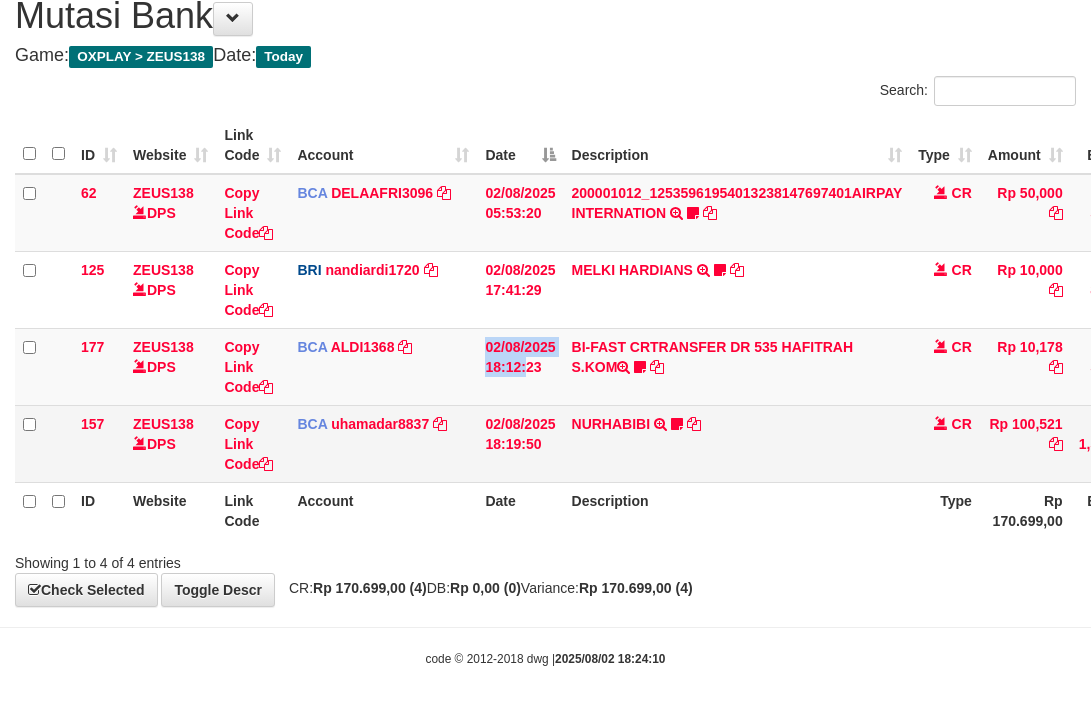 click on "62
ZEUS138    DPS
Copy Link Code
BCA
DELAAFRI3096
DPS
DELA AFRIANI
mutasi_20250802_3552 | 62
mutasi_20250802_3552 | 62
02/08/2025 05:53:20
200001012_12535961954013238147697401AIRPAY INTERNATION            TRSF E-BANKING CR 0208/FTSCY/WS95051
50000.00200001012_12535961954013238147697401AIRPAY INTERNATION    Labubutaiki
https://prnt.sc/l7T6Eus7w_Qi
CR
Rp 50,000
Rp 541,525
N
Note
Check
125
ZEUS138    DPS
Copy Link Code
BRI
nandiardi1720
DPS" at bounding box center [652, 328] 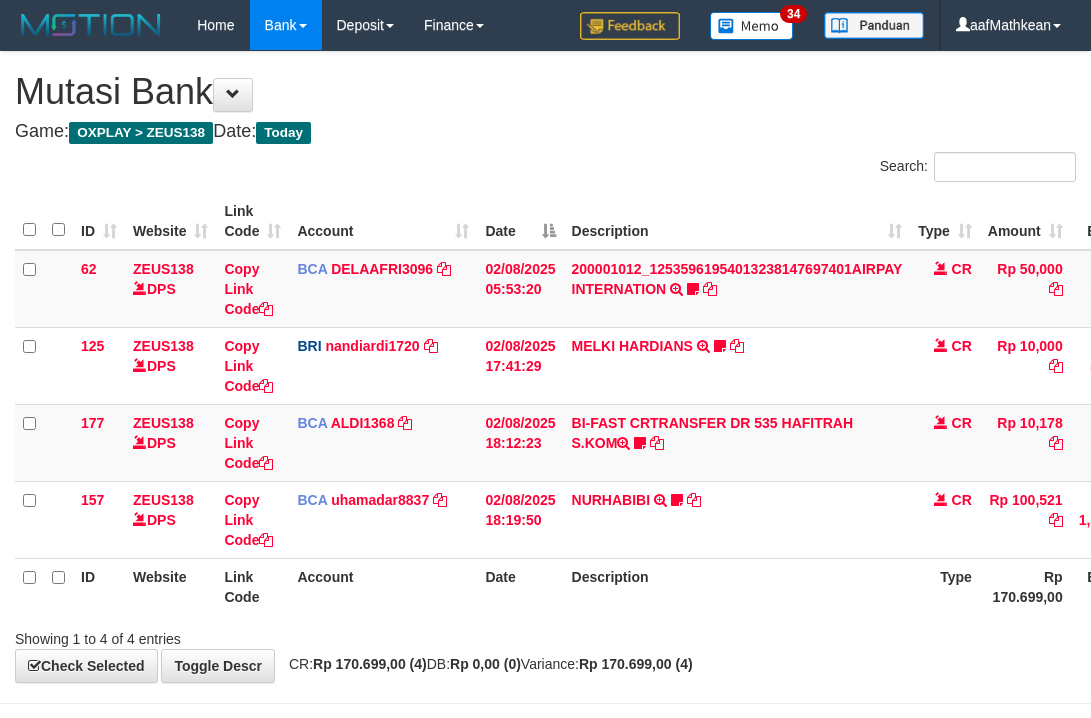 scroll, scrollTop: 76, scrollLeft: 0, axis: vertical 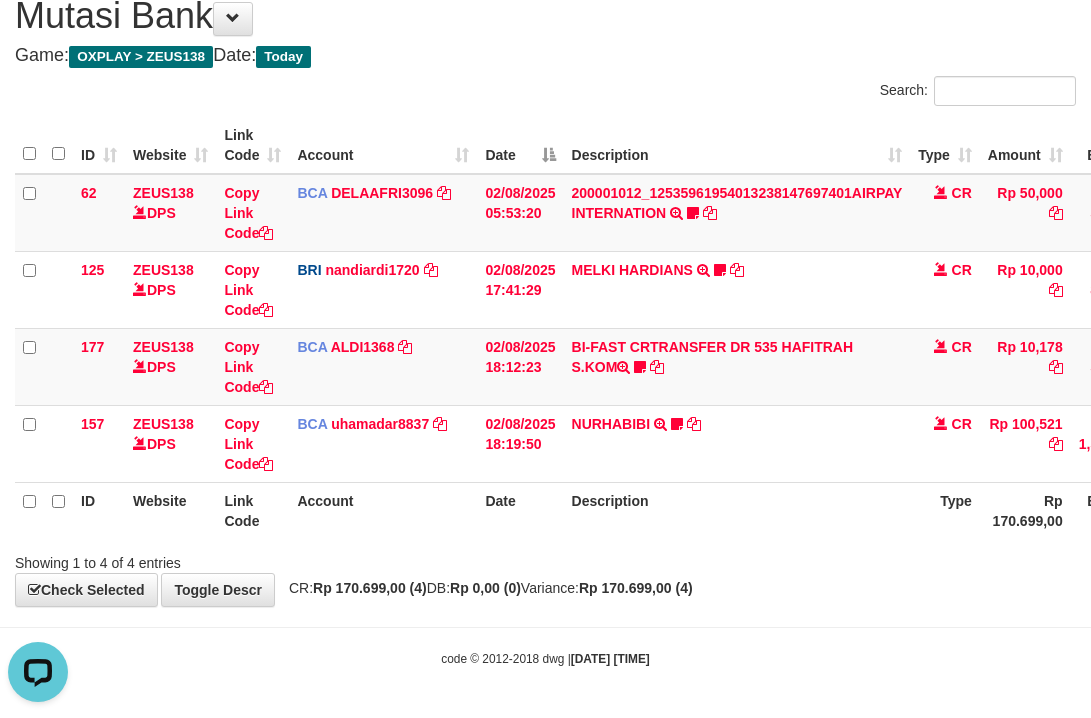 drag, startPoint x: 684, startPoint y: 618, endPoint x: 626, endPoint y: 619, distance: 58.00862 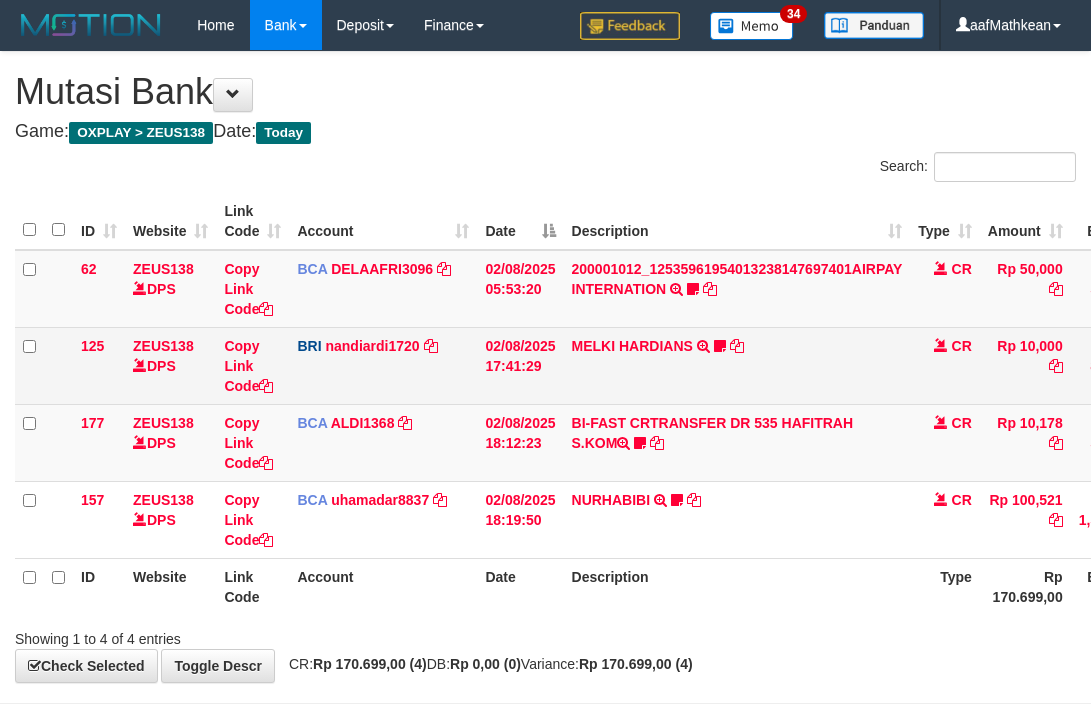 scroll, scrollTop: 76, scrollLeft: 0, axis: vertical 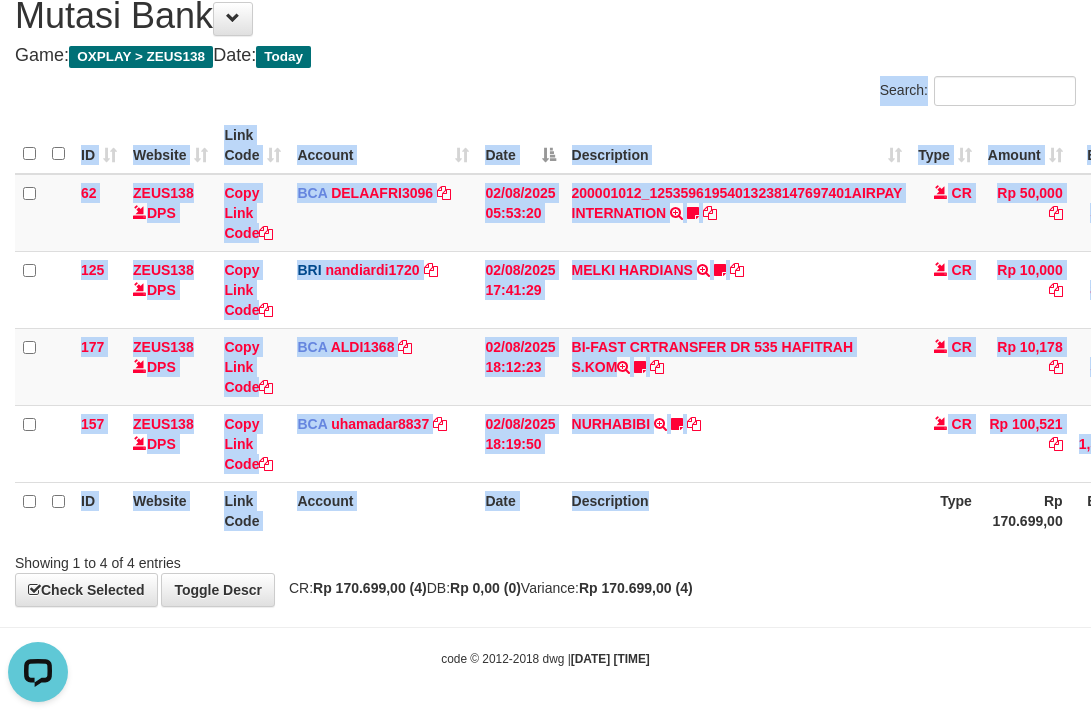 click on "**********" at bounding box center [545, 291] 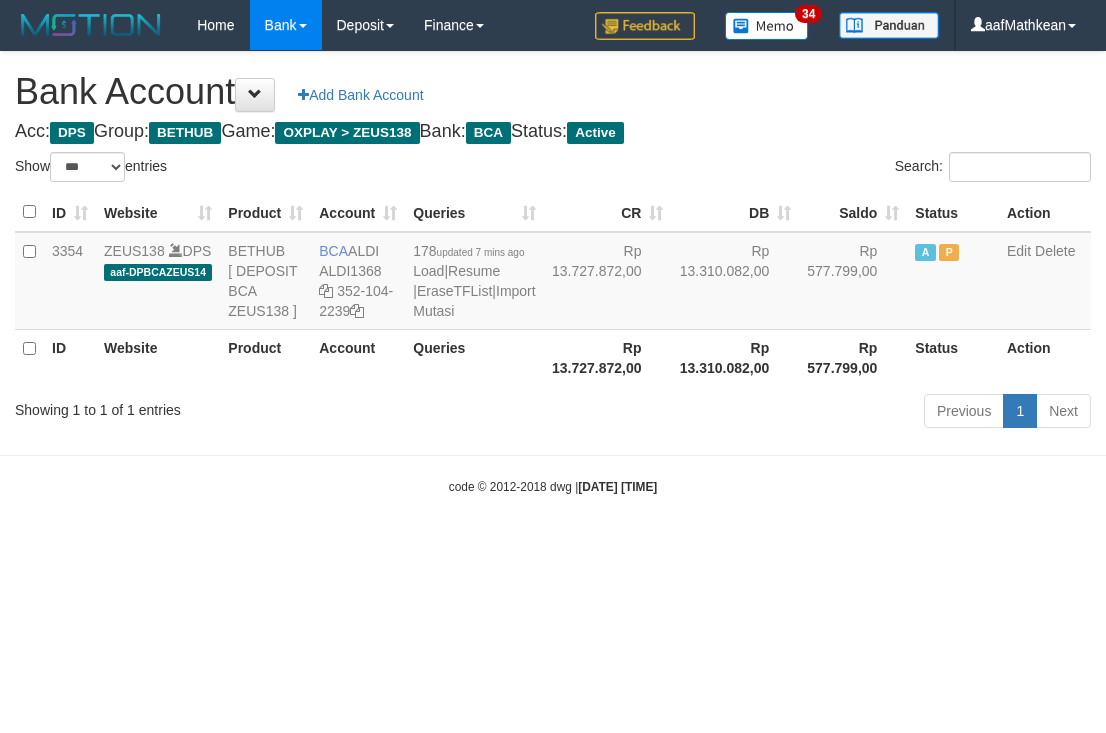 select on "***" 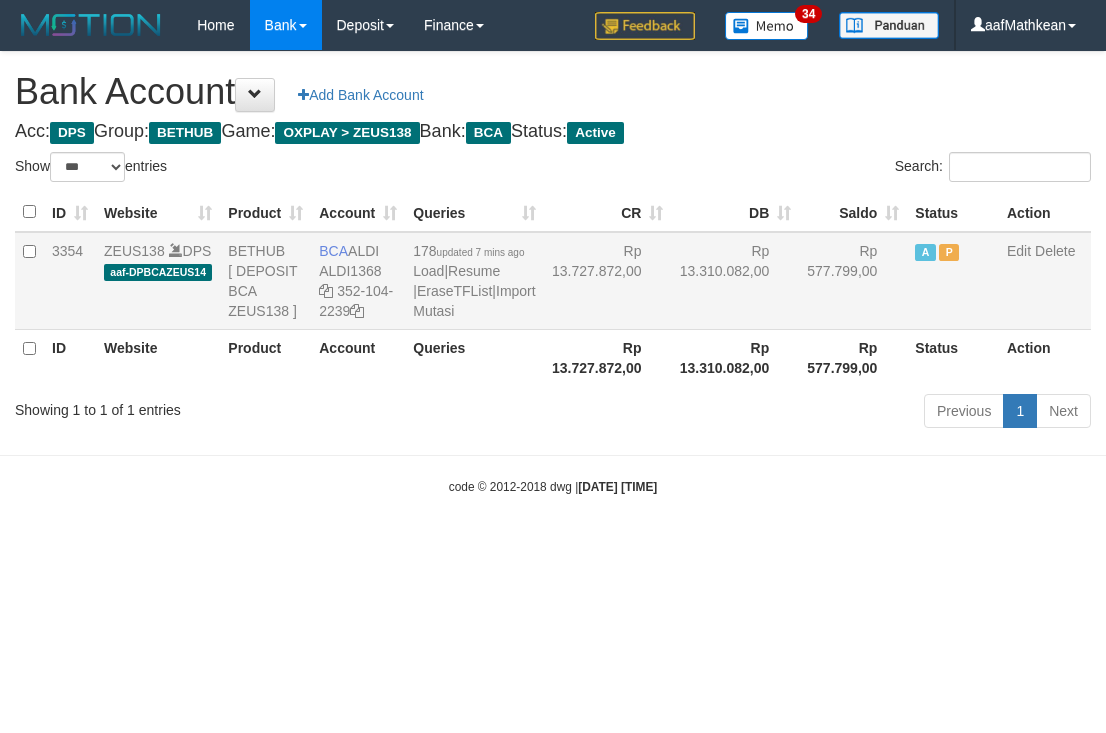 scroll, scrollTop: 0, scrollLeft: 0, axis: both 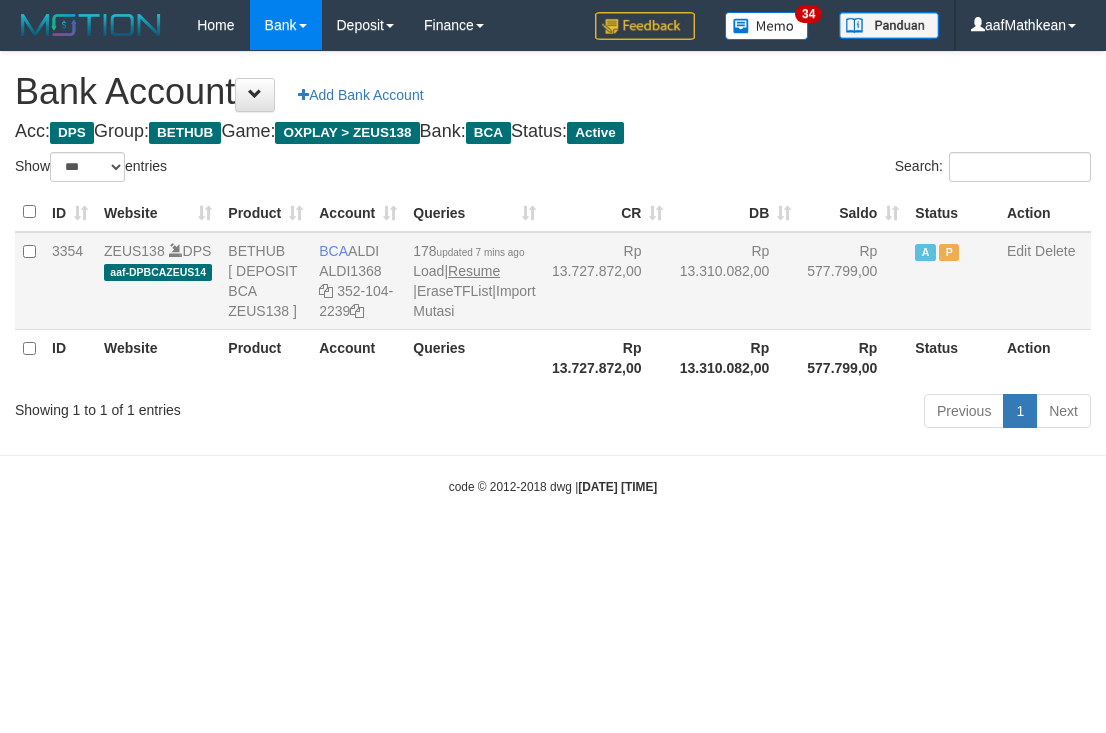 copy on "ALDI" 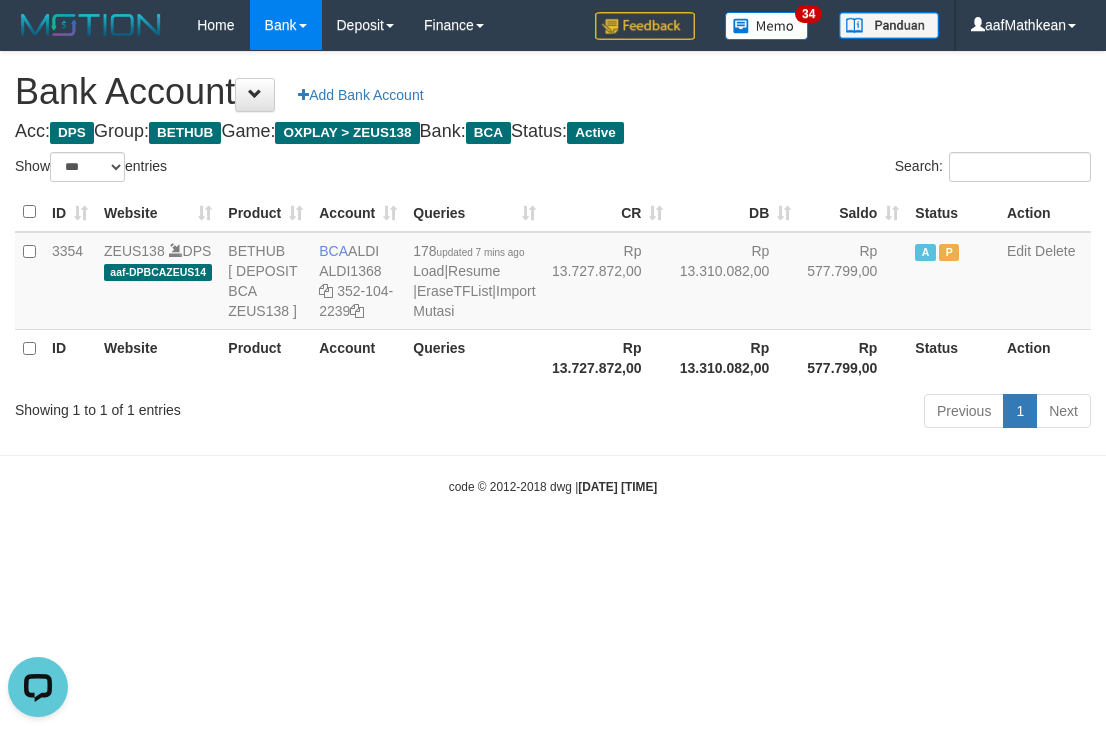drag, startPoint x: 380, startPoint y: 425, endPoint x: 3, endPoint y: 220, distance: 429.13168 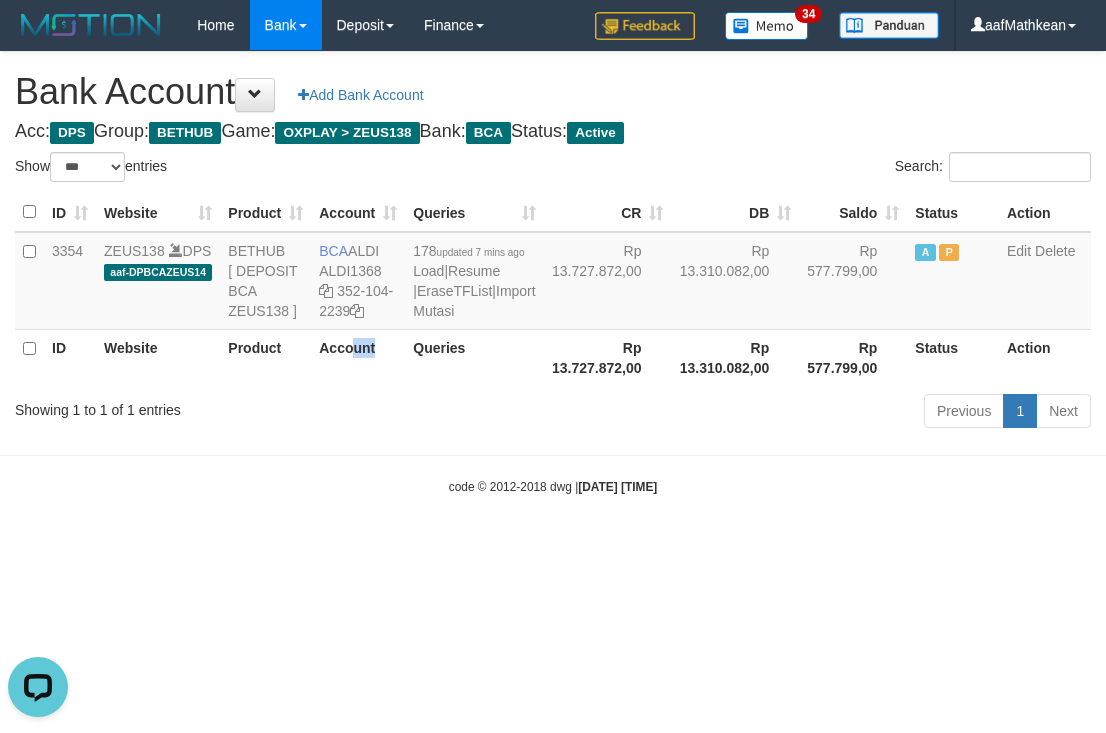 scroll, scrollTop: 0, scrollLeft: 0, axis: both 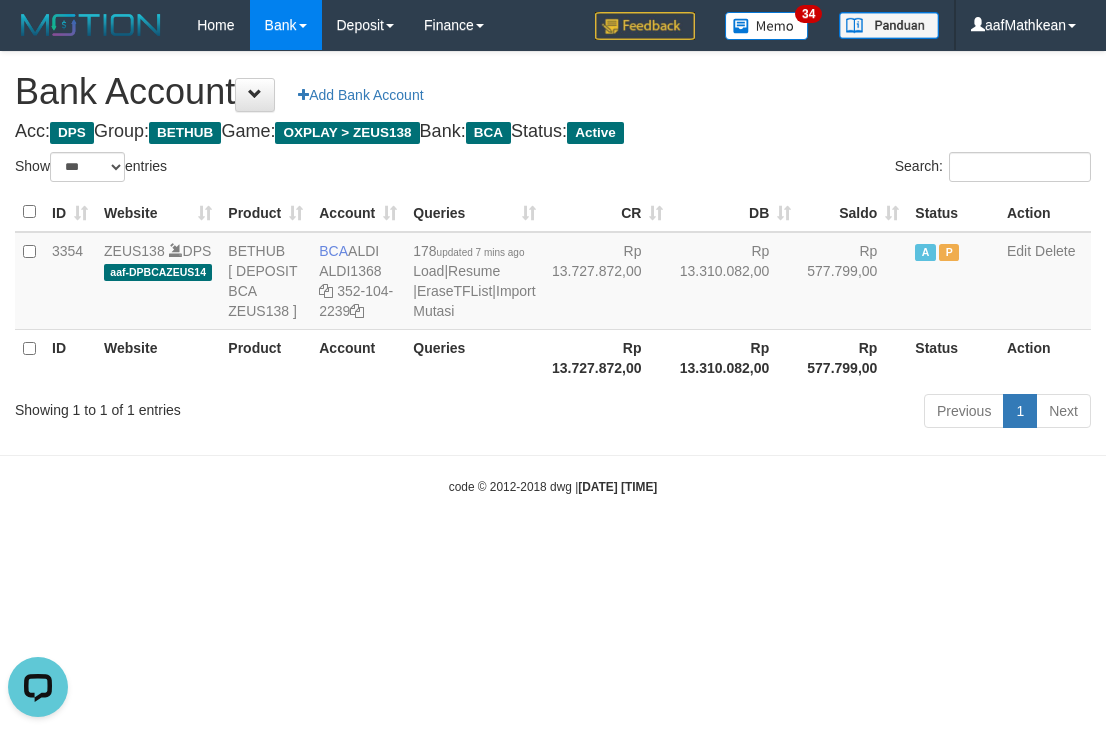 click on "Toggle navigation
Home
Bank
Account List
Load
By Website
Group
[OXPLAY]													ZEUS138
By Load Group (DPS)" at bounding box center [553, 273] 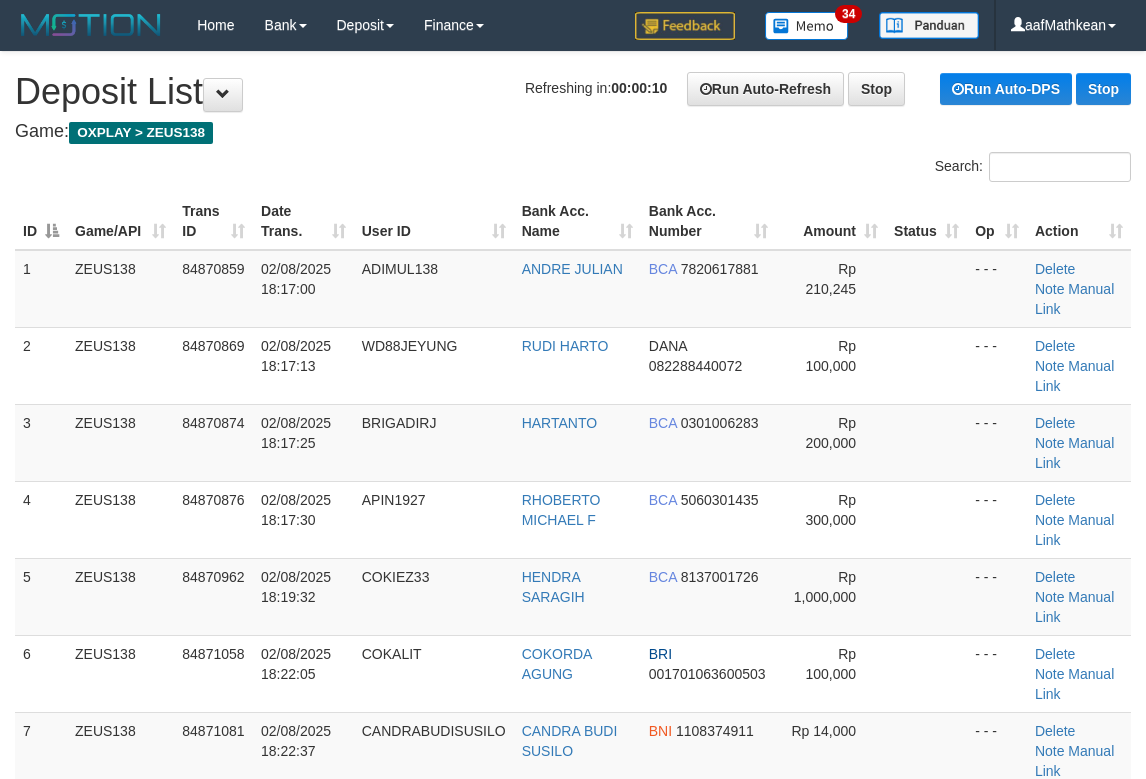 scroll, scrollTop: 0, scrollLeft: 0, axis: both 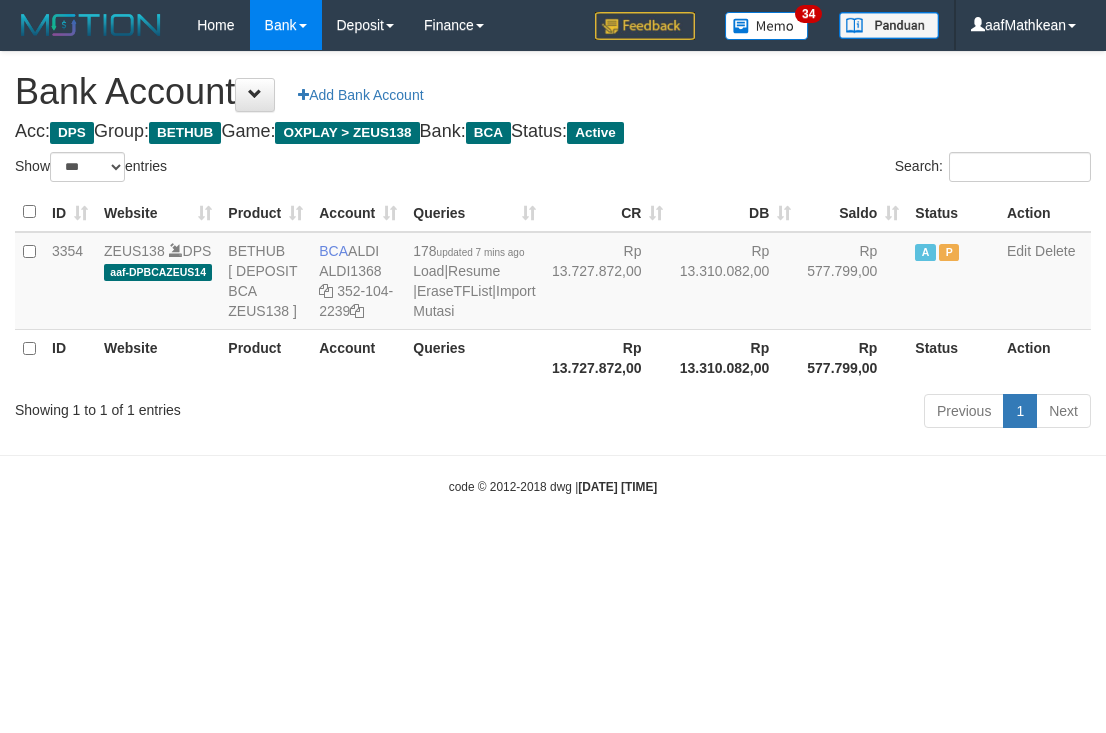 select on "***" 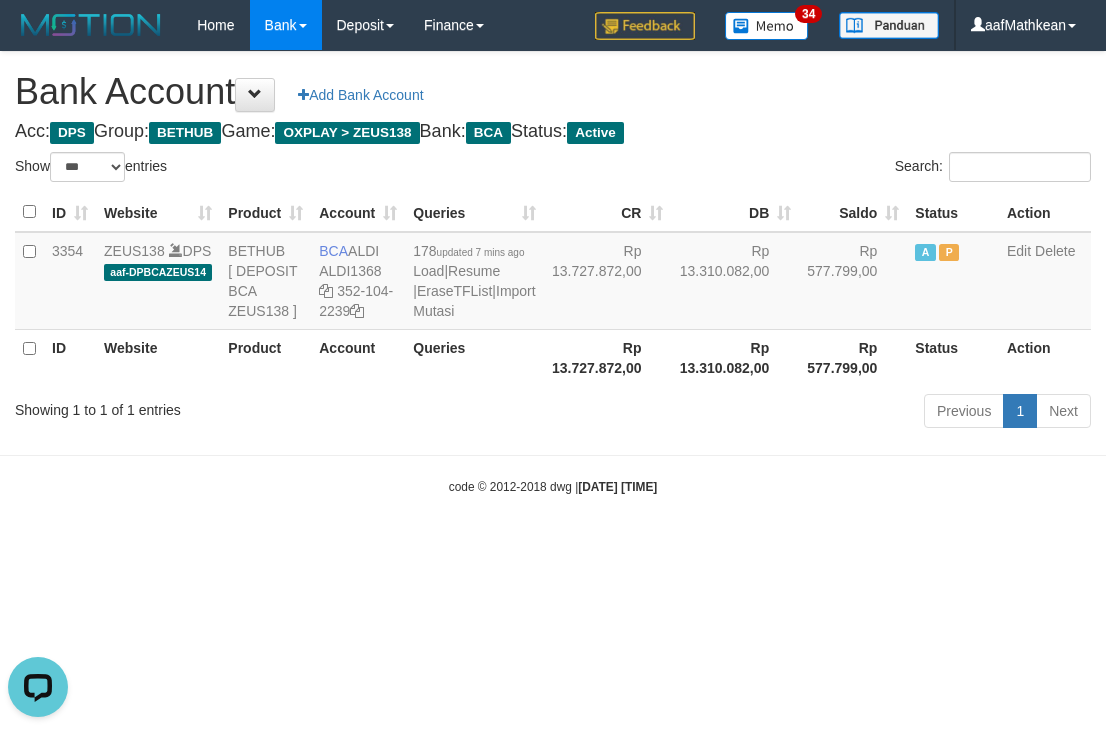 scroll, scrollTop: 0, scrollLeft: 0, axis: both 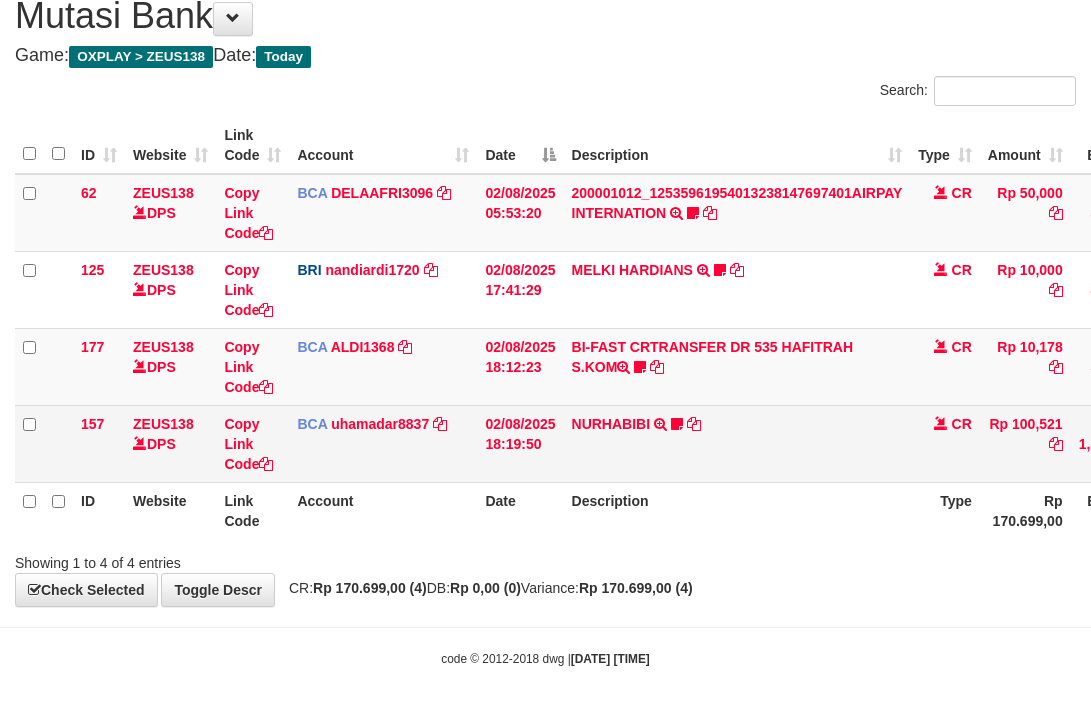 drag, startPoint x: 579, startPoint y: 444, endPoint x: 595, endPoint y: 471, distance: 31.38471 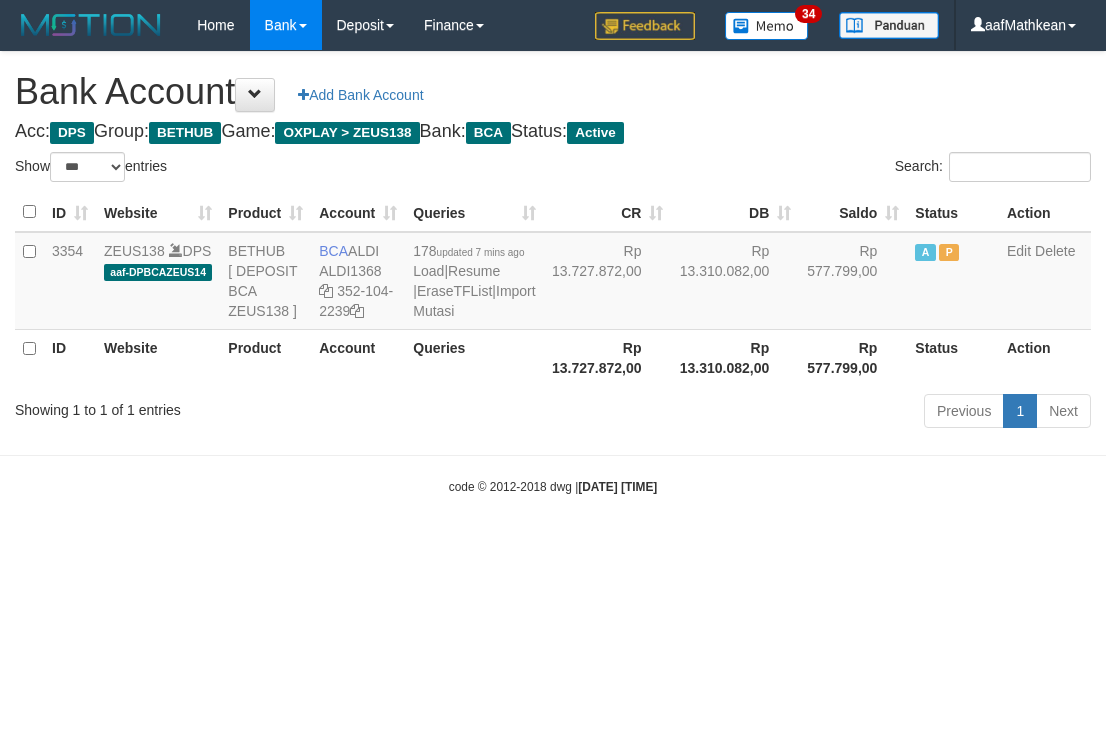 select on "***" 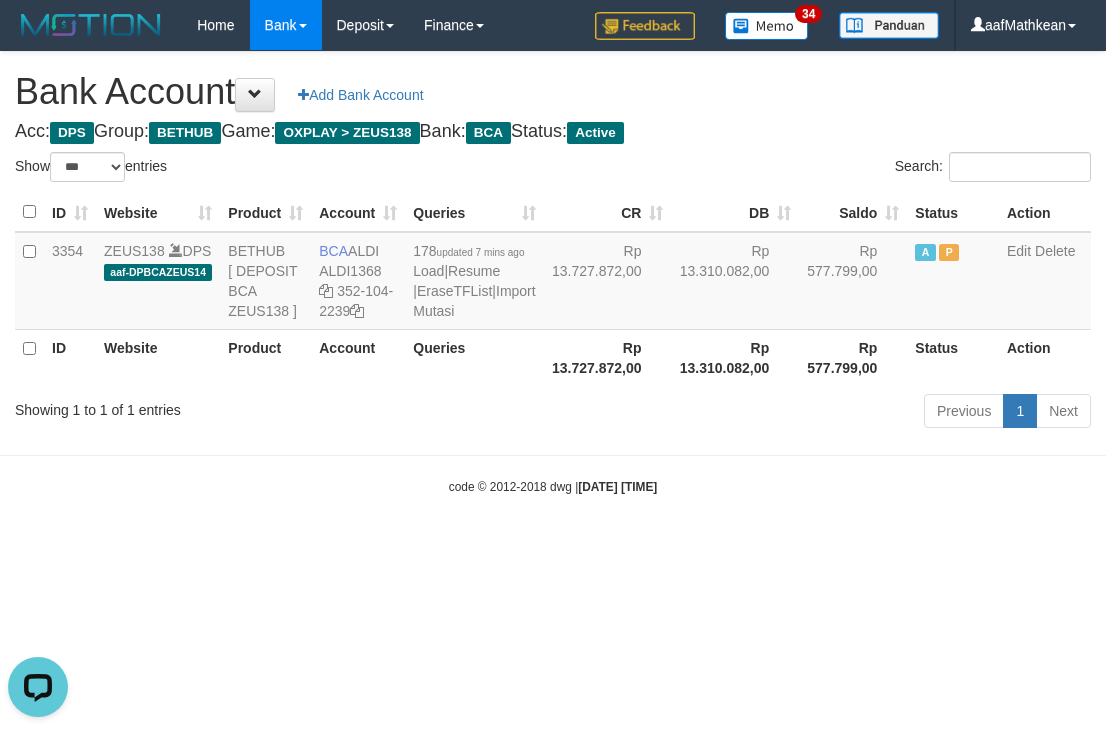 scroll, scrollTop: 0, scrollLeft: 0, axis: both 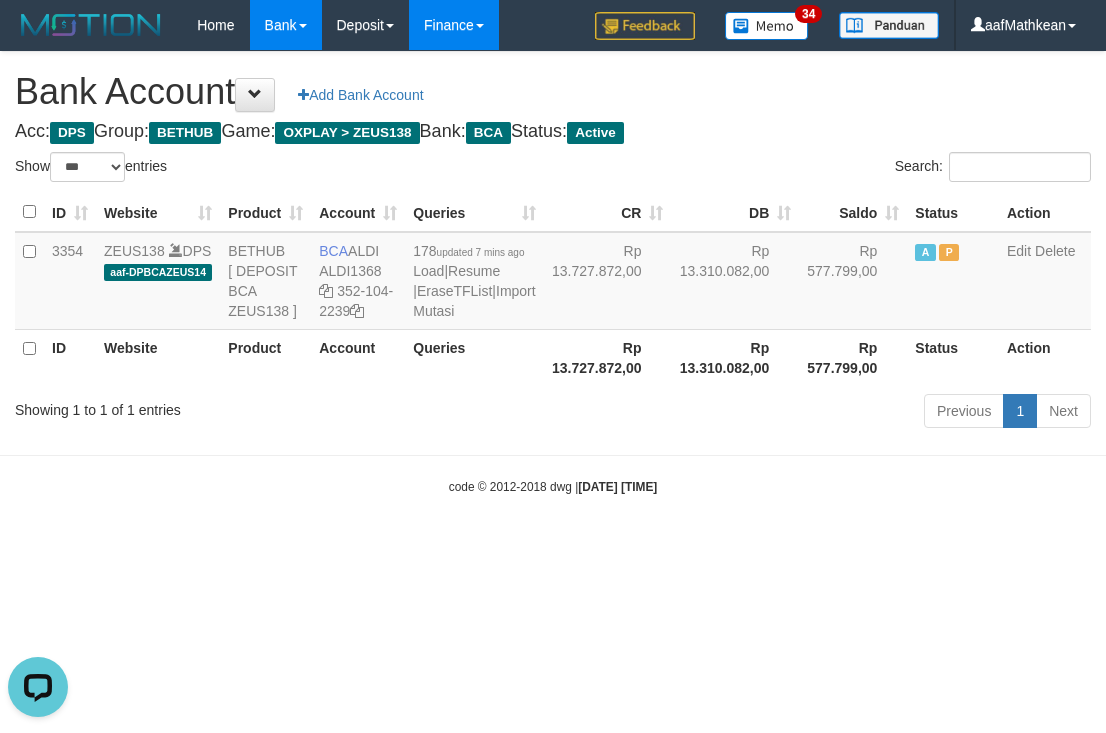 click on "Finance" at bounding box center (454, 25) 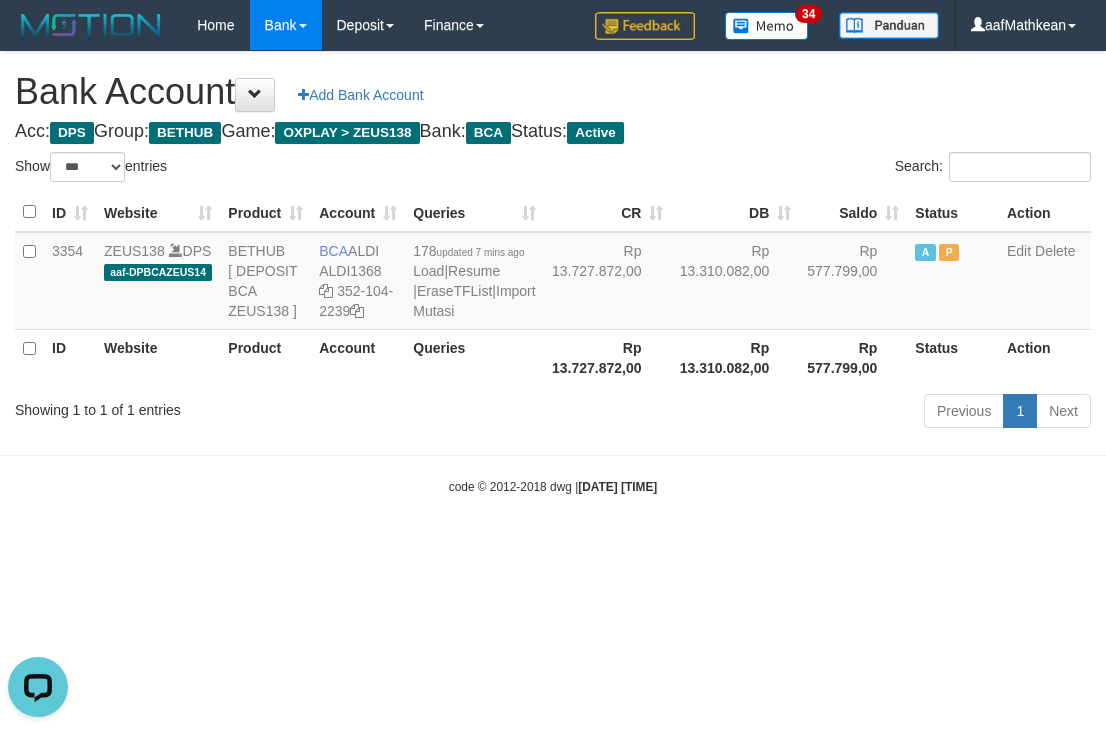 click on "Previous 1 Next" at bounding box center (783, 413) 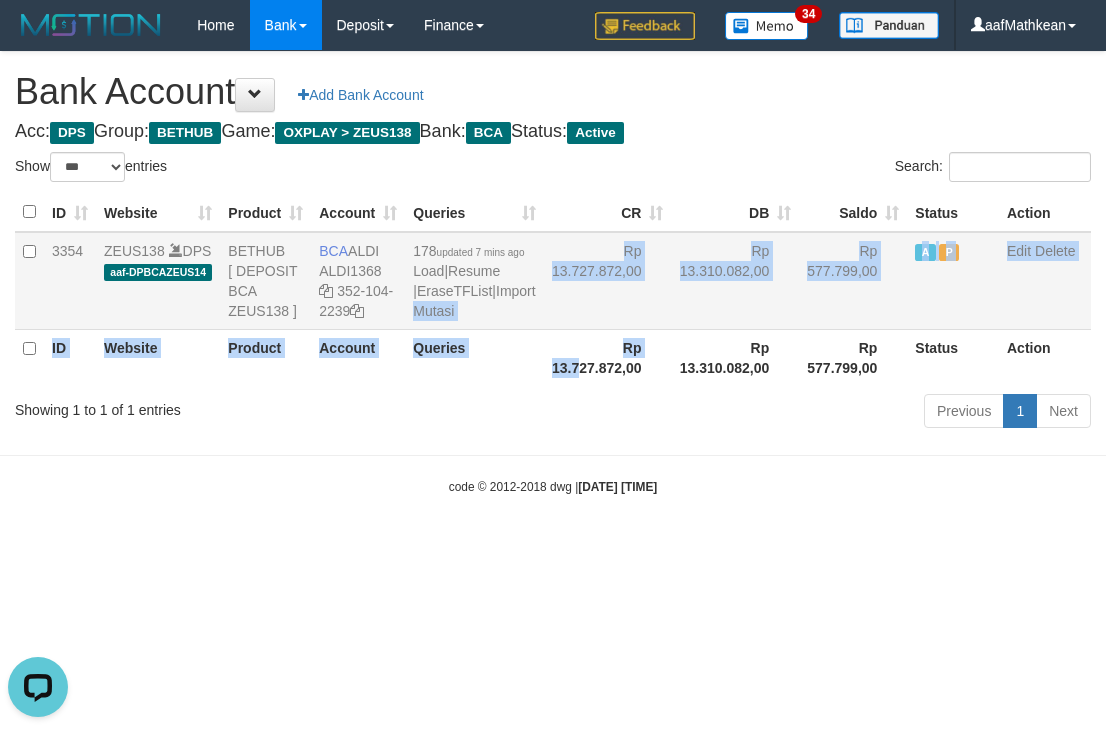 drag, startPoint x: 502, startPoint y: 386, endPoint x: 459, endPoint y: 300, distance: 96.150925 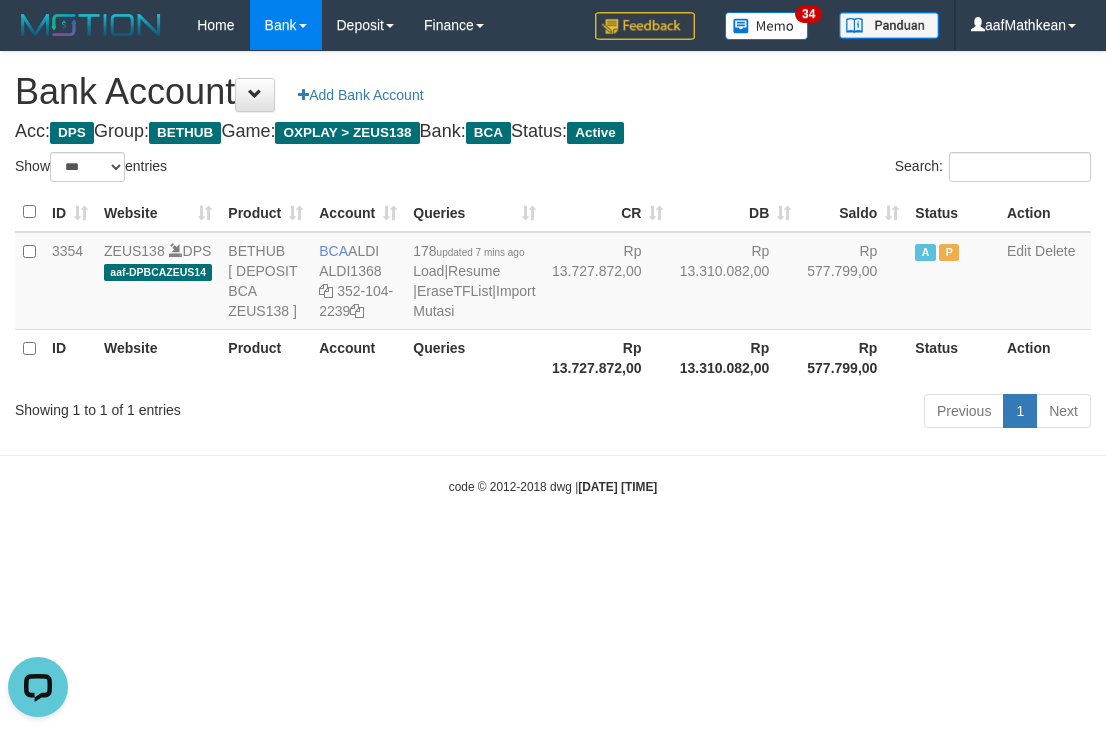 click on "Show  ** ** ** *** ***  entries Search:
ID Website Product Account Queries CR DB Saldo Status Action
3354
ZEUS138
DPS
aaf-DPBCAZEUS14
BETHUB
[ DEPOSIT BCA ZEUS138 ]
BCA
ALDI
ALDI1368
352-104-2239
178  updated 7 mins ago
Load
|
Resume
|
EraseTFList
|
Import Mutasi
Rp 13.727.872,00
Rp 13.310.082,00
Rp 577.799,00
A
P
Edit
Delete
ID Website Product Account Queries Rp 577.799,00" at bounding box center [553, 293] 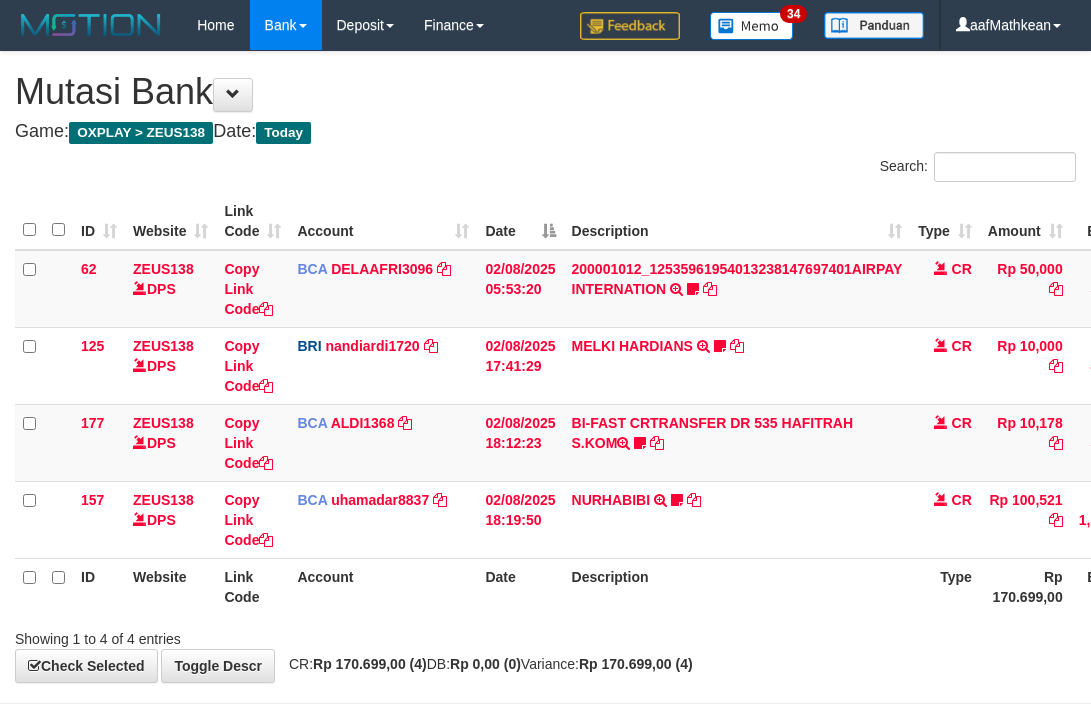 click on "ID Website Link Code Account Date Description Type Amount Balance Status Action
62
ZEUS138    DPS
Copy Link Code
BCA
DELAAFRI3096
DPS
[FIRST] [LAST]
mutasi_20250802_3552 | 62
mutasi_20250802_3552 | 62
02/08/2025 05:53:20
200001012_12535961954013238147697401AIRPAY INTERNATION            TRSF E-BANKING CR 0208/FTSCY/WS95051
50000.00200001012_12535961954013238147697401AIRPAY INTERNATION    Labubutaiki
https://prnt.sc/l7T6Eus7w_Qi
CR
Rp 50,000
Rp 541,525
N
Note
Check
125
ZEUS138    DPS
BRI" at bounding box center (652, 404) 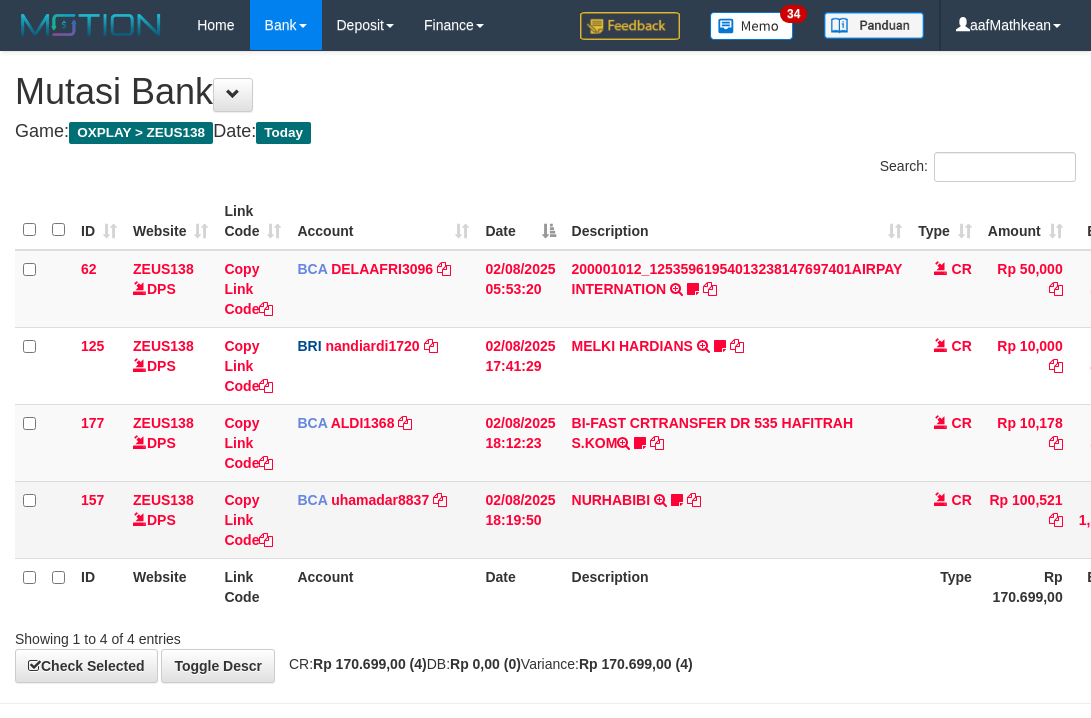 scroll, scrollTop: 76, scrollLeft: 0, axis: vertical 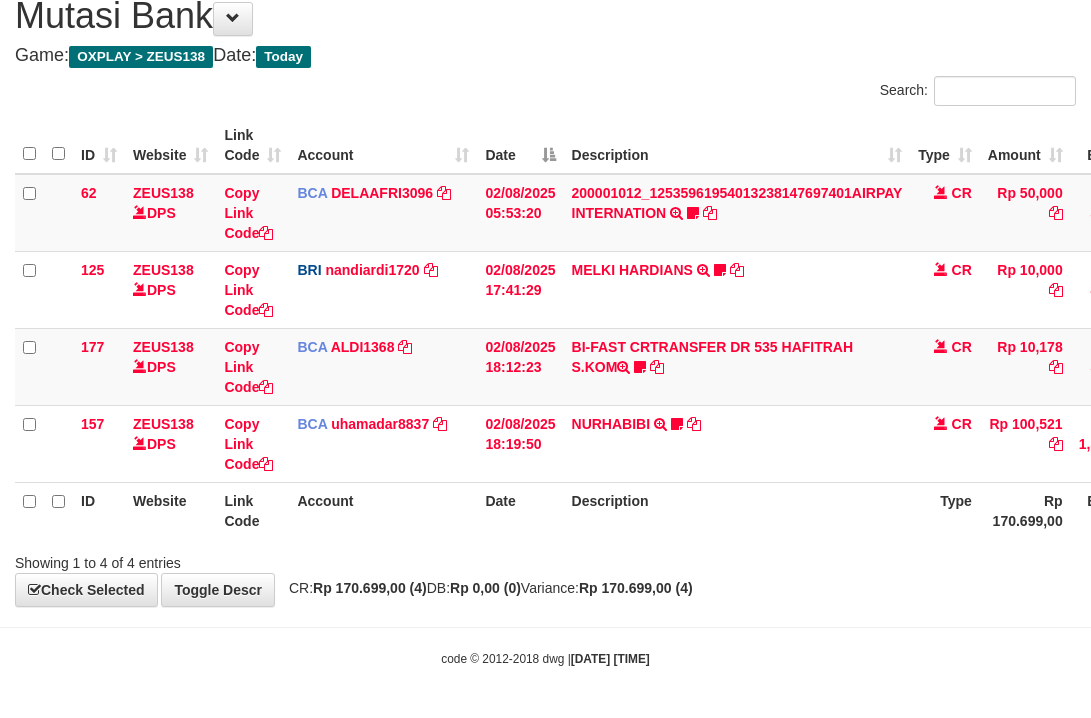 drag, startPoint x: 598, startPoint y: 616, endPoint x: 1103, endPoint y: 631, distance: 505.22272 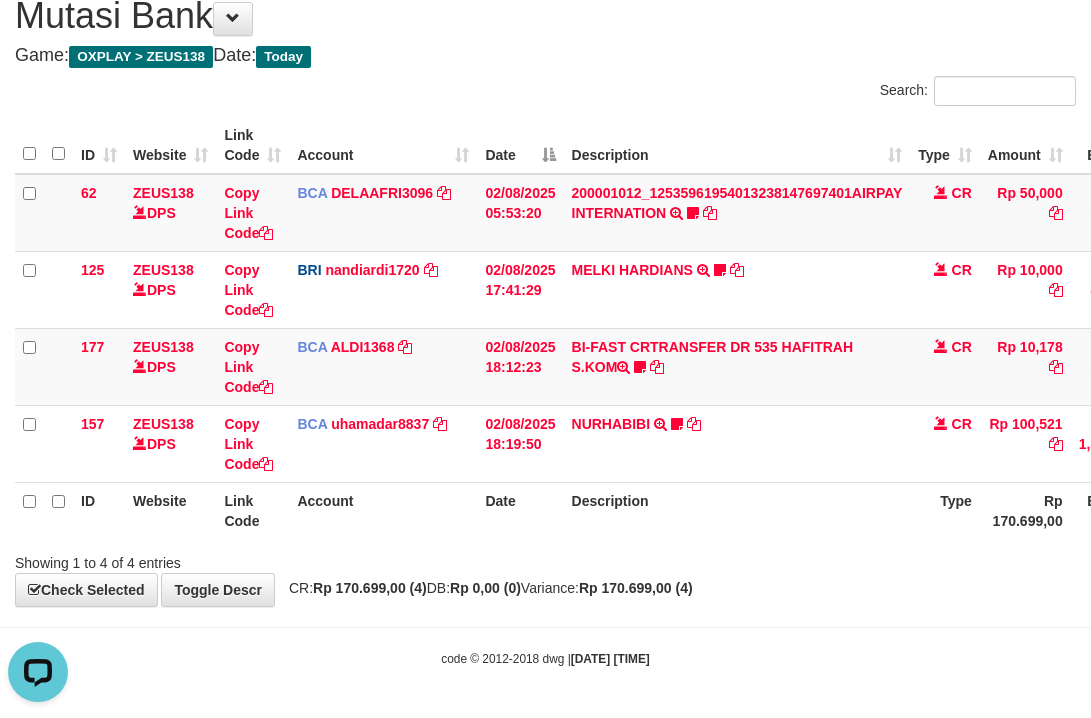 scroll, scrollTop: 0, scrollLeft: 0, axis: both 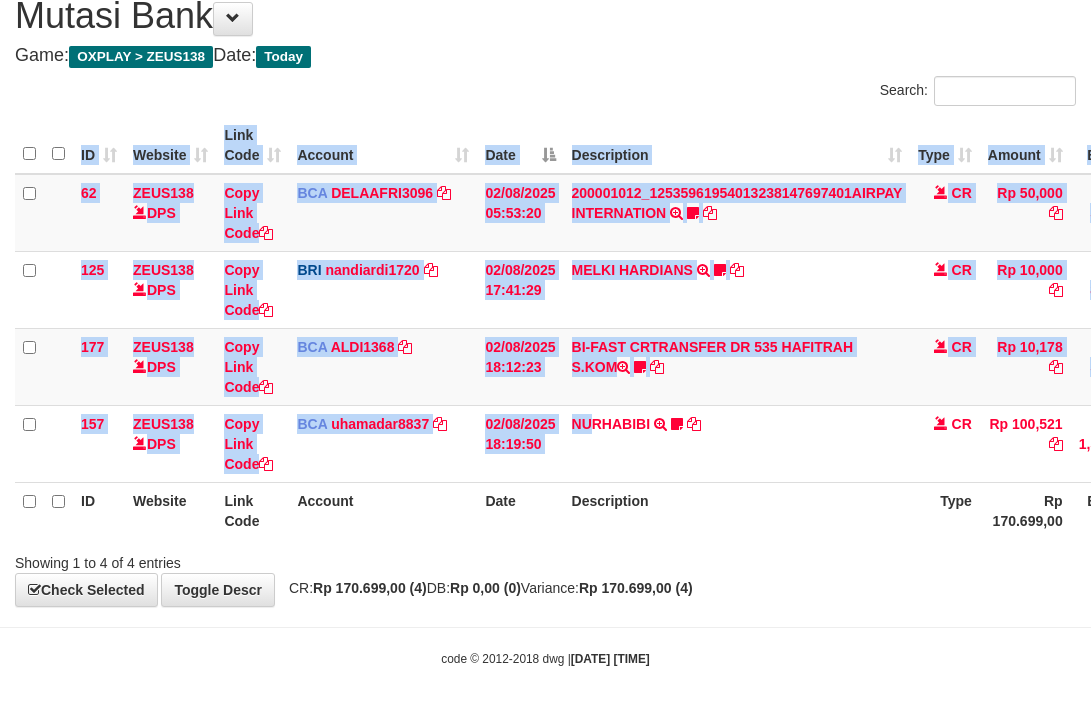 drag, startPoint x: 594, startPoint y: 476, endPoint x: 661, endPoint y: 567, distance: 113.004425 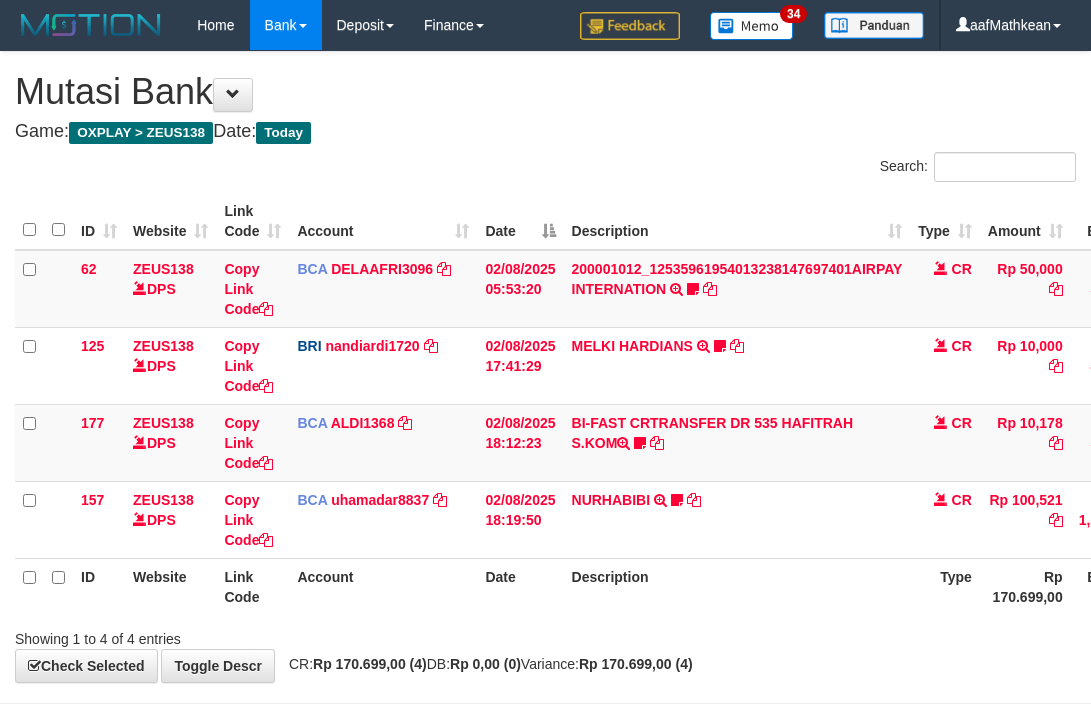 scroll, scrollTop: 76, scrollLeft: 0, axis: vertical 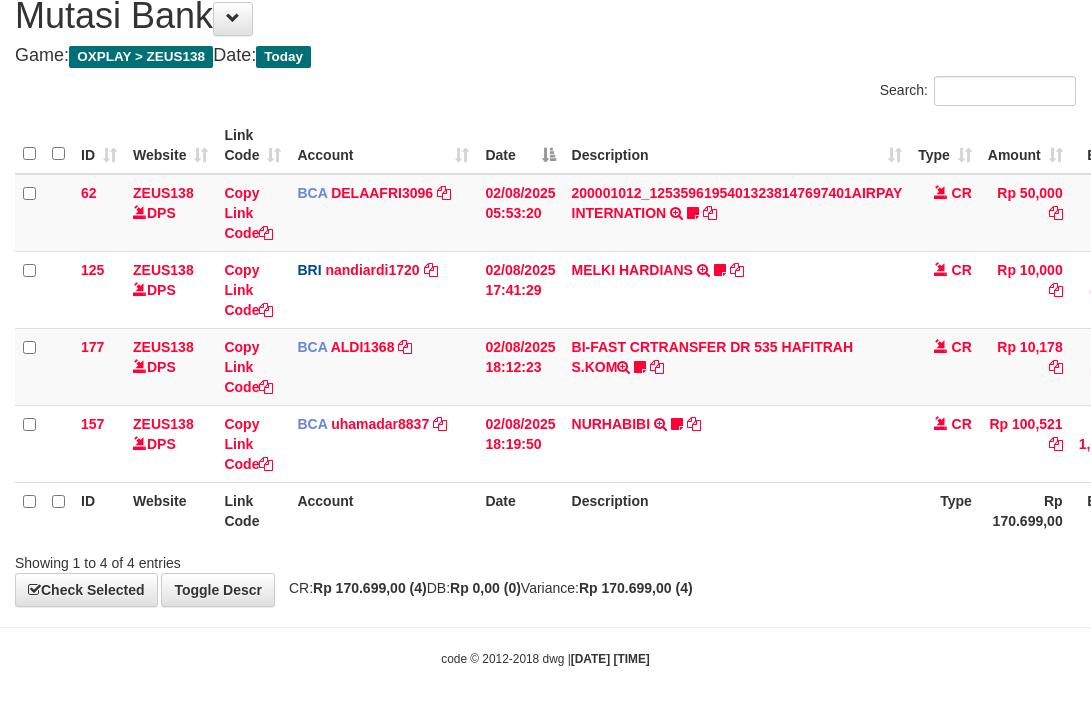 drag, startPoint x: 0, startPoint y: 0, endPoint x: 650, endPoint y: 564, distance: 860.57886 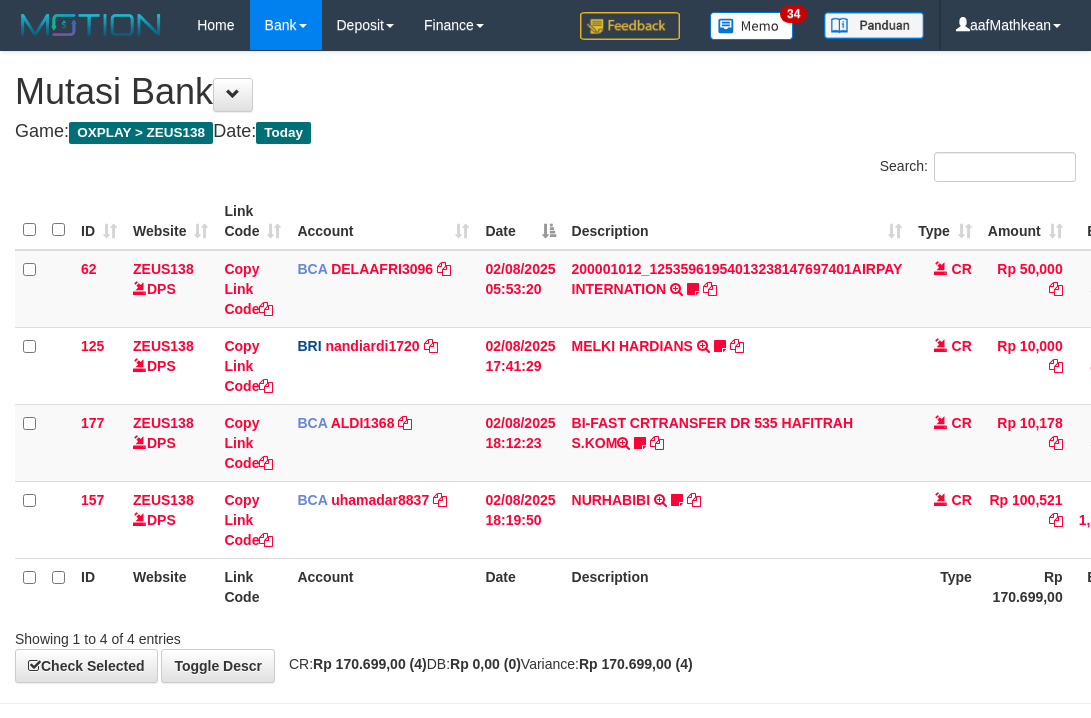 scroll, scrollTop: 76, scrollLeft: 0, axis: vertical 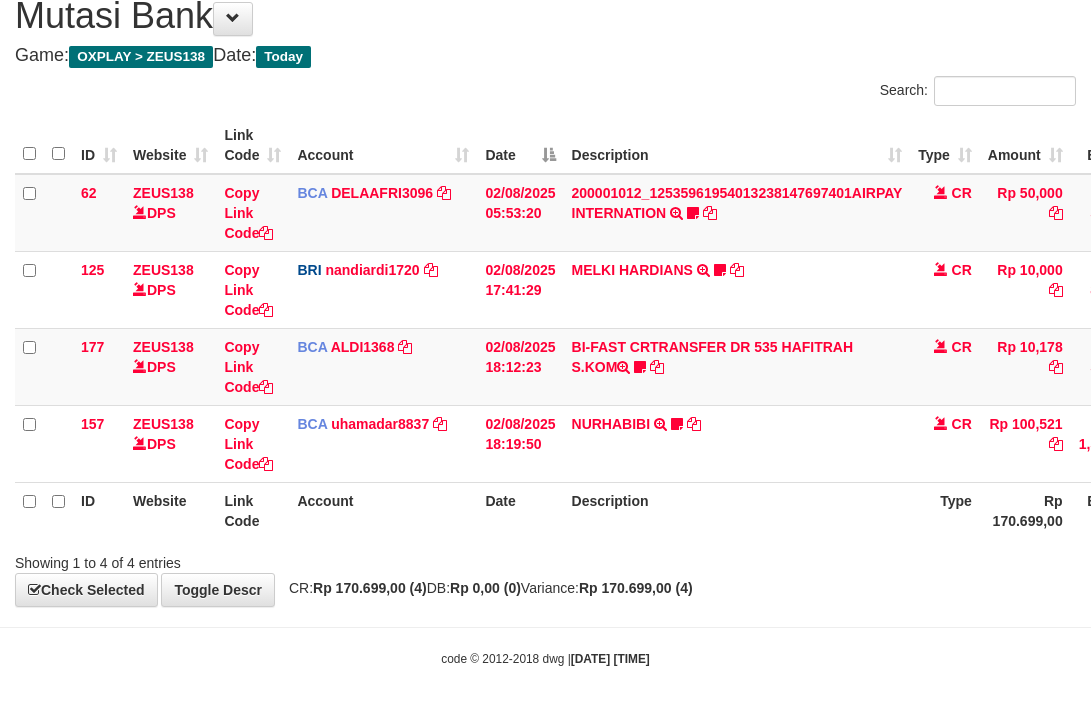drag, startPoint x: 667, startPoint y: 601, endPoint x: 664, endPoint y: 614, distance: 13.341664 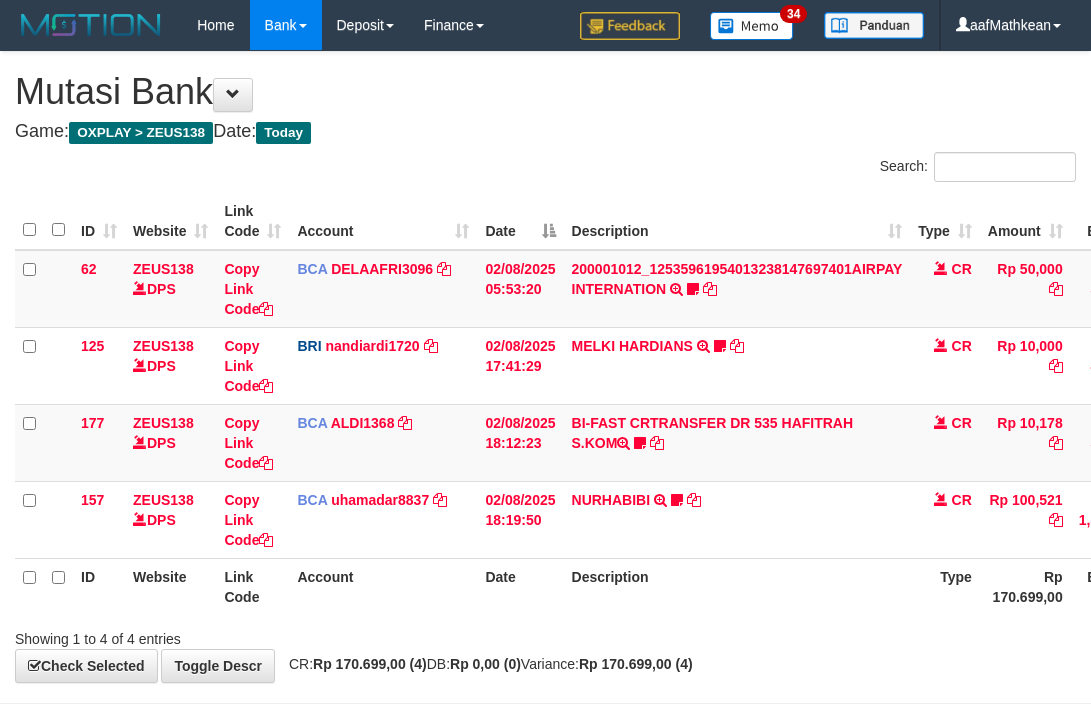 scroll, scrollTop: 76, scrollLeft: 0, axis: vertical 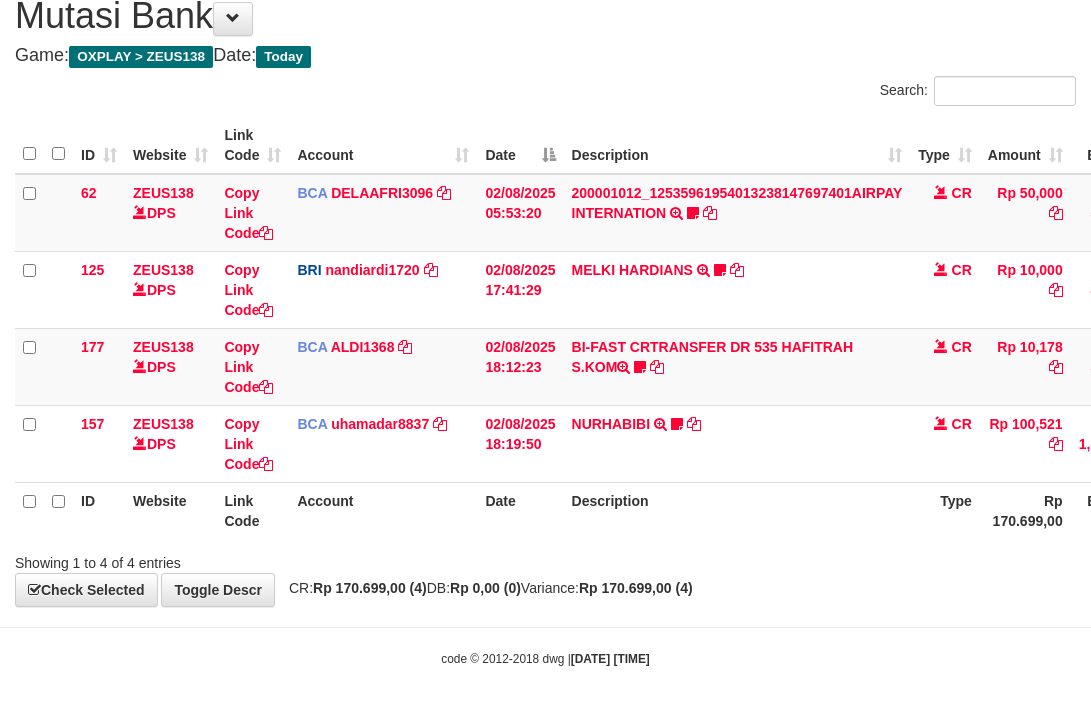 click on "Toggle navigation
Home
Bank
Account List
Load
By Website
Group
[OXPLAY]													ZEUS138
By Load Group (DPS)" at bounding box center [545, 321] 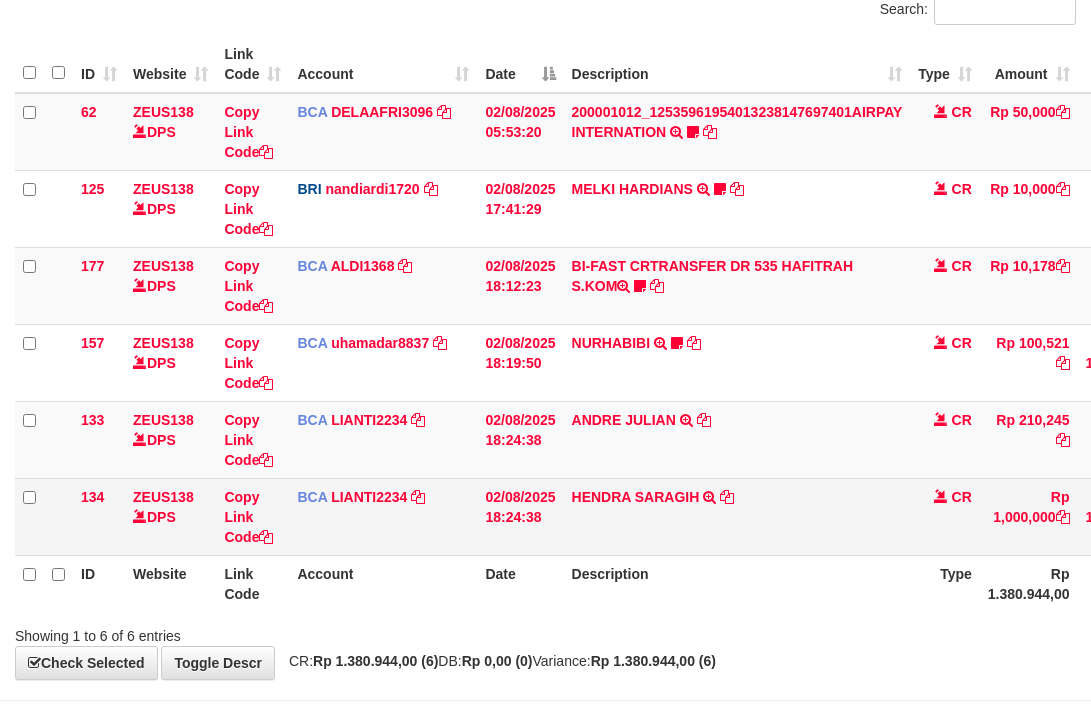 scroll, scrollTop: 230, scrollLeft: 0, axis: vertical 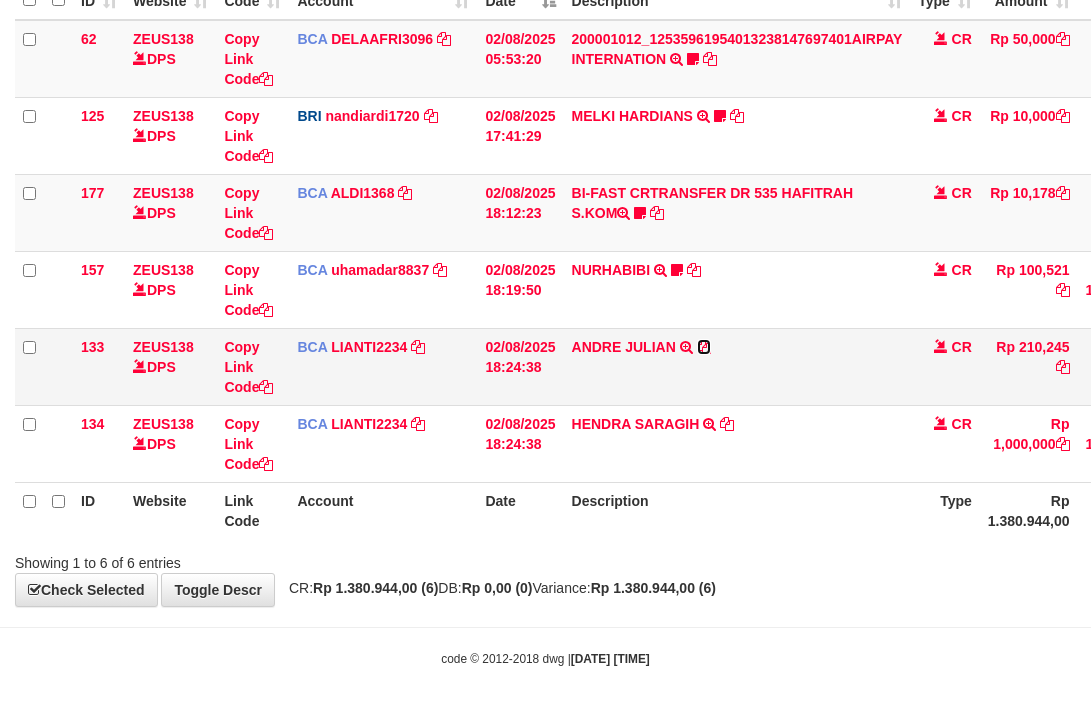 click at bounding box center (704, 347) 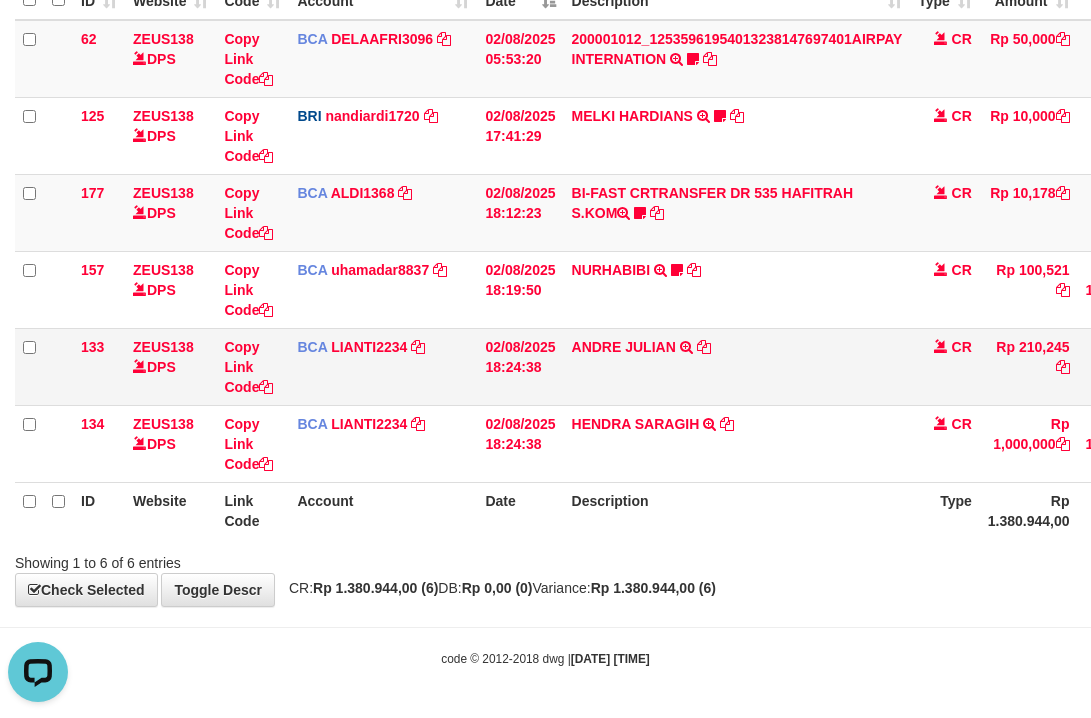 scroll, scrollTop: 0, scrollLeft: 0, axis: both 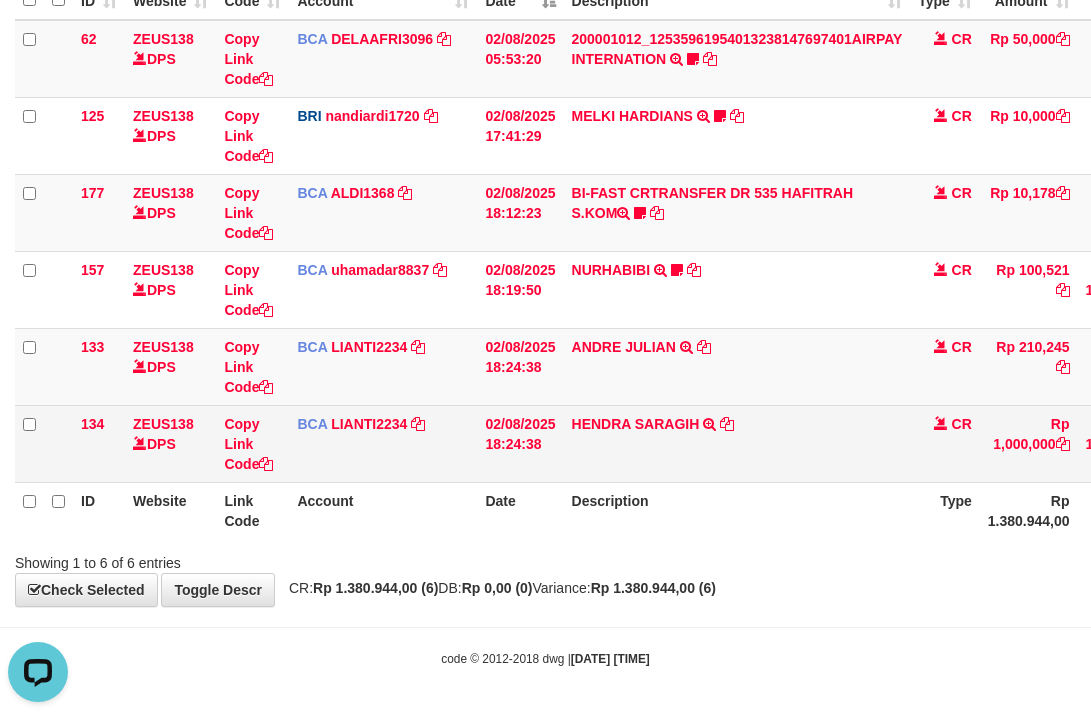 drag, startPoint x: 750, startPoint y: 455, endPoint x: 760, endPoint y: 475, distance: 22.36068 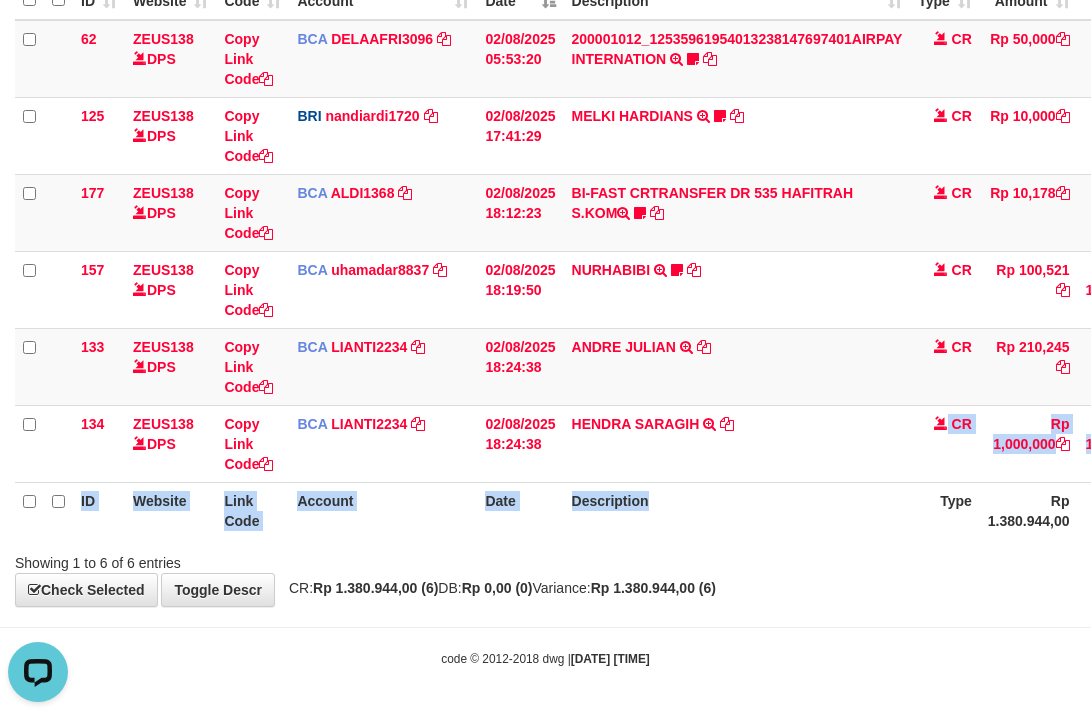 drag, startPoint x: 760, startPoint y: 475, endPoint x: 760, endPoint y: 488, distance: 13 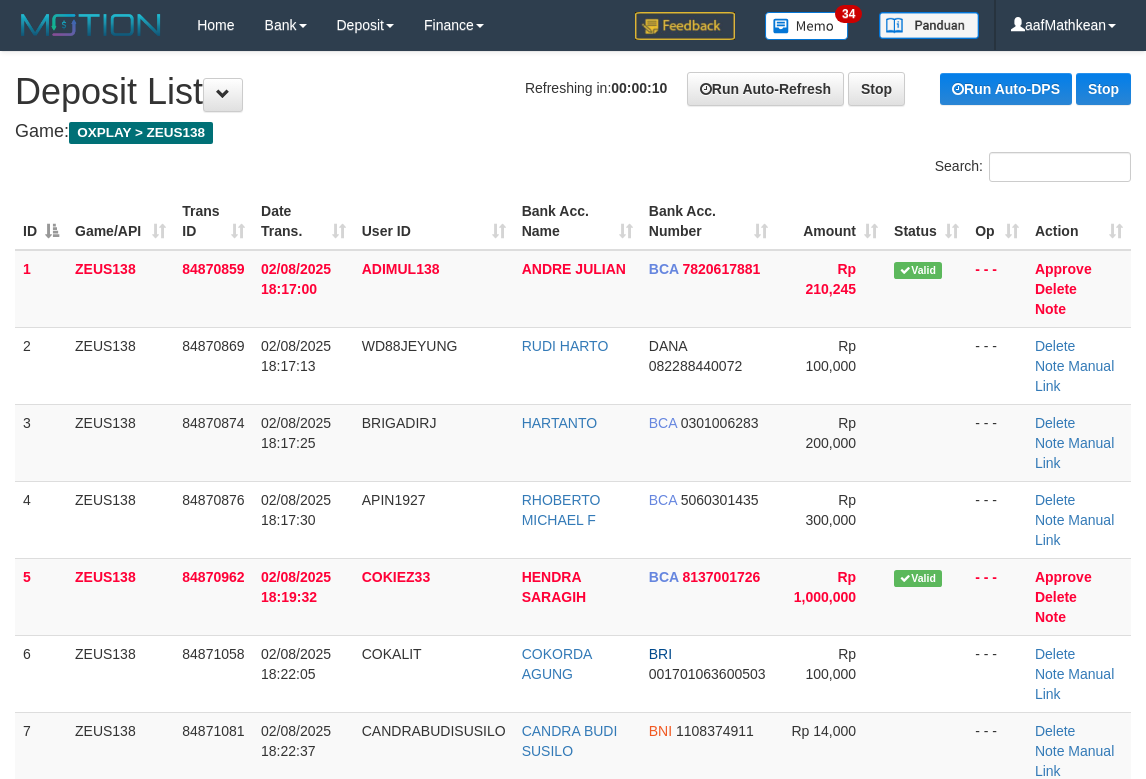 scroll, scrollTop: 0, scrollLeft: 0, axis: both 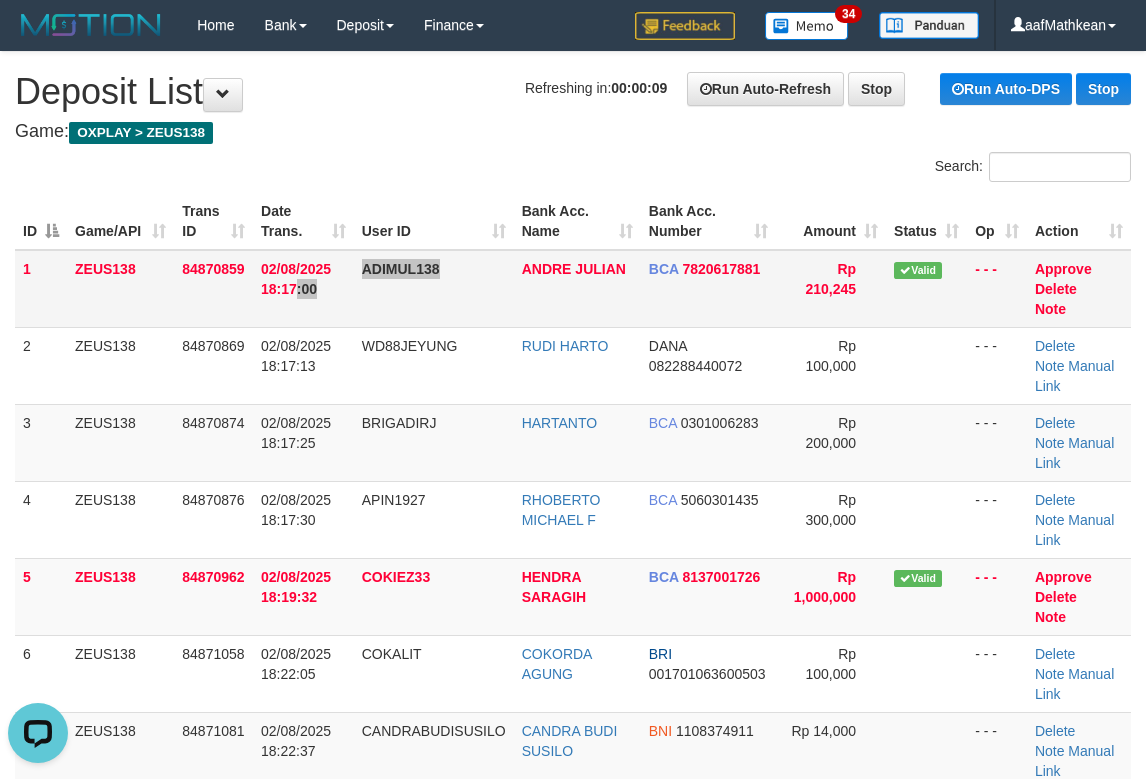 click on "1
ZEUS138
84870859
02/08/2025 18:17:00
ADIMUL138
ANDRE JULIAN
BCA
7820617881
Rp 210,245
Valid
- - -
Approve
Delete
Note" at bounding box center [573, 289] 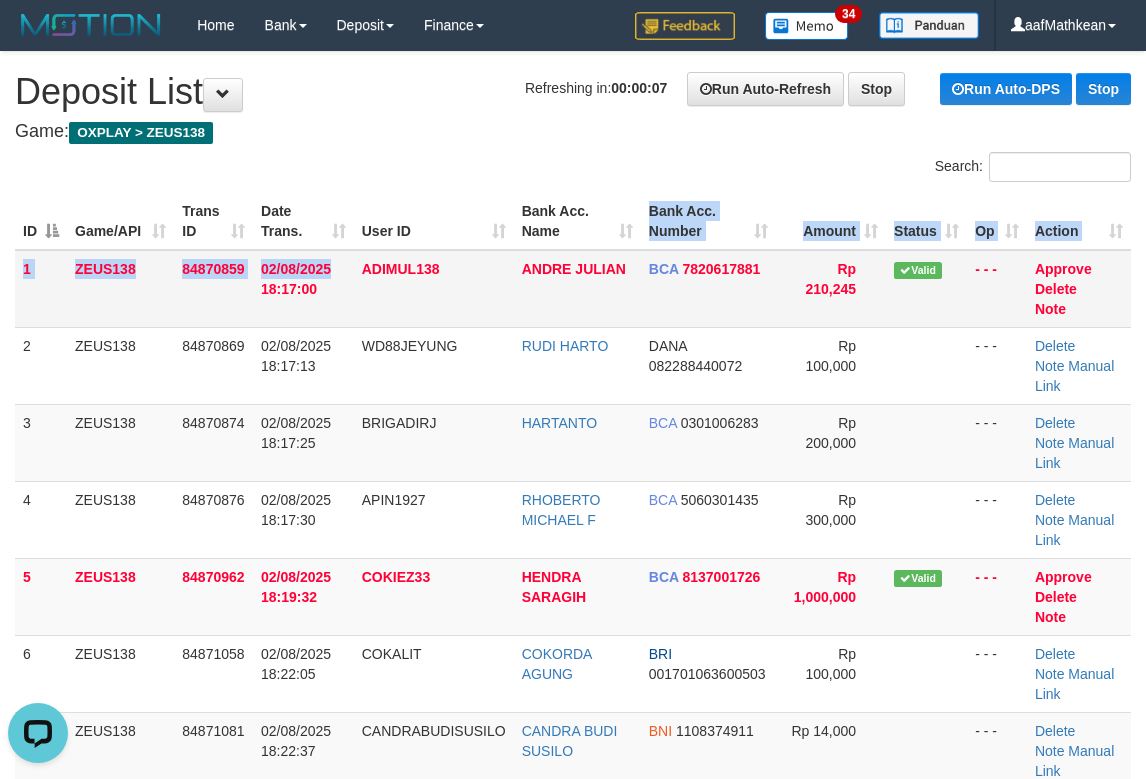 click on "ID Game/API Trans ID Date Trans. User ID Bank Acc. Name Bank Acc. Number Amount Status Op Action
1
ZEUS138
84870859
02/08/2025 18:17:00
ADIMUL138
ANDRE JULIAN
BCA
7820617881
Rp 210,245
Valid
- - -
Approve
Delete
Note
2
ZEUS138
84870869
02/08/2025 18:17:13
WD88JEYUNG
RUDI HARTO" at bounding box center [573, 596] 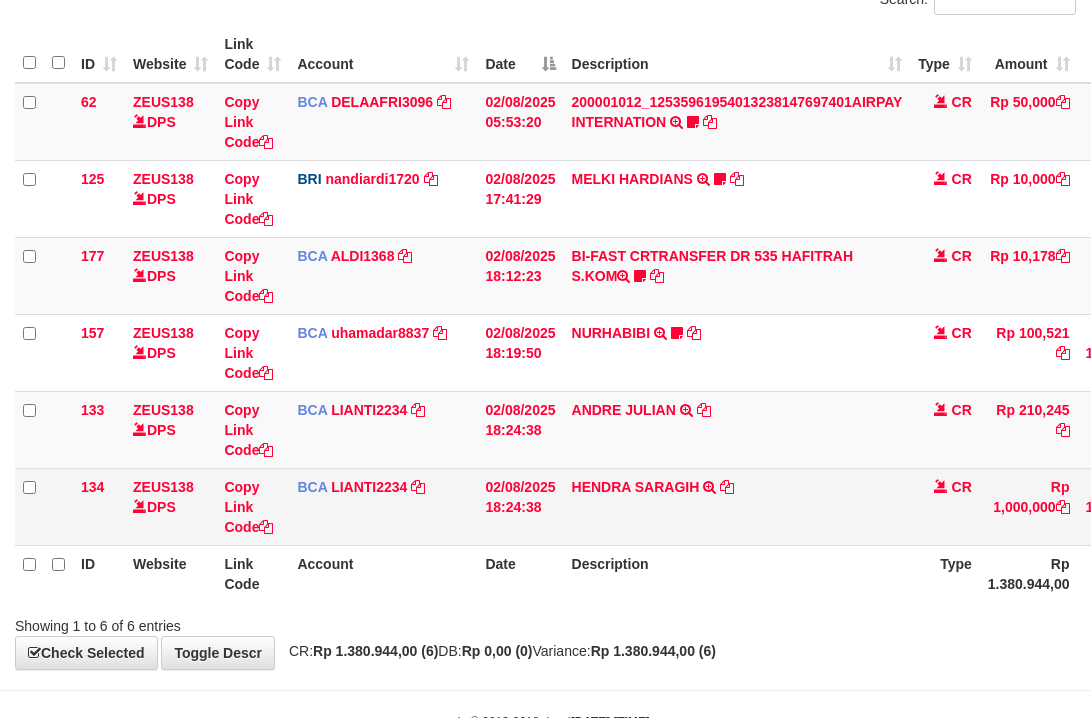 scroll, scrollTop: 230, scrollLeft: 0, axis: vertical 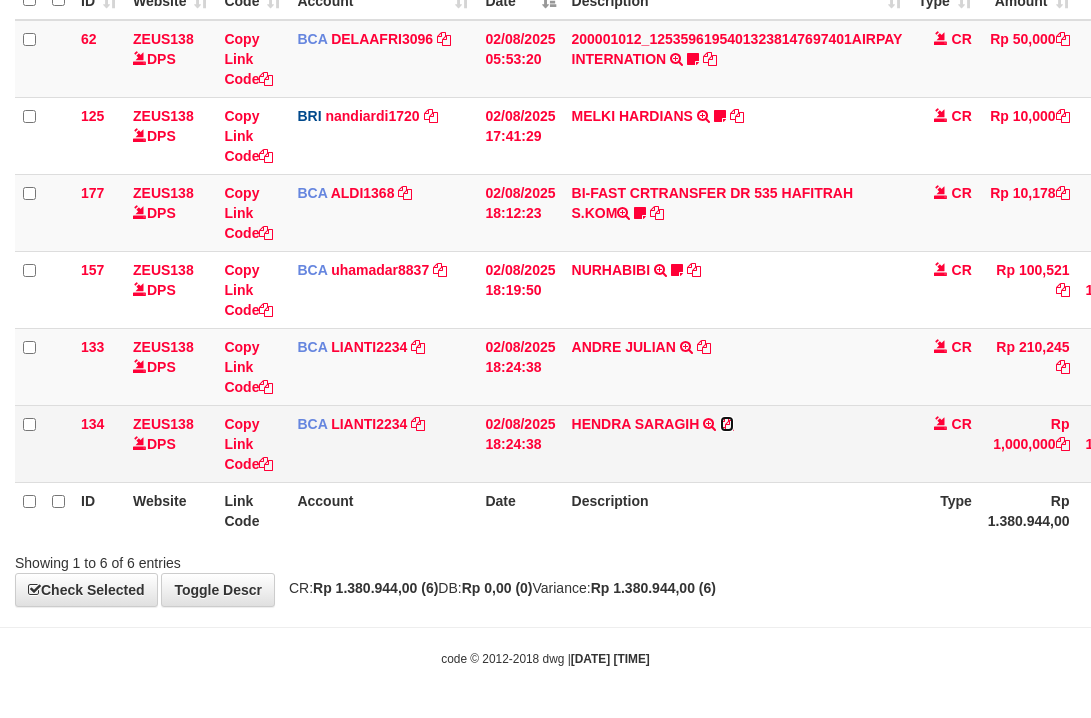 click at bounding box center [727, 424] 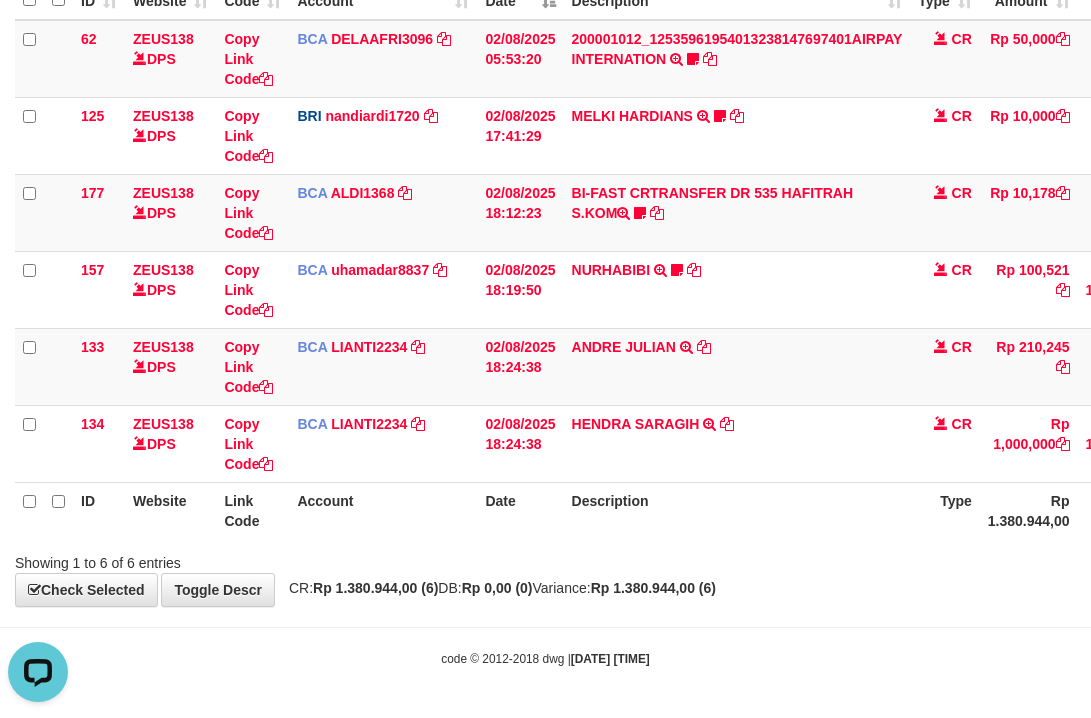 scroll, scrollTop: 0, scrollLeft: 0, axis: both 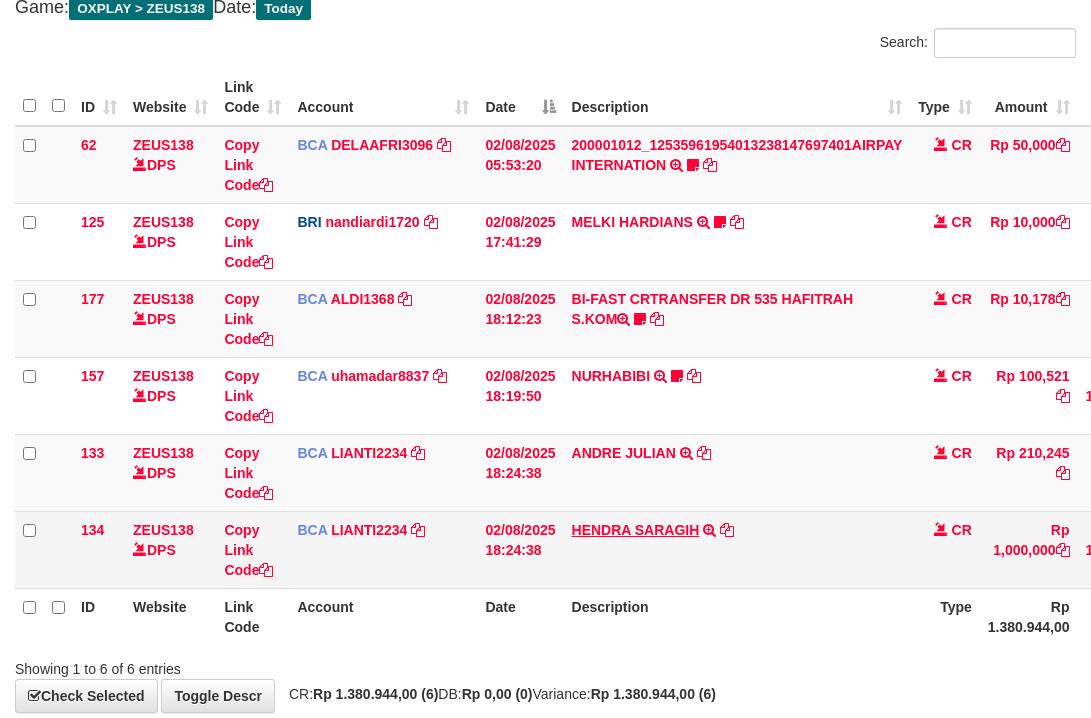click on "[FIRST] [LAST]         TRSF E-BANKING CR 0208/FTSCY/WS95031
1000000.00[FIRST] [LAST]" at bounding box center (737, 549) 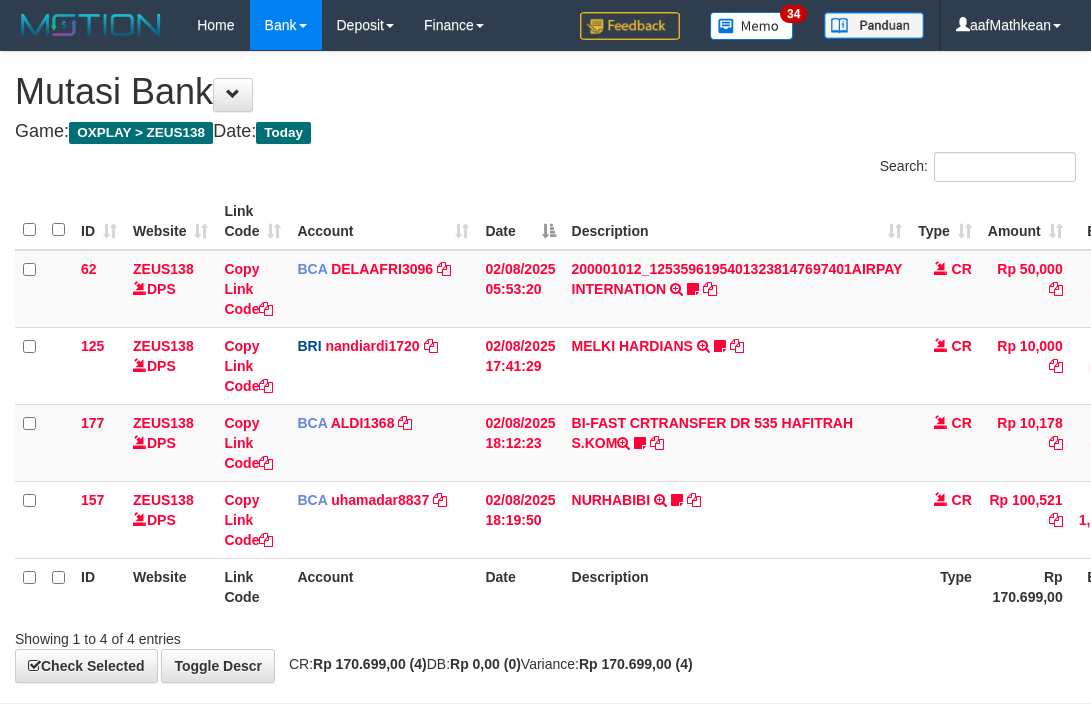 scroll, scrollTop: 0, scrollLeft: 0, axis: both 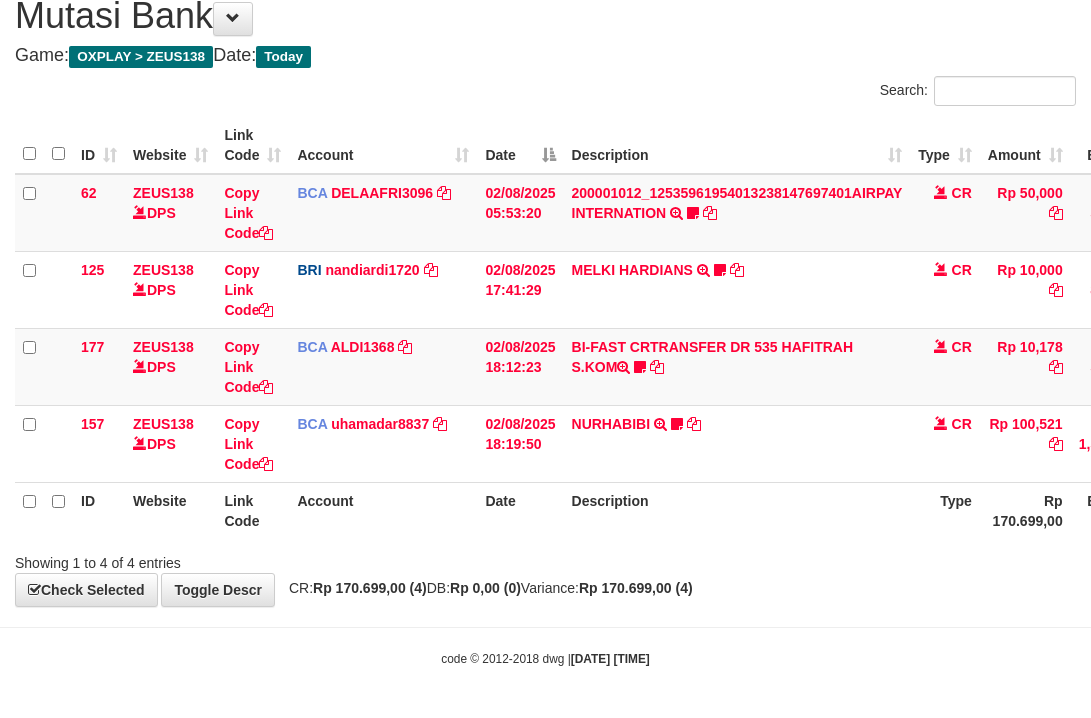click on "Showing 1 to 4 of 4 entries" at bounding box center (545, 559) 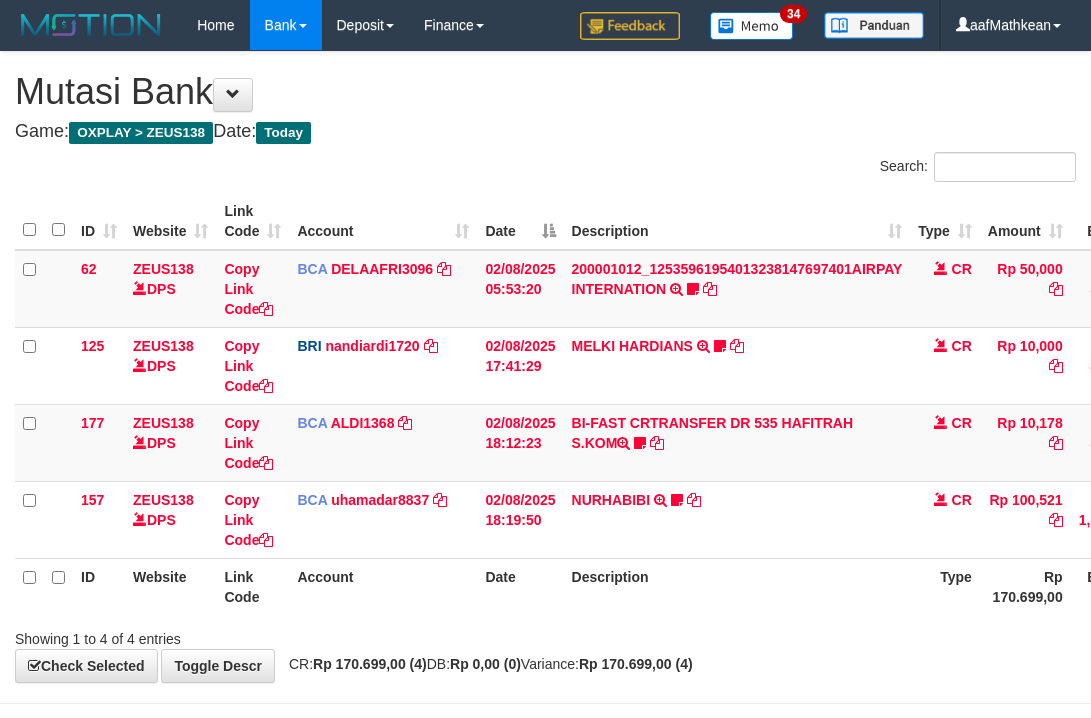 scroll, scrollTop: 76, scrollLeft: 8, axis: both 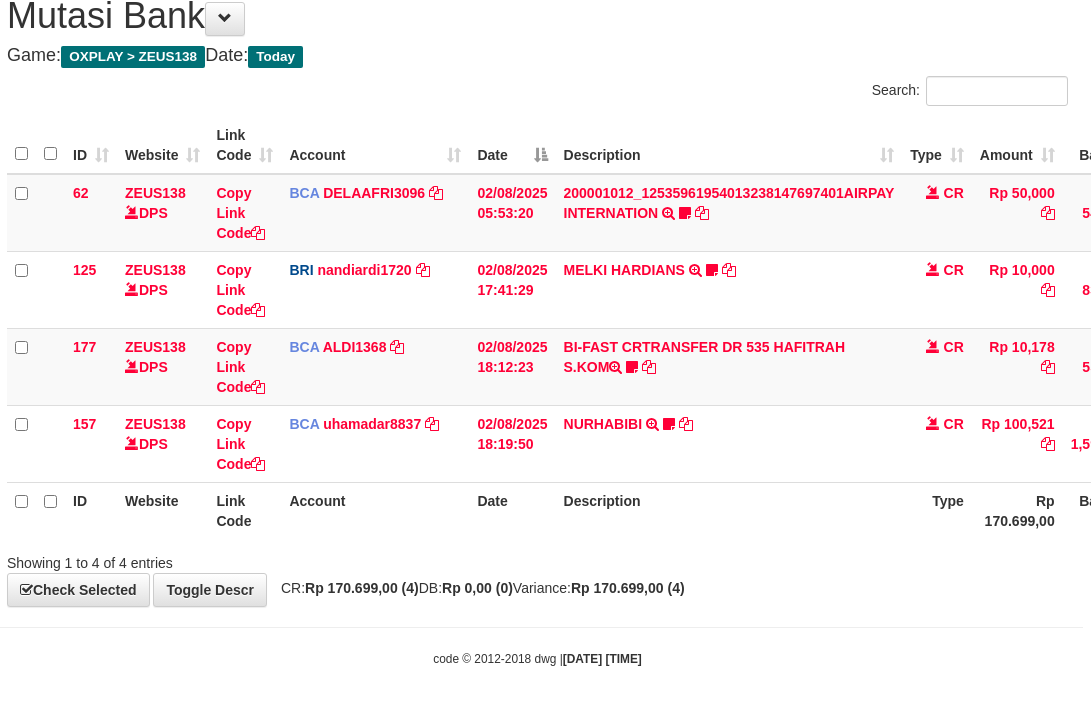 drag, startPoint x: 721, startPoint y: 500, endPoint x: 708, endPoint y: 514, distance: 19.104973 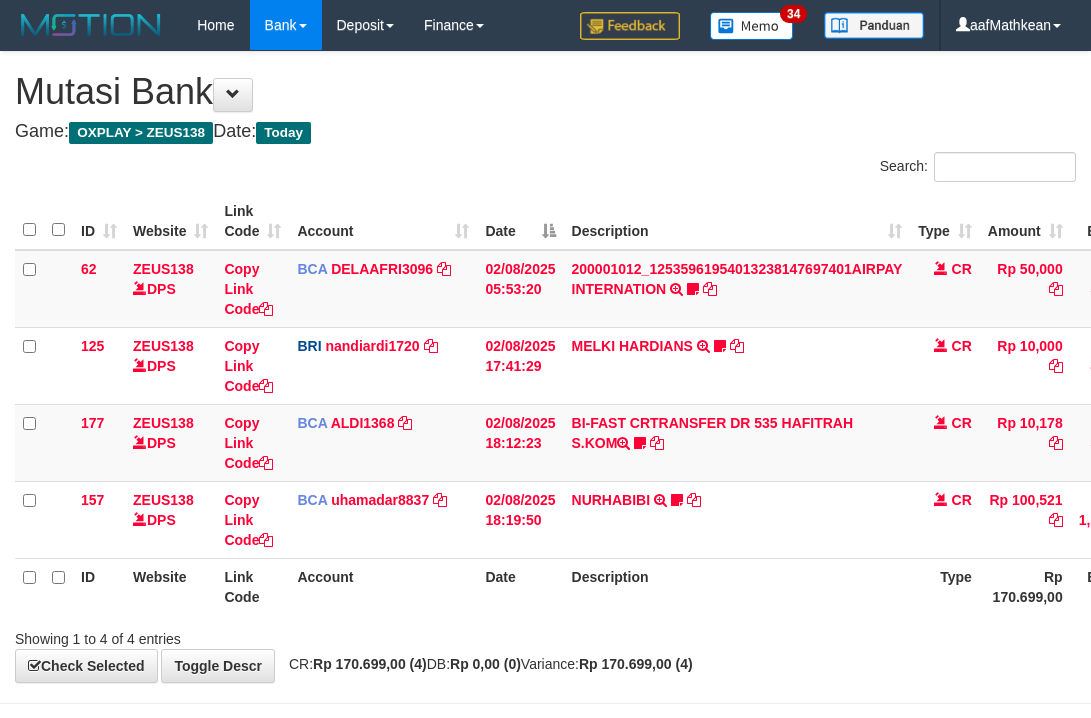 scroll, scrollTop: 76, scrollLeft: 16, axis: both 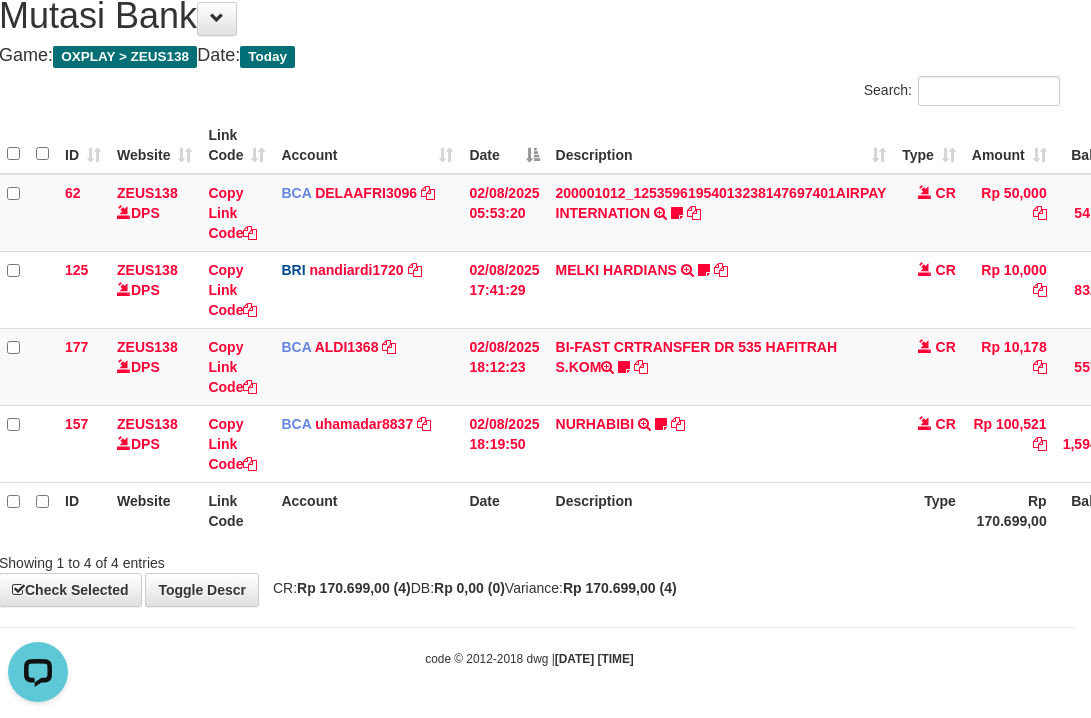 click on "ID Website Link Code Account Date Description Type Amount Balance Status Action
62
ZEUS138    DPS
Copy Link Code
BCA
DELAAFRI3096
DPS
DELA AFRIANI
mutasi_20250802_3552 | 62
mutasi_20250802_3552 | 62
02/08/2025 05:53:20
200001012_12535961954013238147697401AIRPAY INTERNATION            TRSF E-BANKING CR 0208/FTSCY/WS95051
50000.00200001012_12535961954013238147697401AIRPAY INTERNATION    Labubutaiki
https://prnt.sc/l7T6Eus7w_Qi
CR
Rp 50,000
Rp 541,525
N
Note
Check
125
ZEUS138    DPS
BRI" at bounding box center (529, 328) 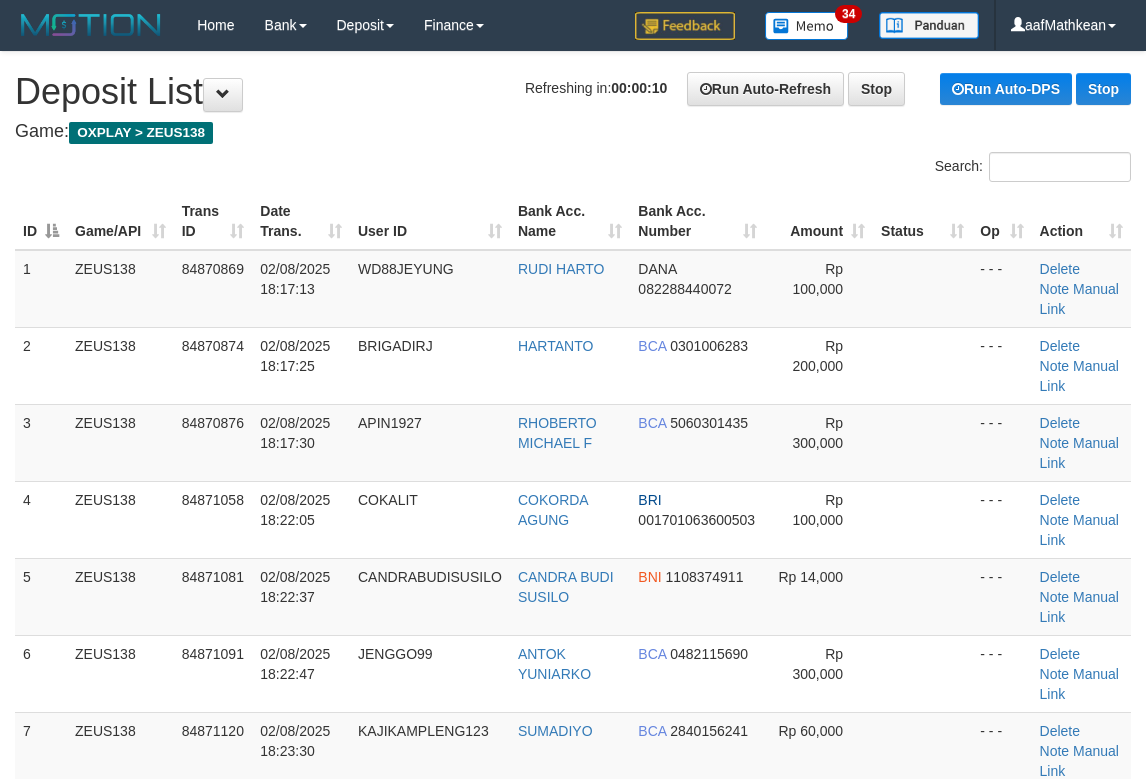 scroll, scrollTop: 0, scrollLeft: 0, axis: both 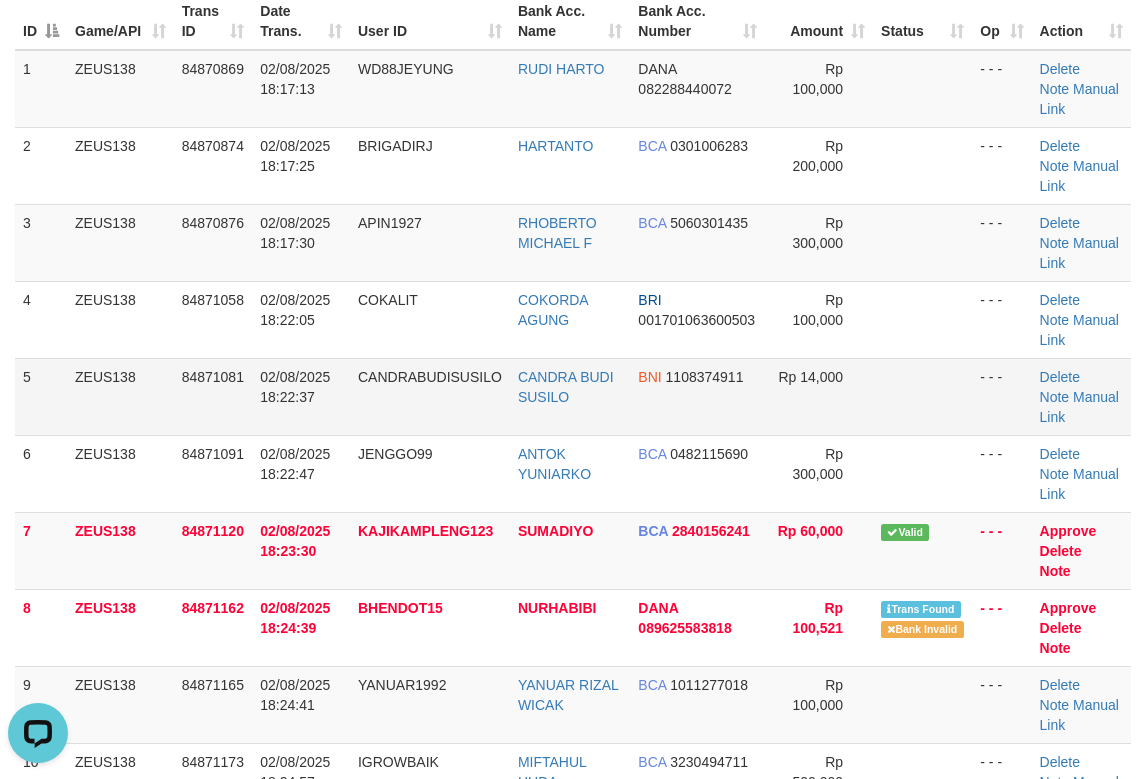 click on "CANDRABUDISUSILO" at bounding box center (430, 396) 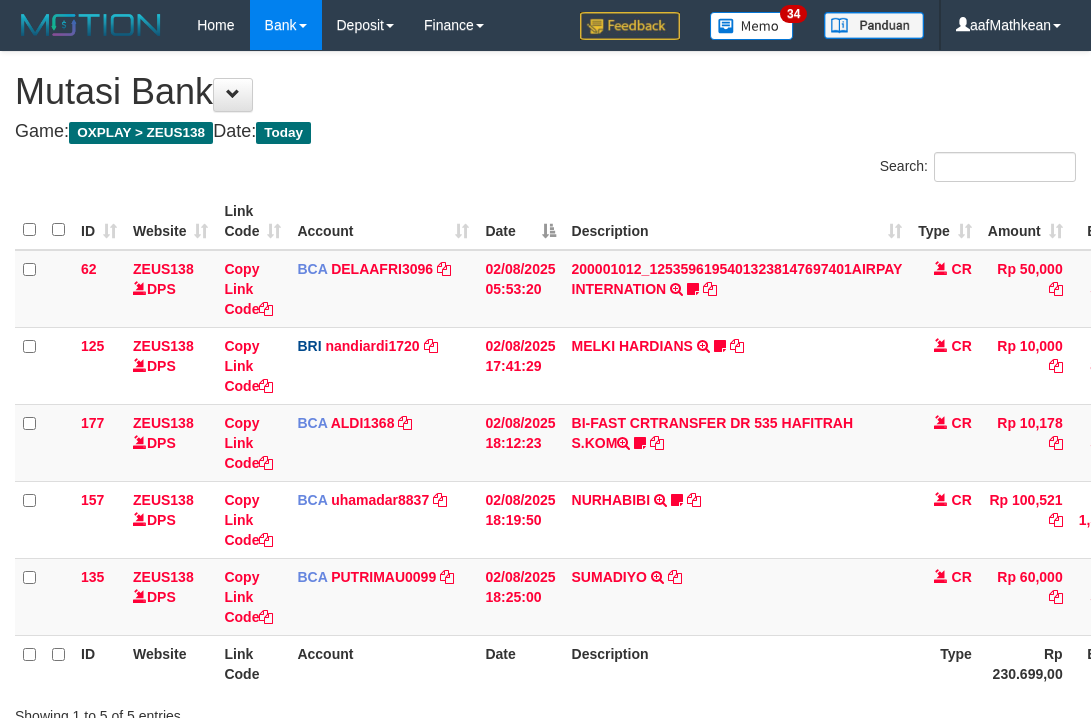 scroll, scrollTop: 142, scrollLeft: 24, axis: both 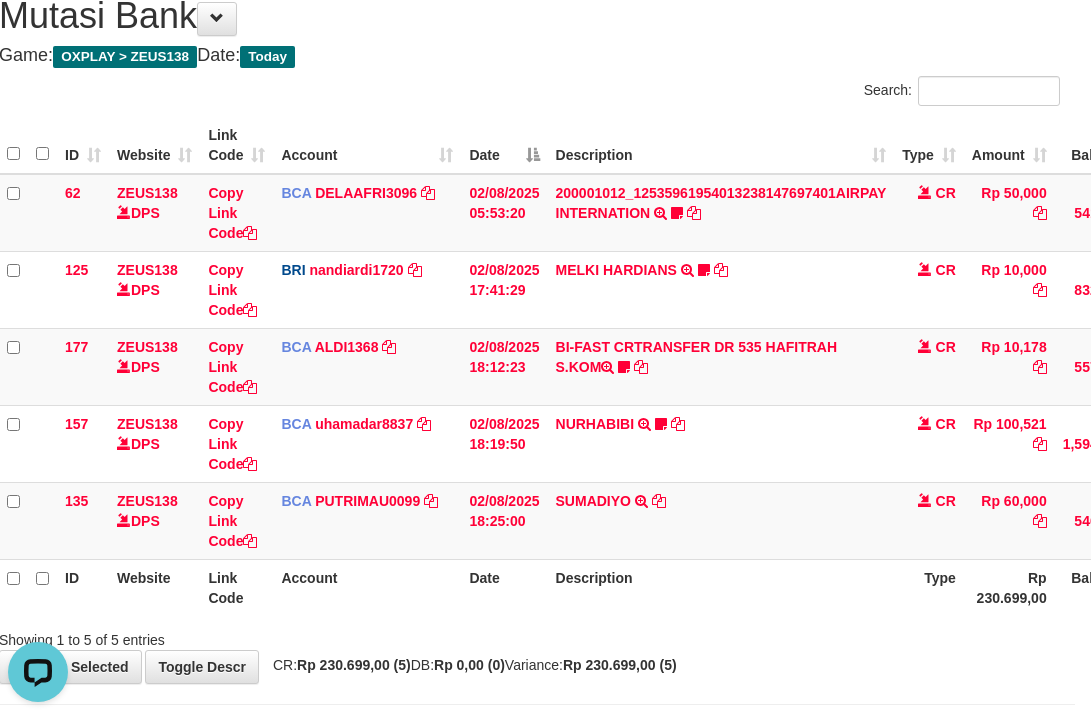 click on "ID Website Link Code Account Date Description Type Amount Balance Status Action
62
ZEUS138    DPS
Copy Link Code
BCA
DELAAFRI3096
DPS
DELA AFRIANI
mutasi_20250802_3552 | 62
mutasi_20250802_3552 | 62
02/08/2025 05:53:20
200001012_12535961954013238147697401AIRPAY INTERNATION            TRSF E-BANKING CR 0208/FTSCY/WS95051
50000.00200001012_12535961954013238147697401AIRPAY INTERNATION    Labubutaiki
https://prnt.sc/l7T6Eus7w_Qi
CR
Rp 50,000
Rp 541,525
N
Note
Check
125
ZEUS138    DPS" at bounding box center [529, 366] 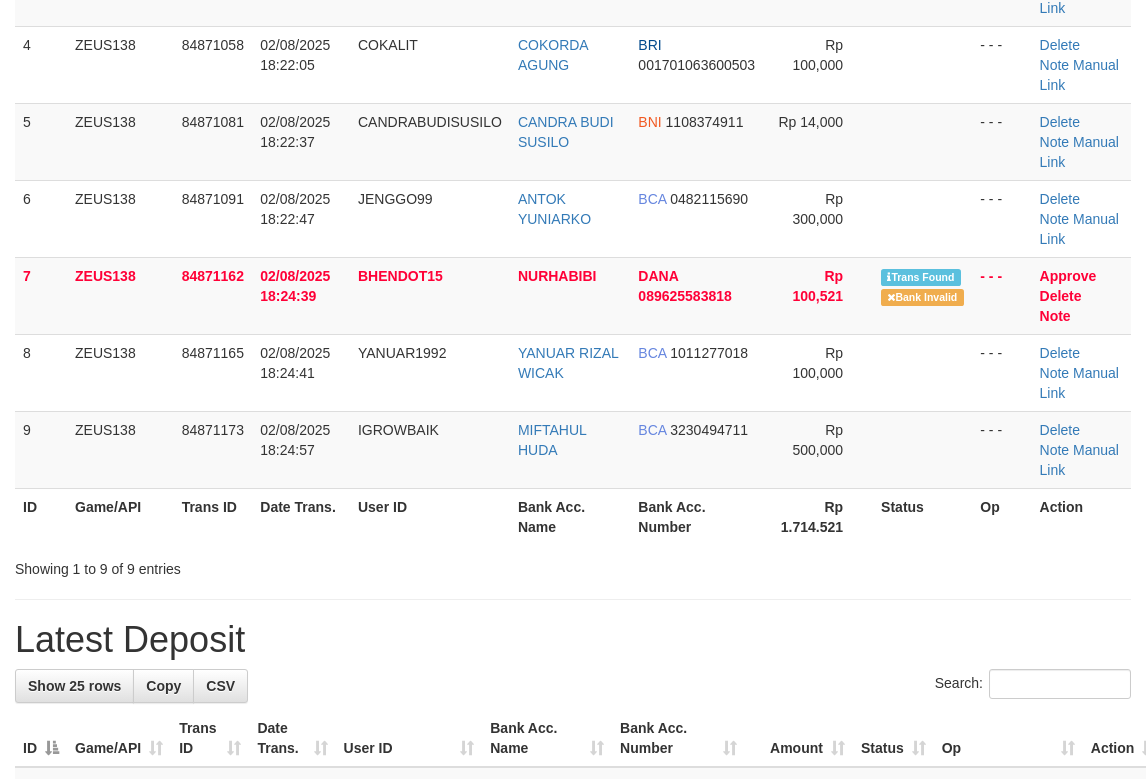 scroll, scrollTop: 200, scrollLeft: 0, axis: vertical 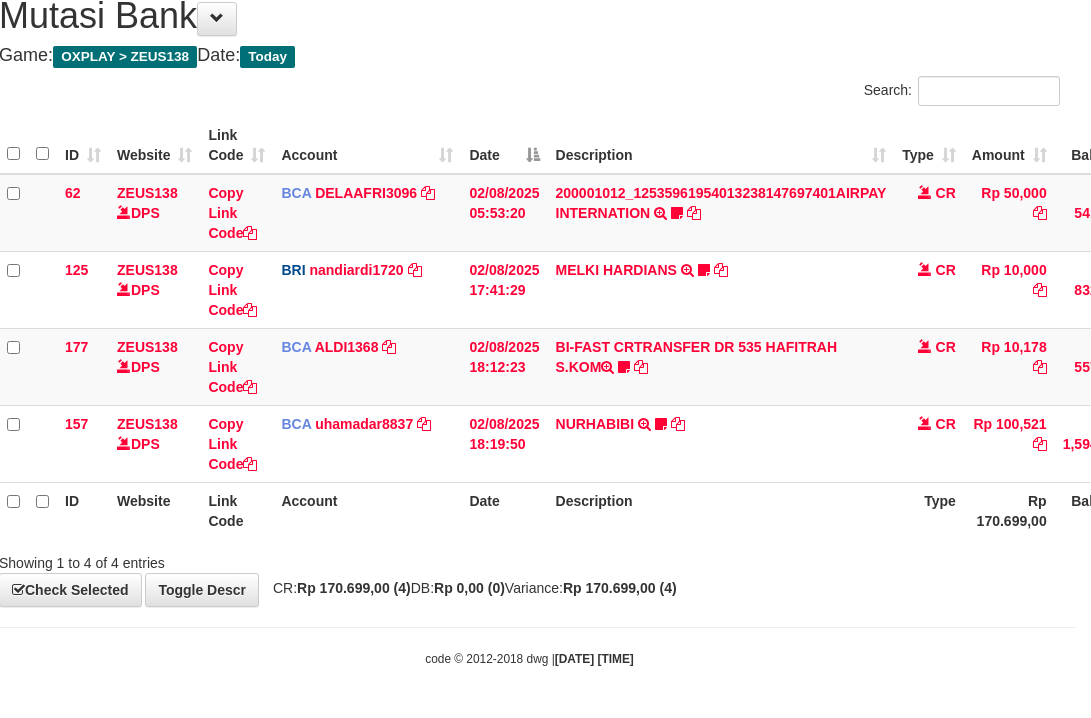 drag, startPoint x: 674, startPoint y: 614, endPoint x: 666, endPoint y: 580, distance: 34.928497 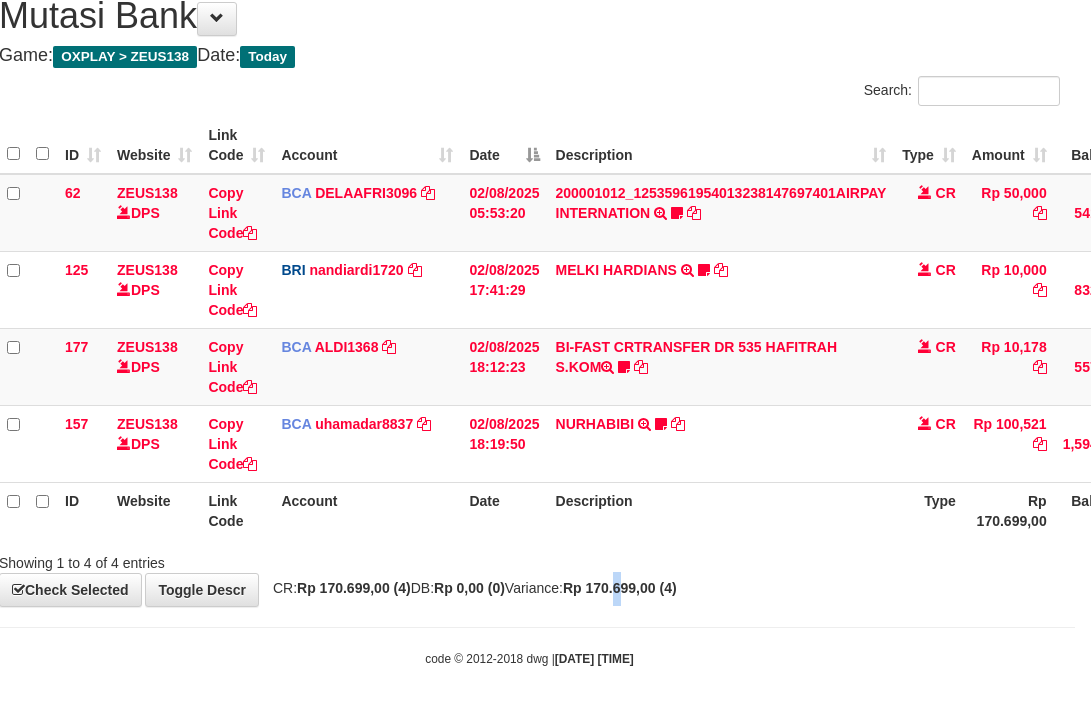 click on "**********" at bounding box center (529, 291) 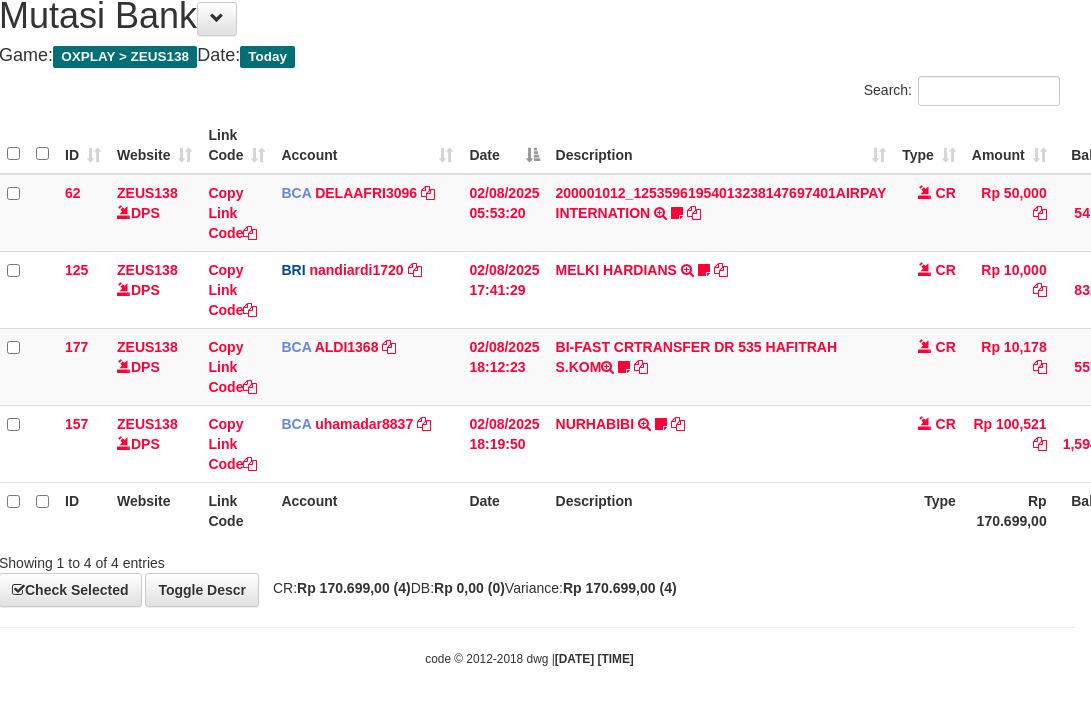 click on "Showing 1 to 4 of 4 entries" at bounding box center [529, 559] 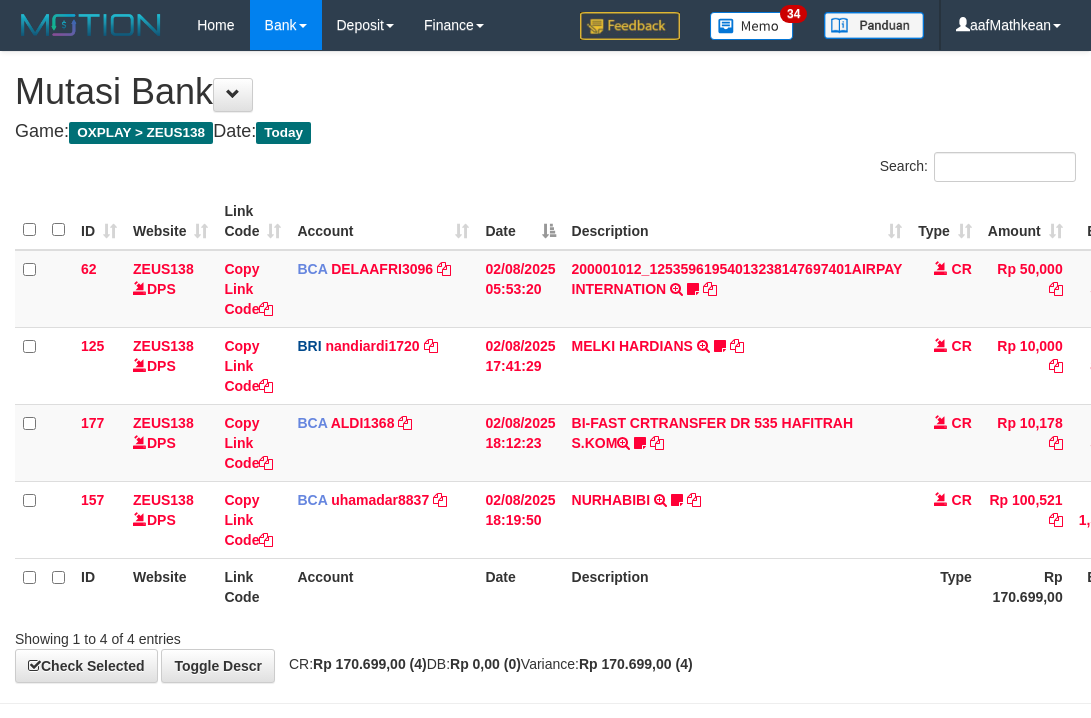 scroll, scrollTop: 76, scrollLeft: 16, axis: both 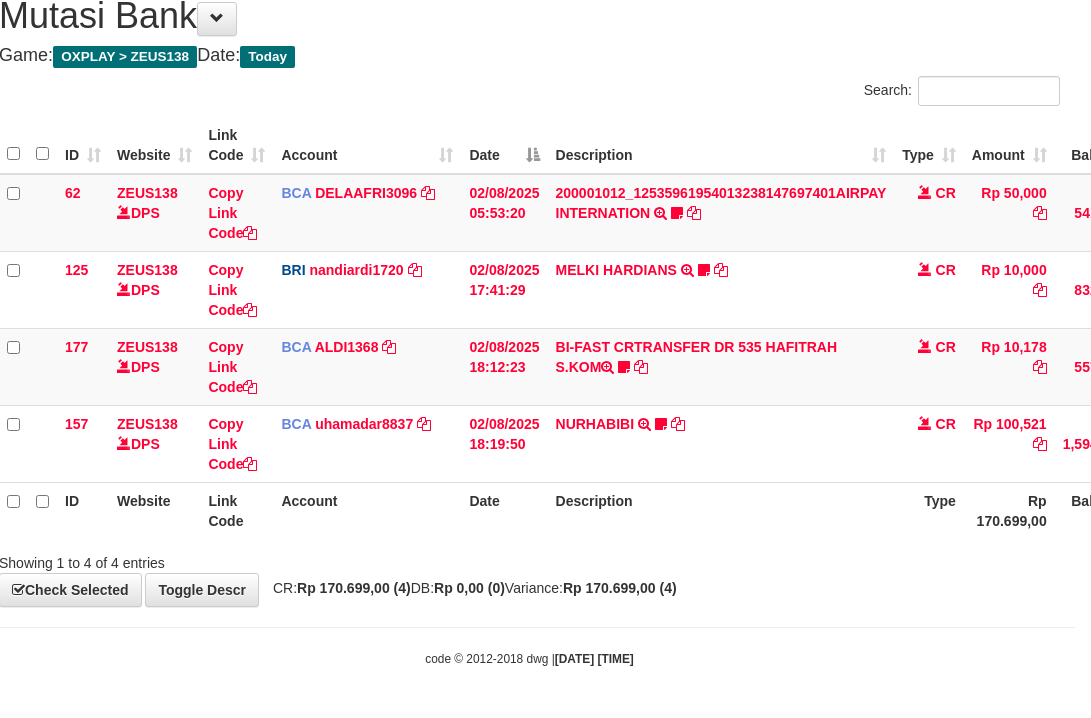 drag, startPoint x: 591, startPoint y: 530, endPoint x: 581, endPoint y: 546, distance: 18.867962 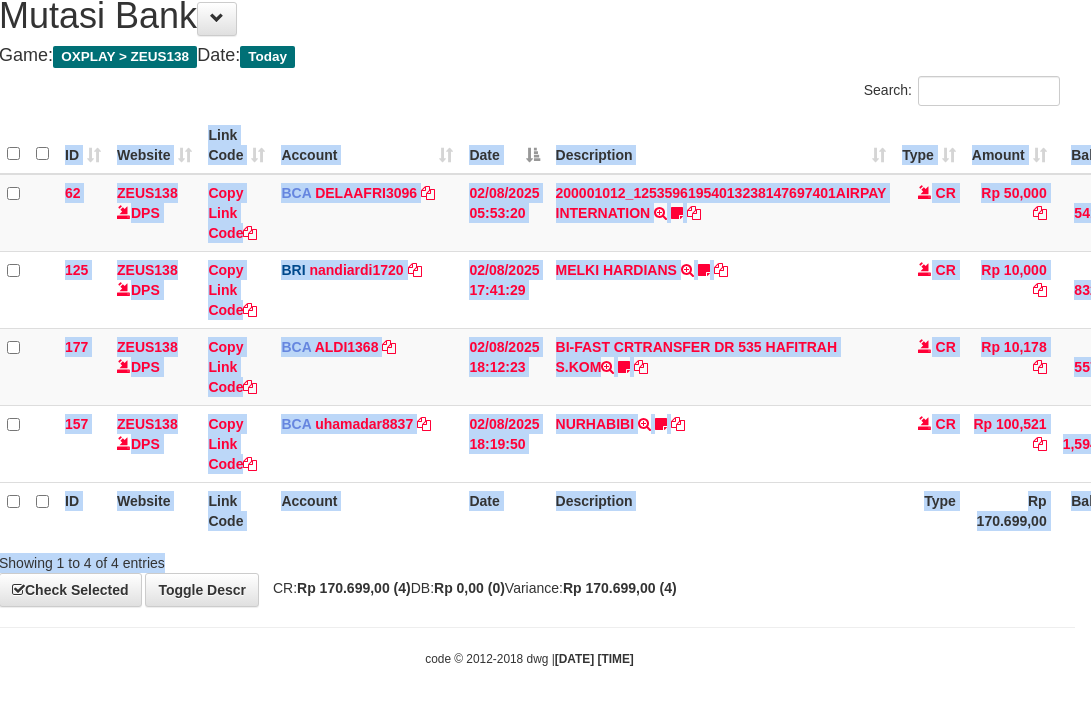 drag, startPoint x: 581, startPoint y: 546, endPoint x: 622, endPoint y: 549, distance: 41.109608 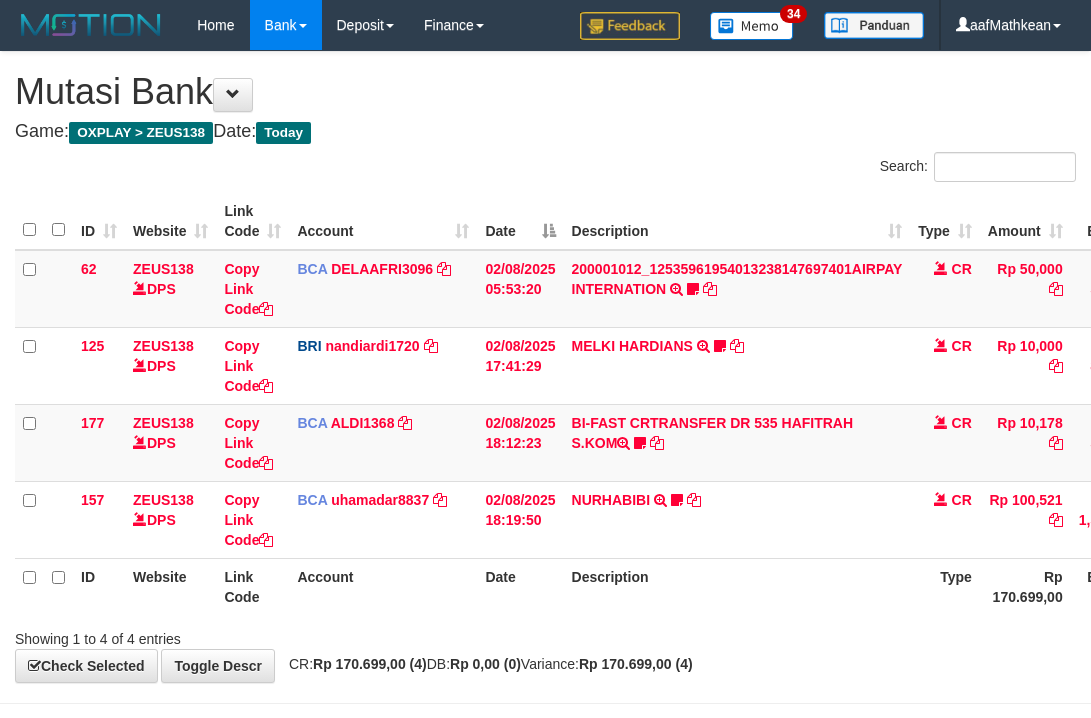 scroll, scrollTop: 76, scrollLeft: 16, axis: both 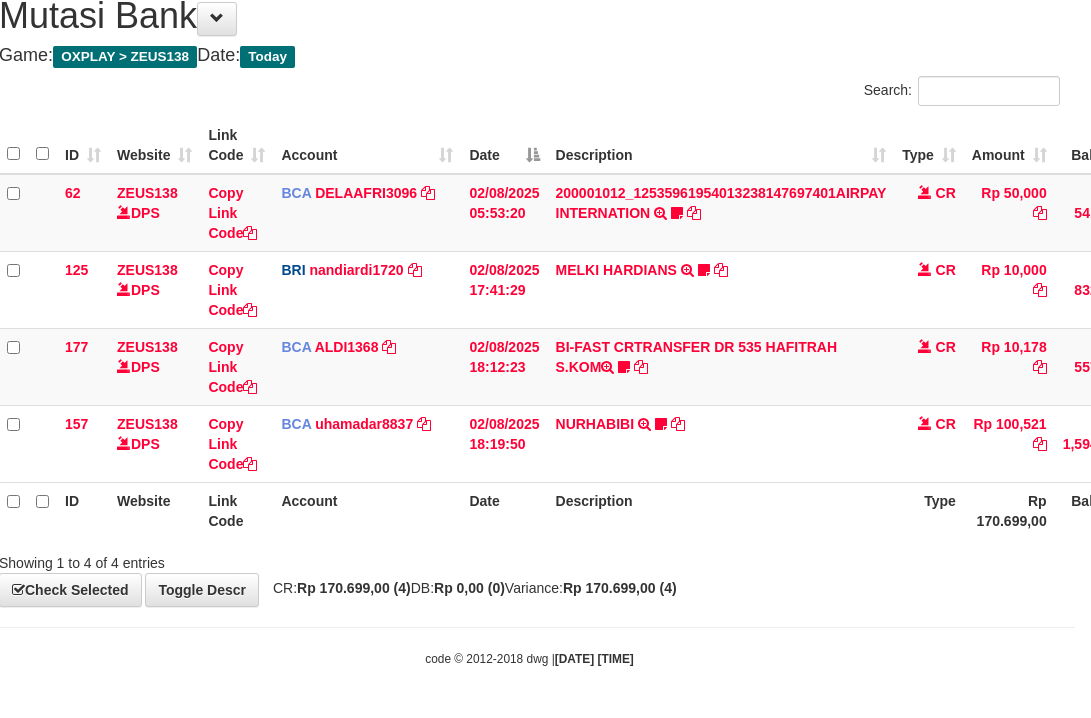 drag, startPoint x: 596, startPoint y: 577, endPoint x: 966, endPoint y: 600, distance: 370.71417 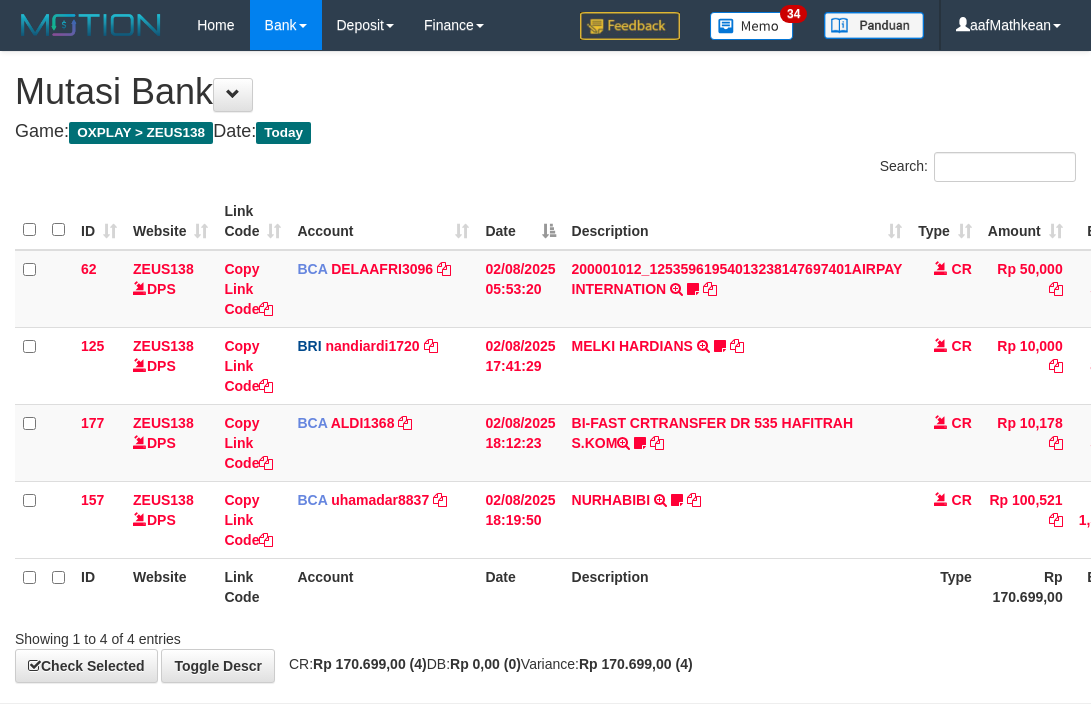 scroll, scrollTop: 76, scrollLeft: 16, axis: both 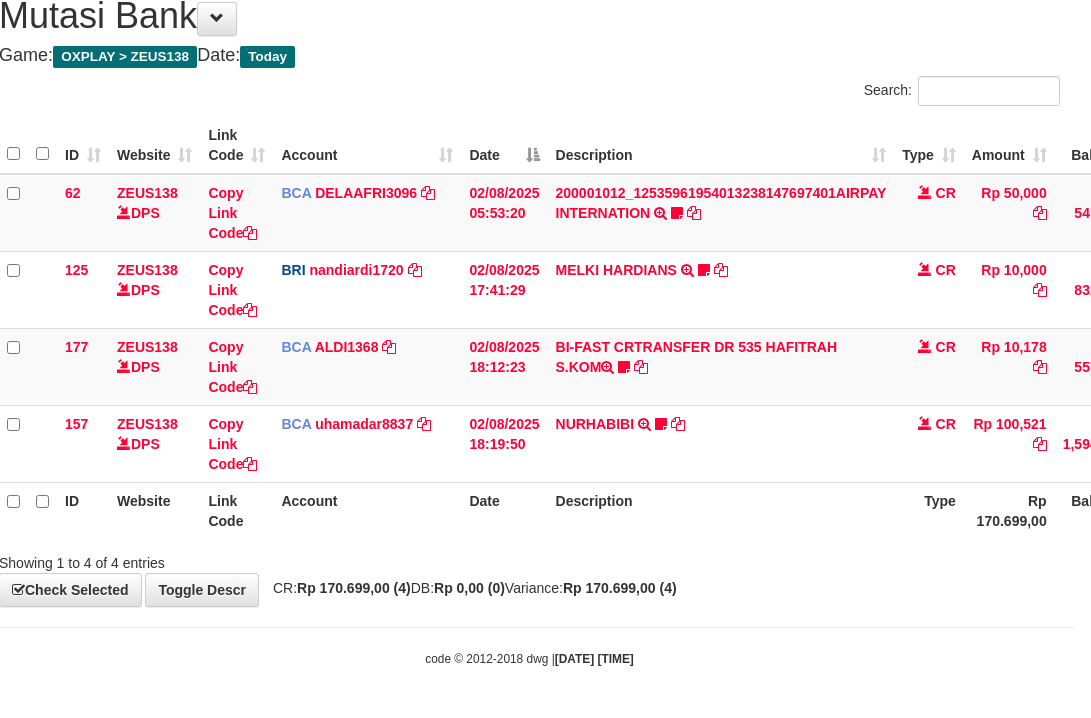 drag, startPoint x: 709, startPoint y: 467, endPoint x: 715, endPoint y: 506, distance: 39.45884 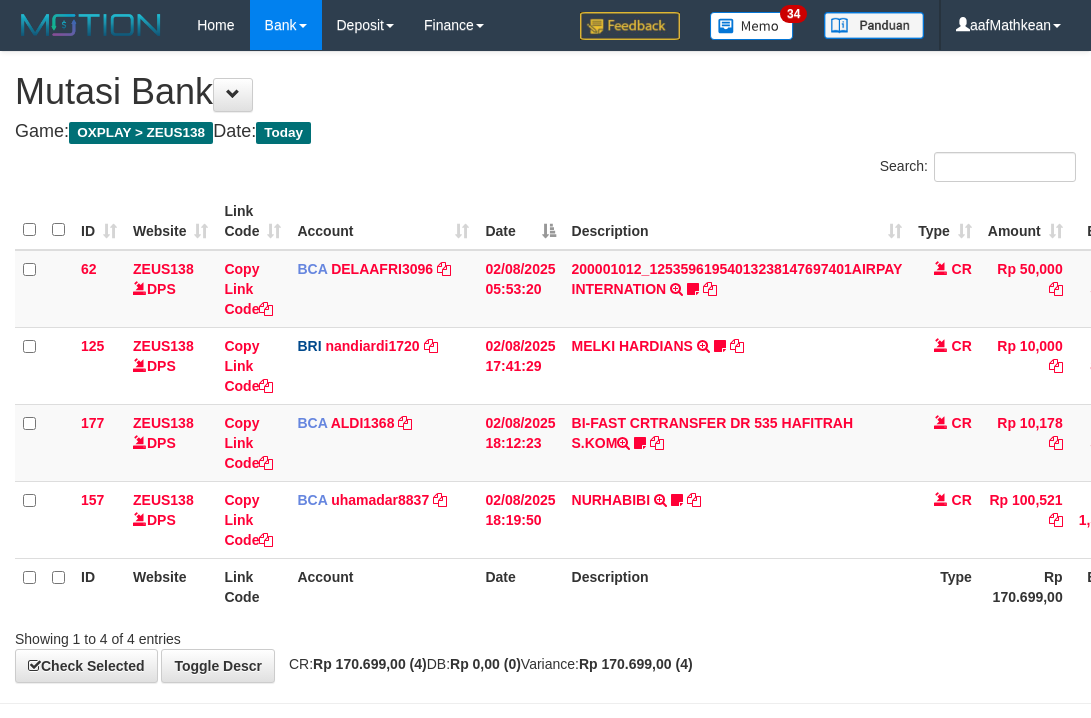 scroll, scrollTop: 76, scrollLeft: 16, axis: both 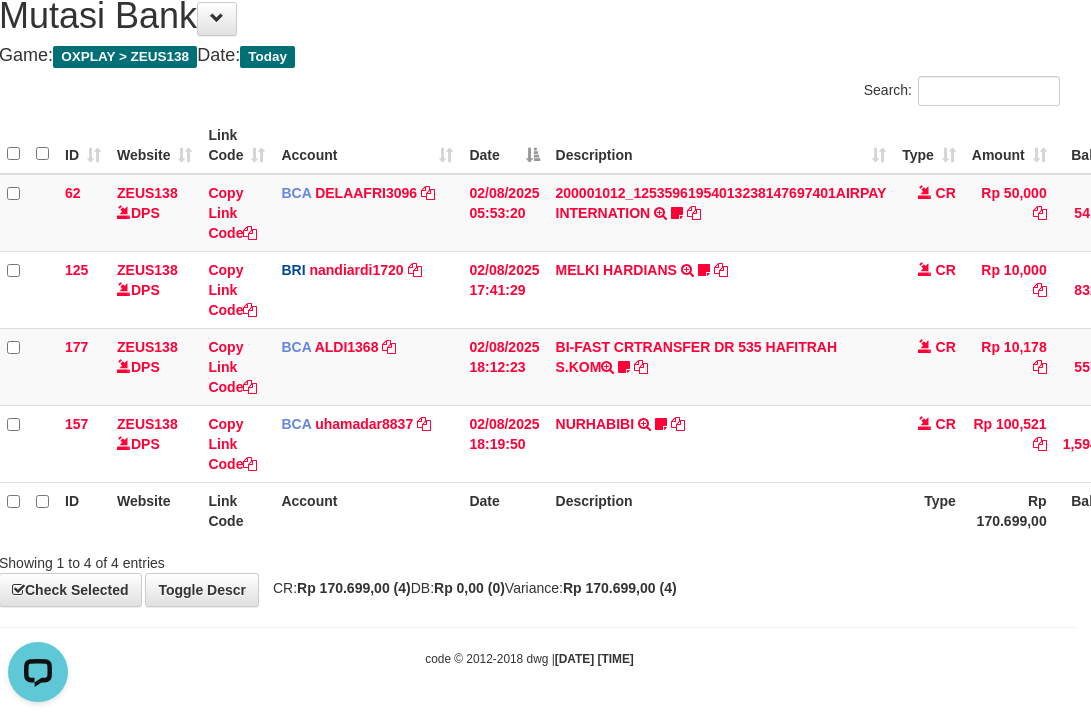 click on "Showing 1 to 4 of 4 entries" at bounding box center [529, 559] 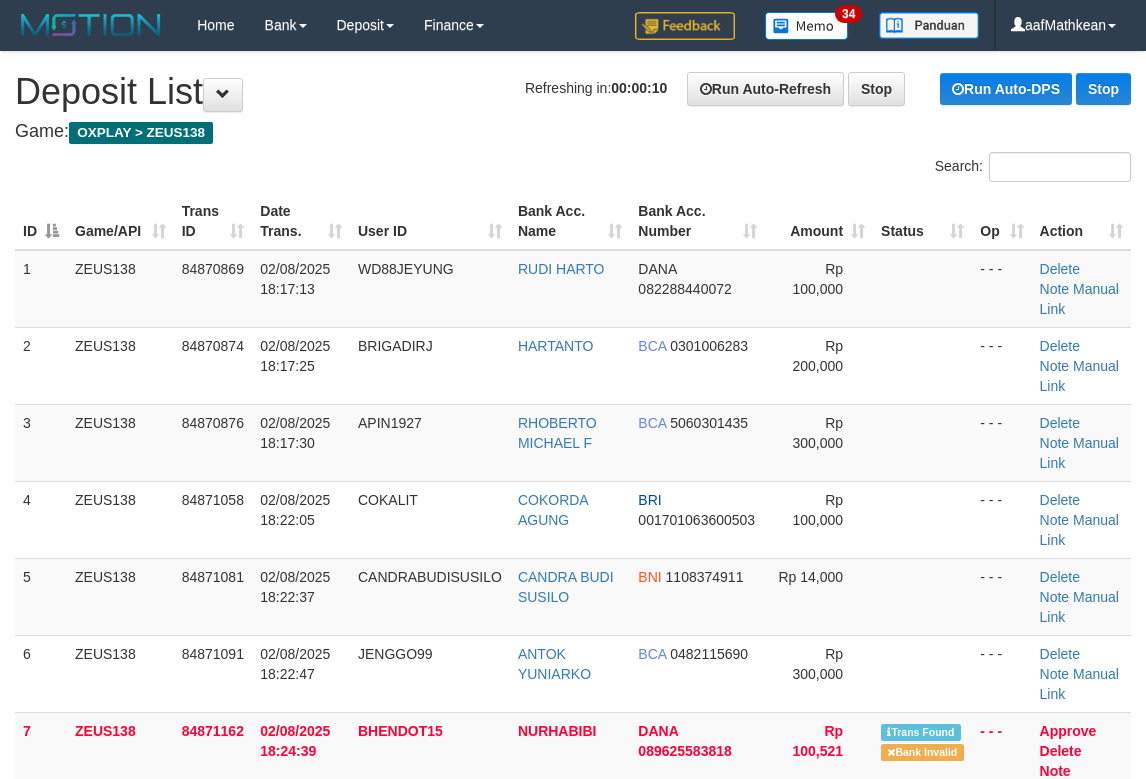 scroll, scrollTop: 0, scrollLeft: 0, axis: both 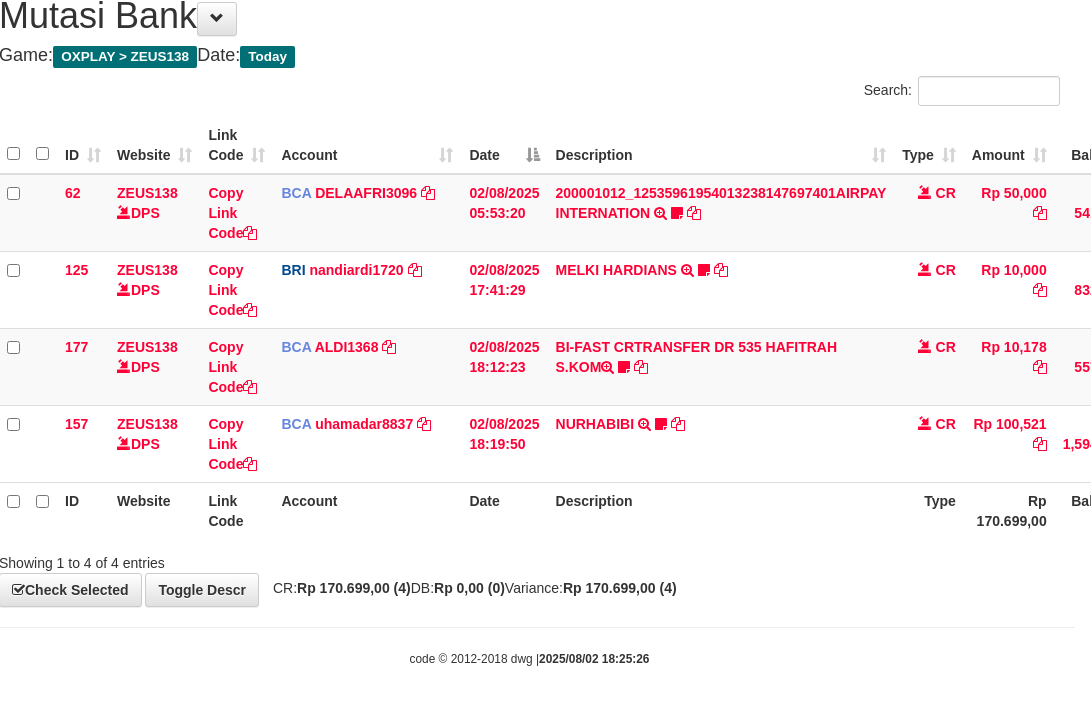click on "Showing 1 to 4 of 4 entries" at bounding box center [529, 559] 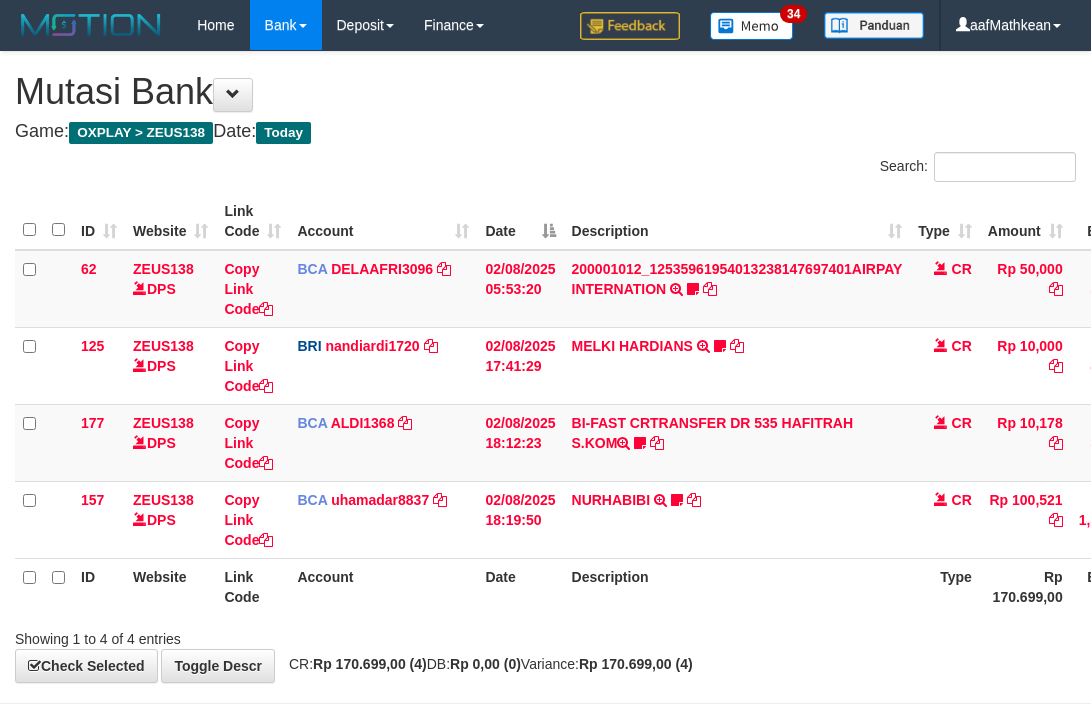 scroll, scrollTop: 76, scrollLeft: 16, axis: both 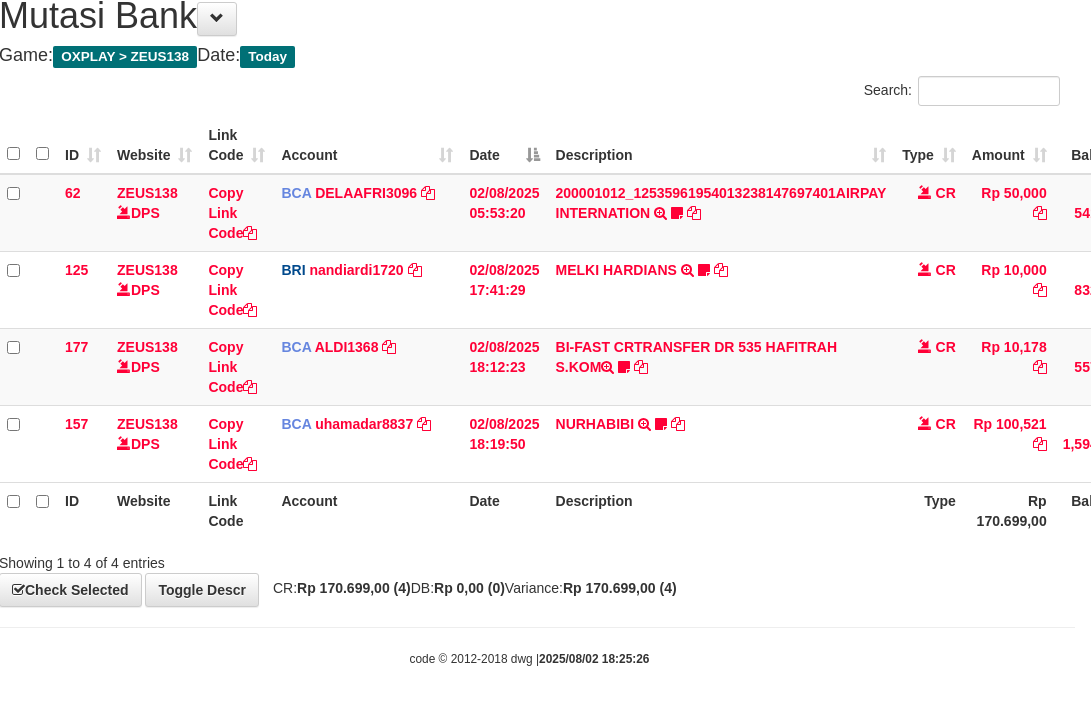 click on "Showing 1 to 4 of 4 entries" at bounding box center [529, 559] 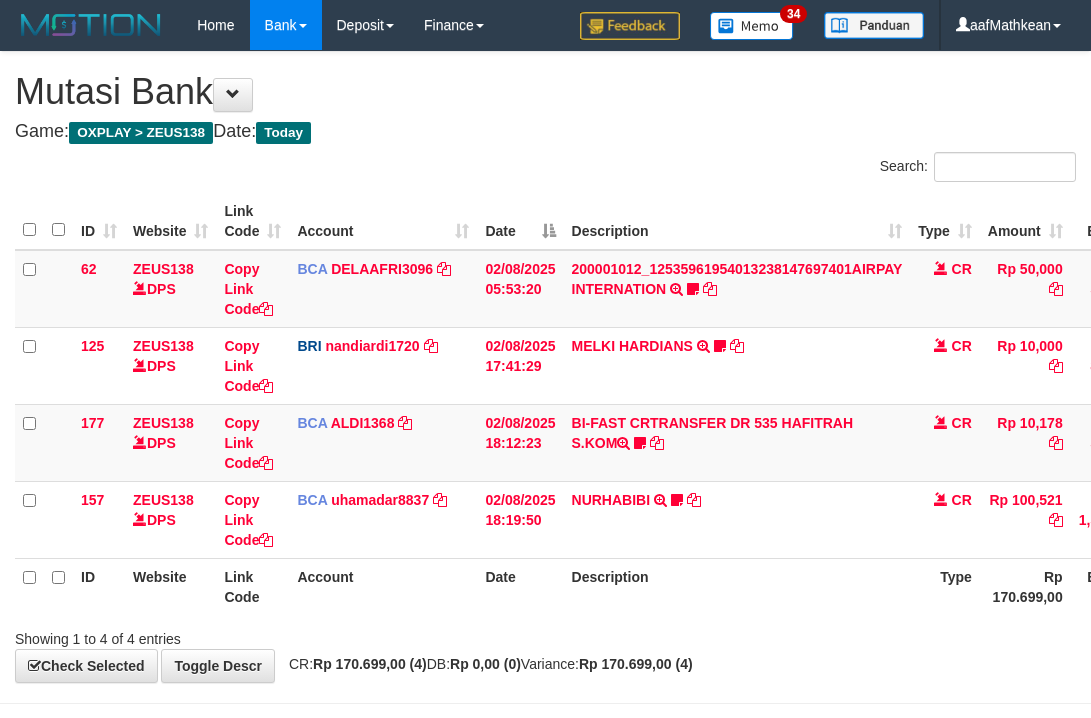 click on "Showing 1 to 4 of 4 entries" at bounding box center (545, 635) 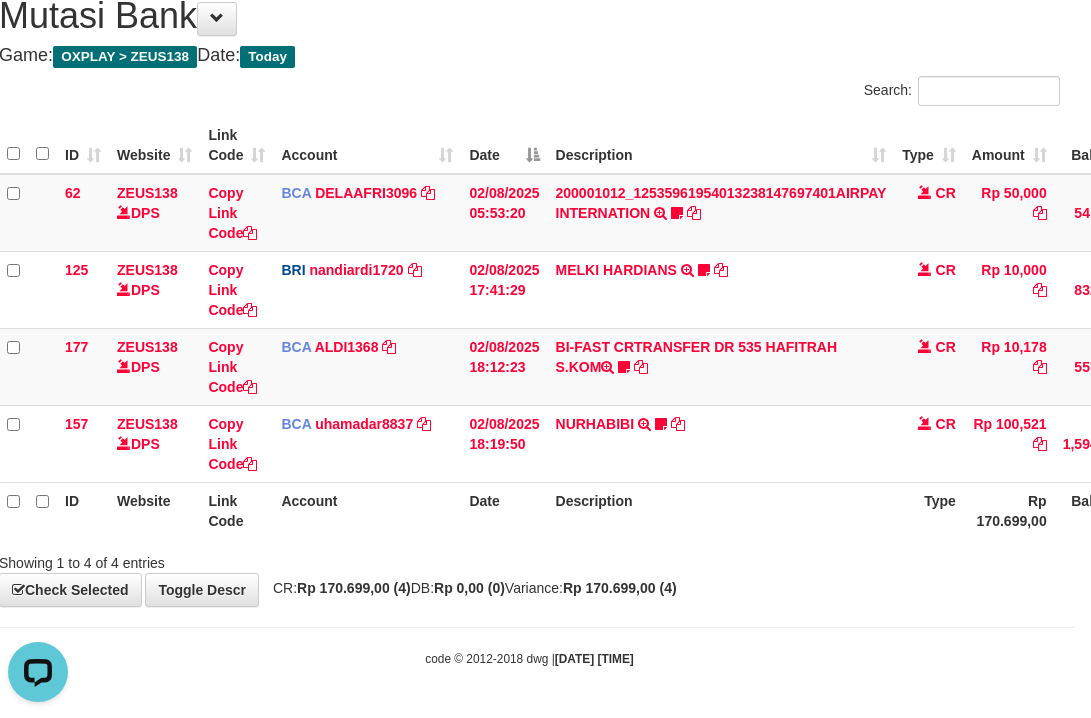 scroll, scrollTop: 0, scrollLeft: 0, axis: both 